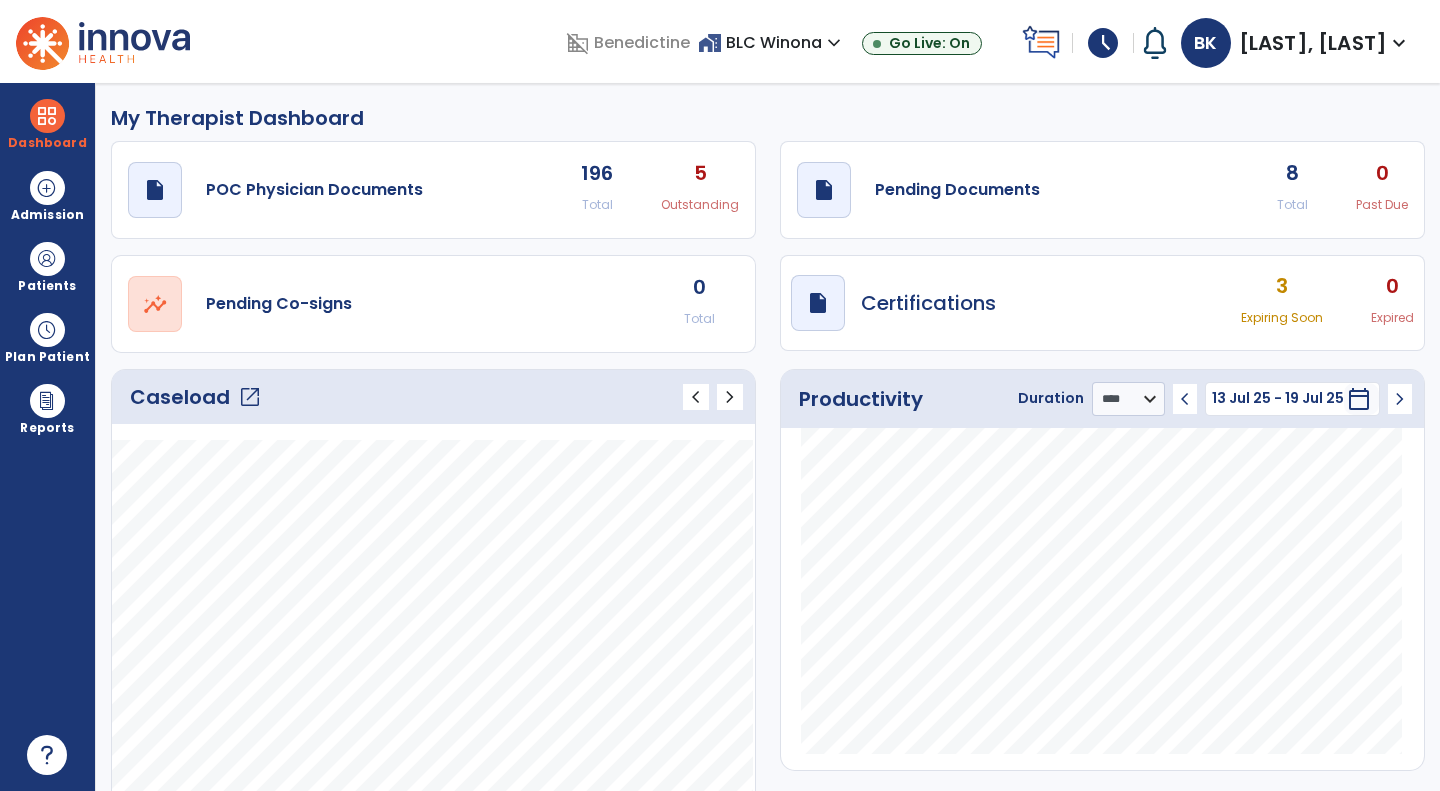 select on "****" 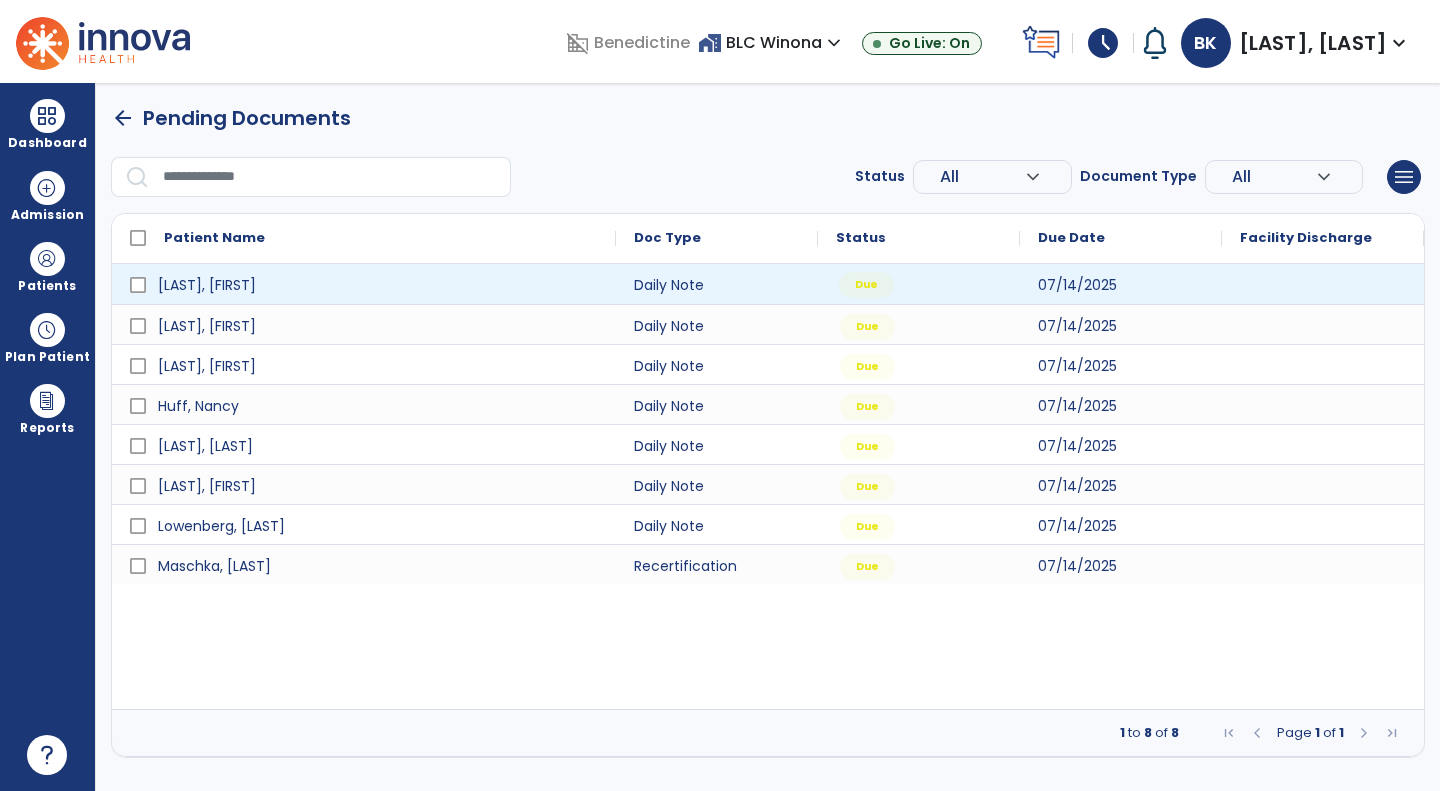 click on "Due" at bounding box center [919, 284] 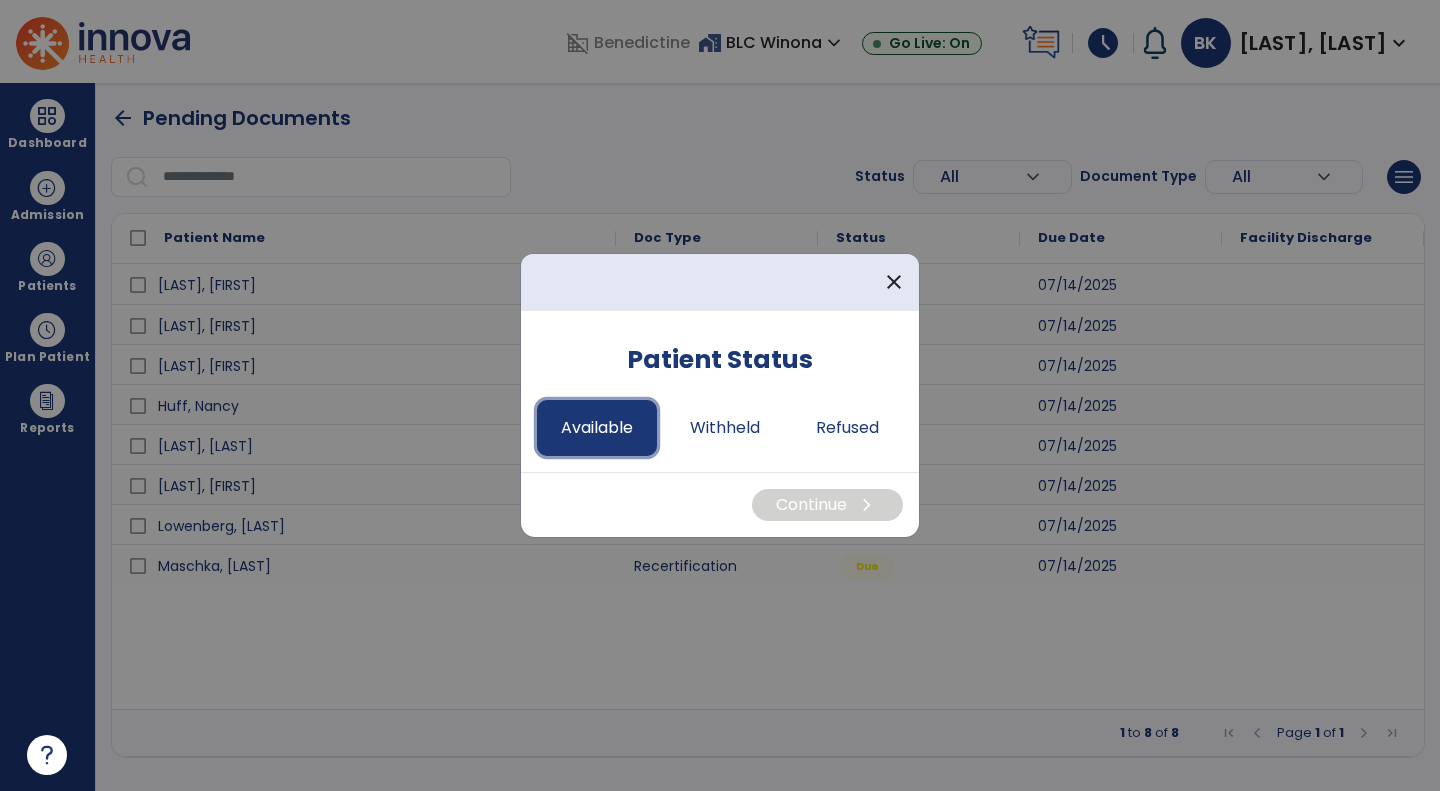 click on "Available" at bounding box center [597, 428] 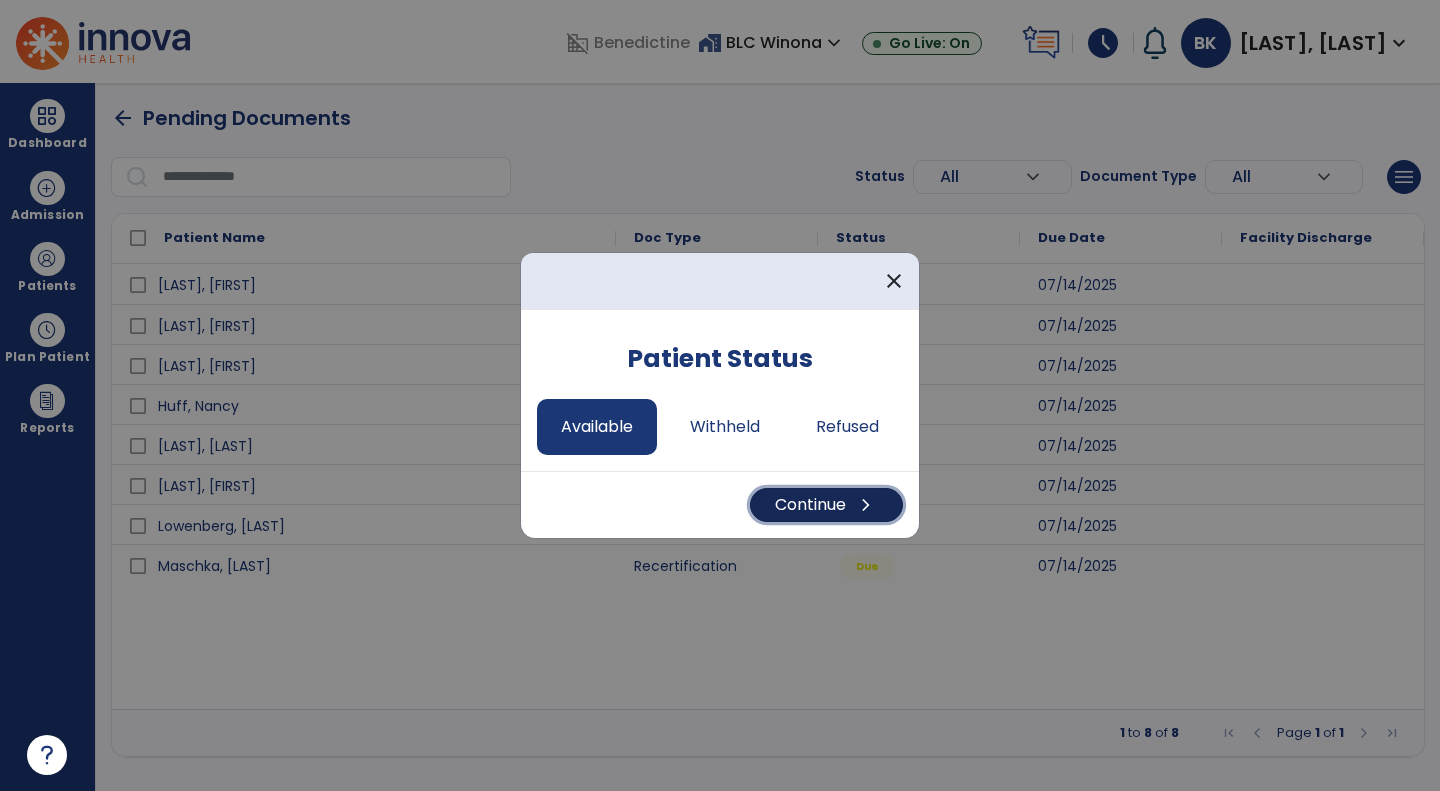 click on "Continue   chevron_right" at bounding box center (826, 505) 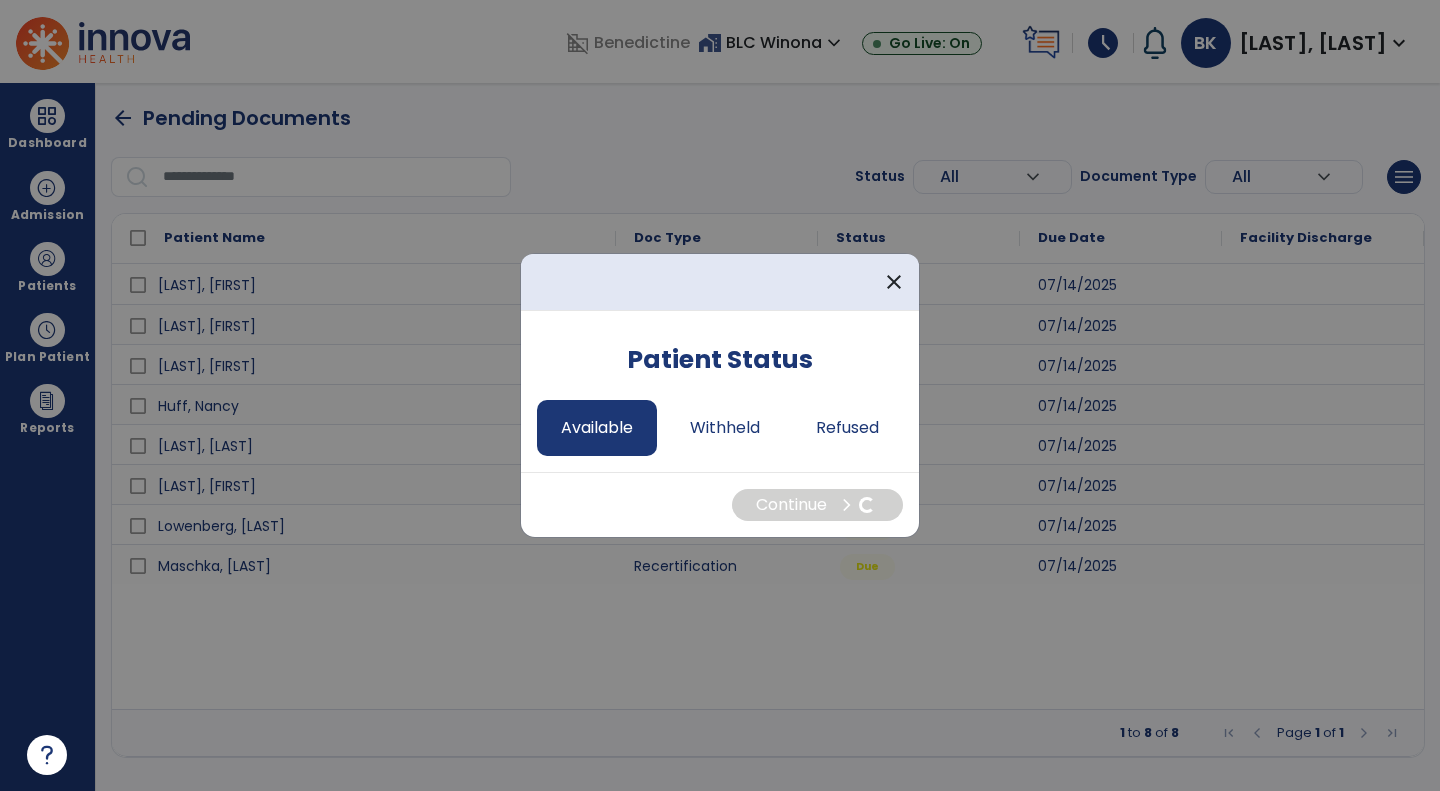 select on "*" 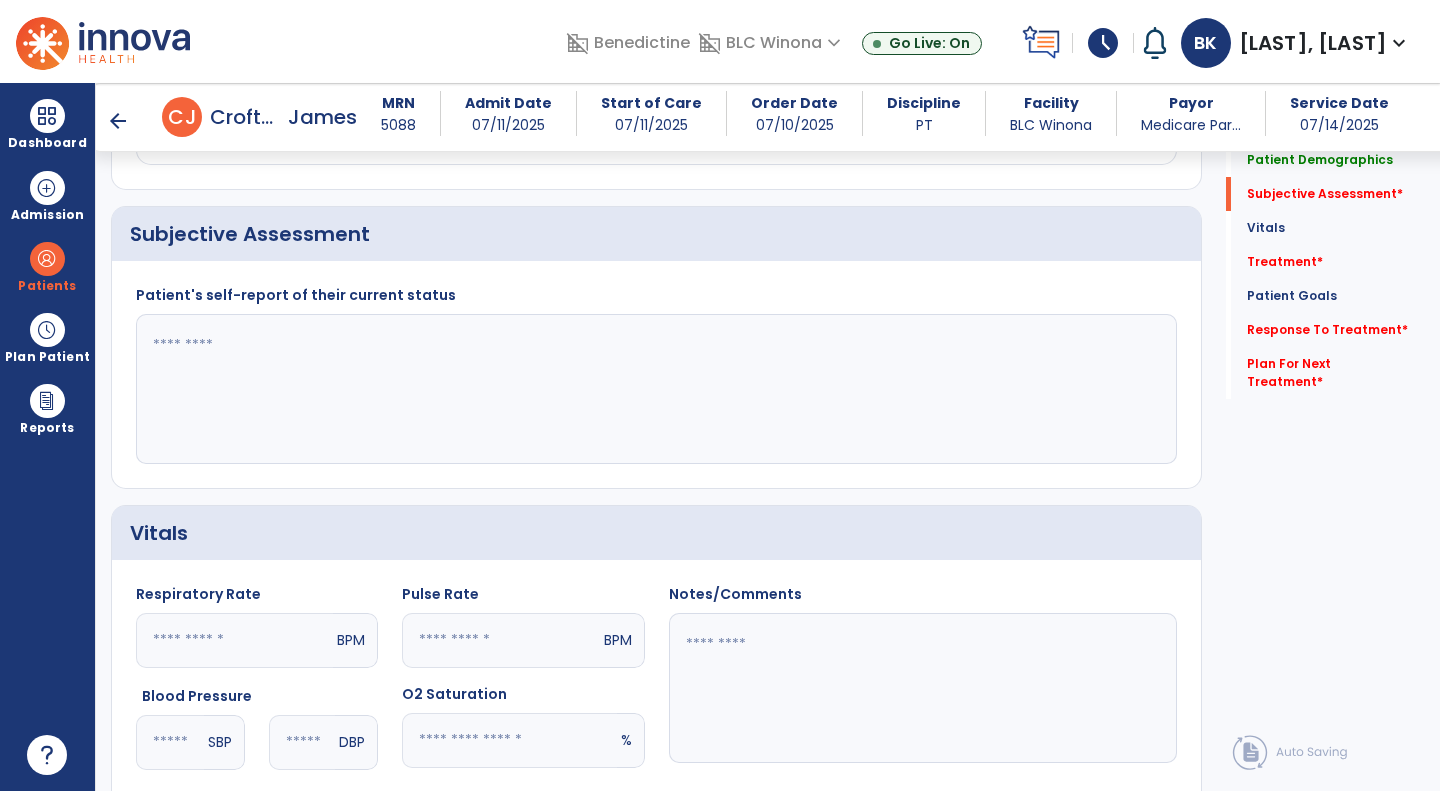 scroll, scrollTop: 434, scrollLeft: 0, axis: vertical 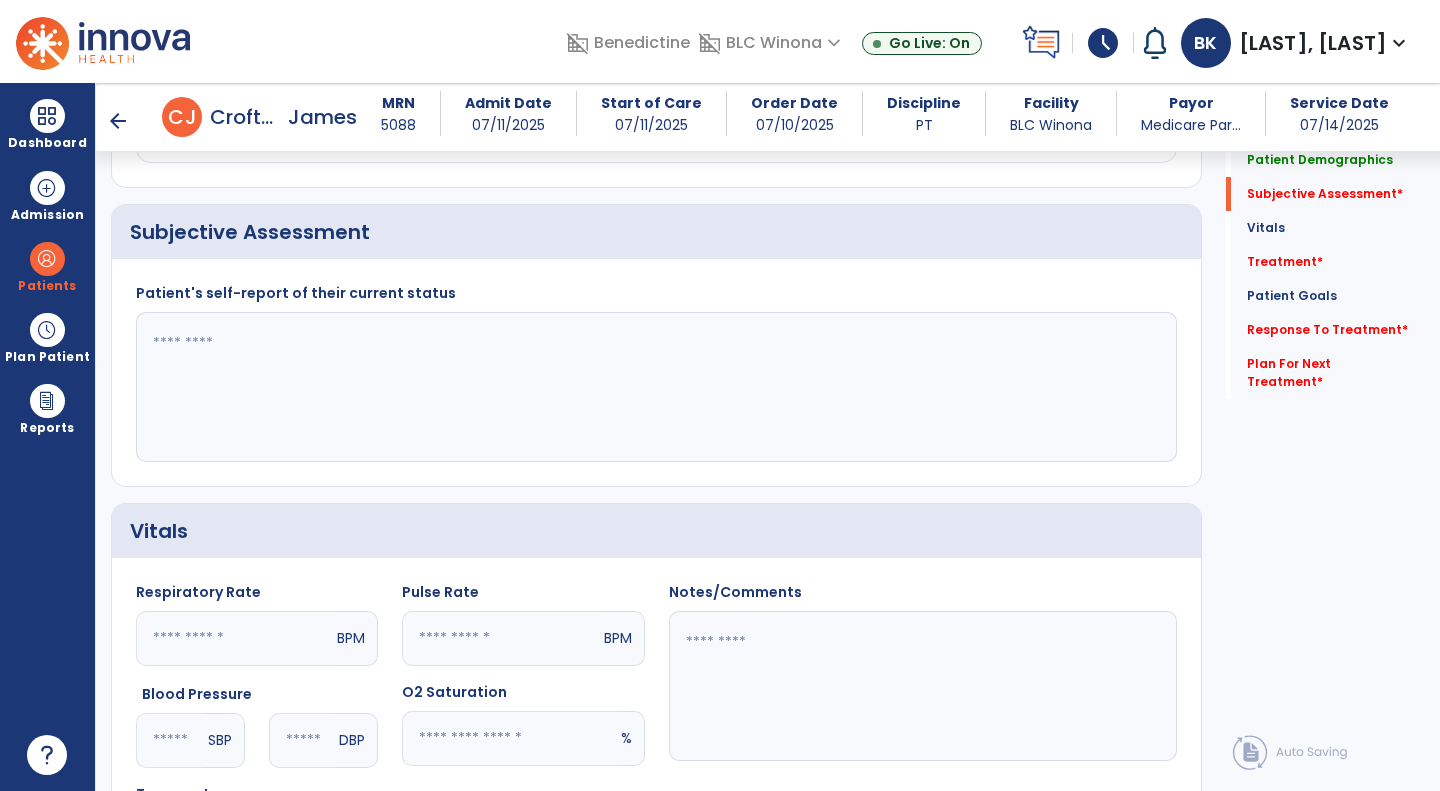 click 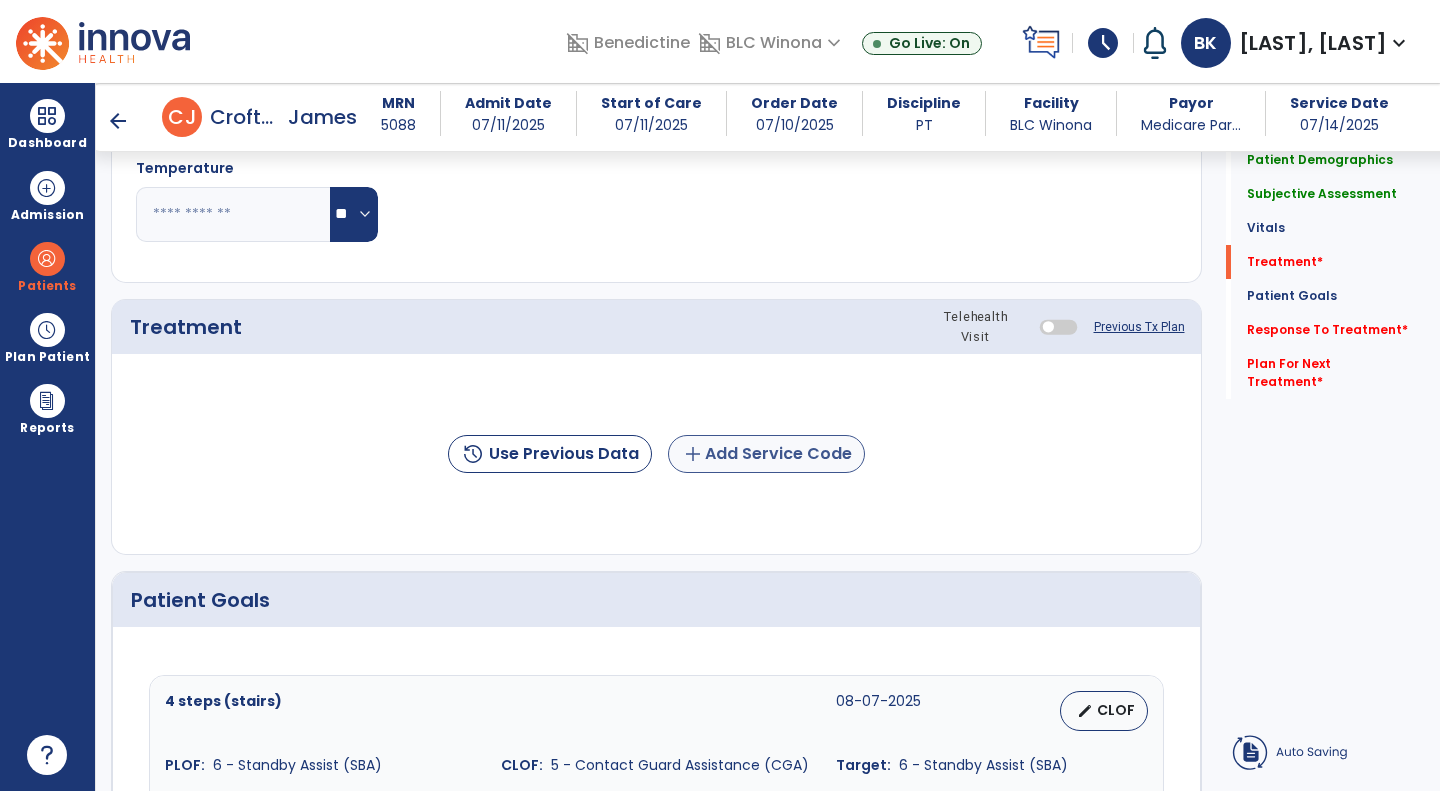 type on "**********" 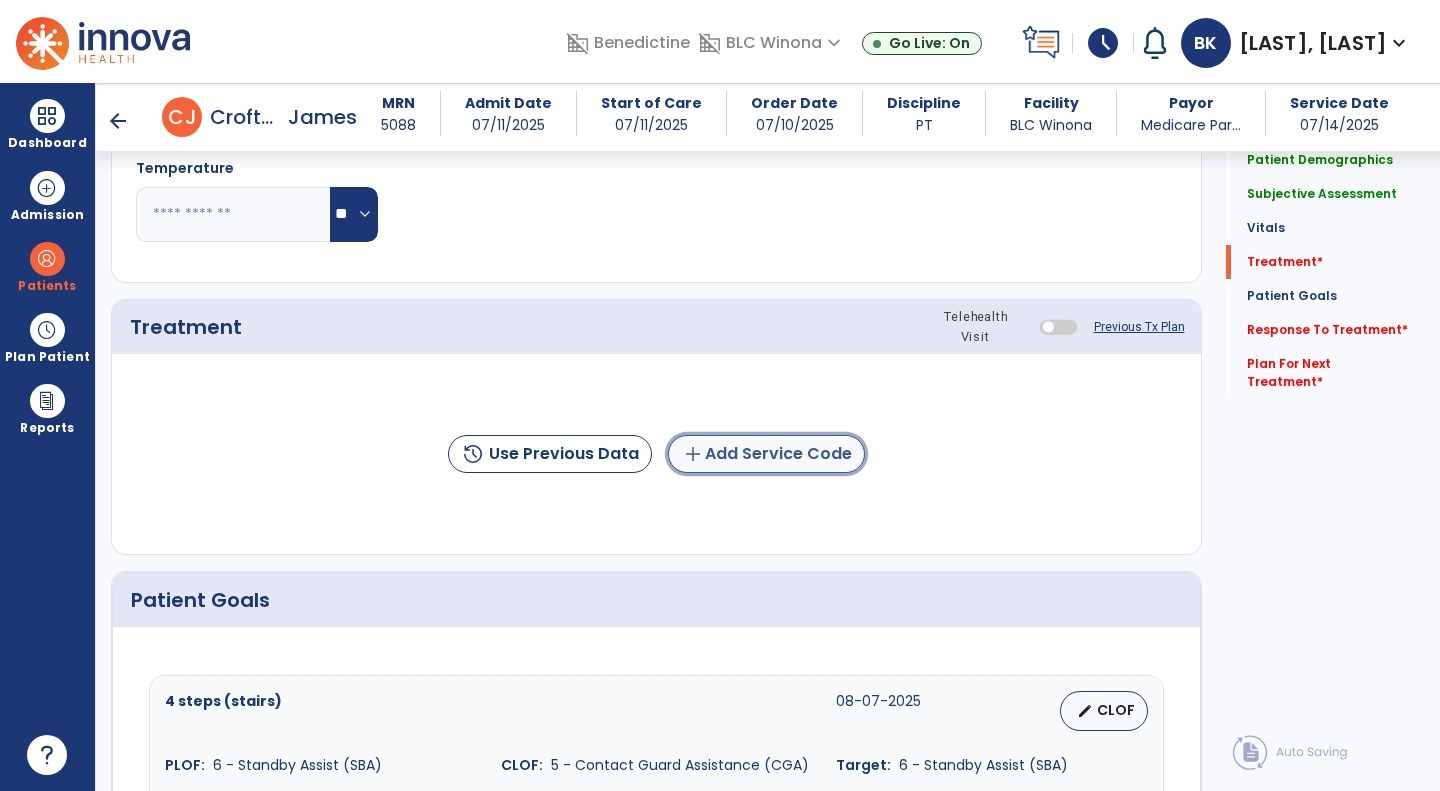 click on "add  Add Service Code" 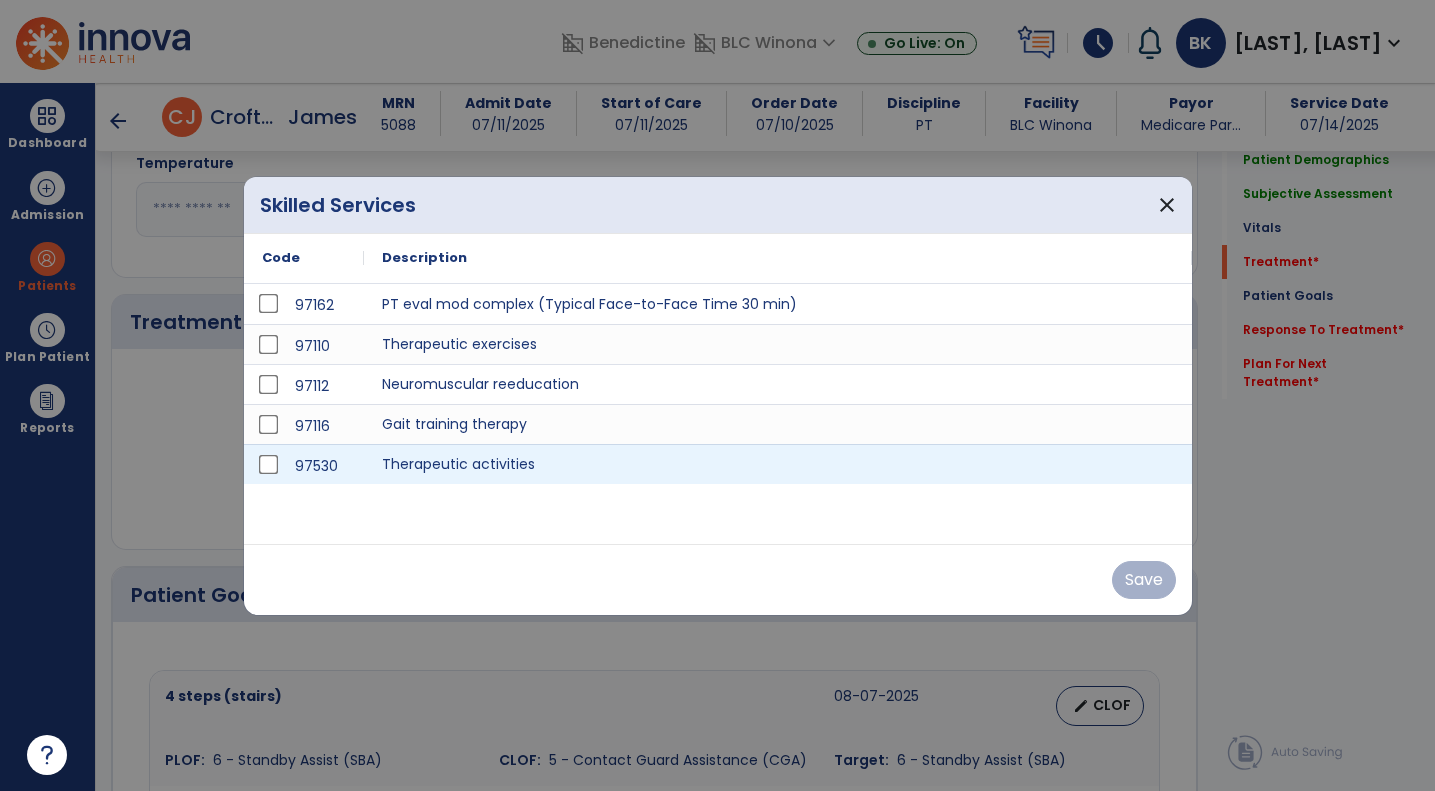 scroll, scrollTop: 1060, scrollLeft: 0, axis: vertical 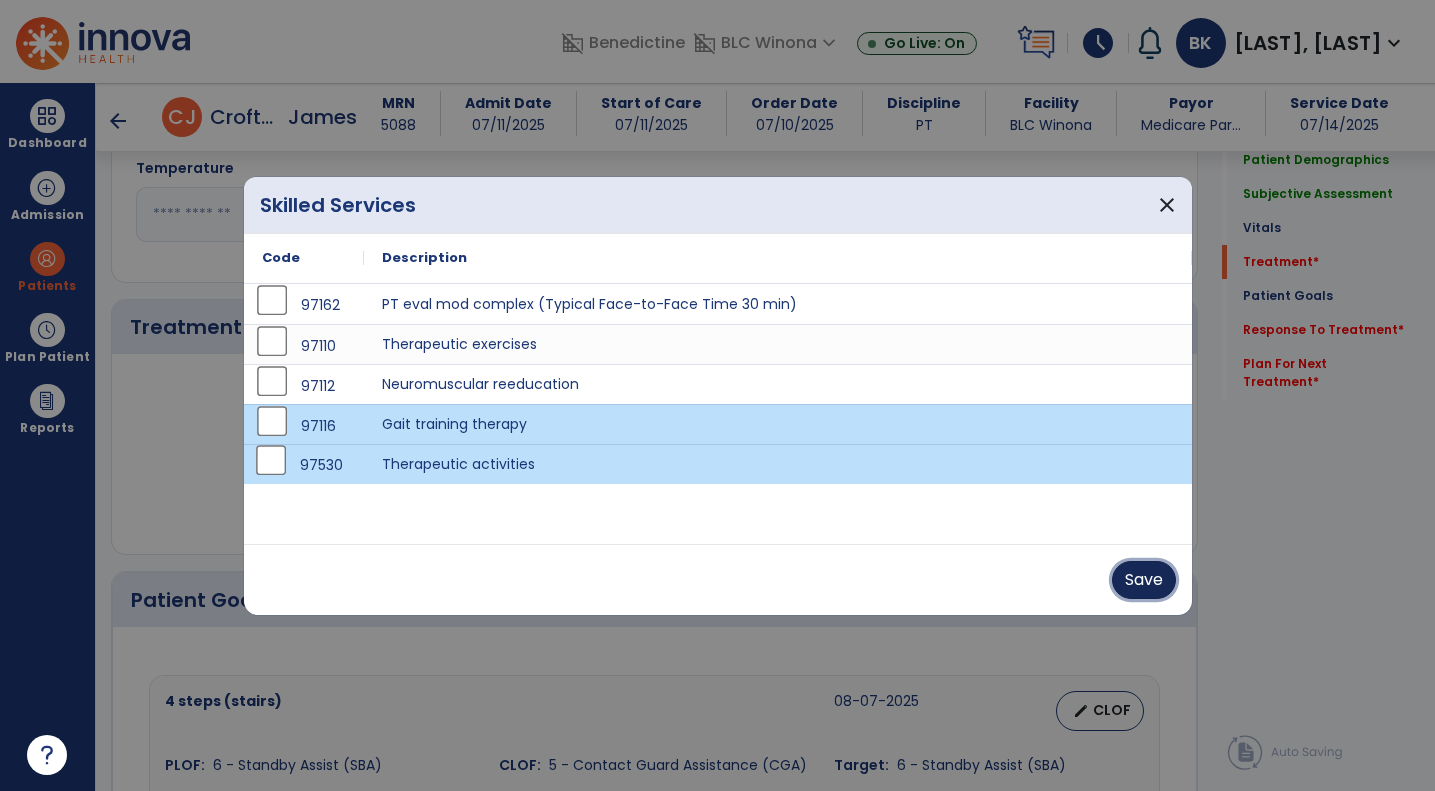 click on "Save" at bounding box center (1144, 580) 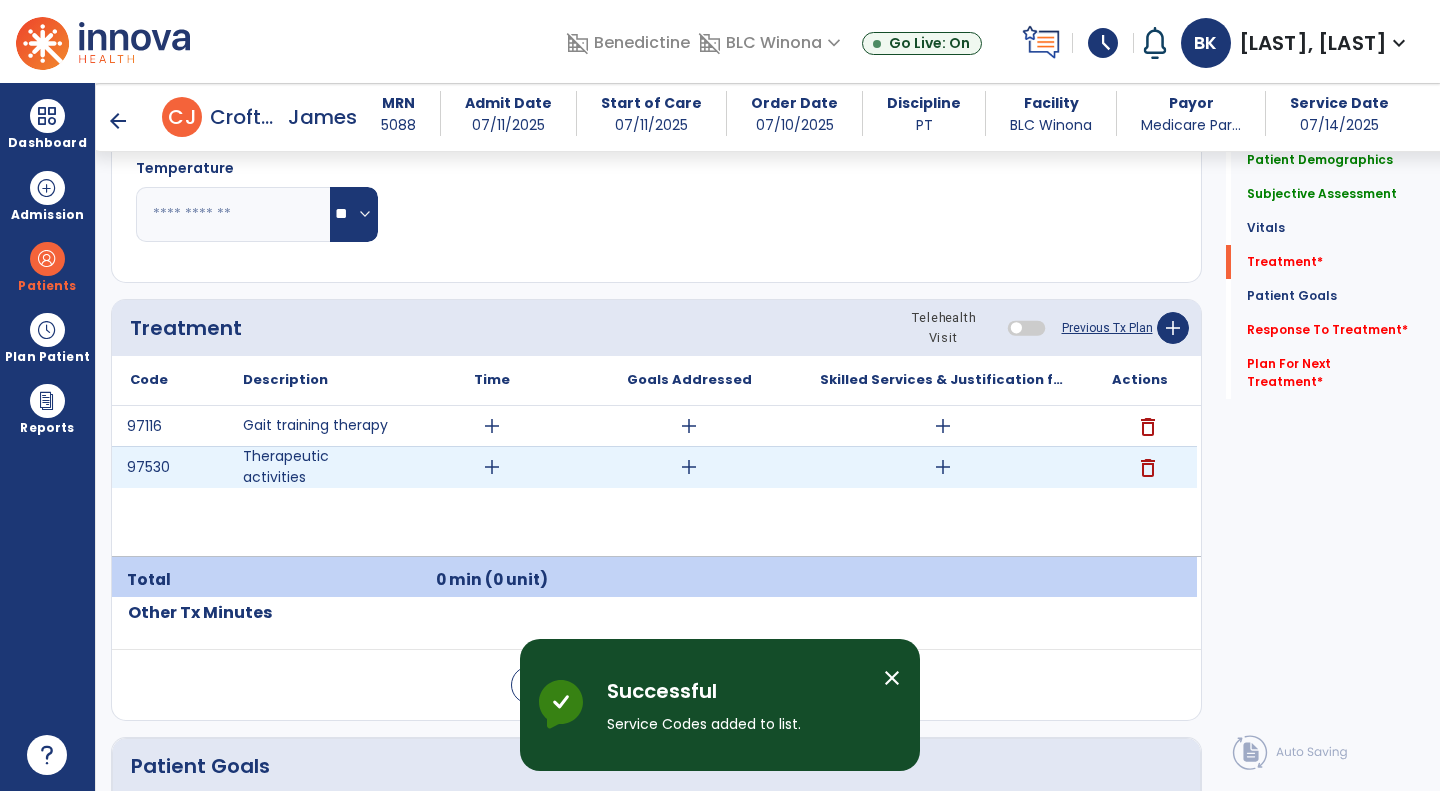 click on "add" at bounding box center (492, 467) 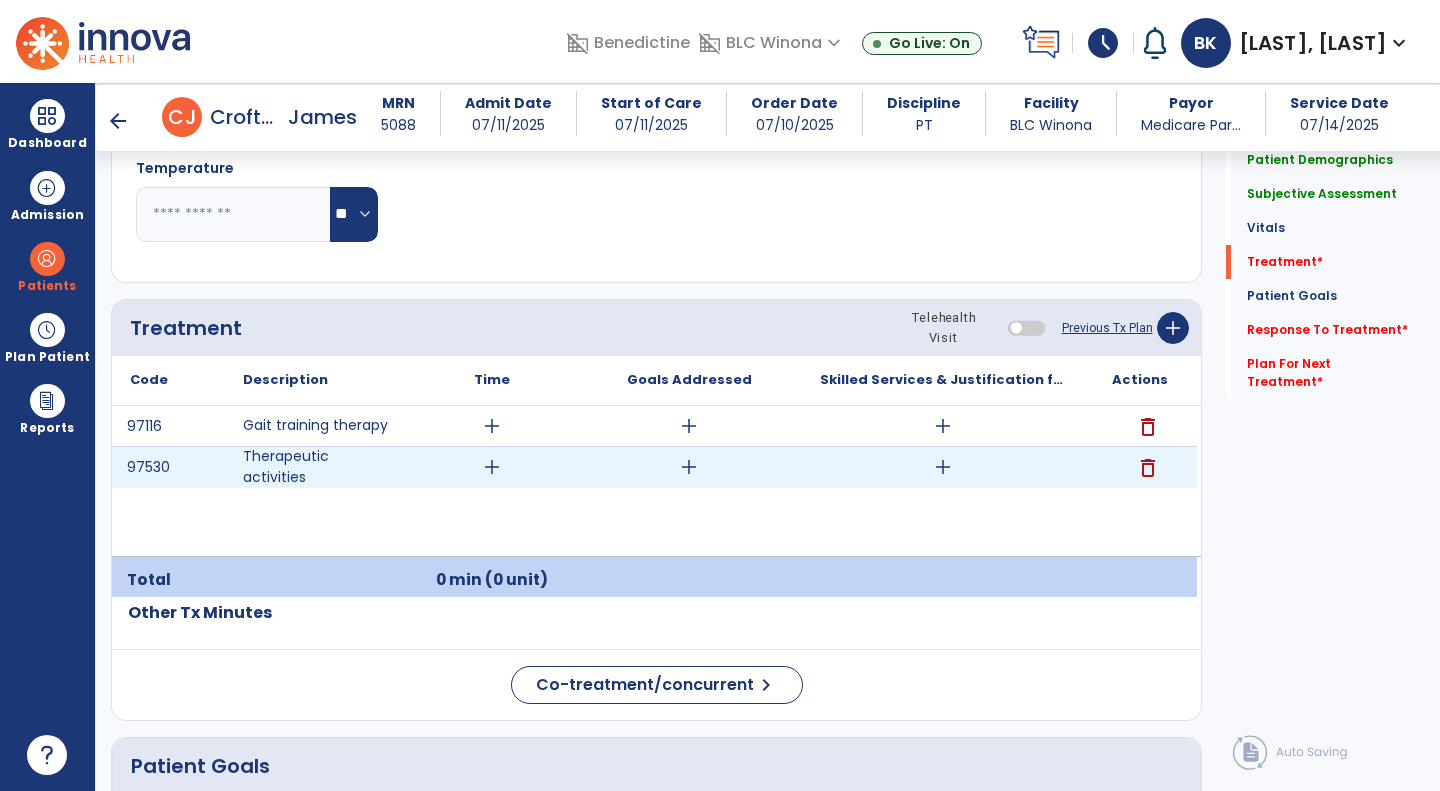 click on "add" at bounding box center [492, 467] 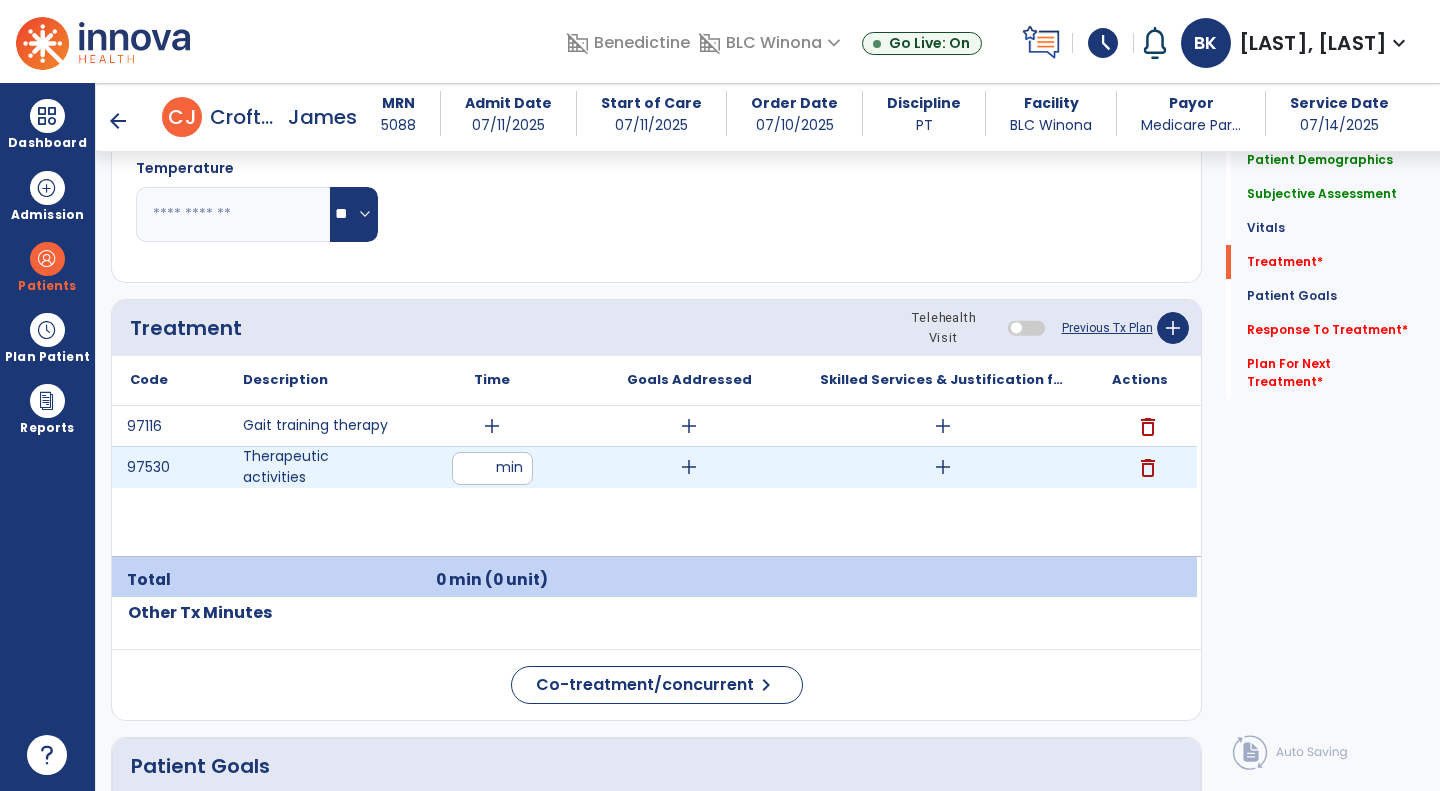 type on "*" 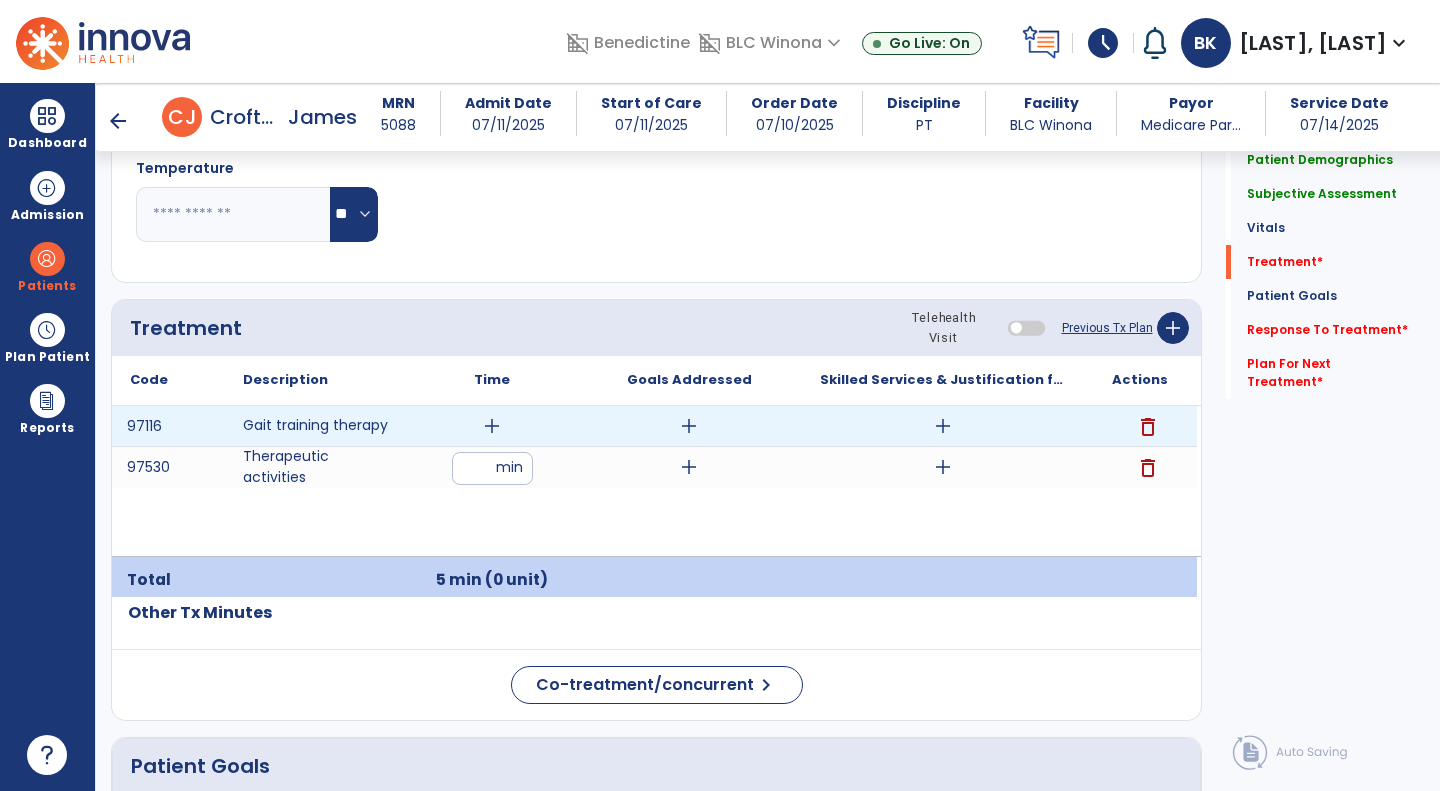 click on "add" at bounding box center [492, 426] 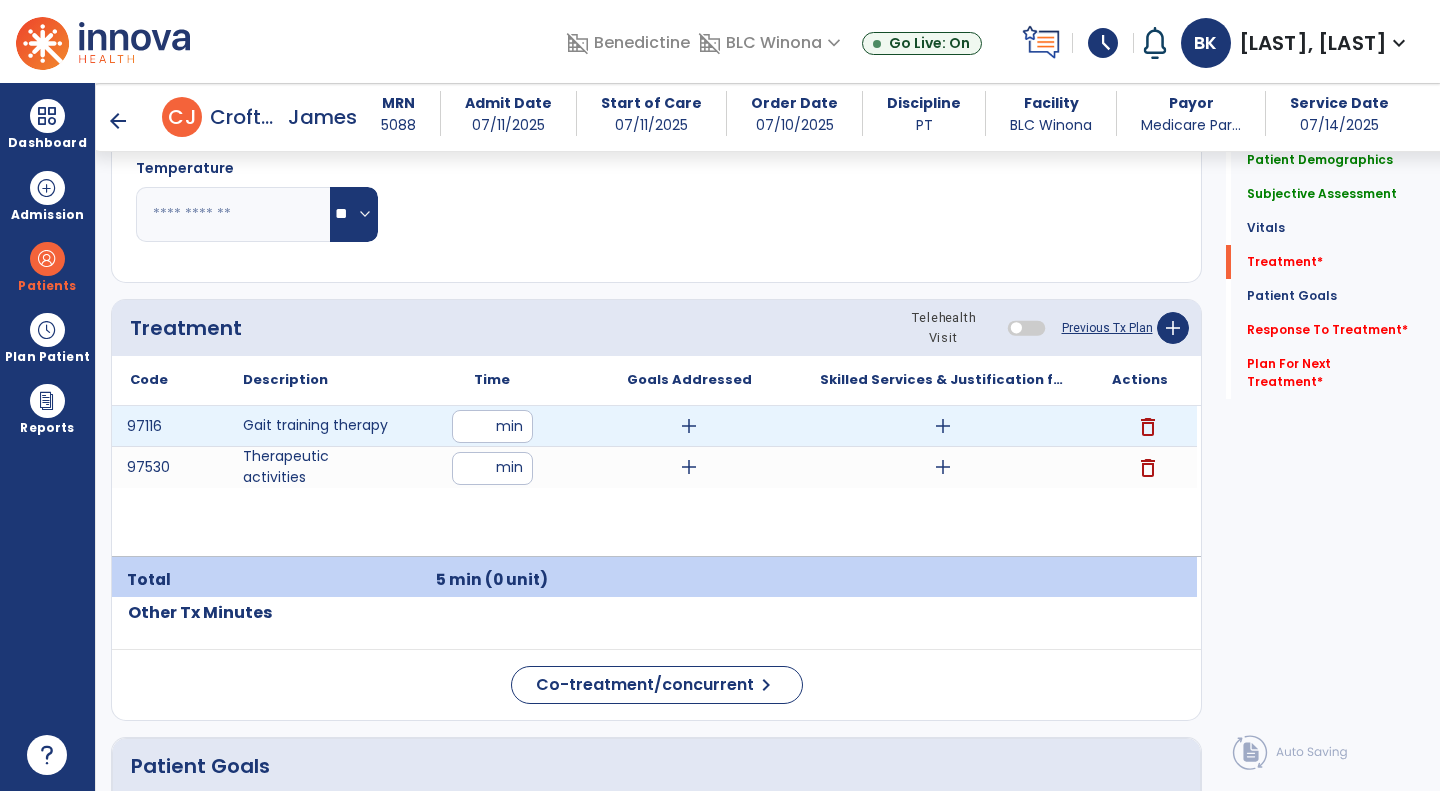 type on "*" 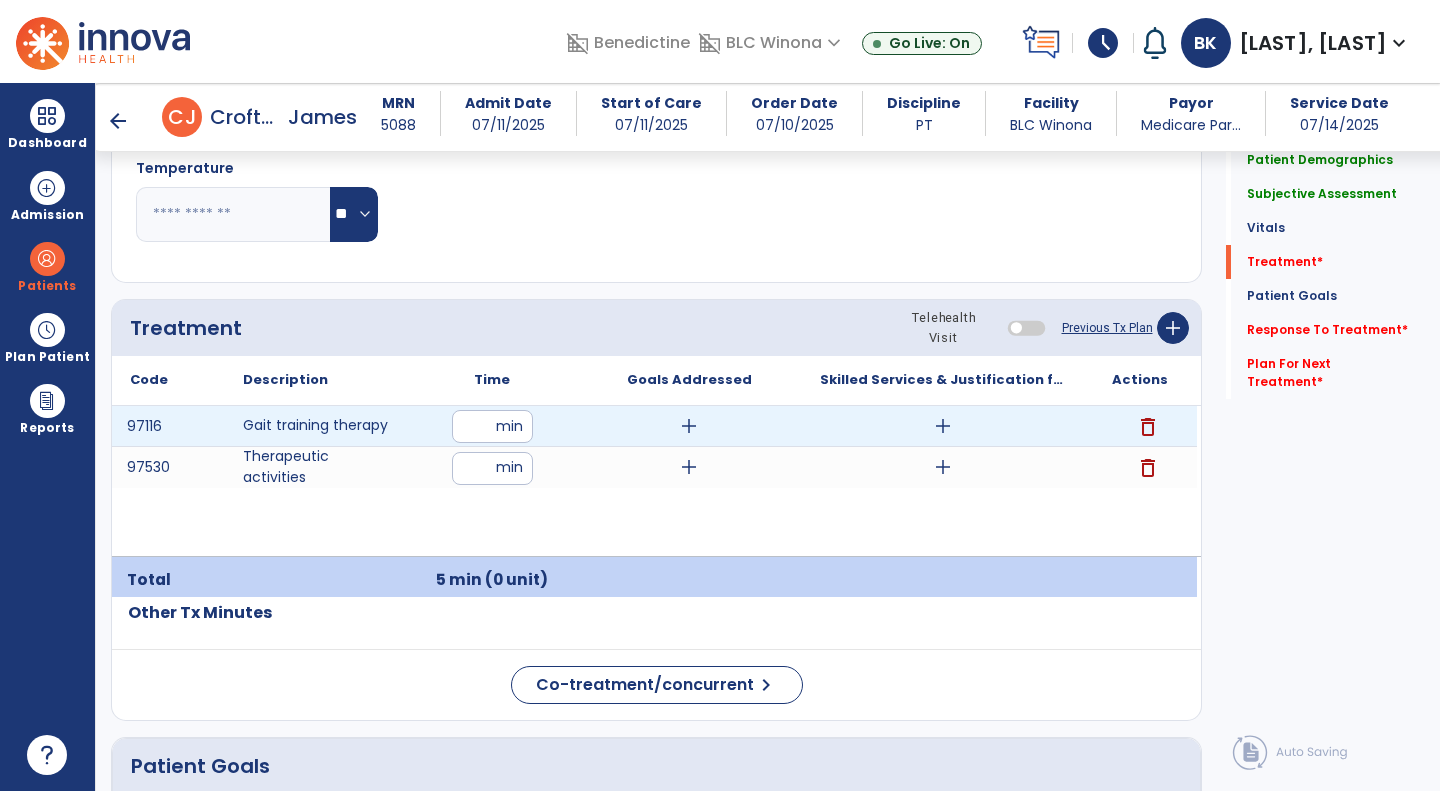 type on "**" 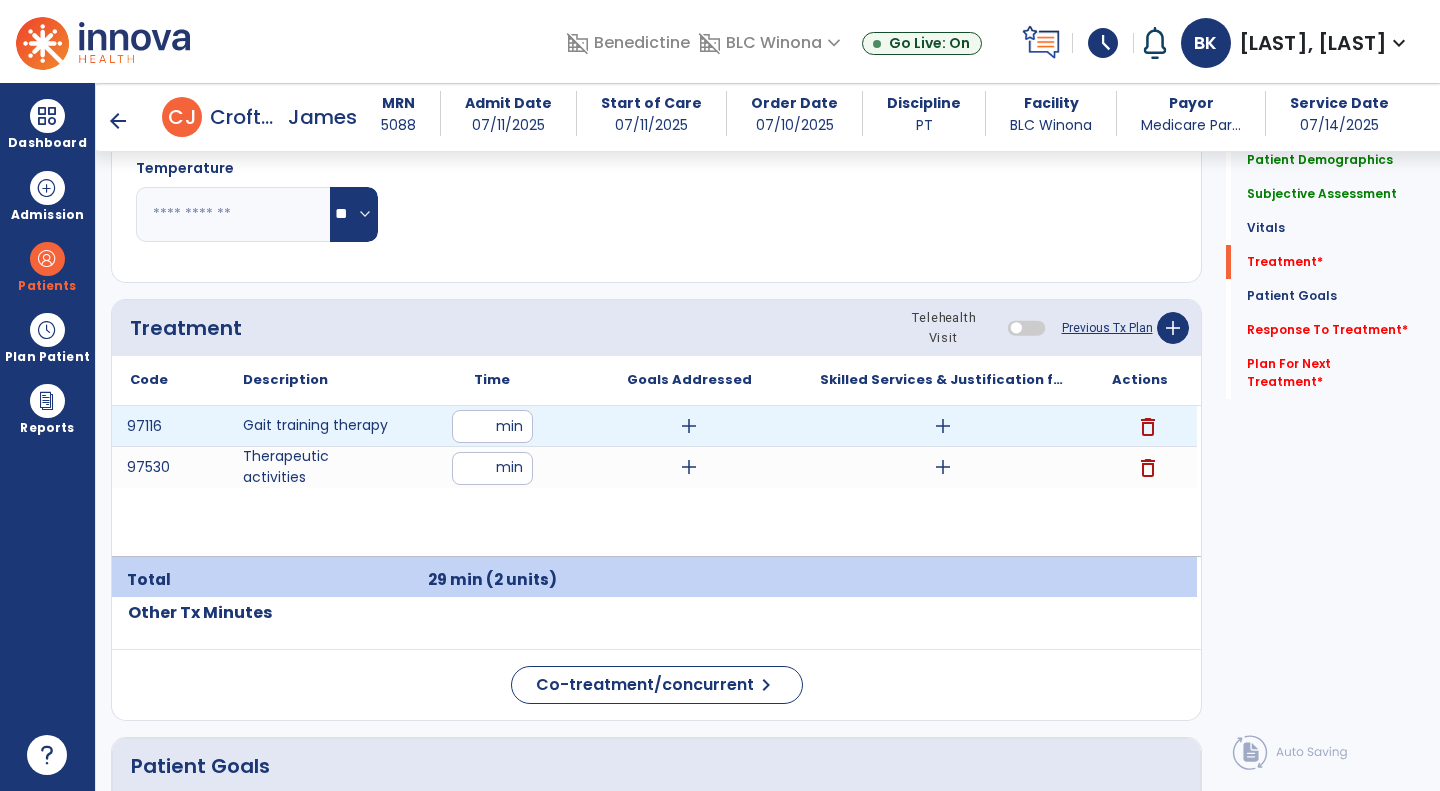 click on "add" at bounding box center [689, 426] 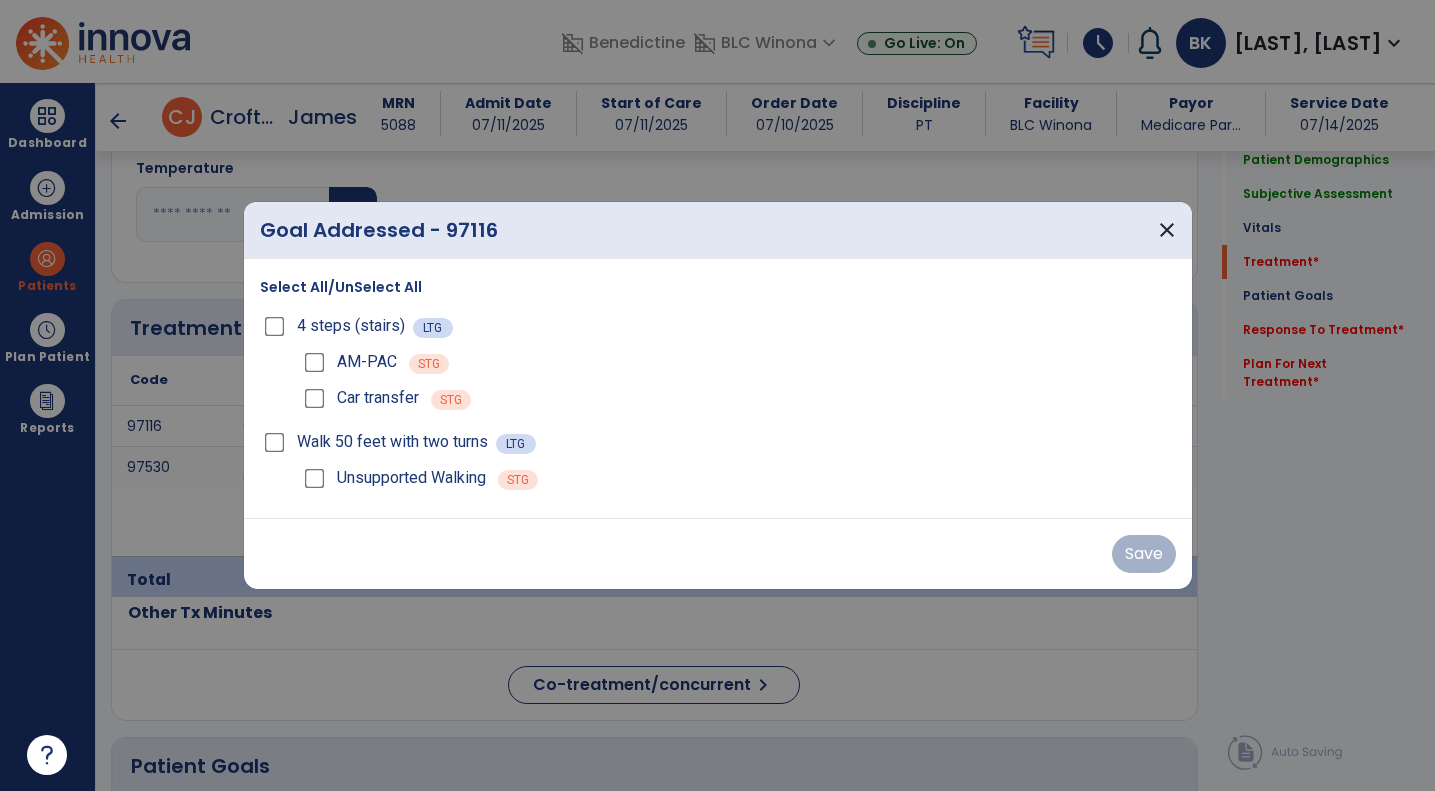 scroll, scrollTop: 1060, scrollLeft: 0, axis: vertical 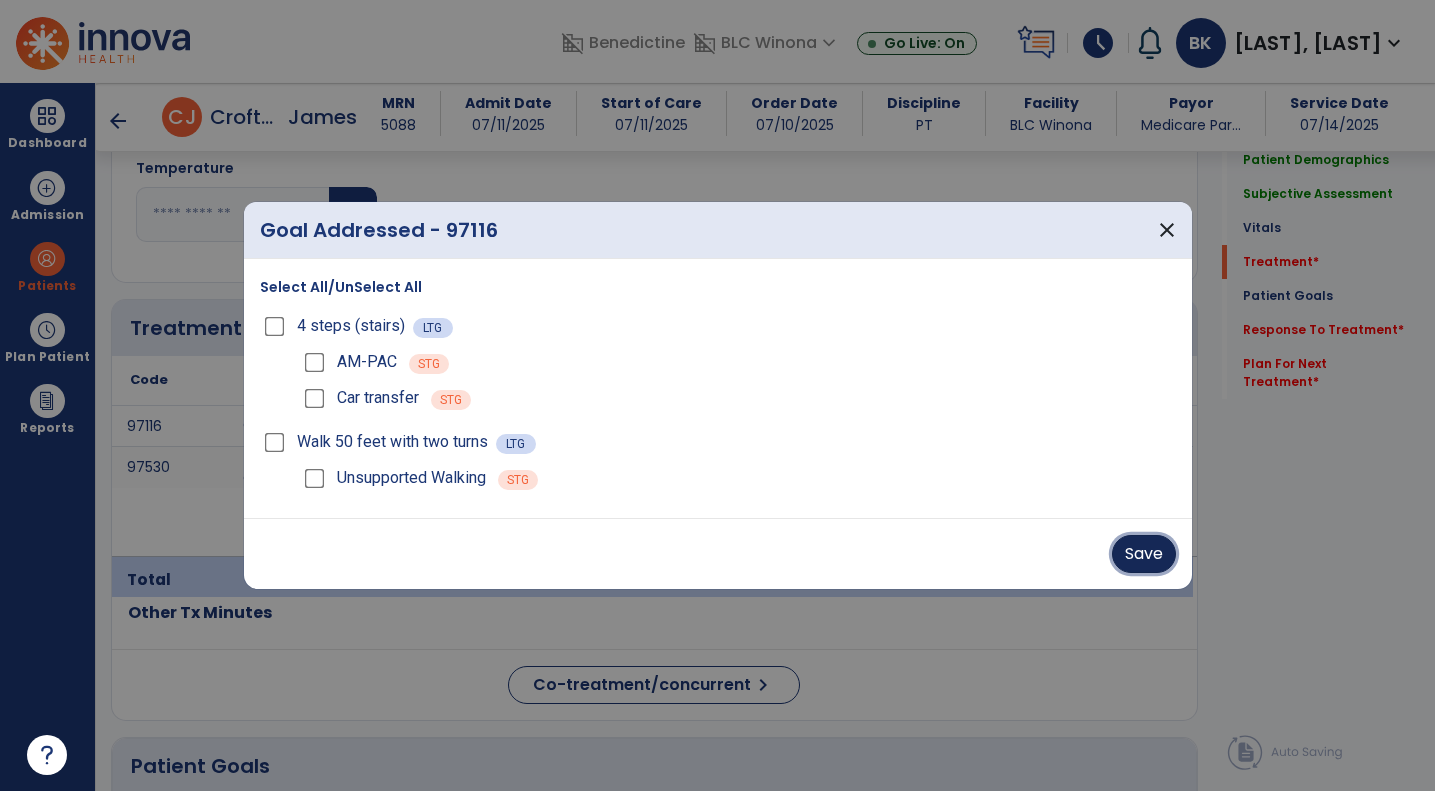 click on "Save" at bounding box center [1144, 554] 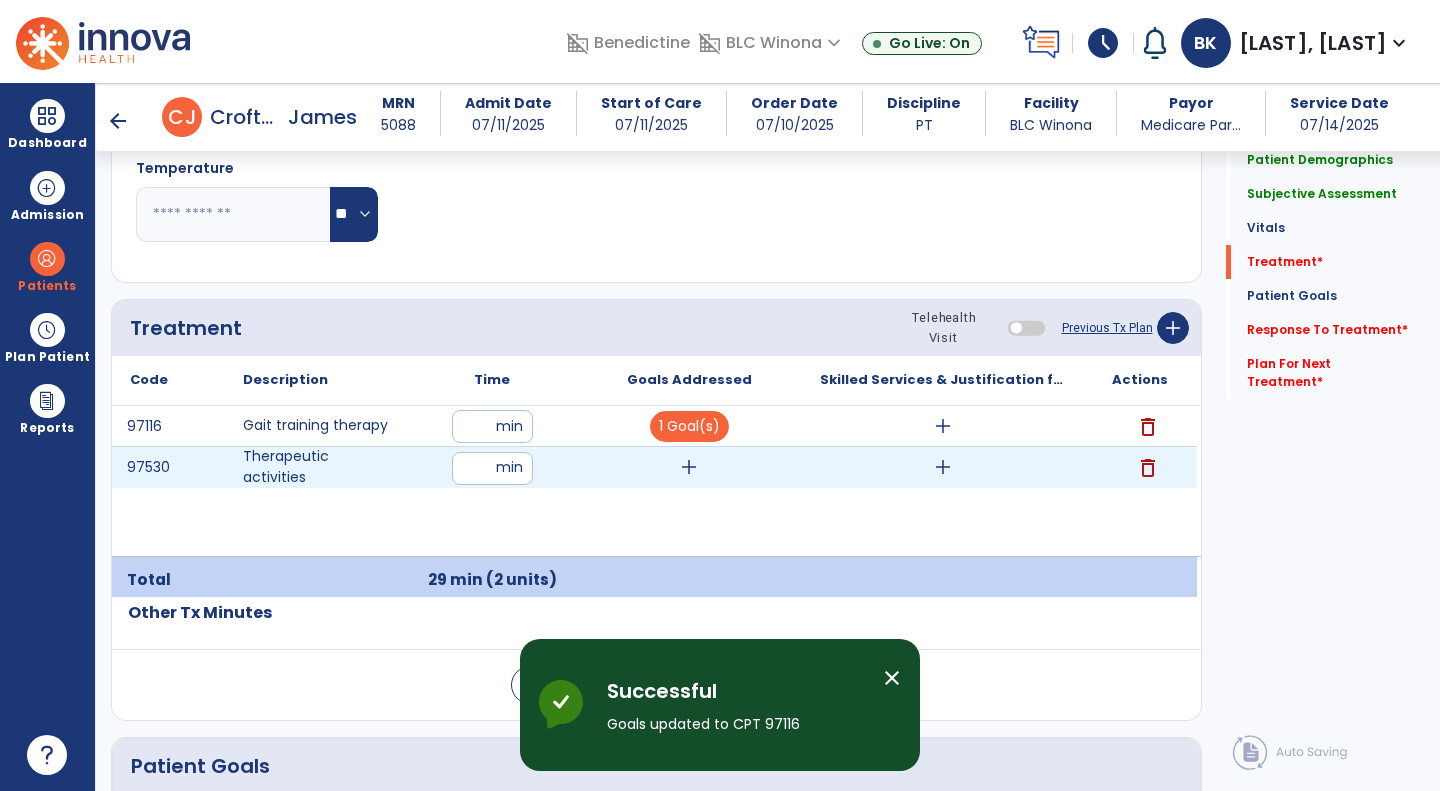 click on "add" at bounding box center (689, 467) 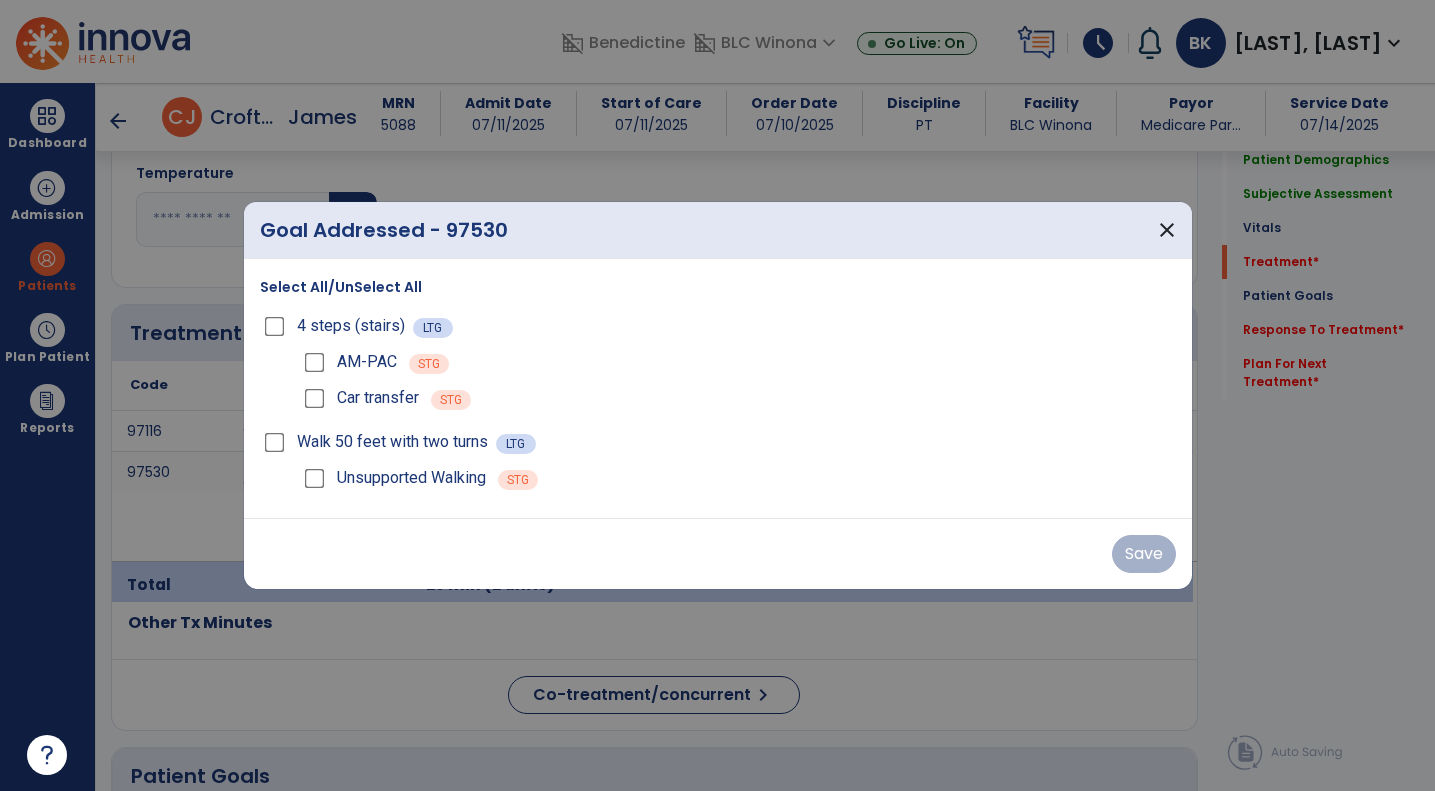 scroll, scrollTop: 1060, scrollLeft: 0, axis: vertical 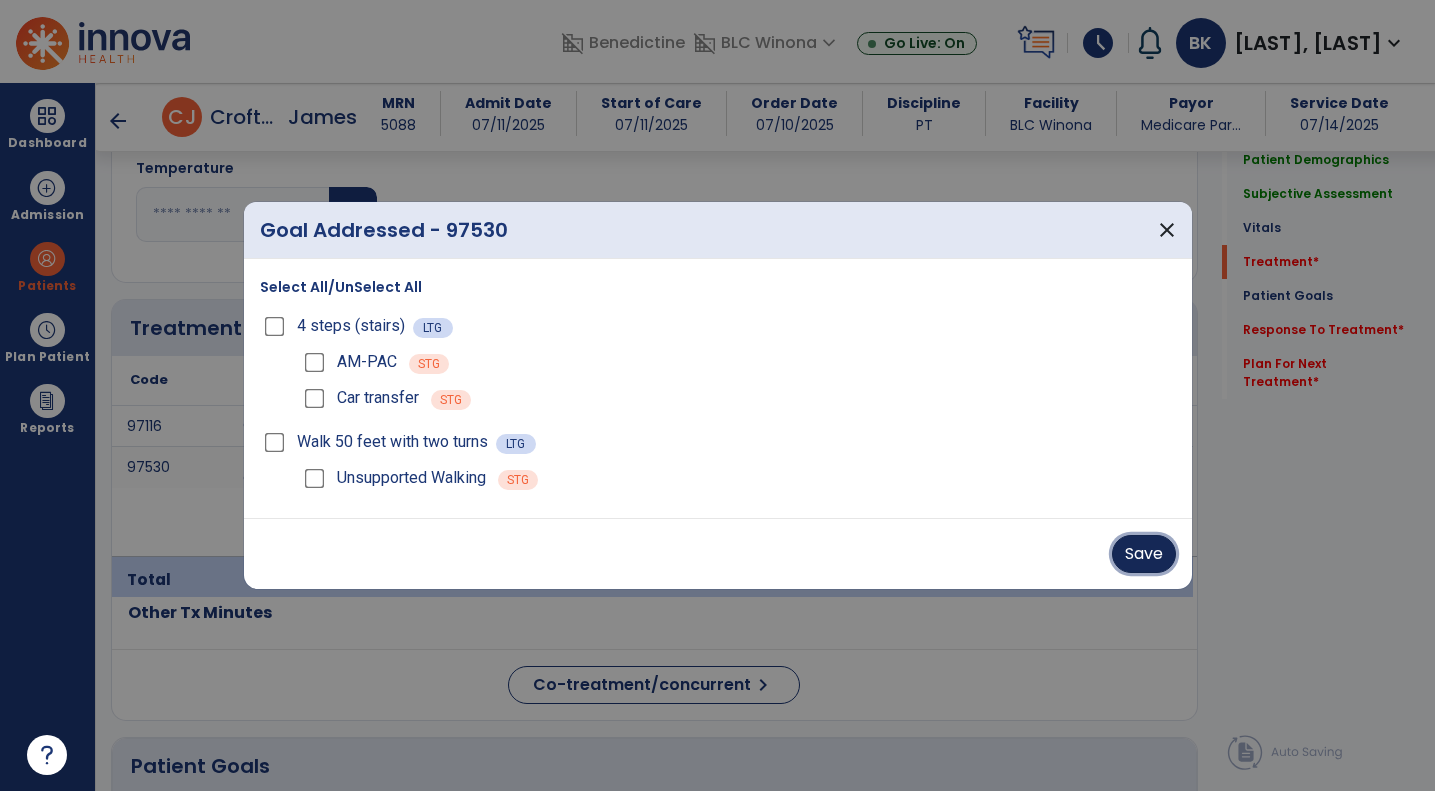 click on "Save" at bounding box center (1144, 554) 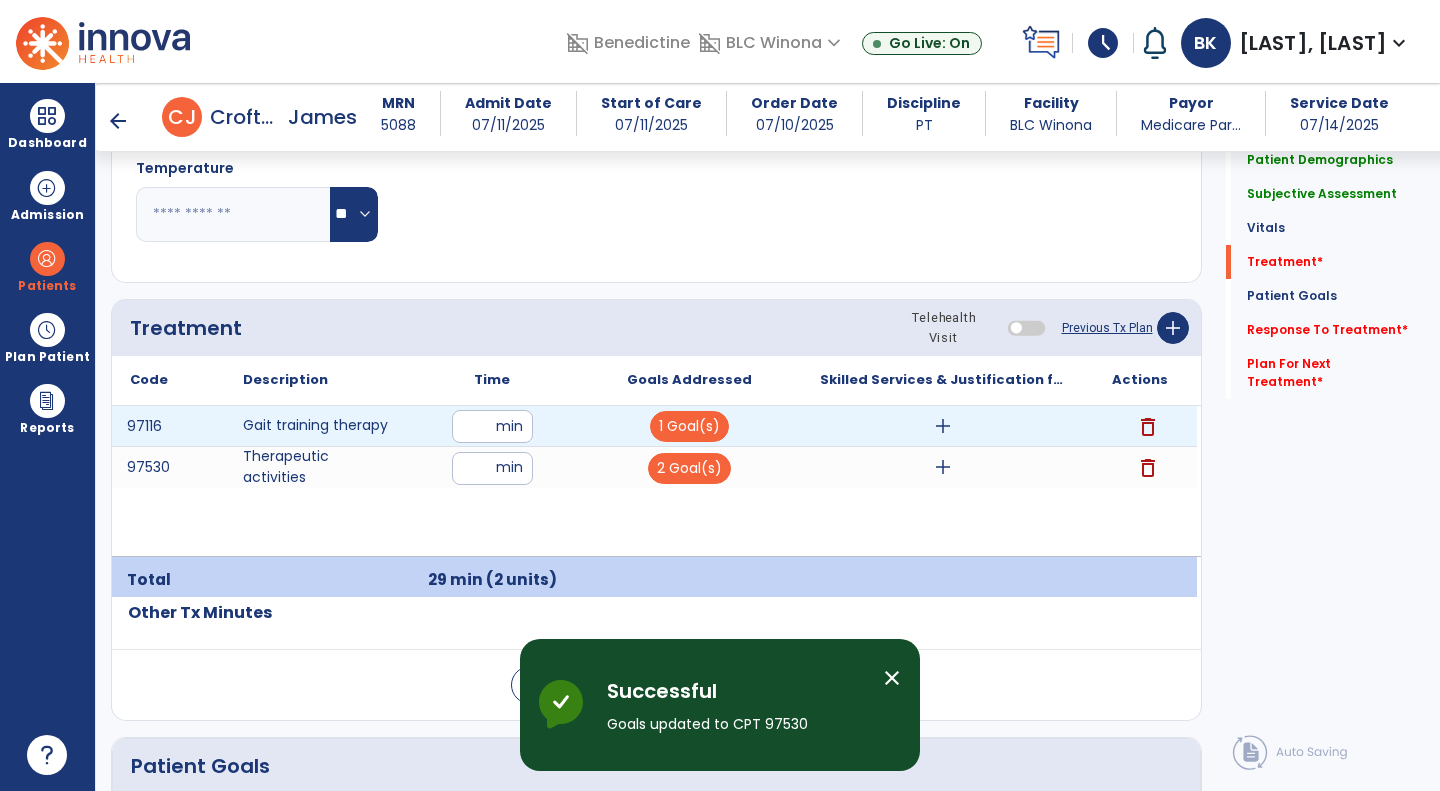 click on "add" at bounding box center (943, 426) 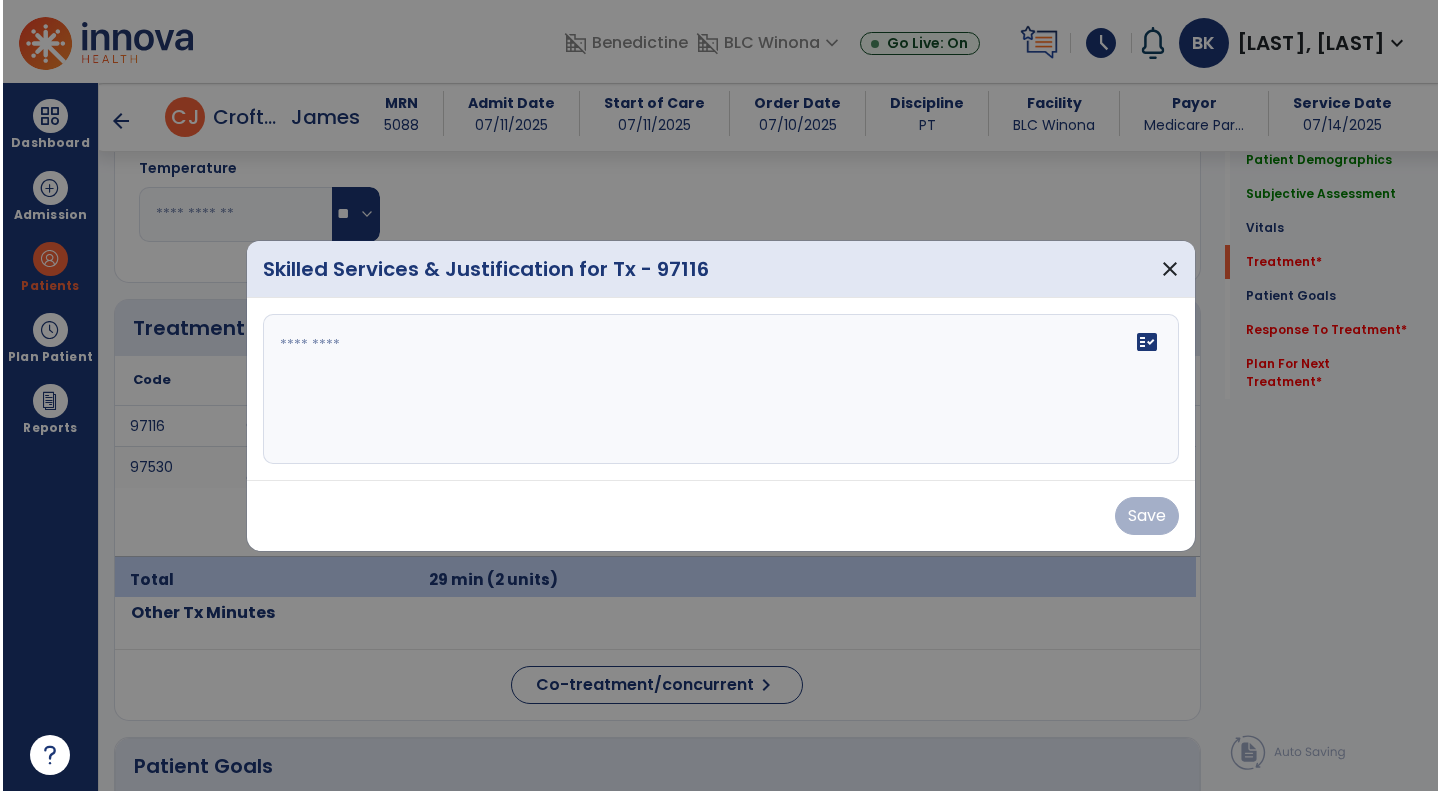 scroll, scrollTop: 1060, scrollLeft: 0, axis: vertical 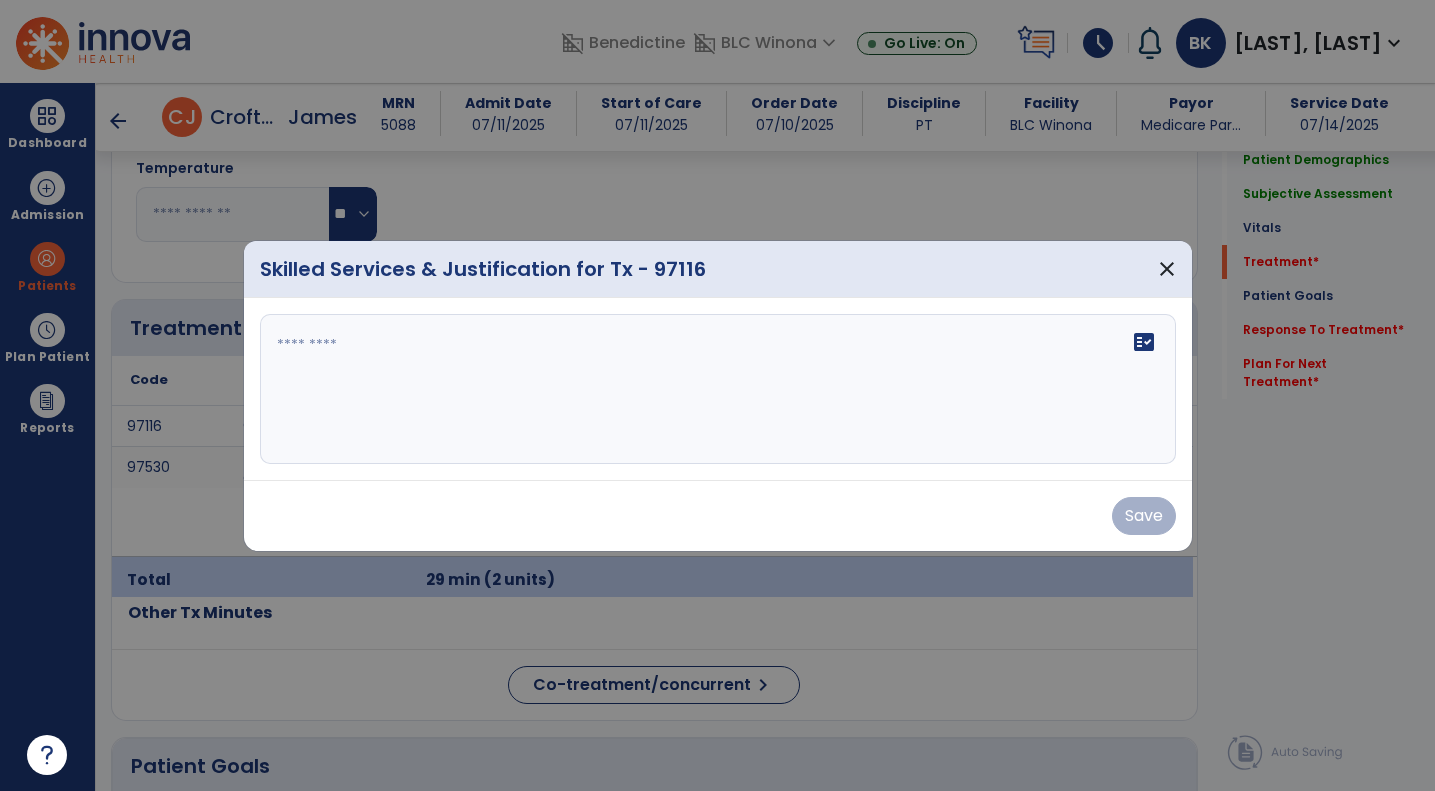 click on "fact_check" at bounding box center [718, 389] 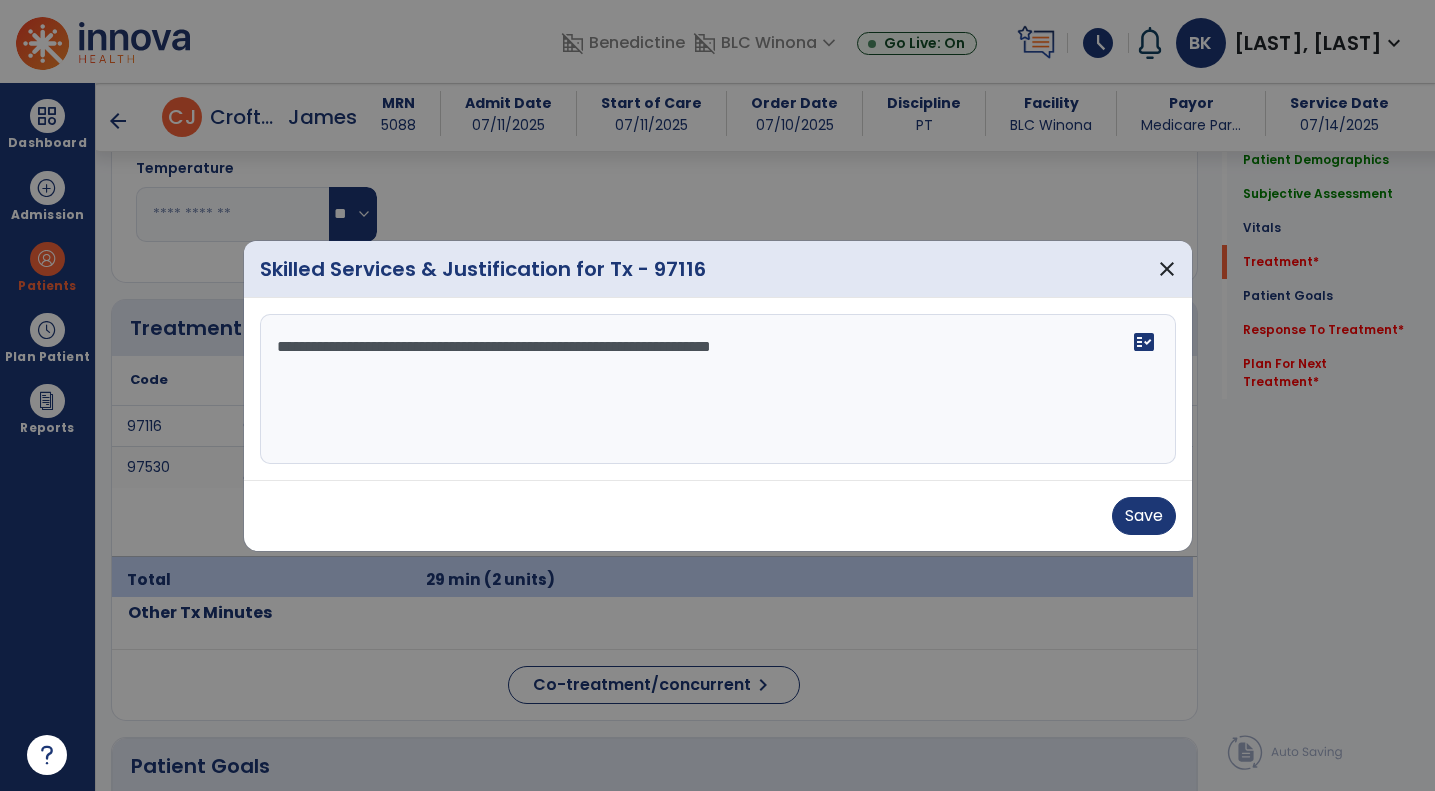 click on "**********" at bounding box center (718, 389) 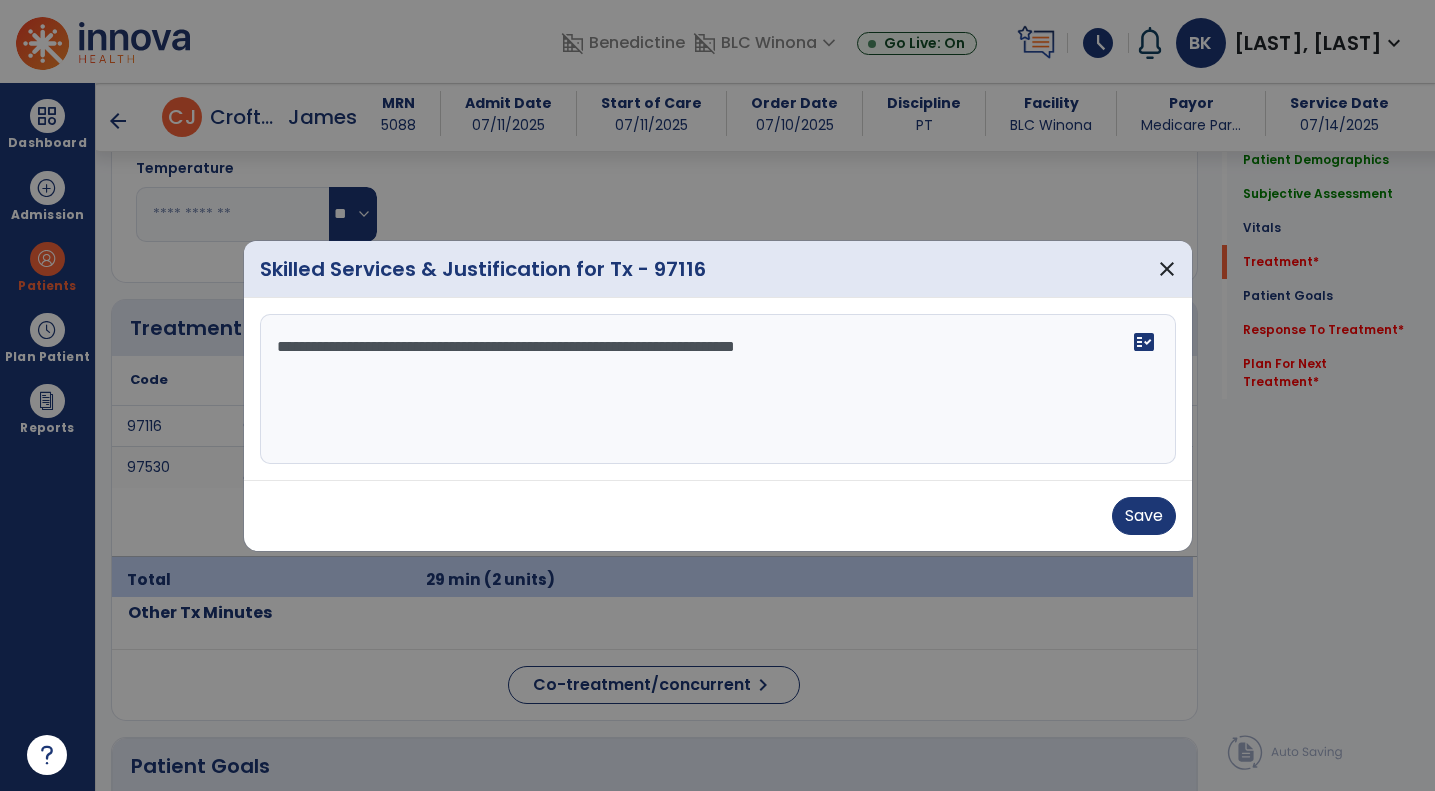 click on "**********" at bounding box center (718, 389) 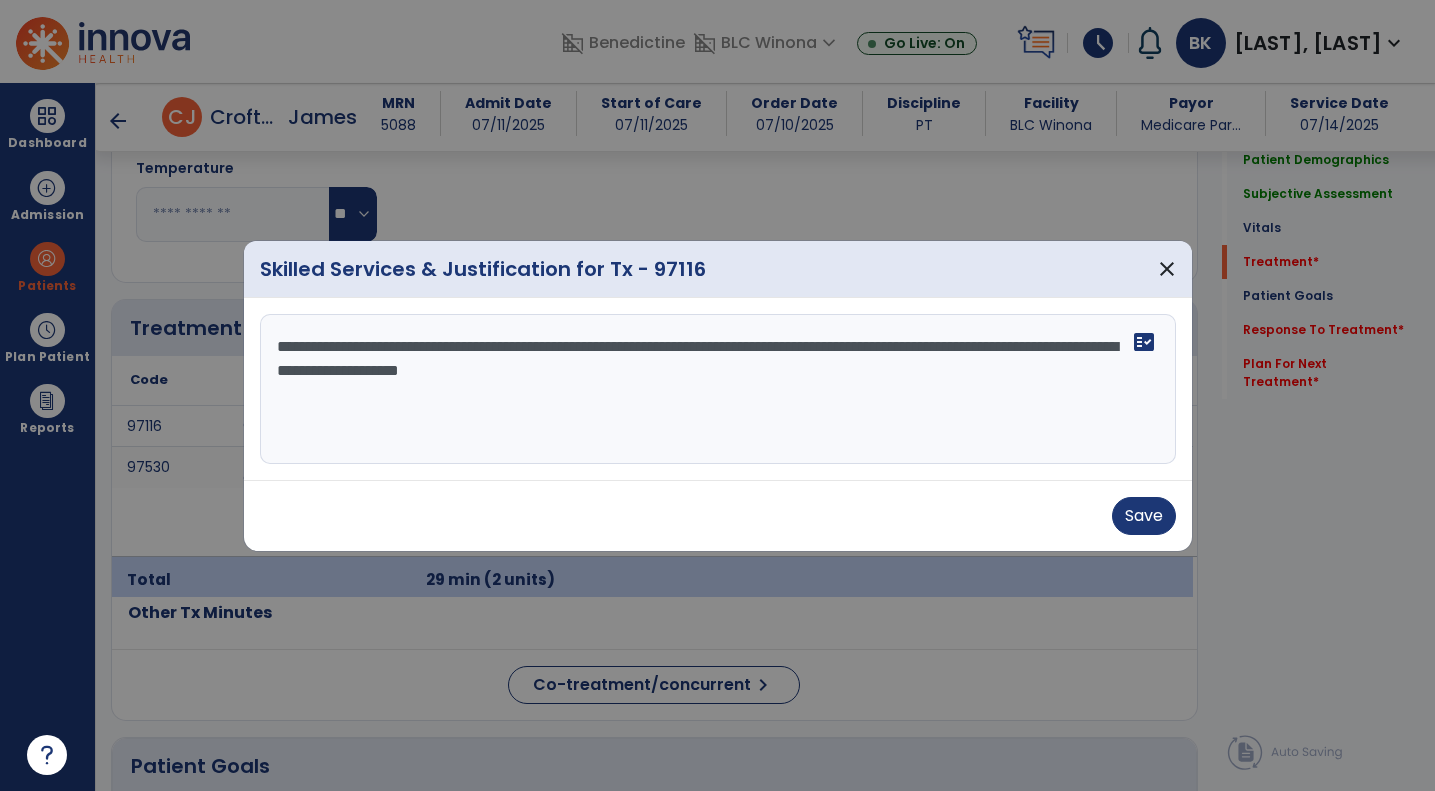 click on "**********" at bounding box center [718, 389] 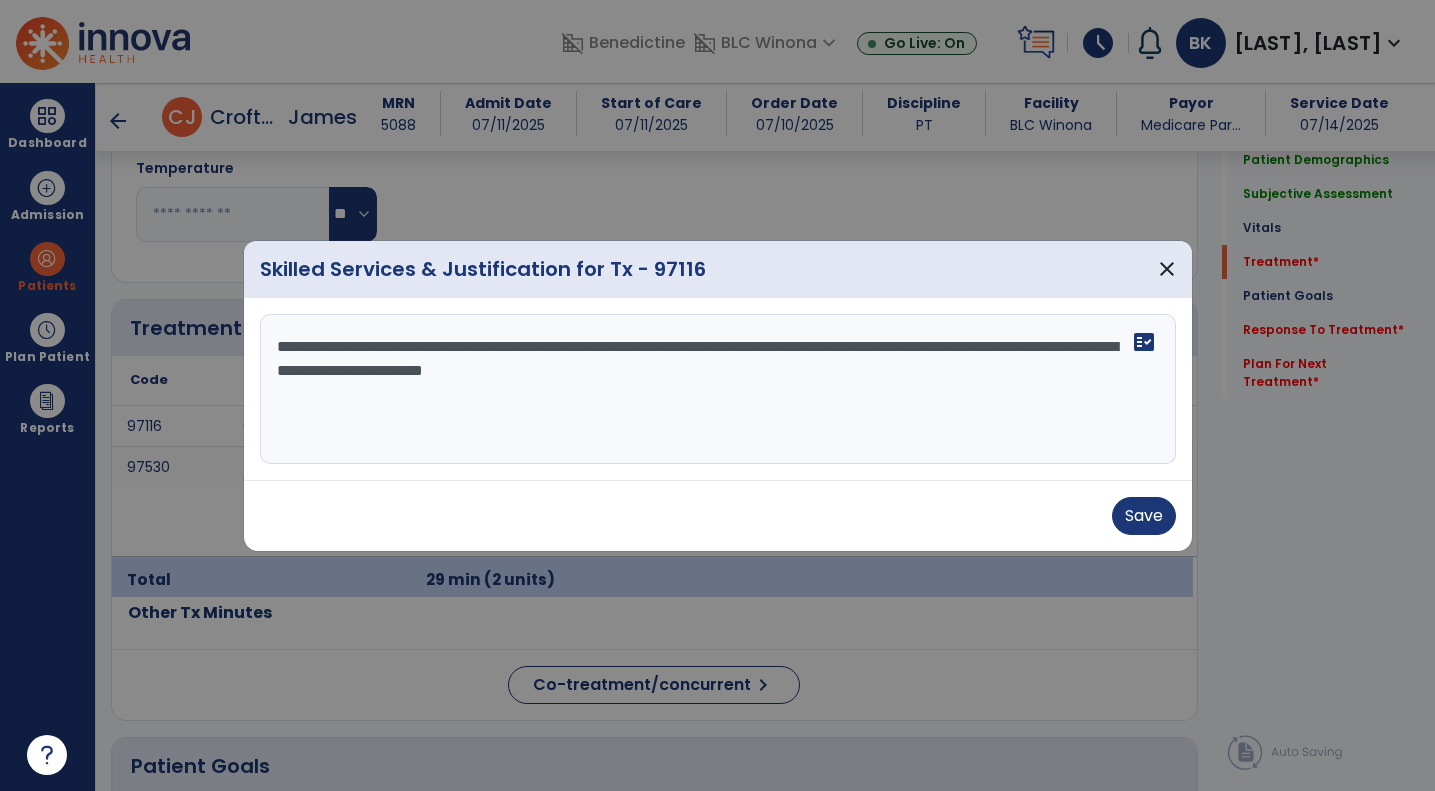 click on "**********" at bounding box center (718, 389) 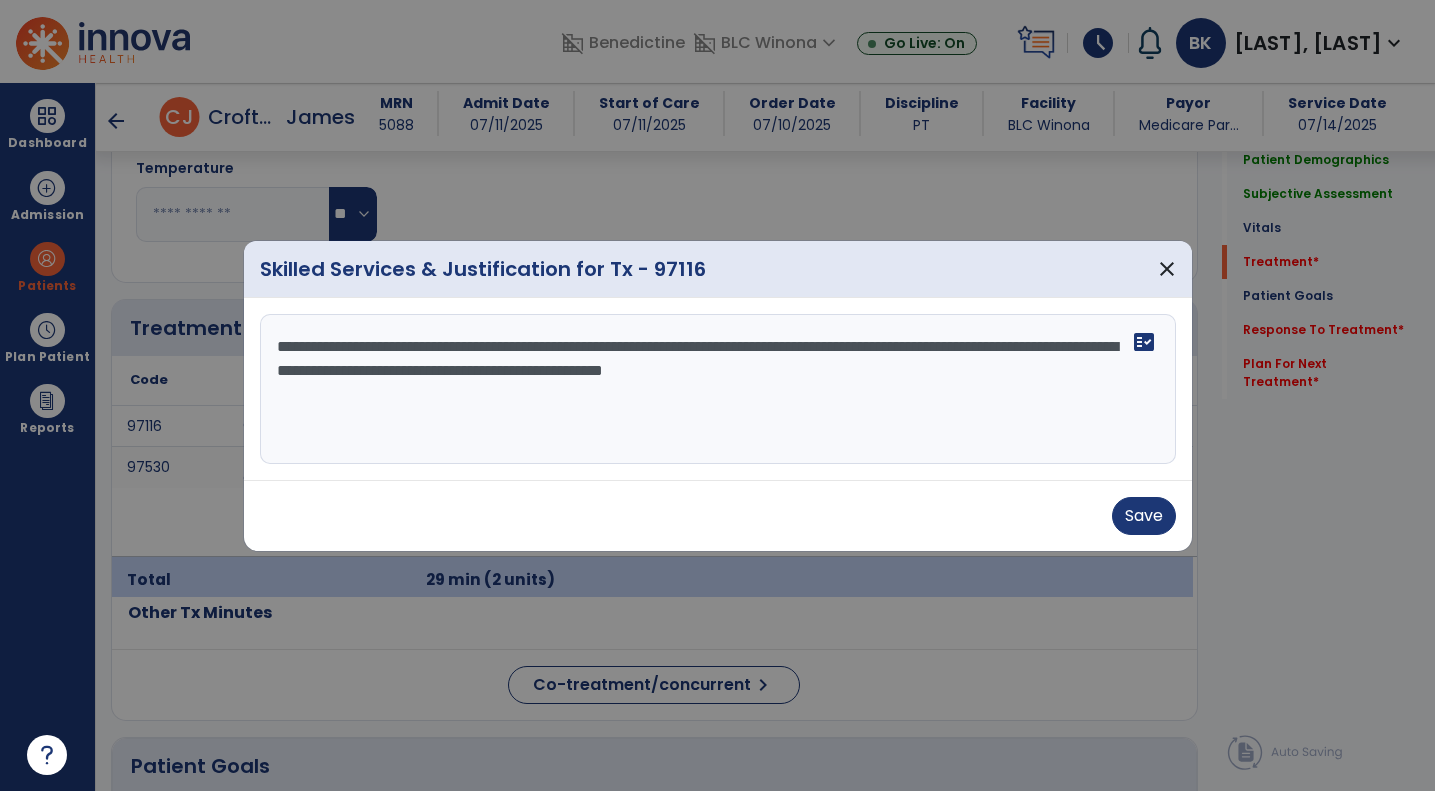 click on "**********" at bounding box center [718, 389] 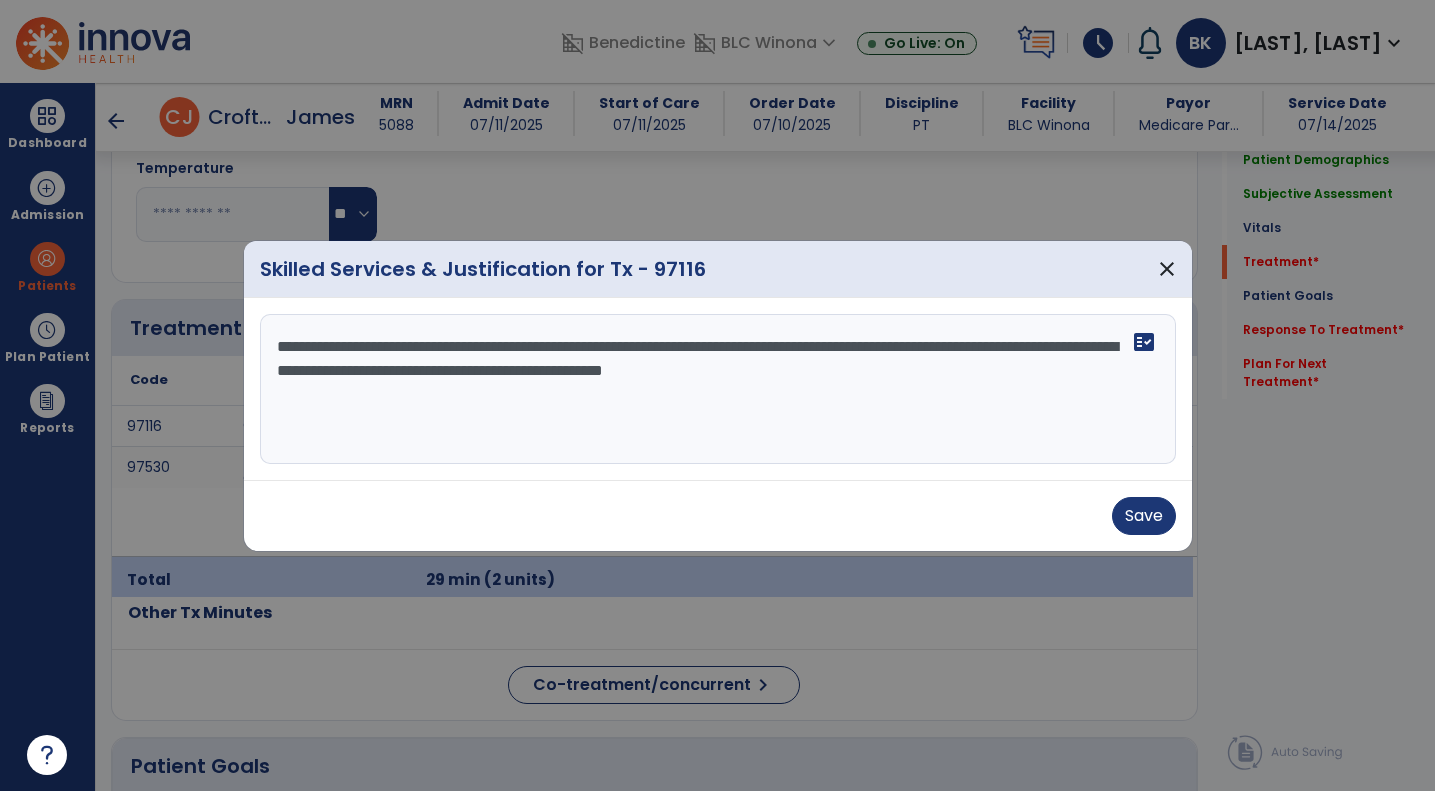drag, startPoint x: 970, startPoint y: 375, endPoint x: 626, endPoint y: 338, distance: 345.9841 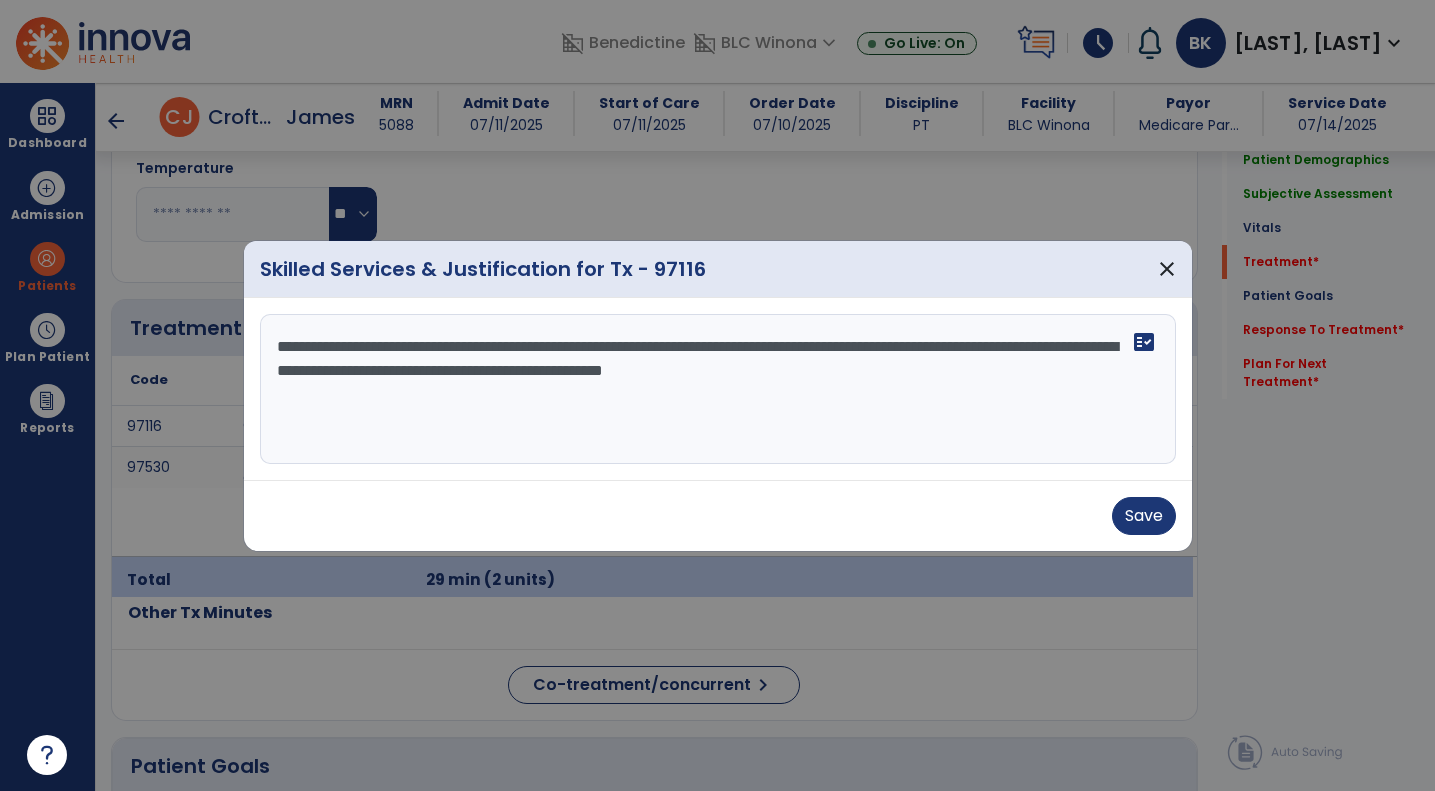 click on "**********" at bounding box center (718, 389) 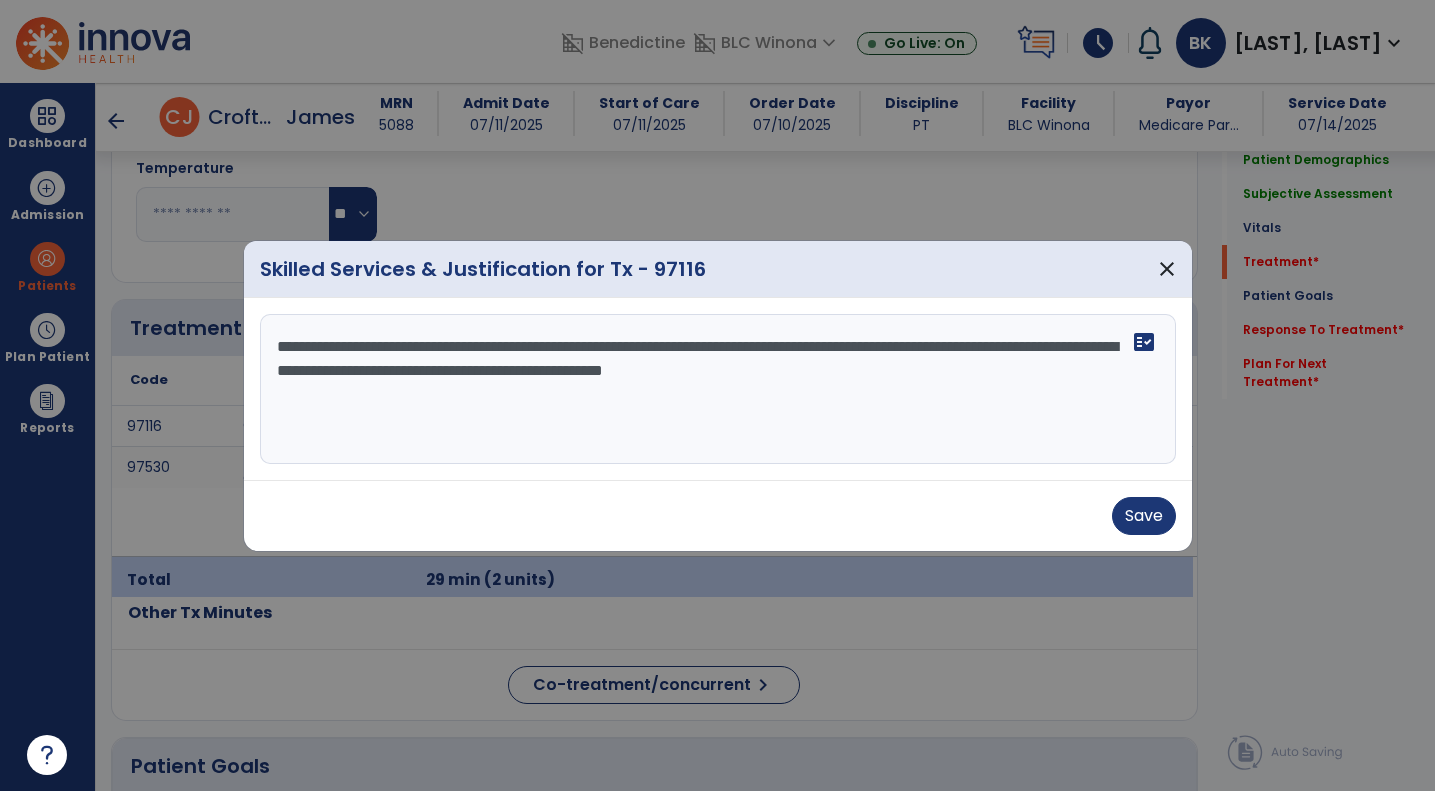 click on "**********" at bounding box center (718, 389) 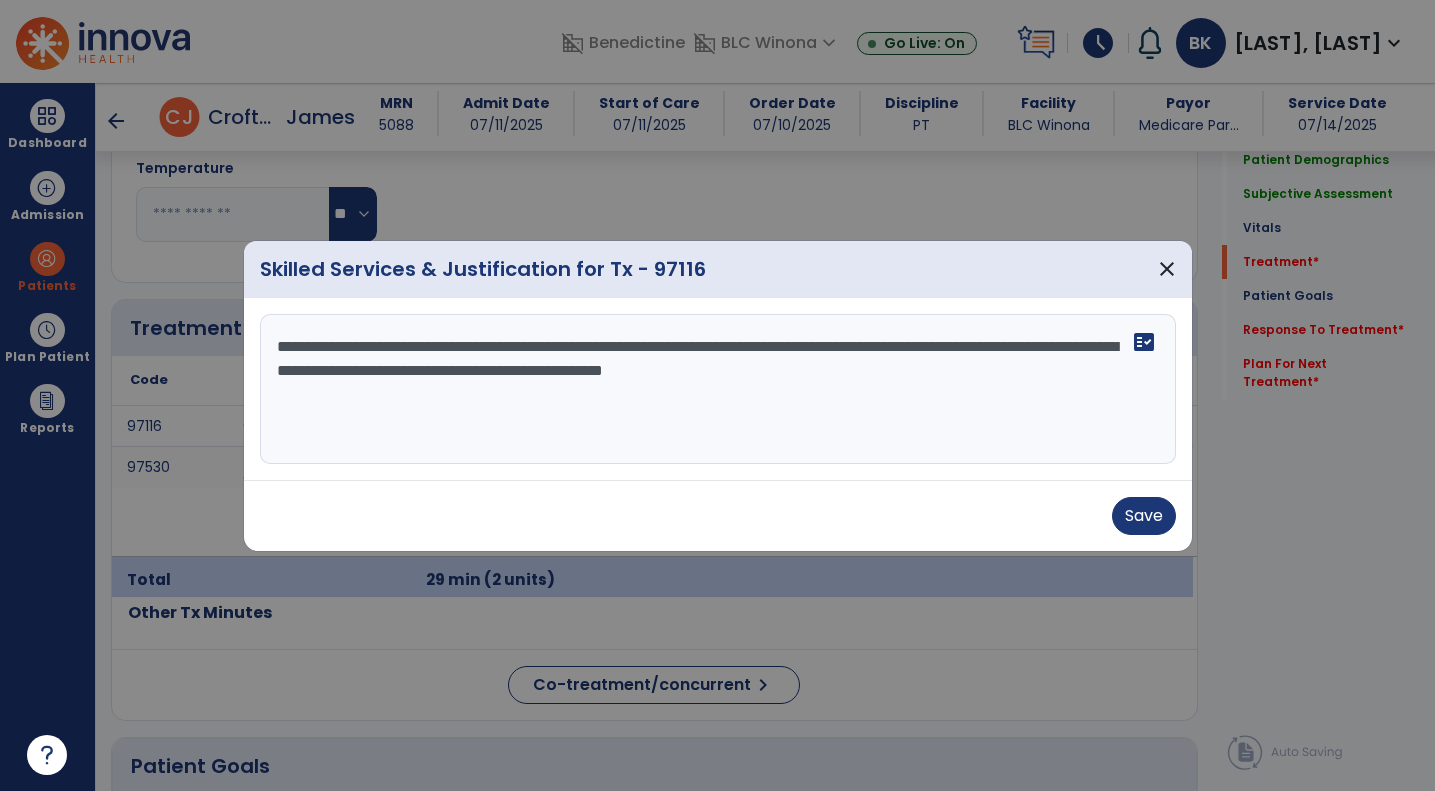 click on "**********" at bounding box center (718, 389) 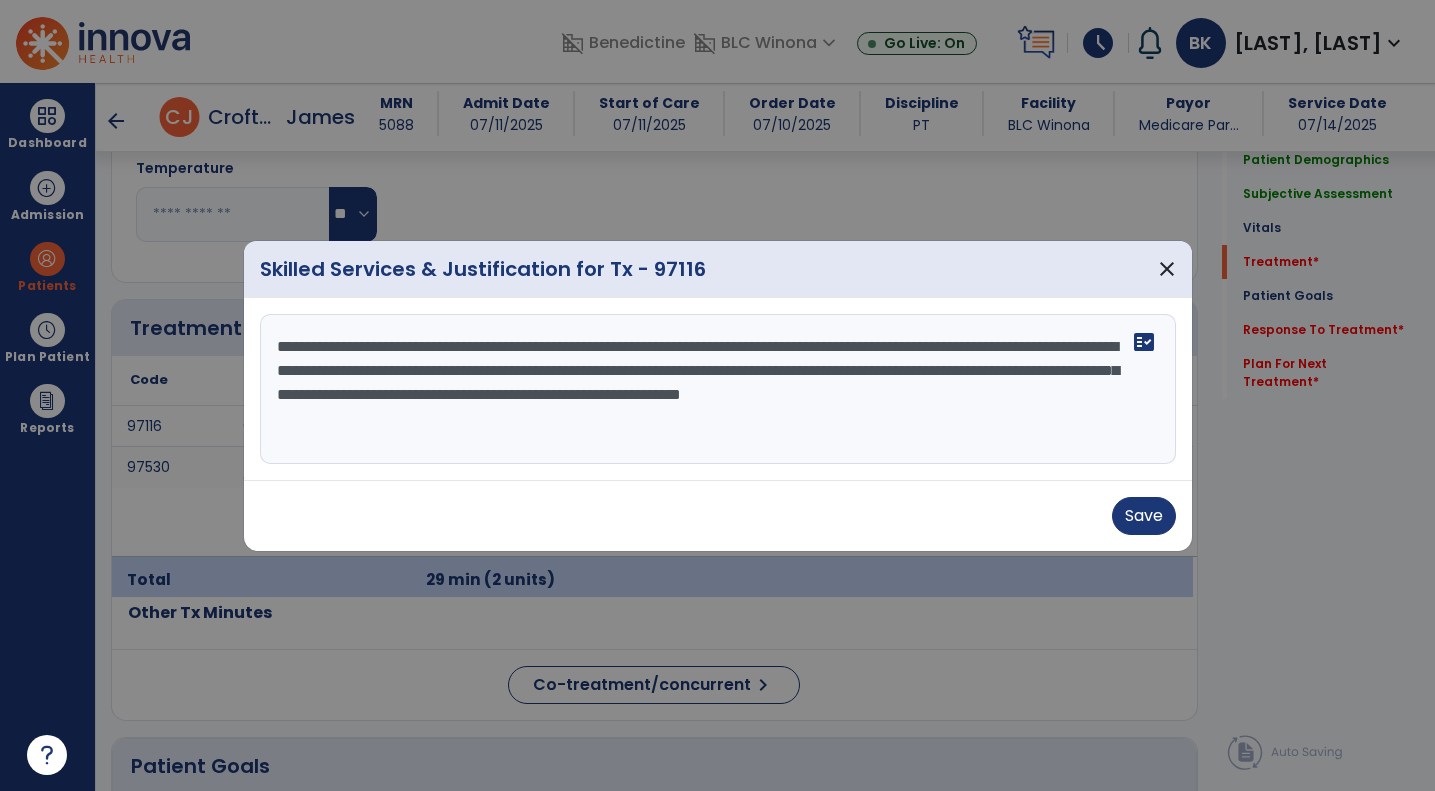 type on "**********" 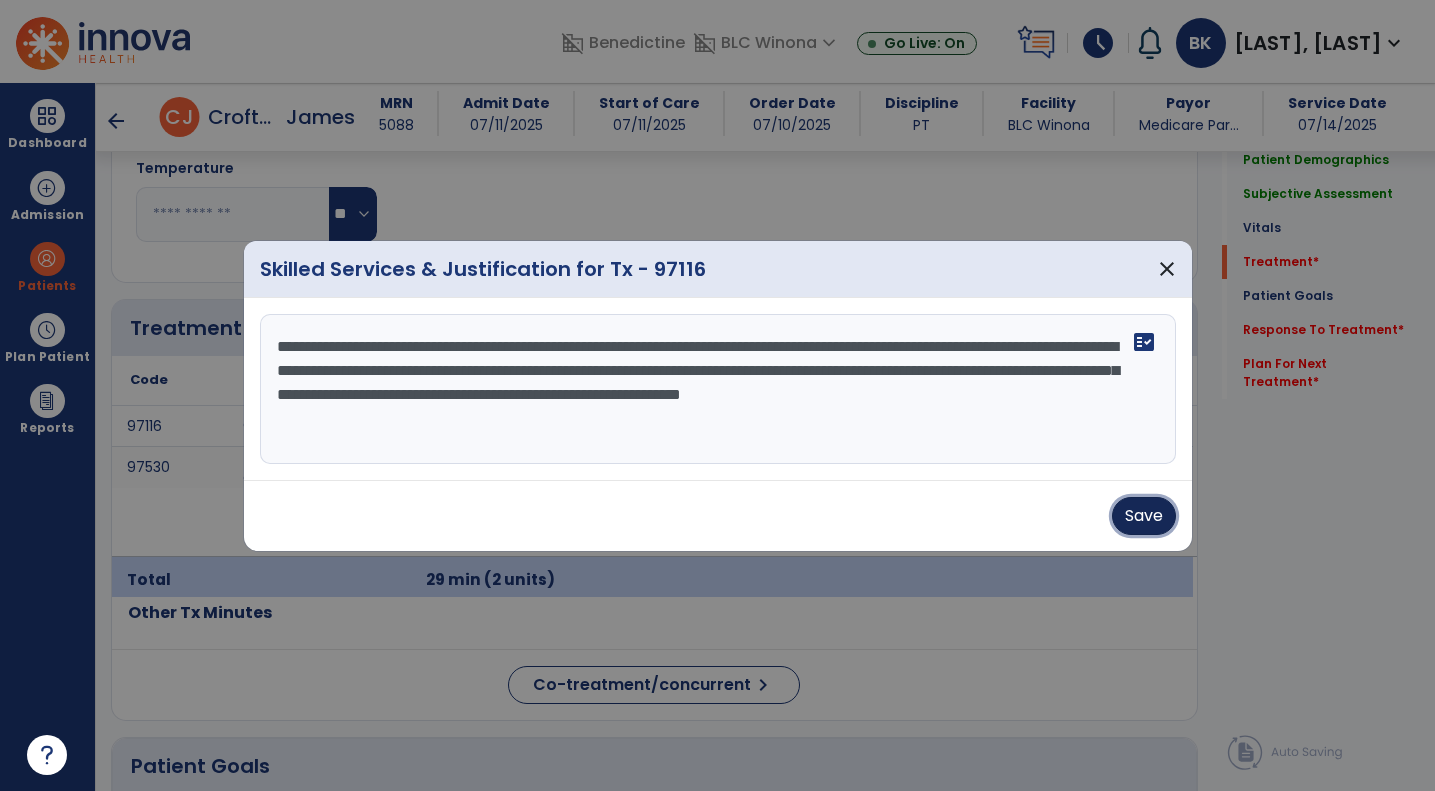 click on "Save" at bounding box center [1144, 516] 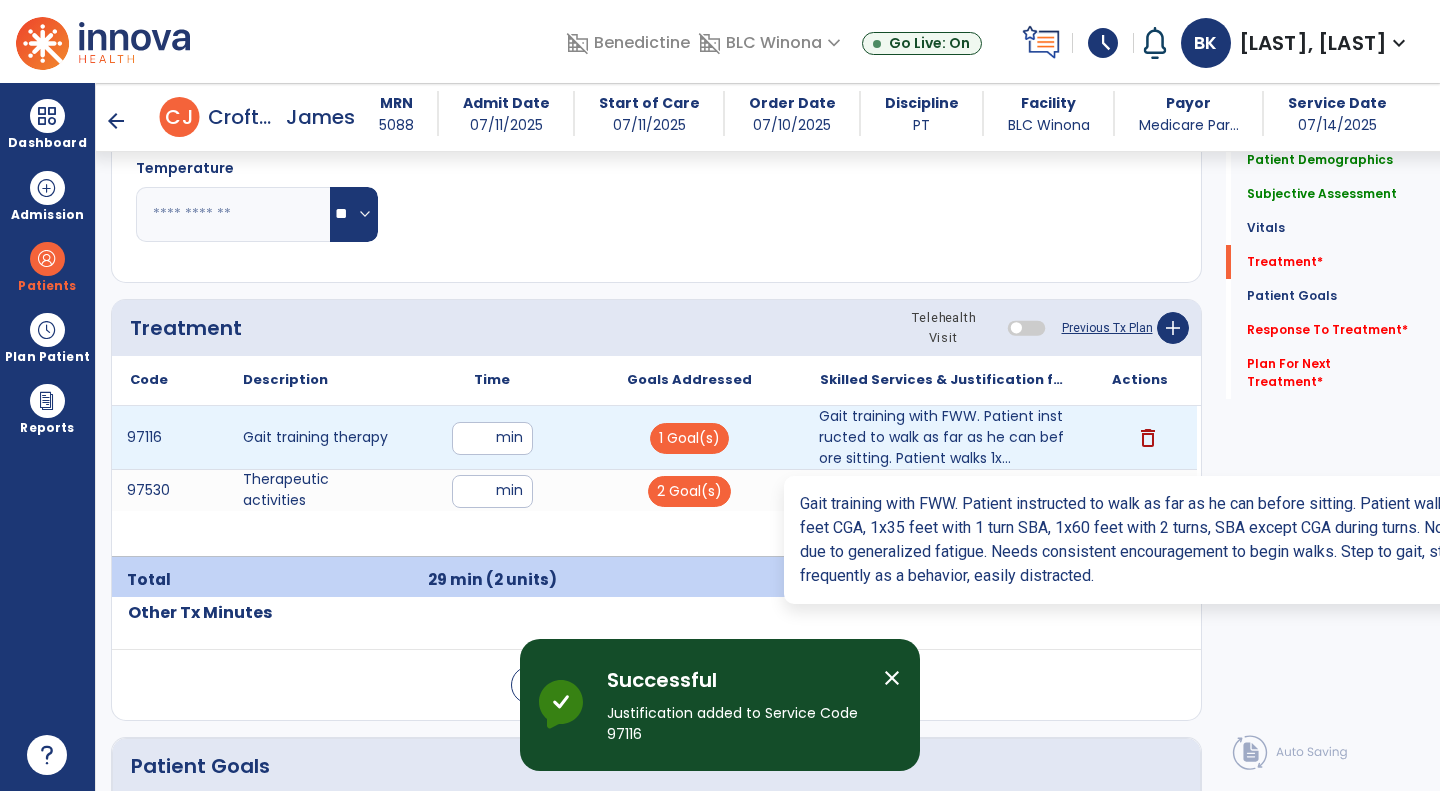 click on "Gait training with FWW. Patient instructed to walk as far as he can before sitting. Patient walks 1x..." at bounding box center [943, 437] 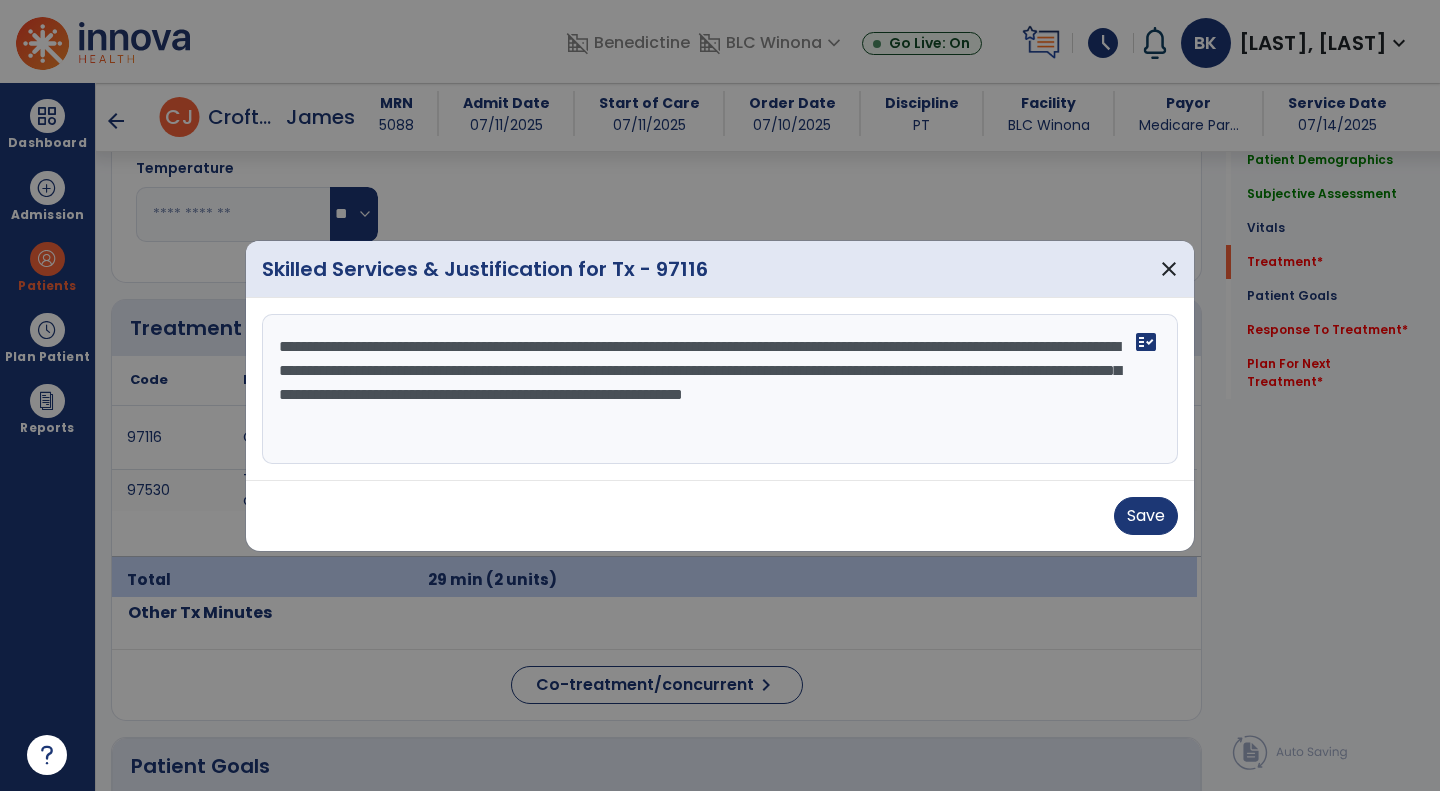 click on "**********" at bounding box center [720, 389] 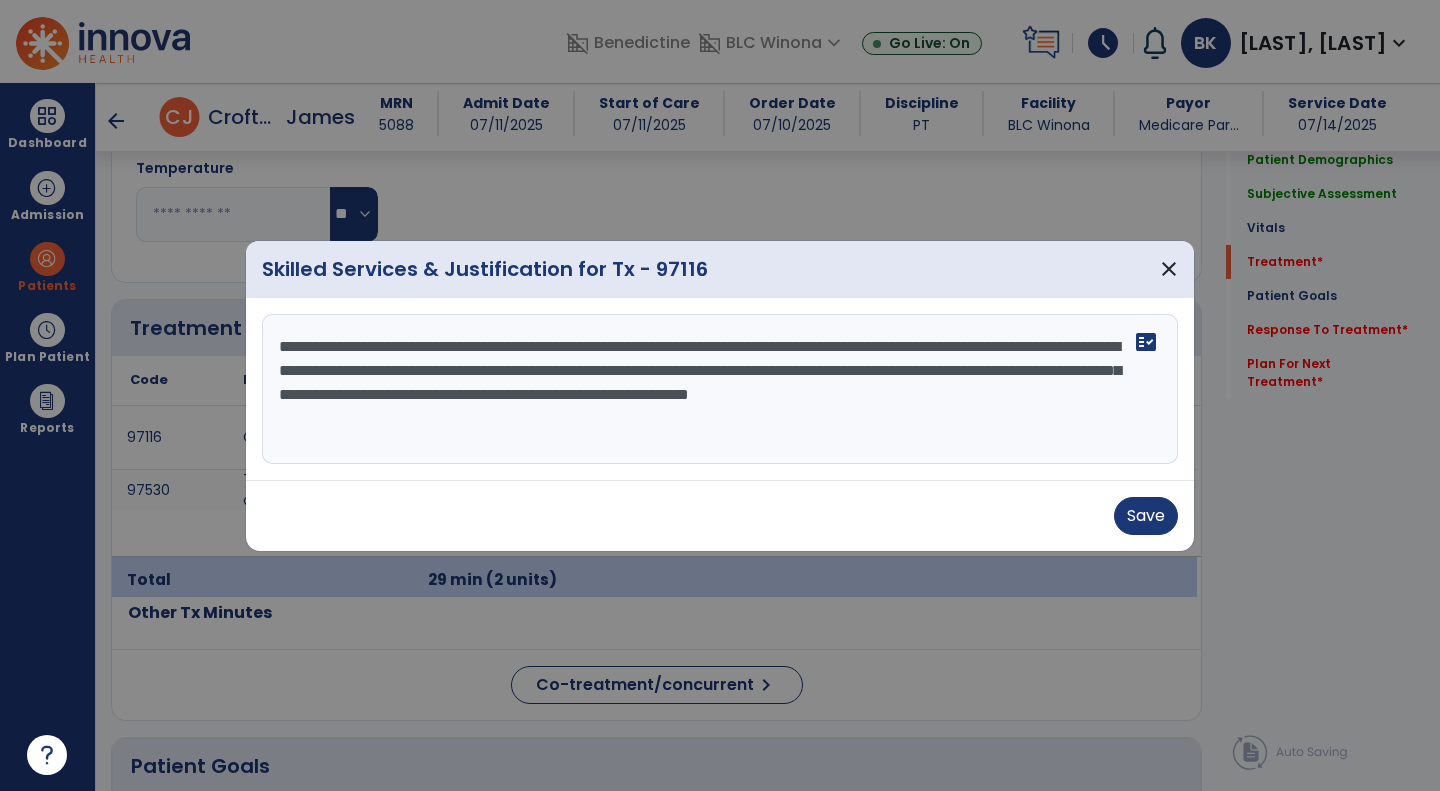 type on "**********" 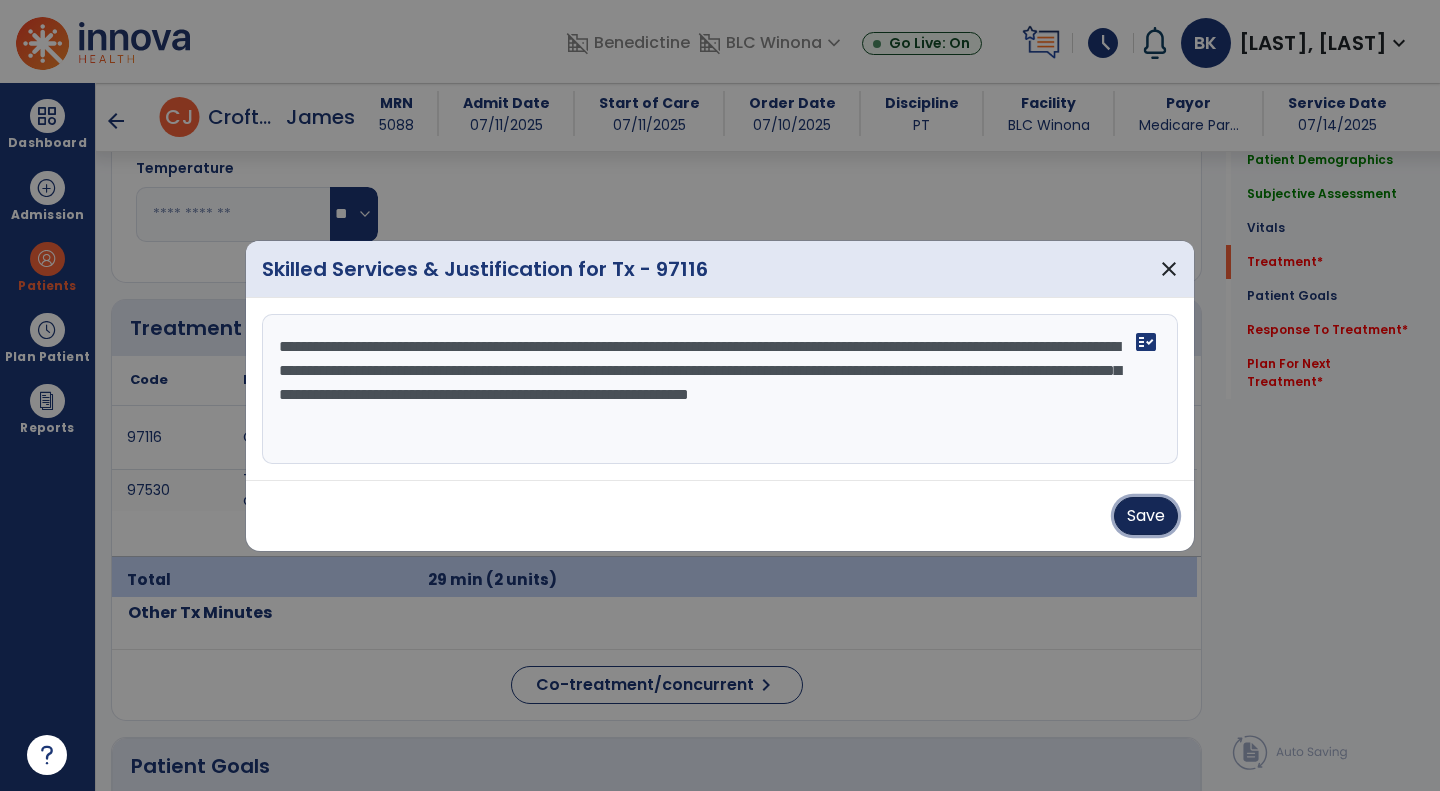 click on "Save" at bounding box center [1146, 516] 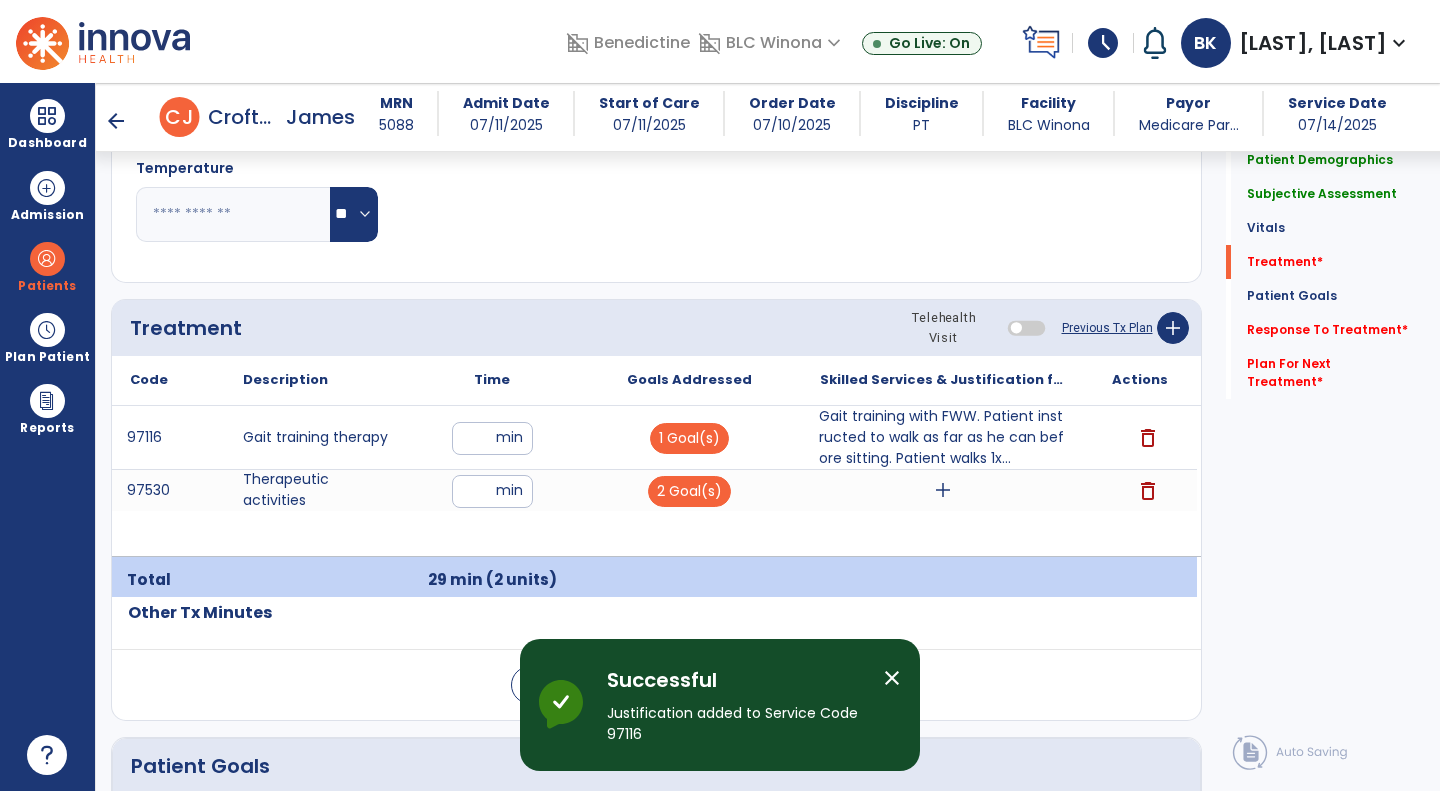scroll, scrollTop: 1108, scrollLeft: 0, axis: vertical 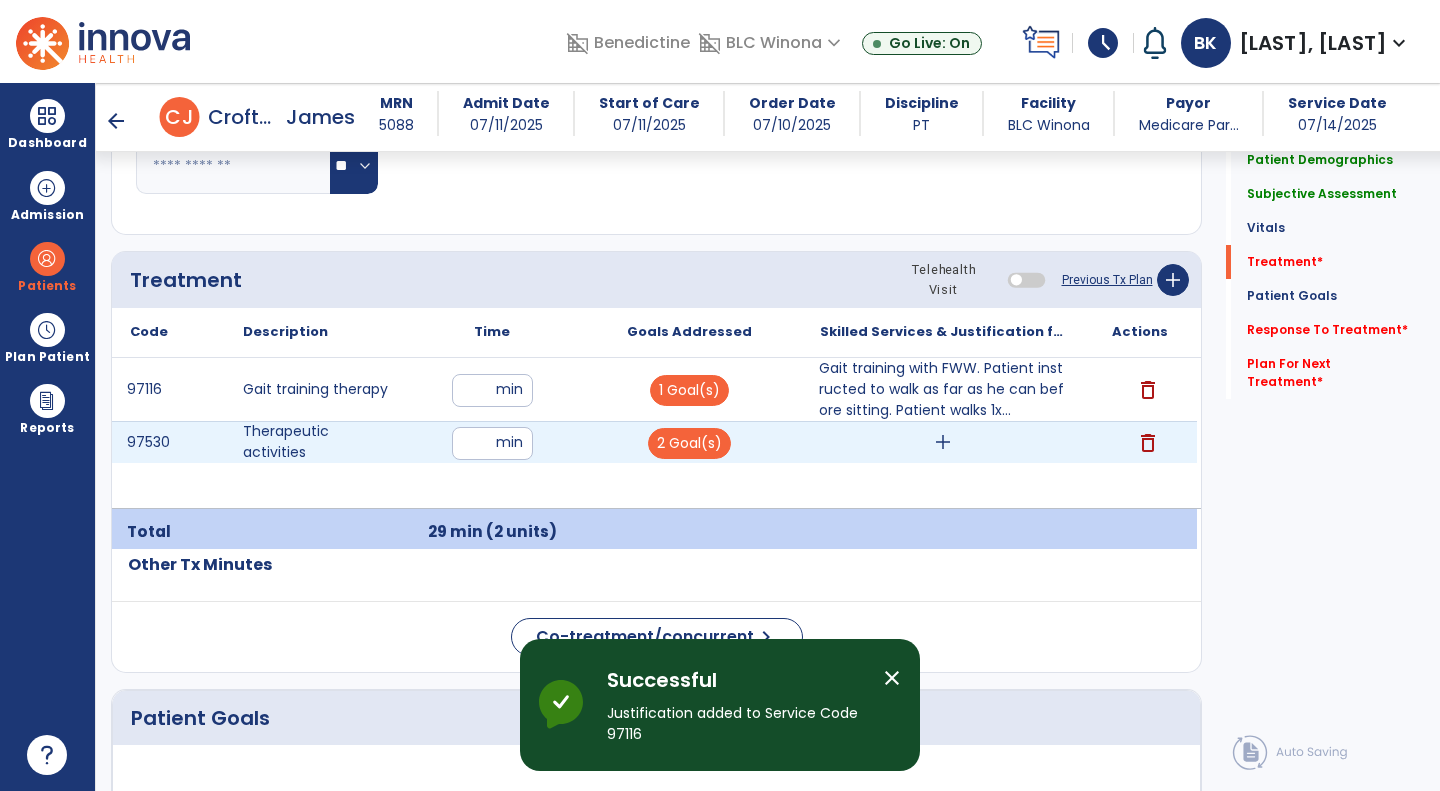 click on "add" at bounding box center (943, 442) 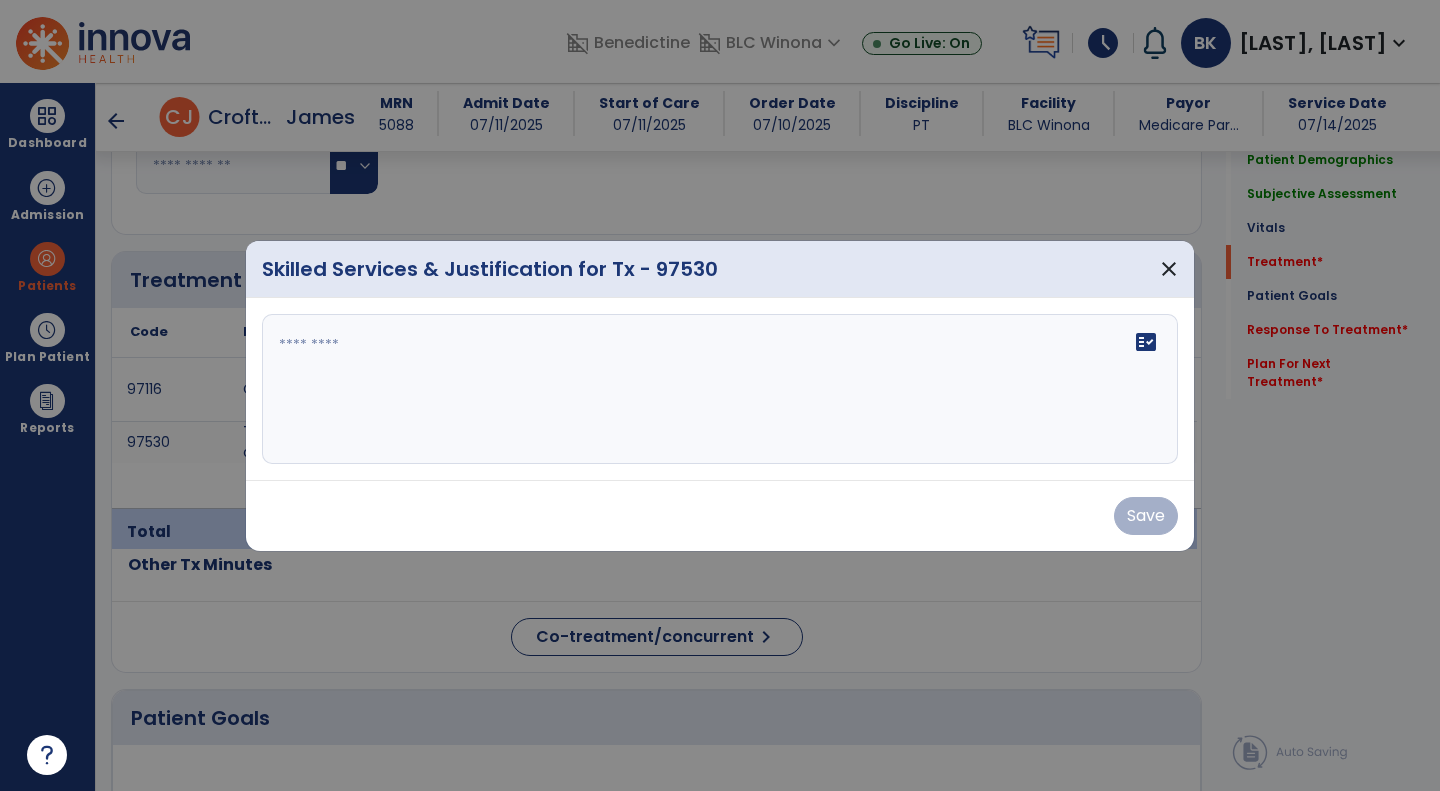 click on "fact_check" at bounding box center [720, 389] 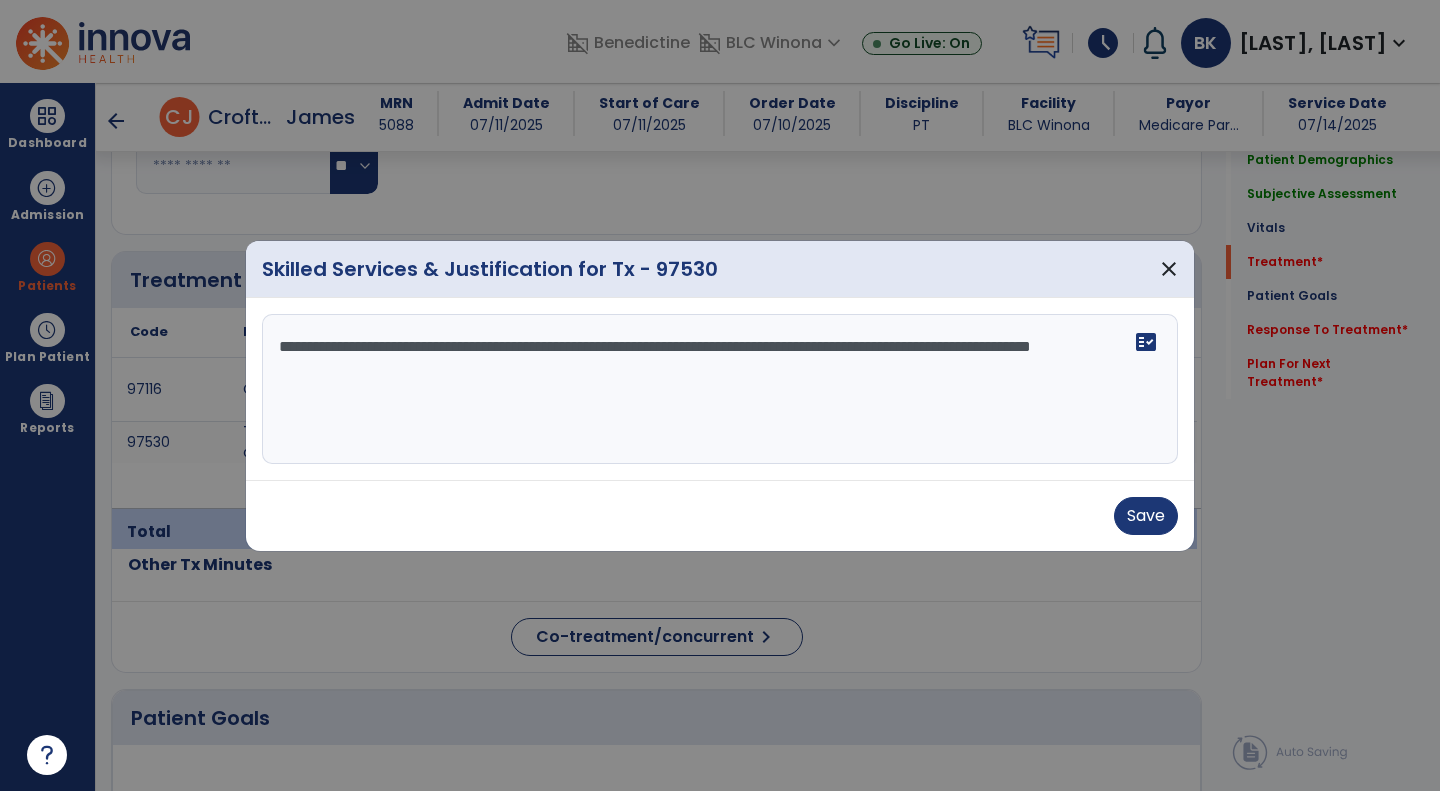 type on "**********" 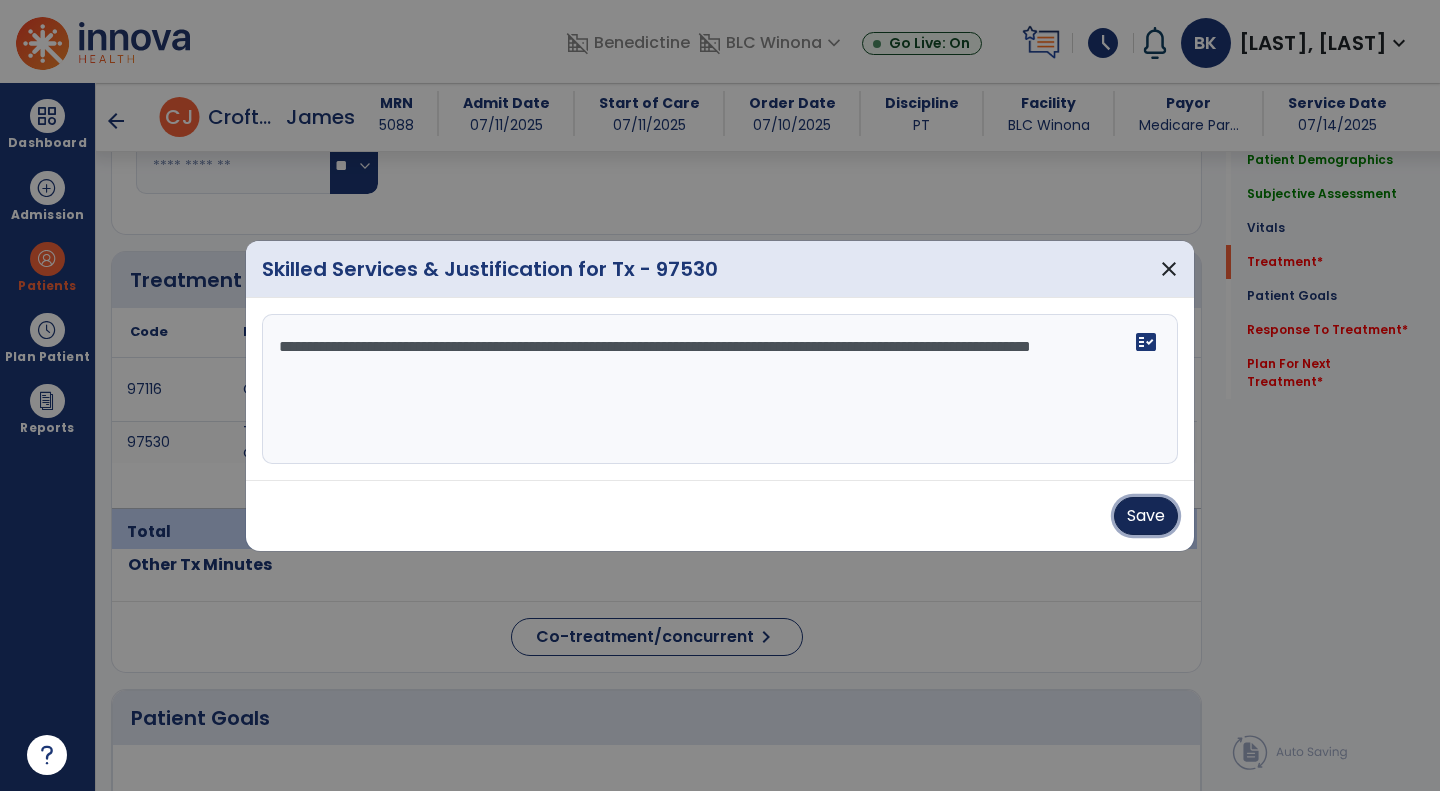 click on "Save" at bounding box center [1146, 516] 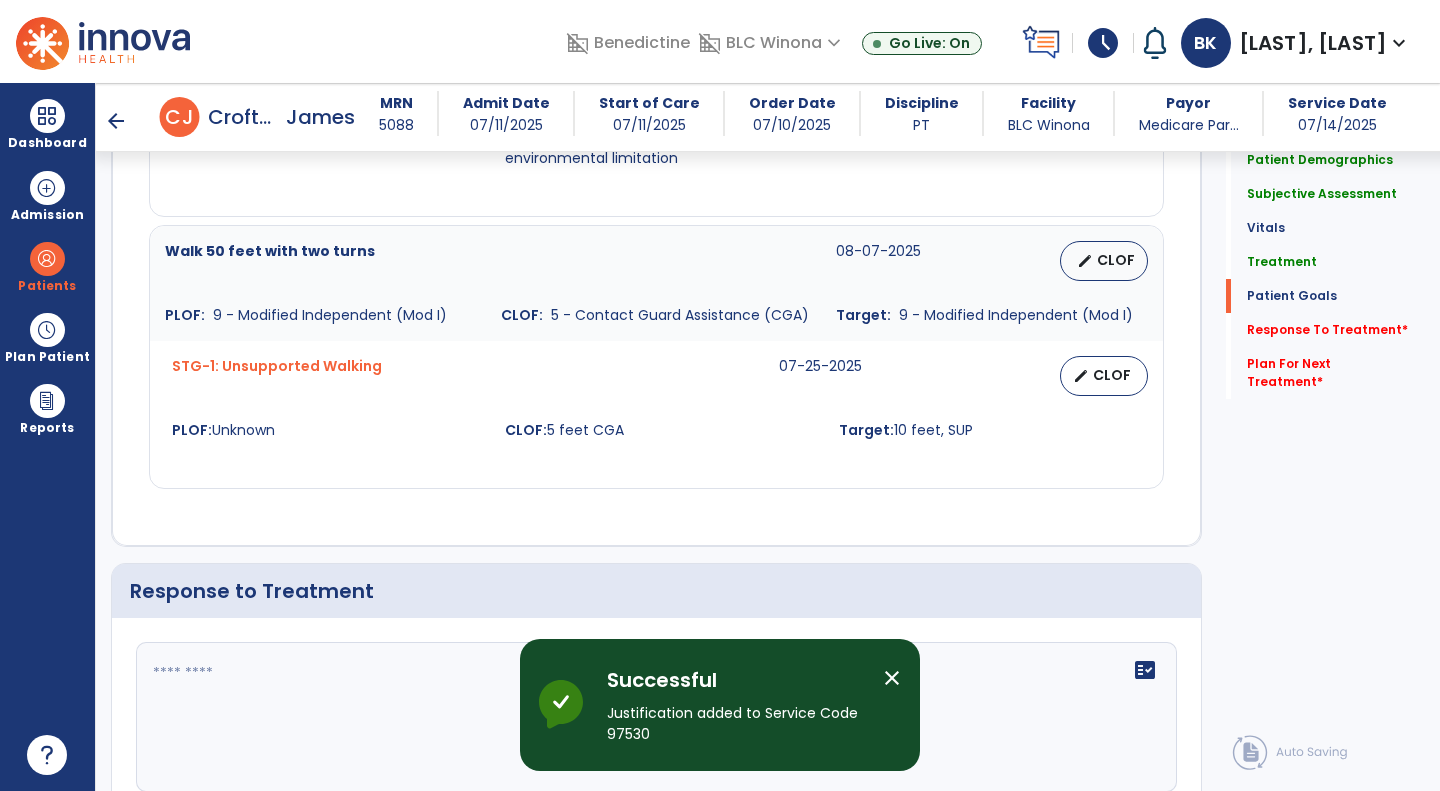 scroll, scrollTop: 2368, scrollLeft: 0, axis: vertical 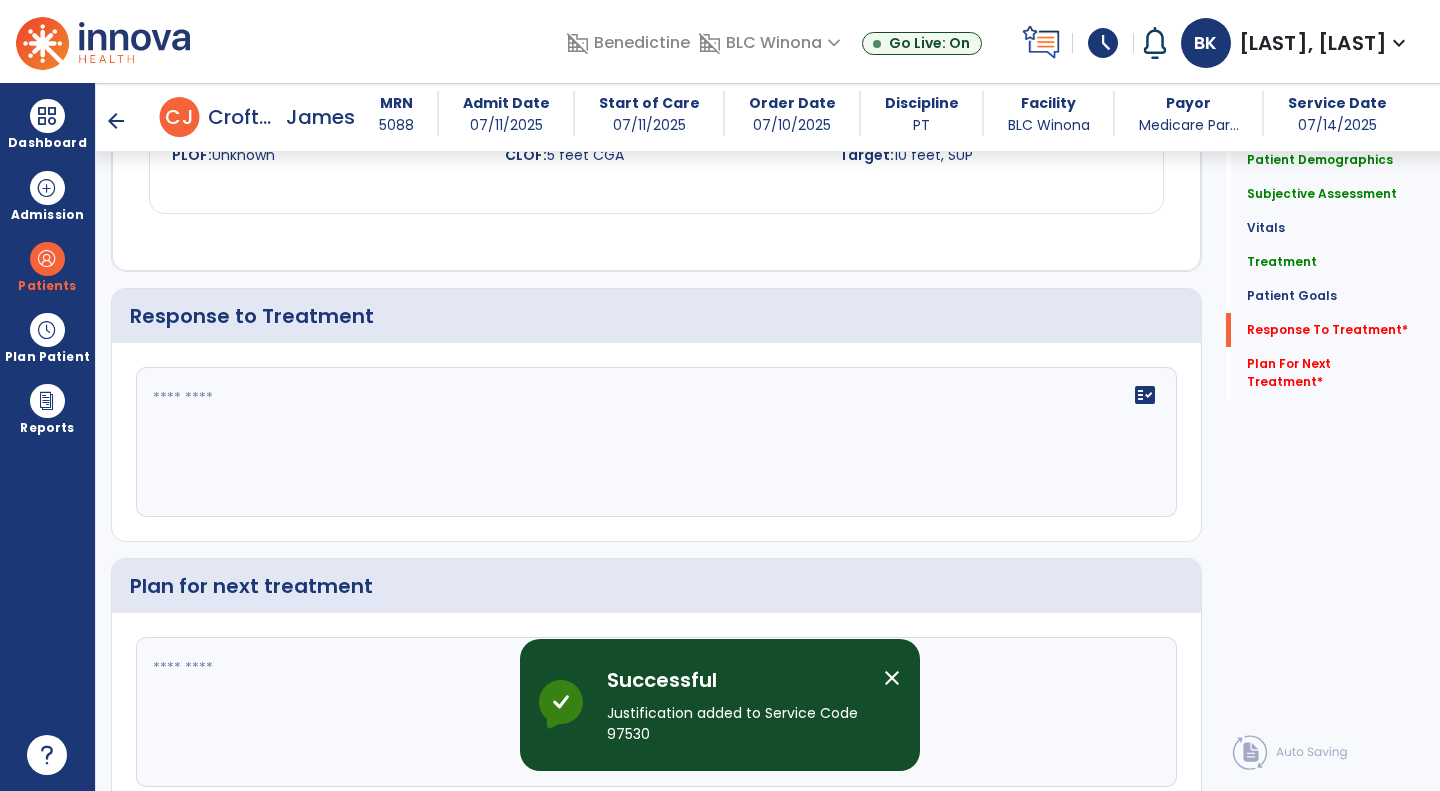 click on "fact_check" 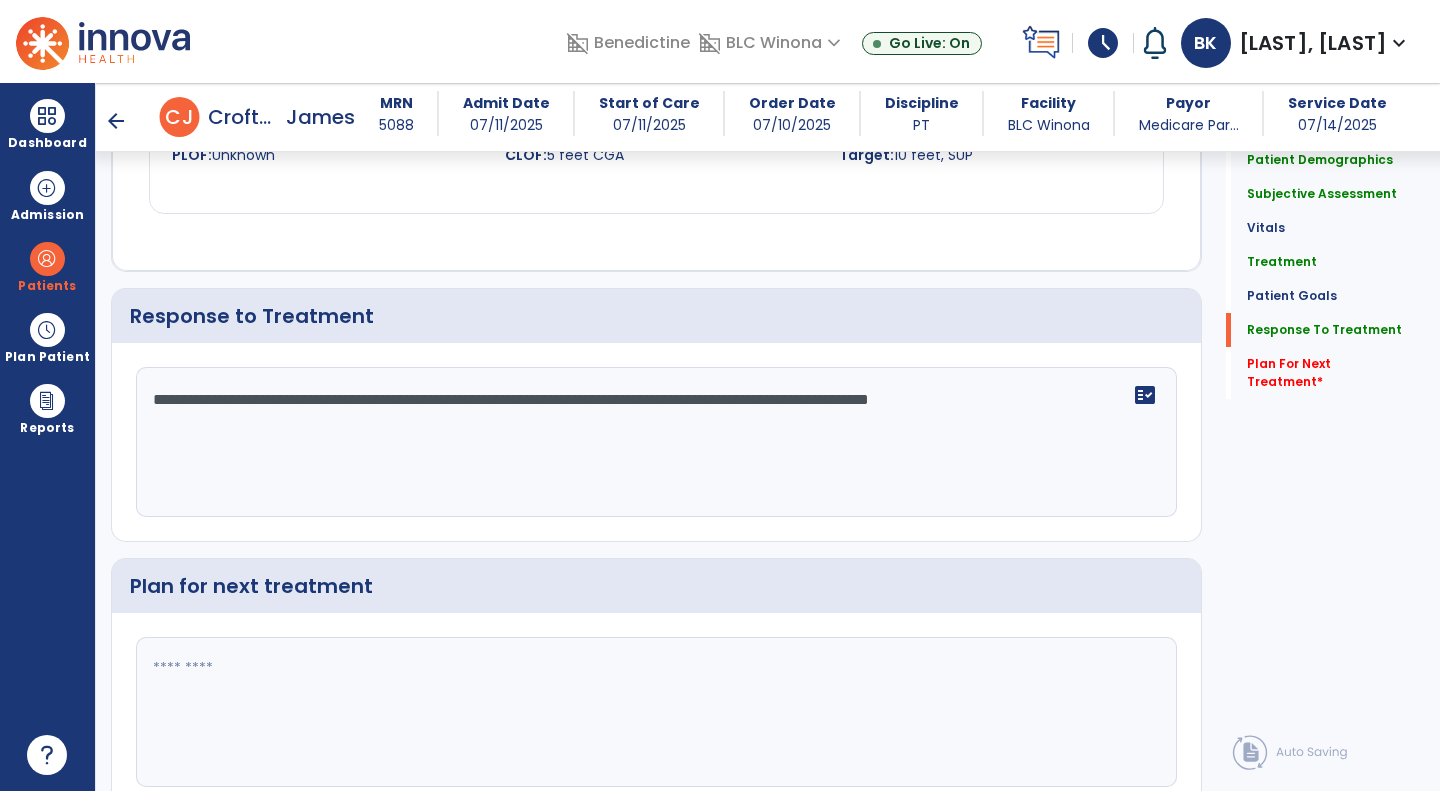 type on "**********" 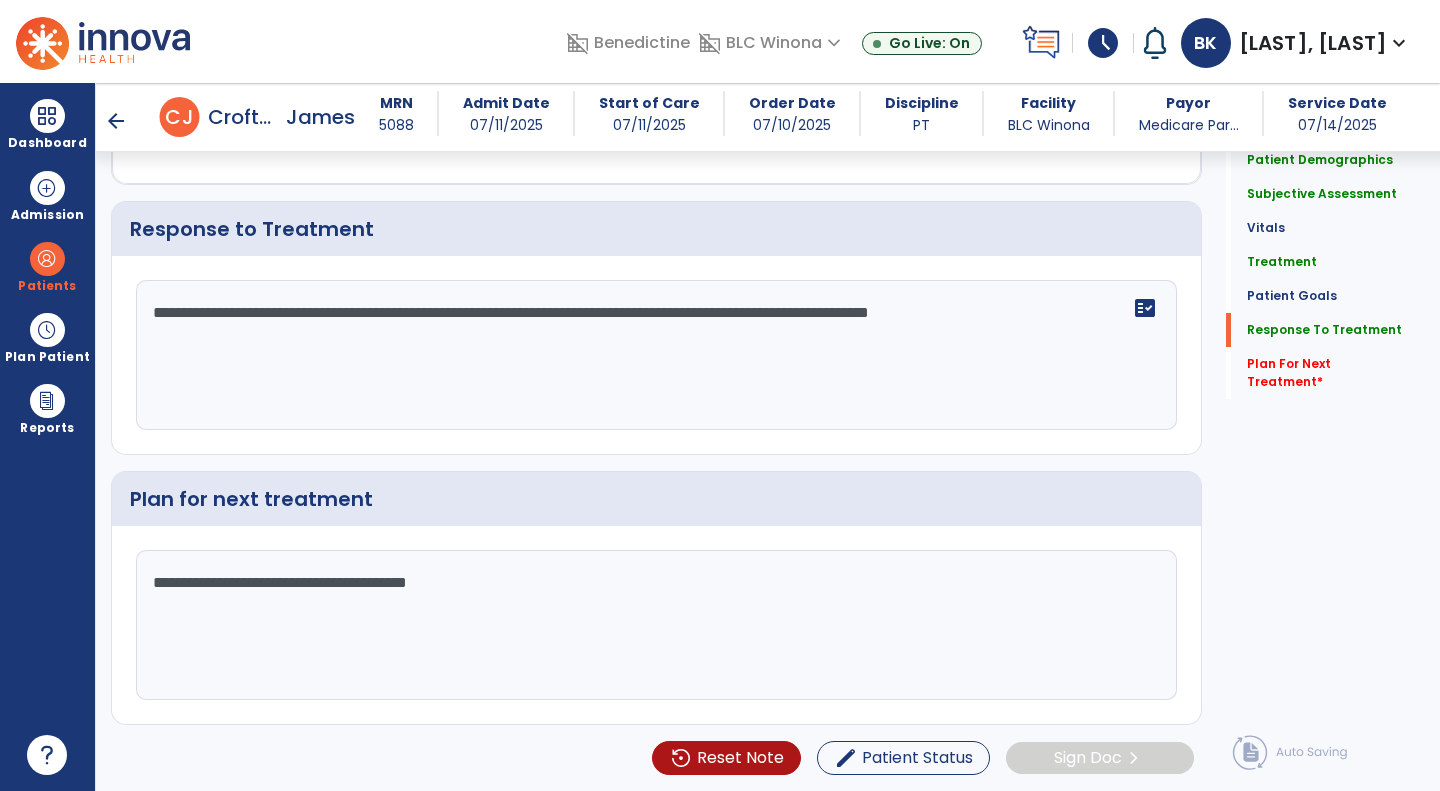 scroll, scrollTop: 2453, scrollLeft: 0, axis: vertical 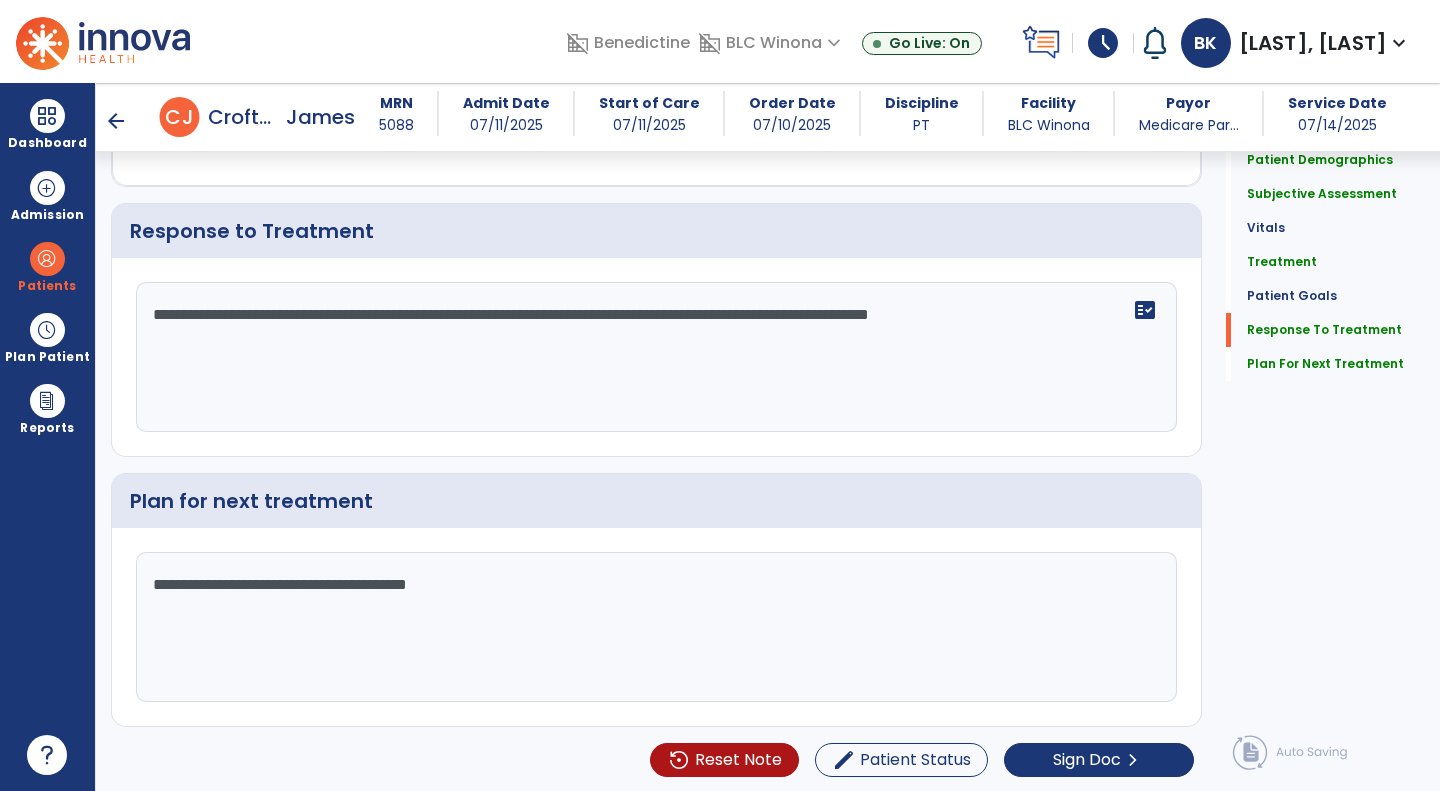 type on "**********" 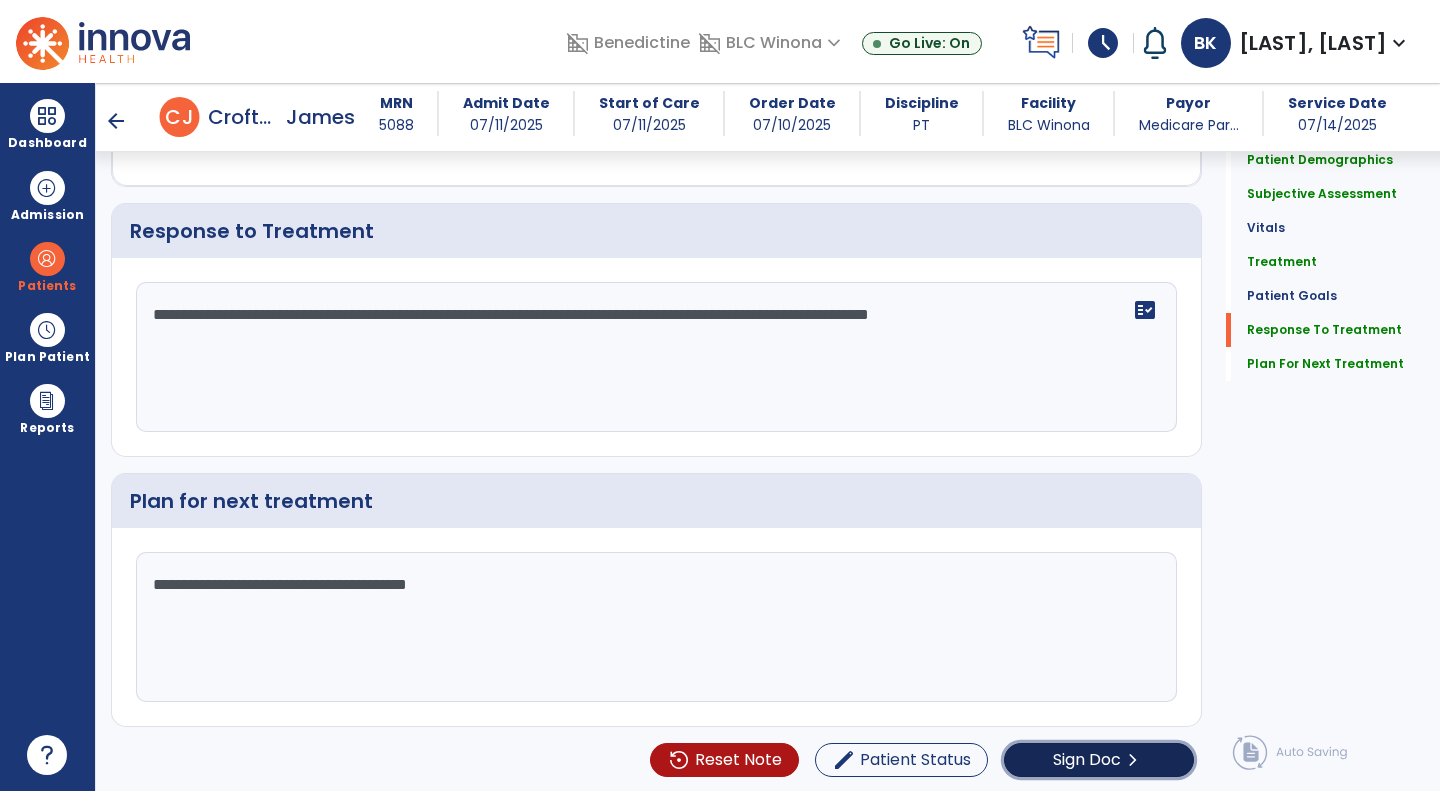 click on "Sign Doc" 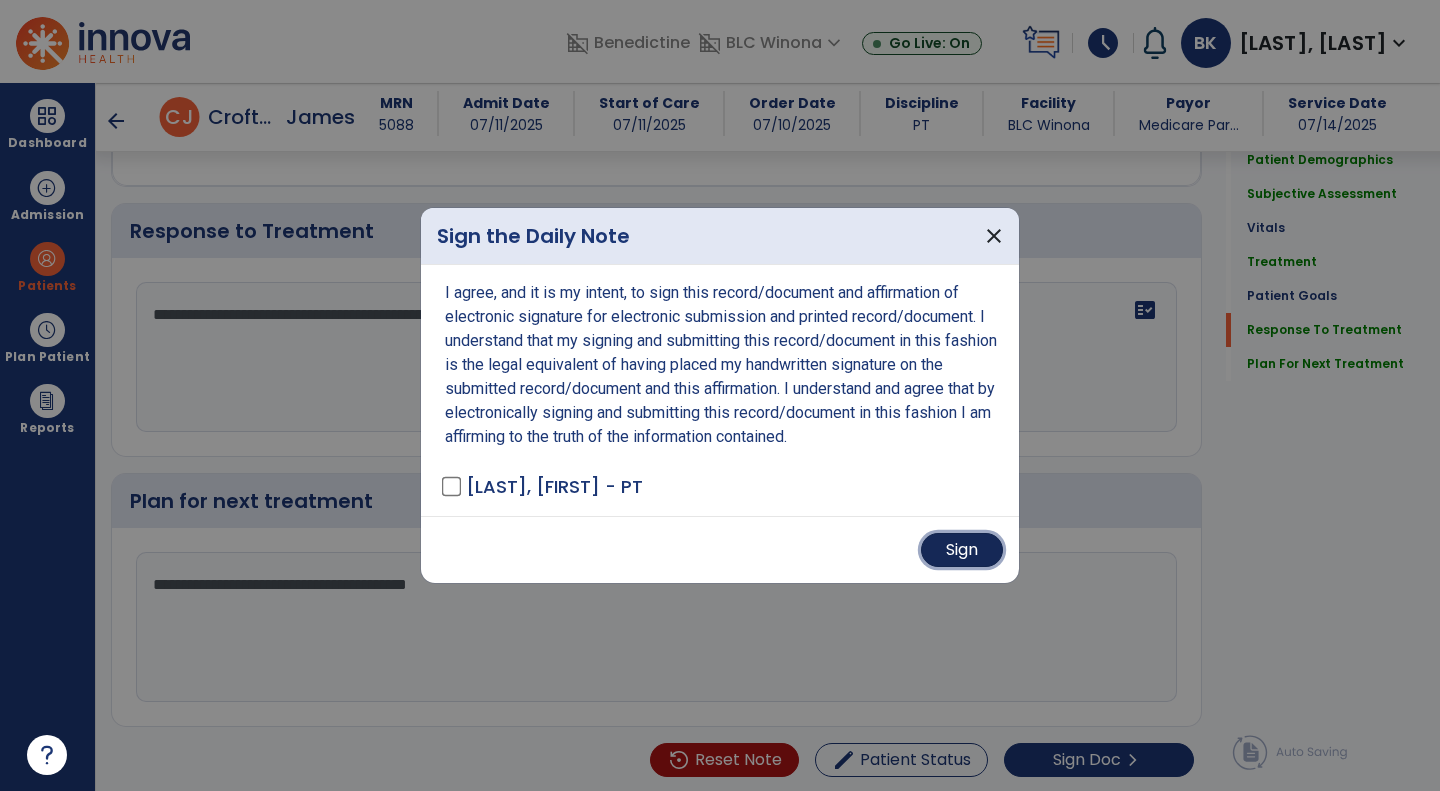 click on "Sign" at bounding box center (962, 550) 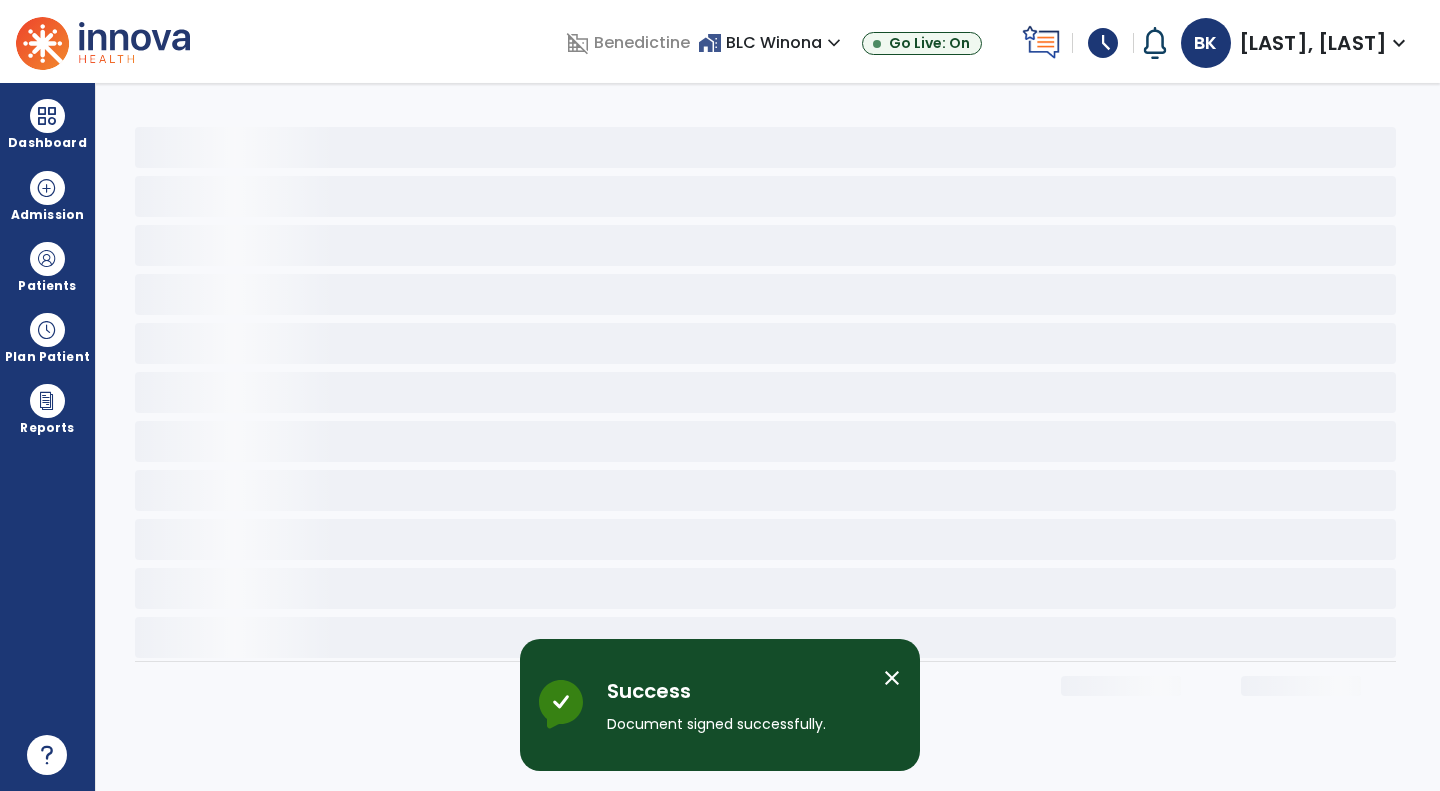 scroll, scrollTop: 0, scrollLeft: 0, axis: both 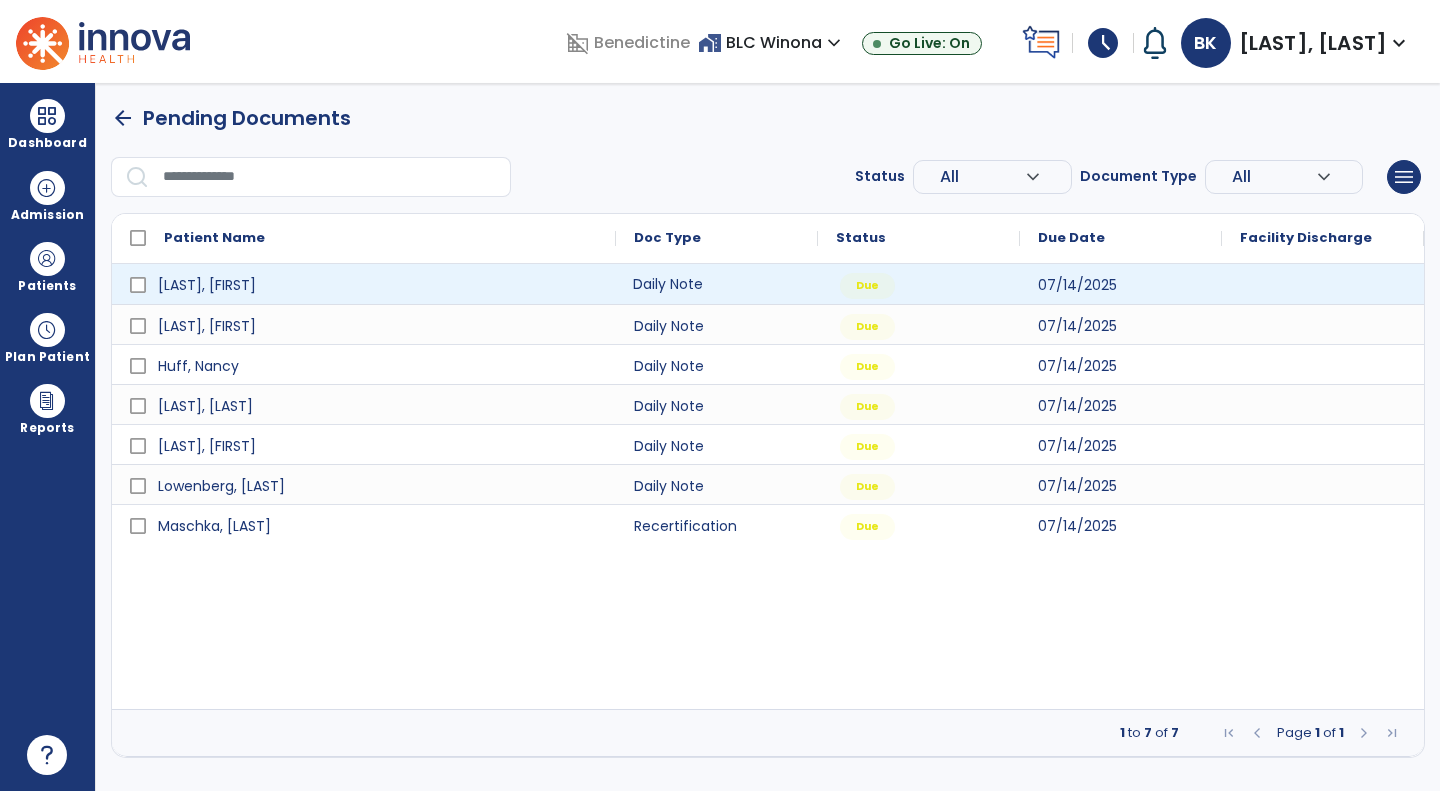 click on "Daily Note" at bounding box center (717, 284) 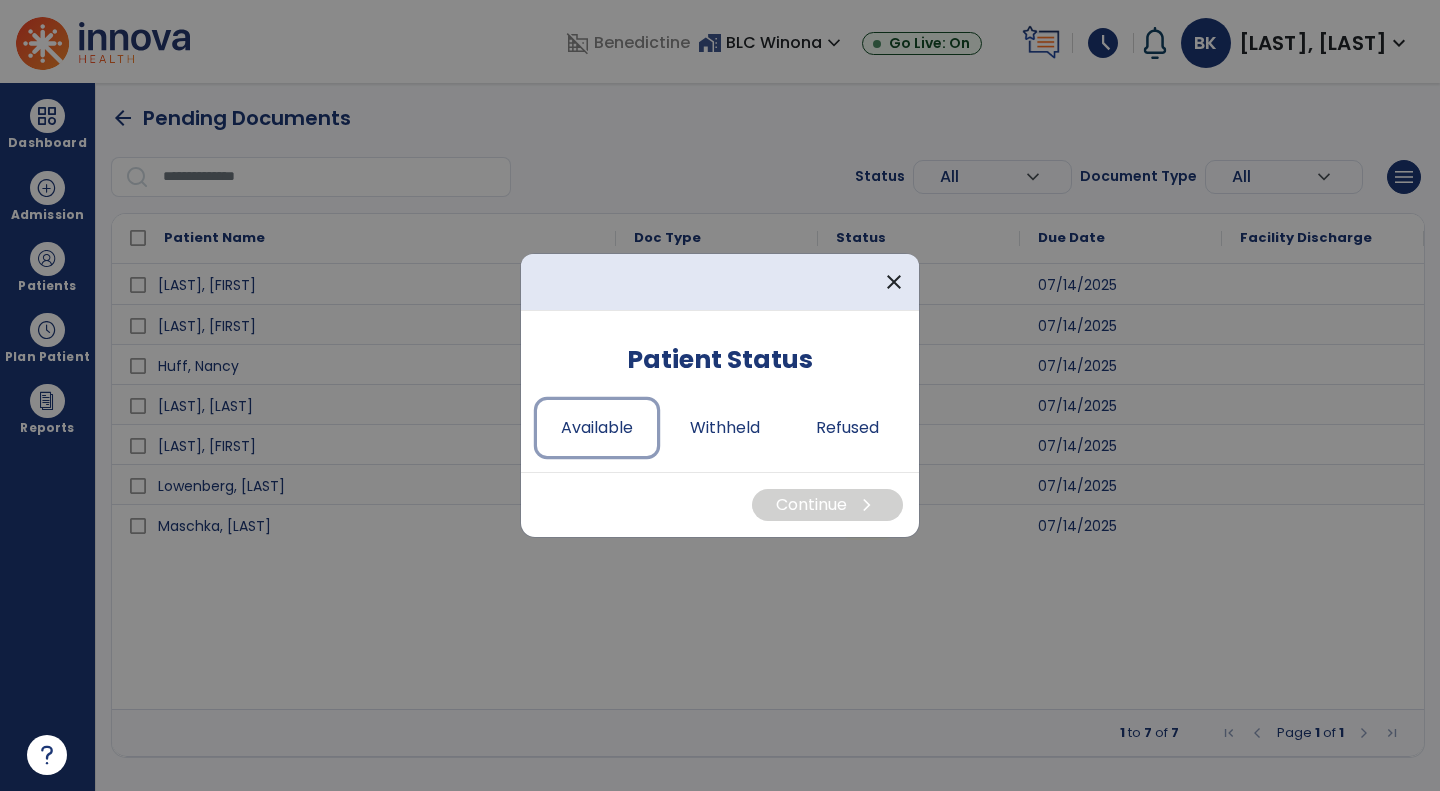 click on "Available" at bounding box center (597, 428) 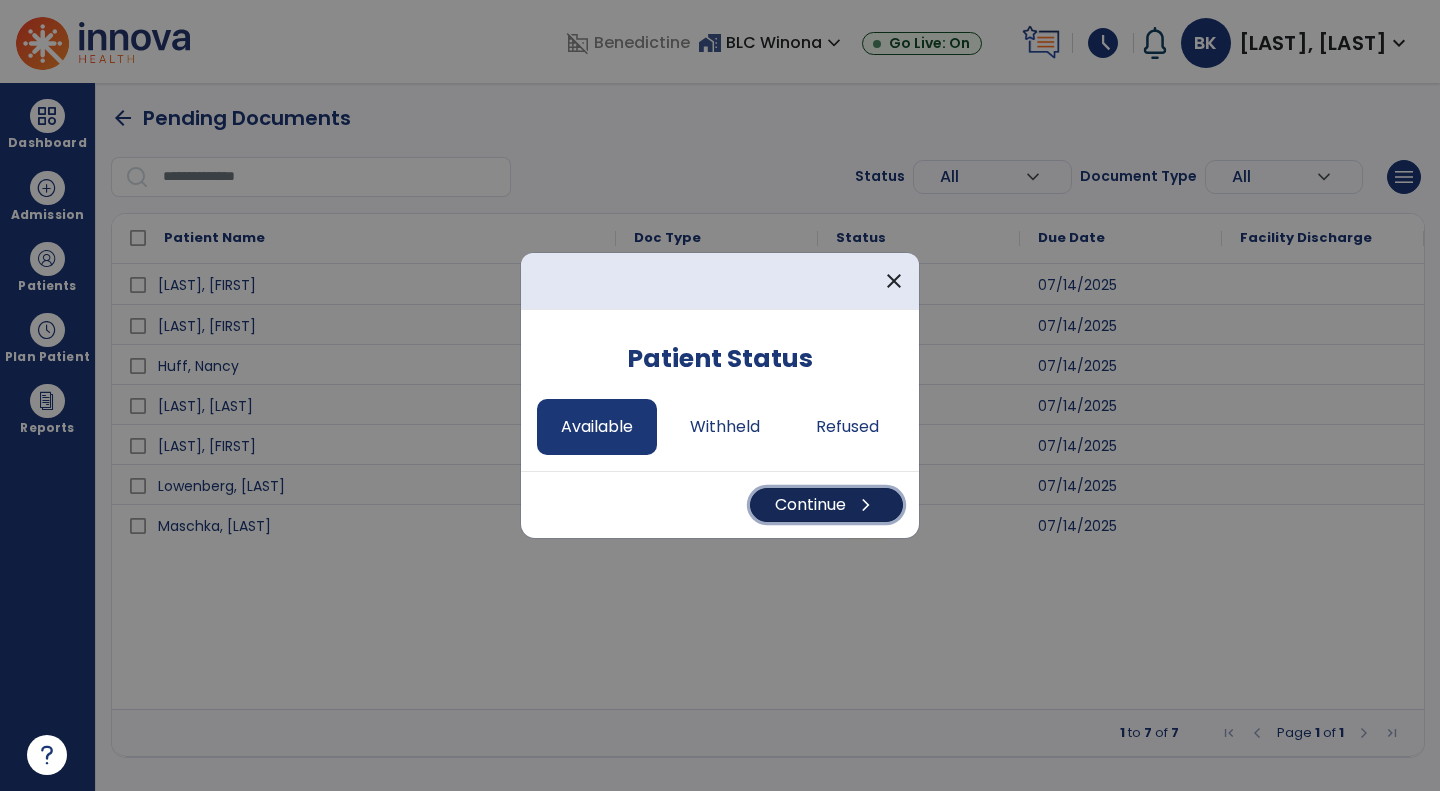 click on "Continue   chevron_right" at bounding box center [826, 505] 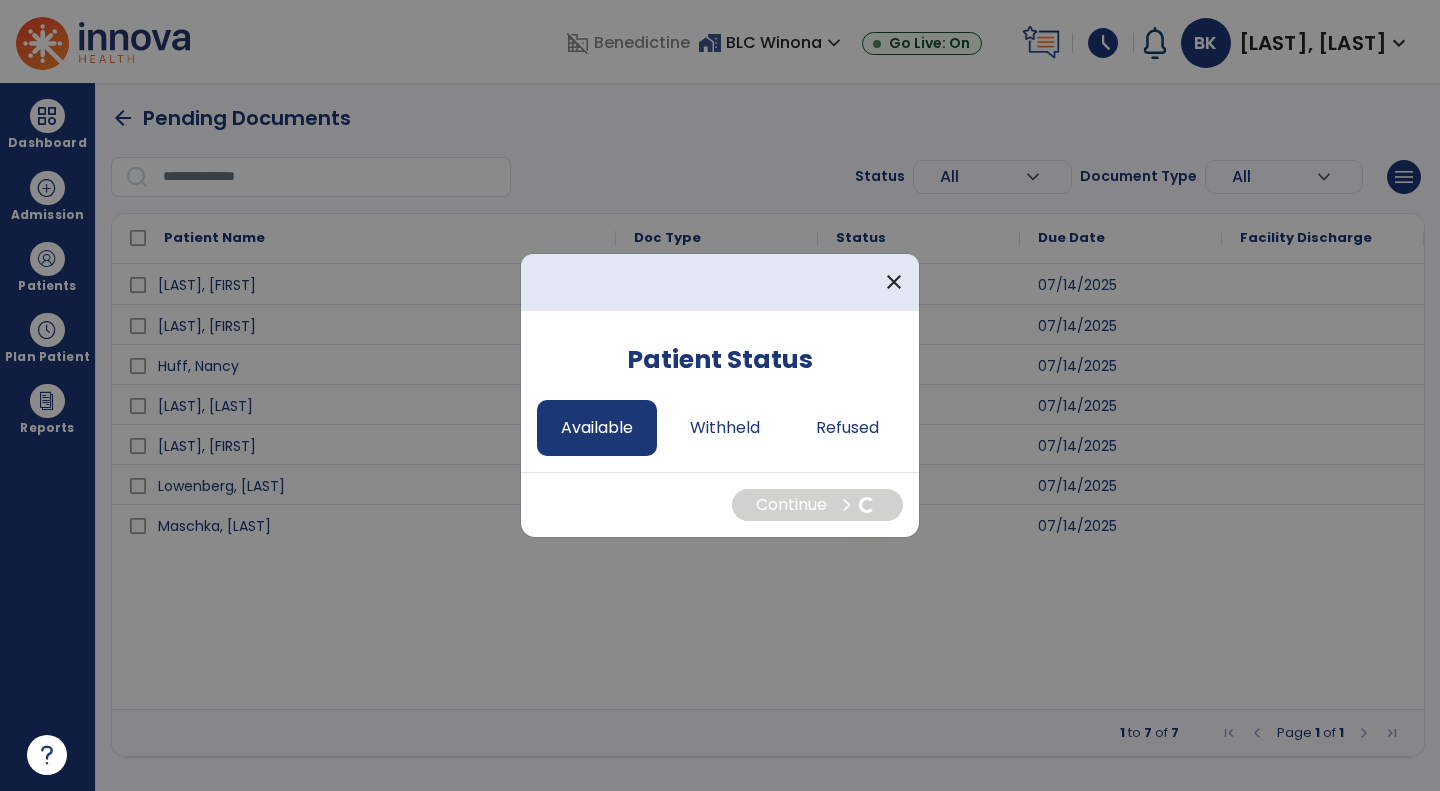 select on "*" 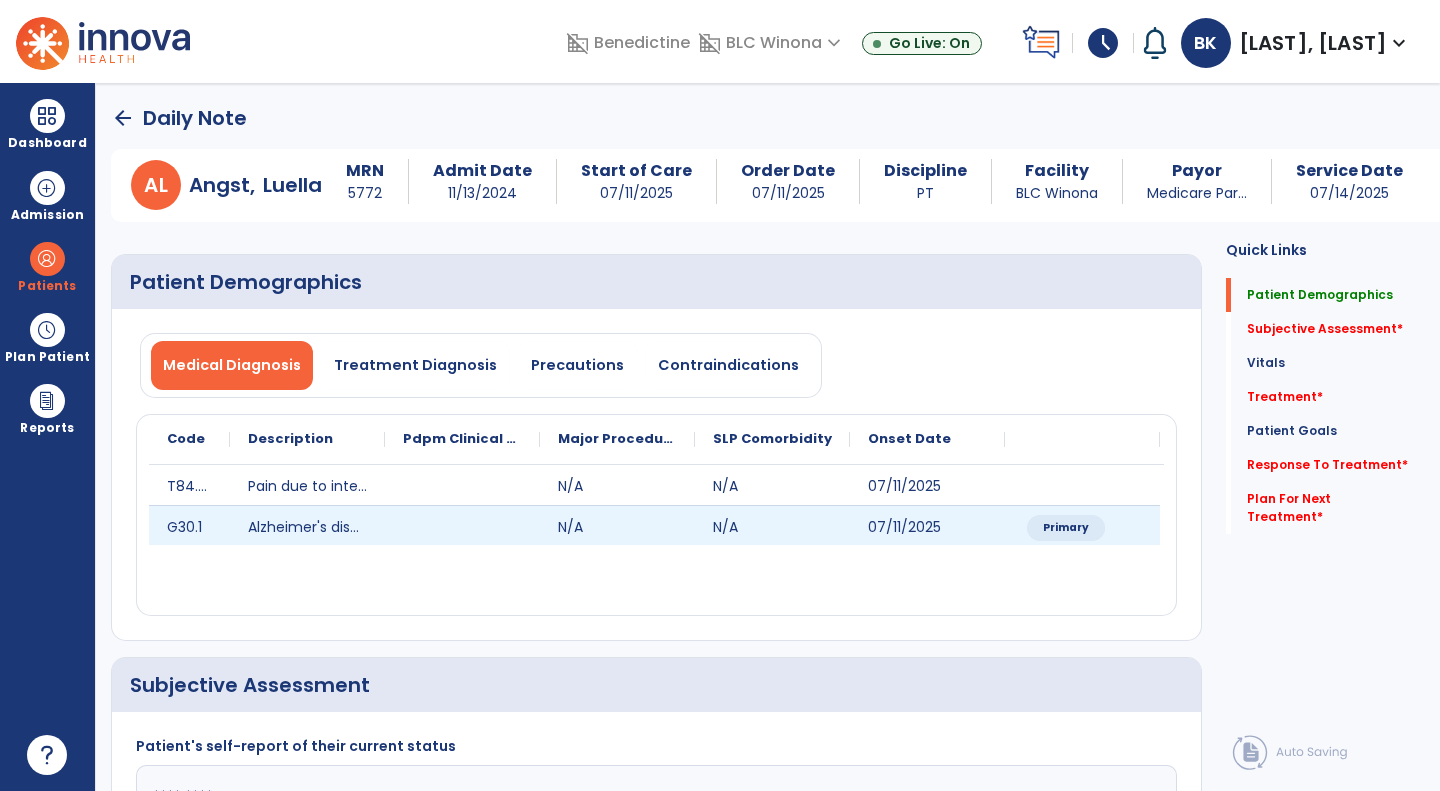 scroll, scrollTop: 215, scrollLeft: 0, axis: vertical 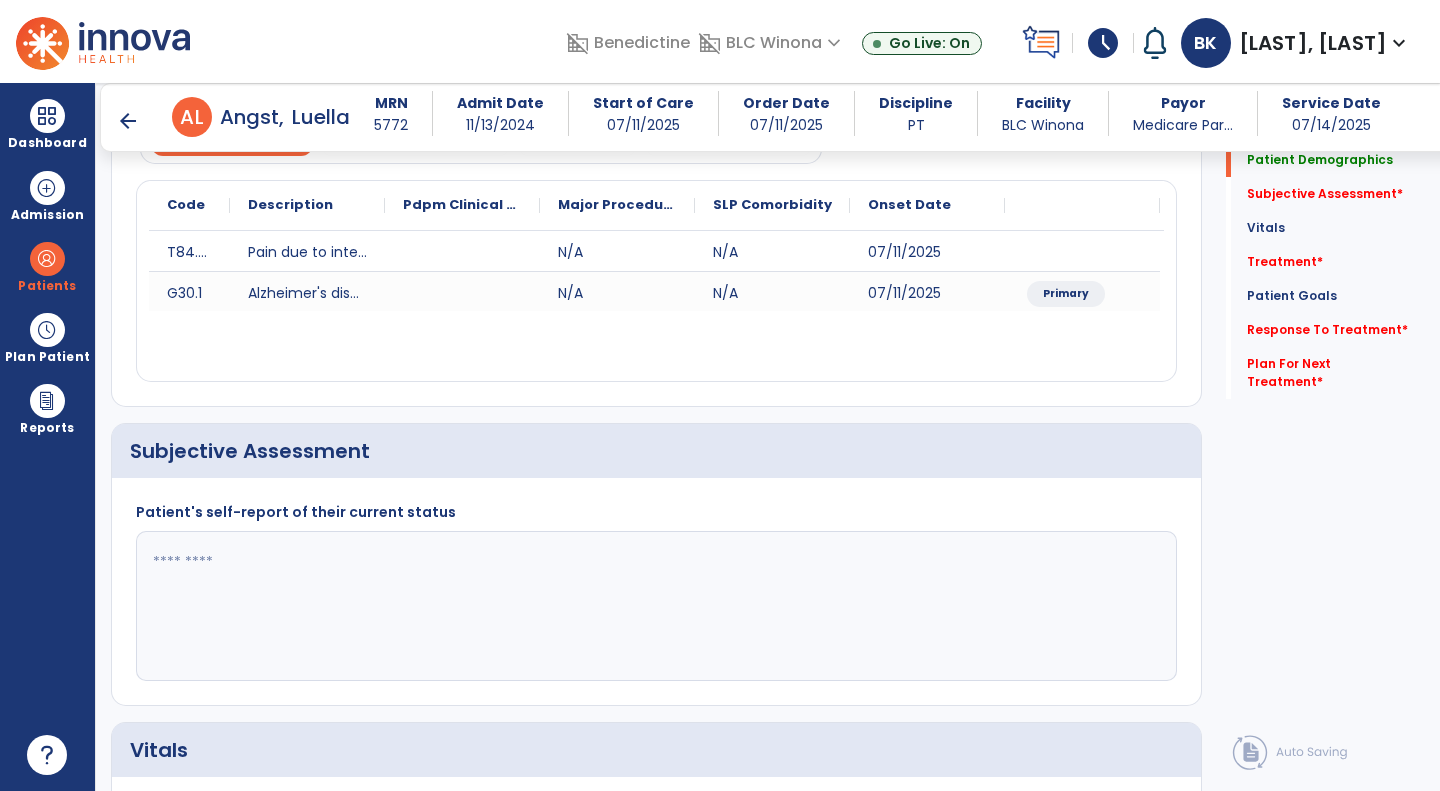 click 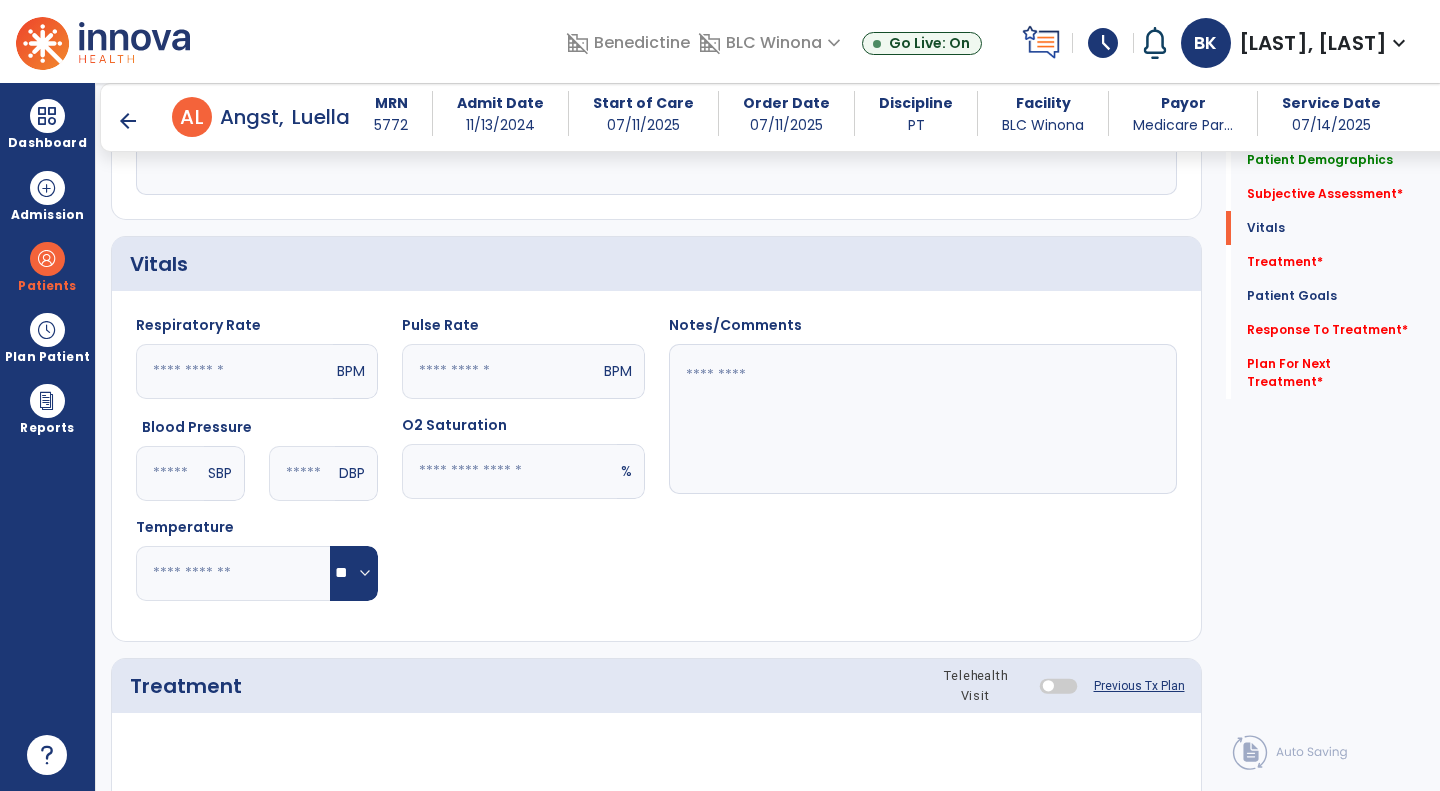 scroll, scrollTop: 1070, scrollLeft: 0, axis: vertical 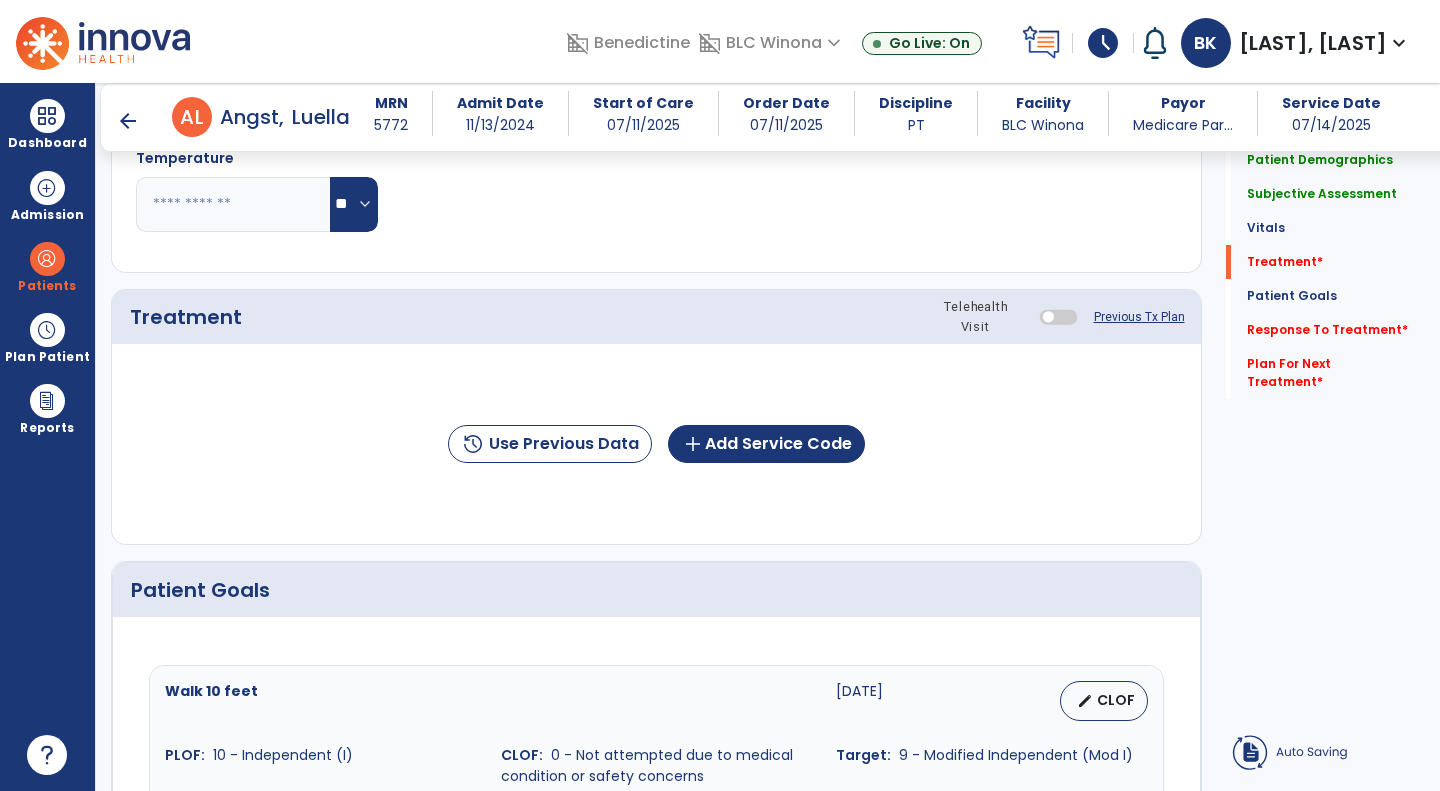 type on "**********" 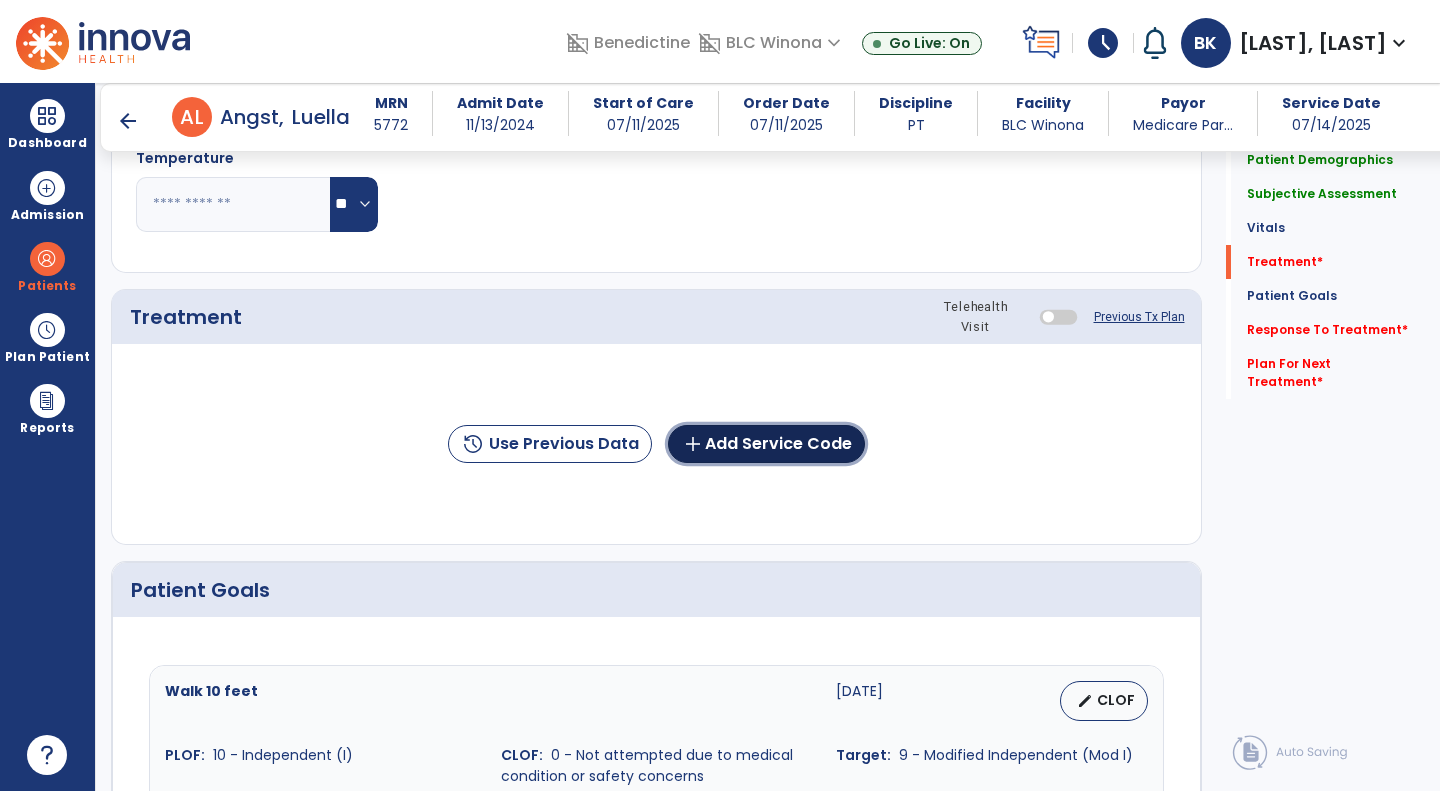 click on "add  Add Service Code" 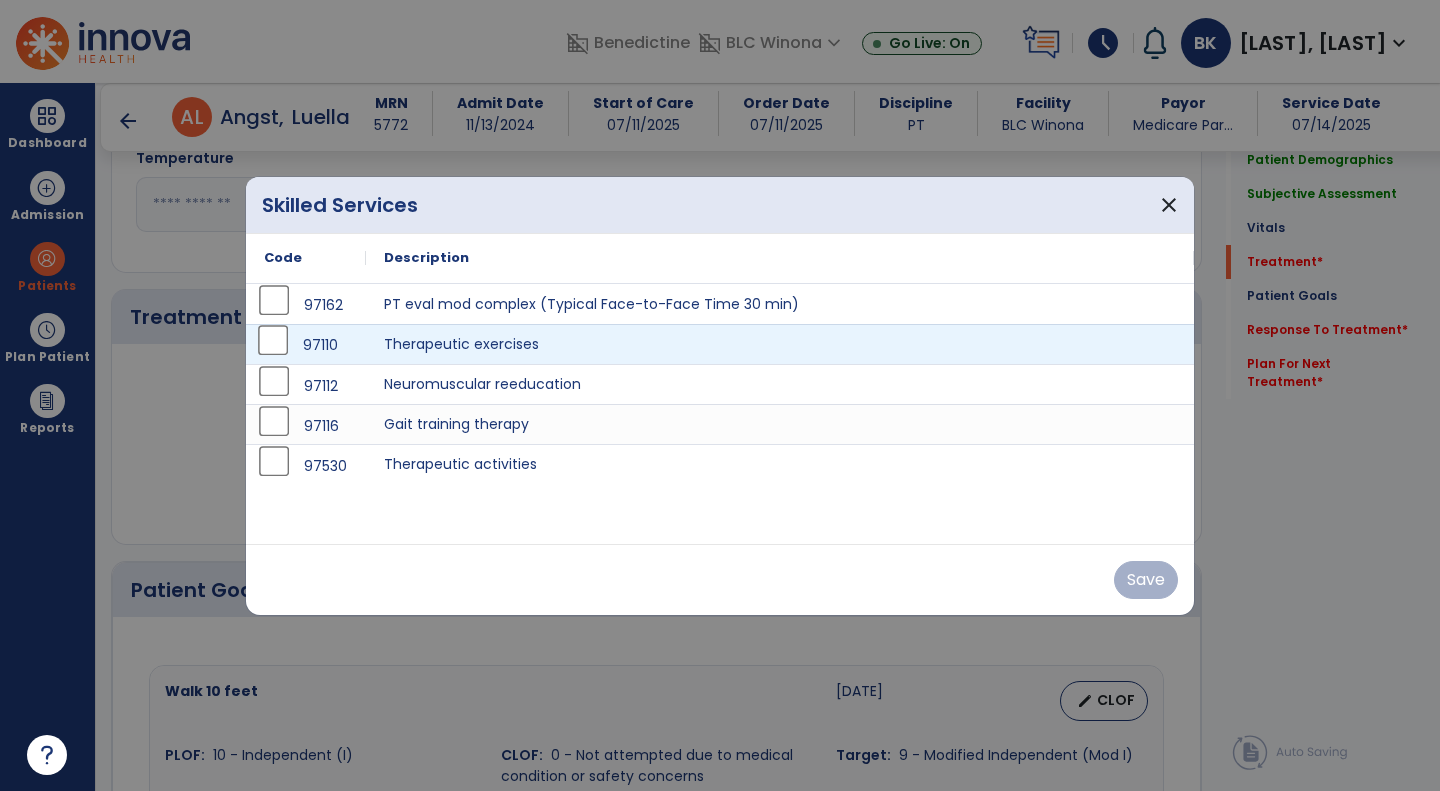 click on "97110" at bounding box center [306, 345] 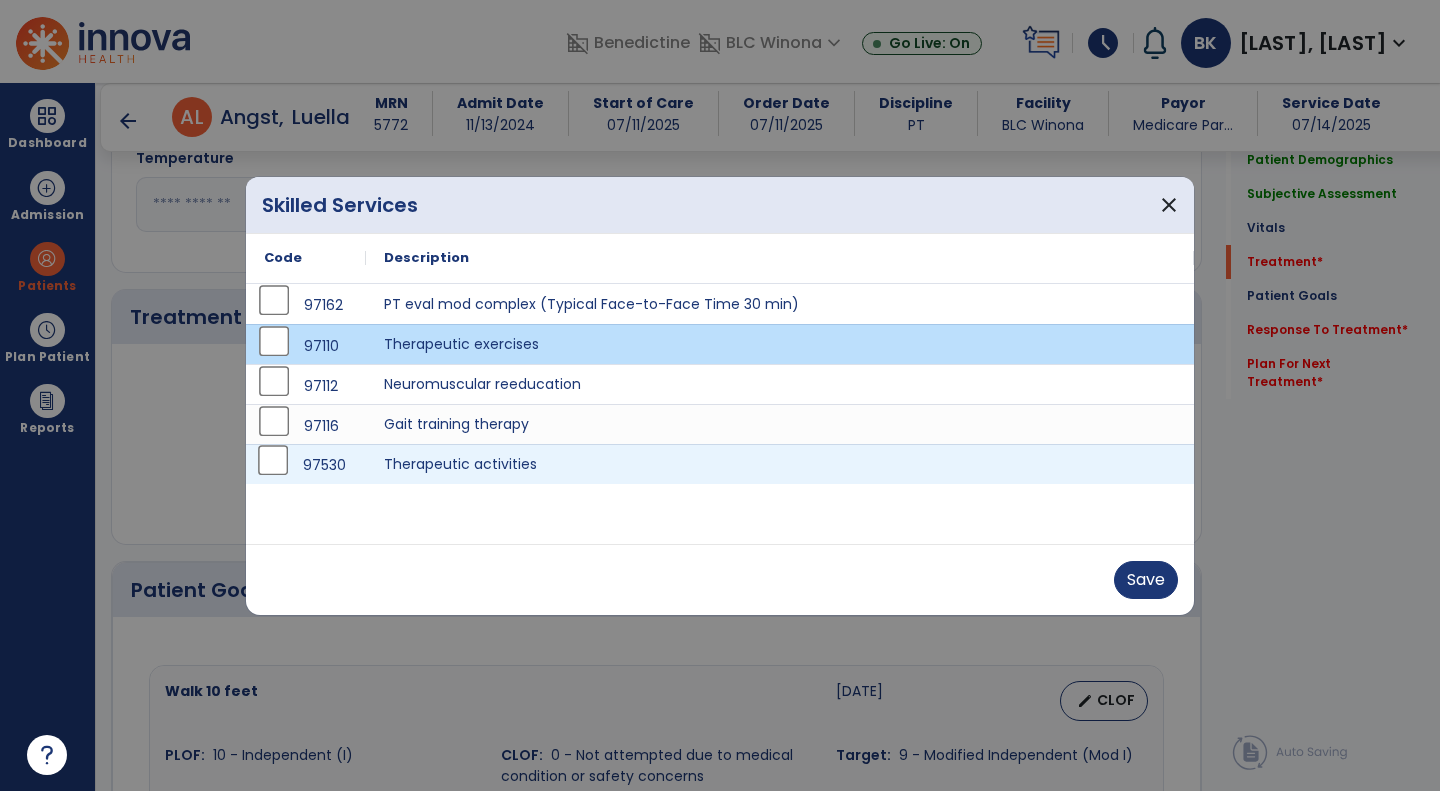 click on "97530" at bounding box center [306, 465] 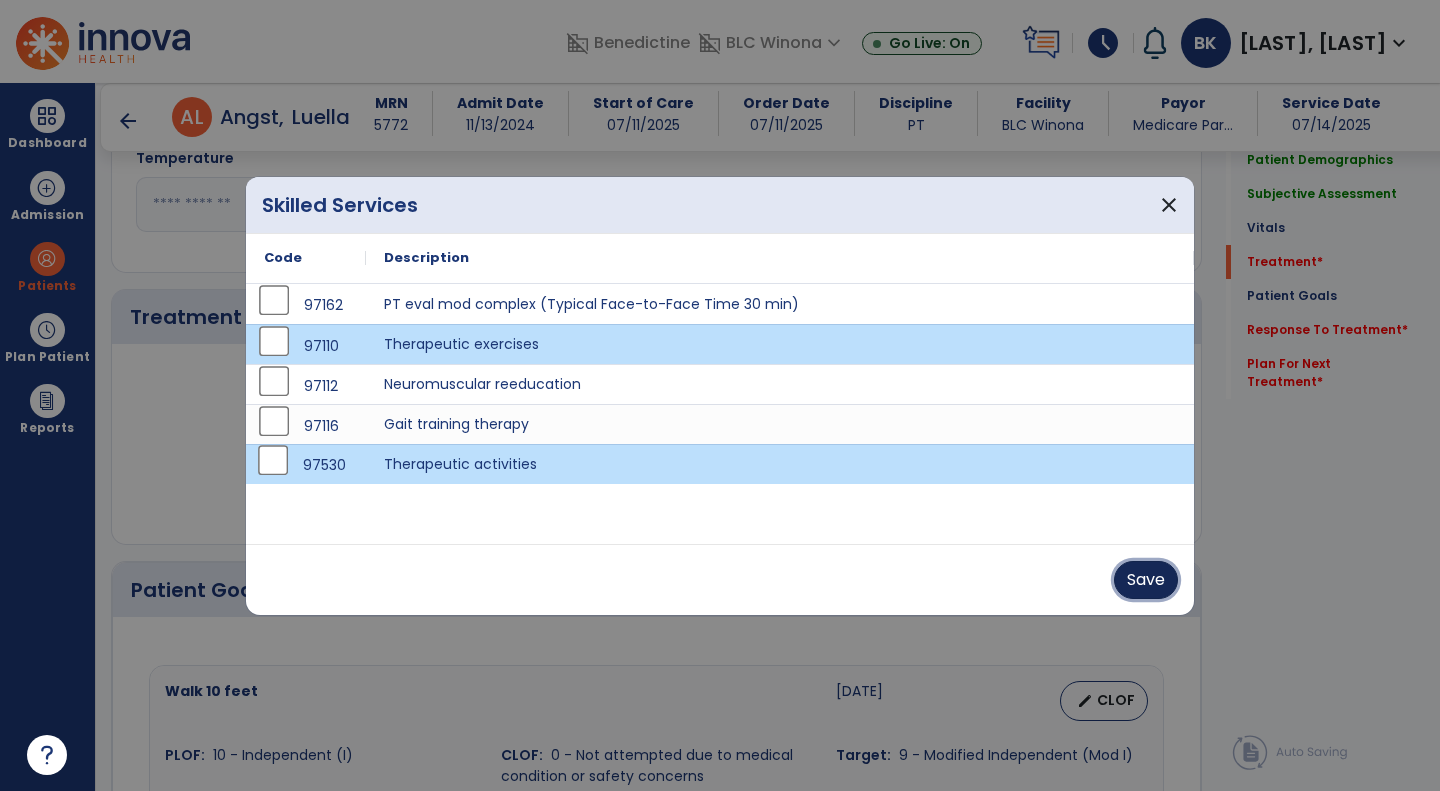 click on "Save" at bounding box center (1146, 580) 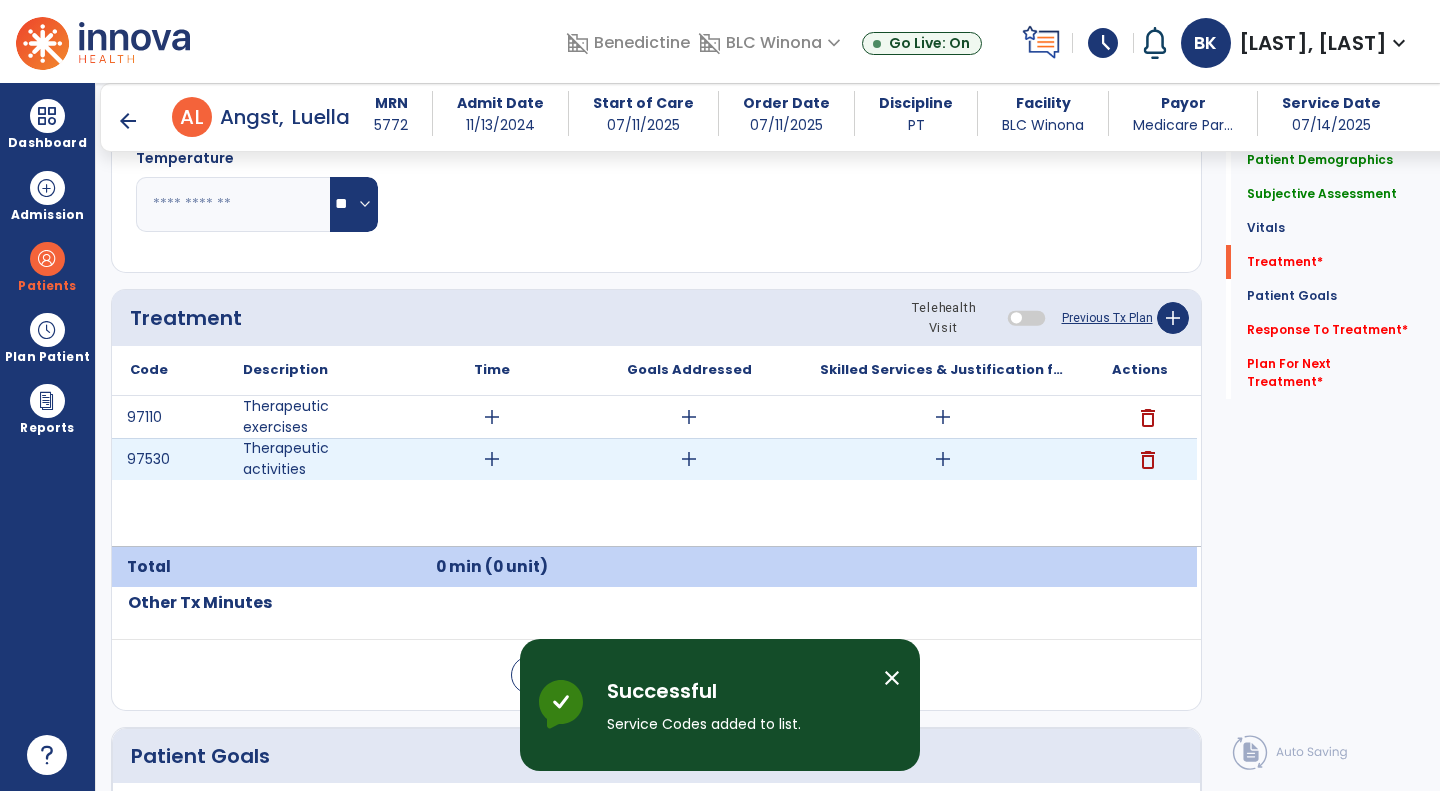 click on "add" at bounding box center [492, 459] 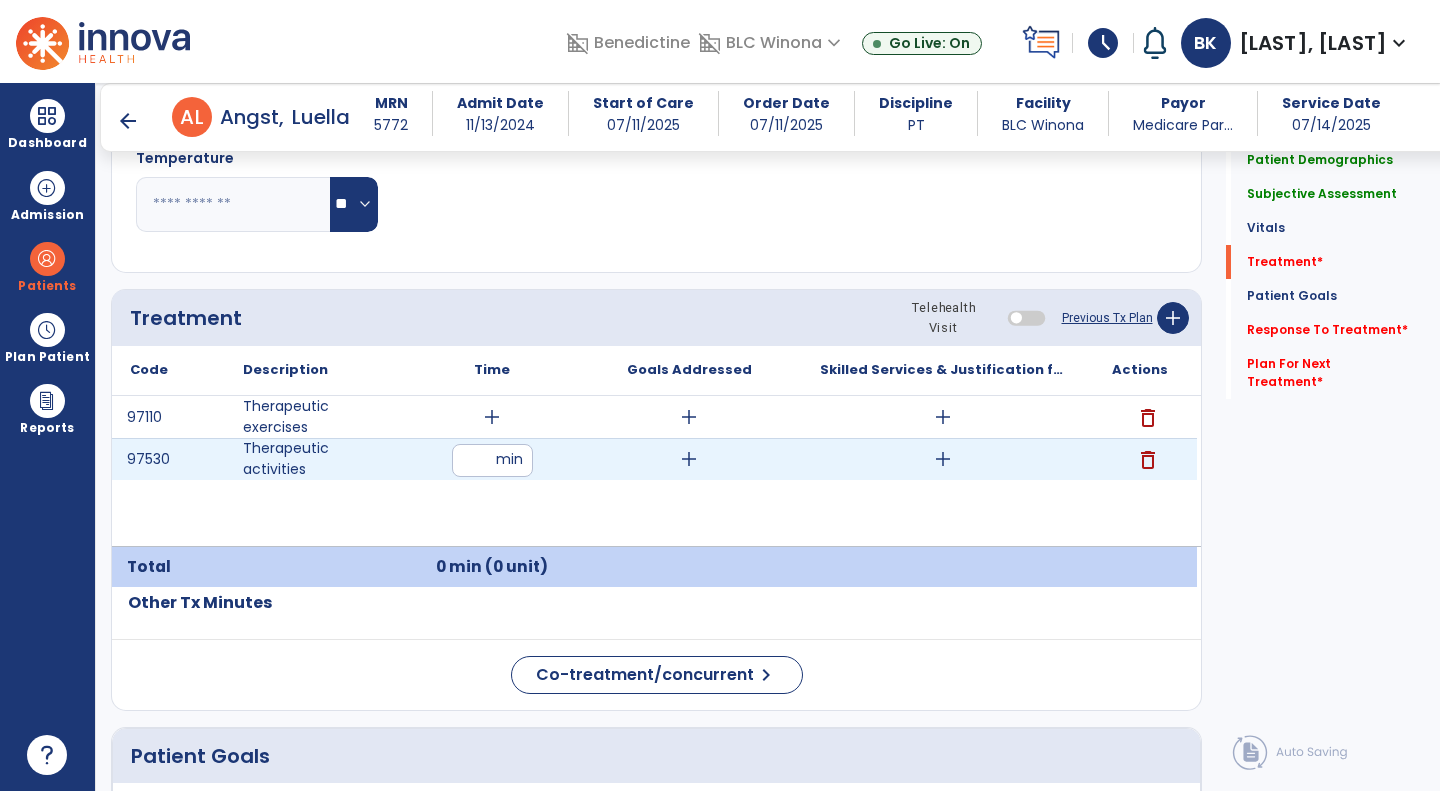 type on "**" 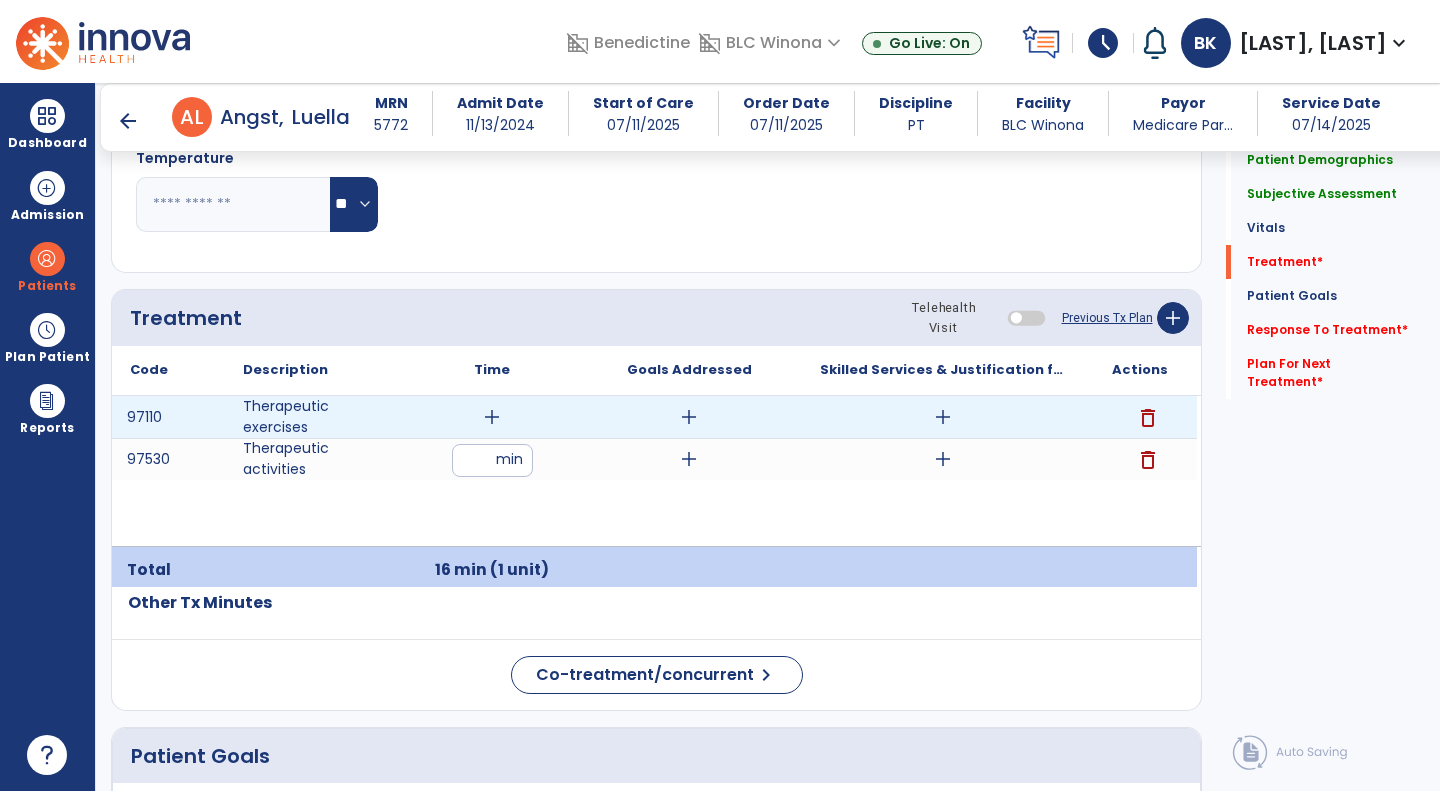click on "add" at bounding box center [492, 417] 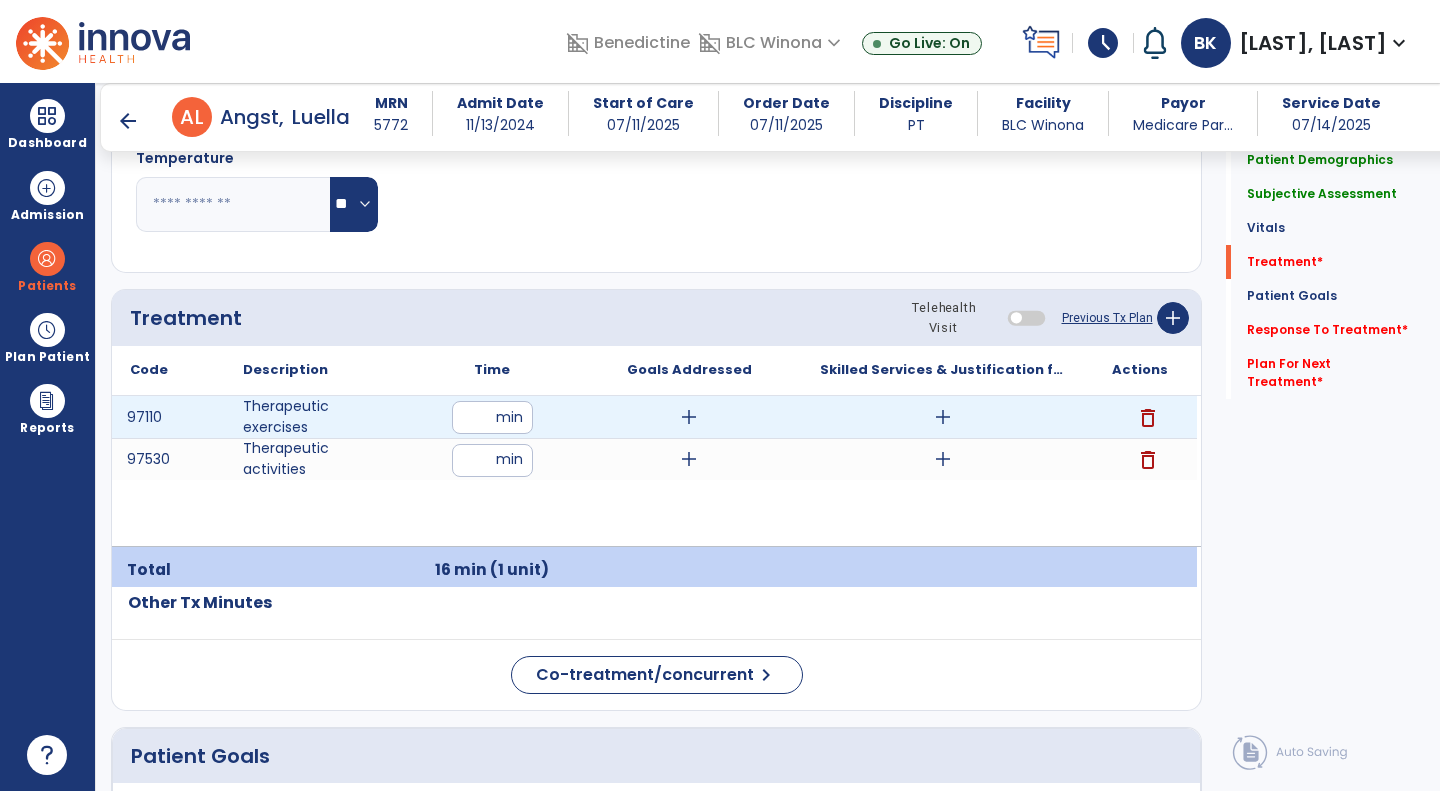 type on "**" 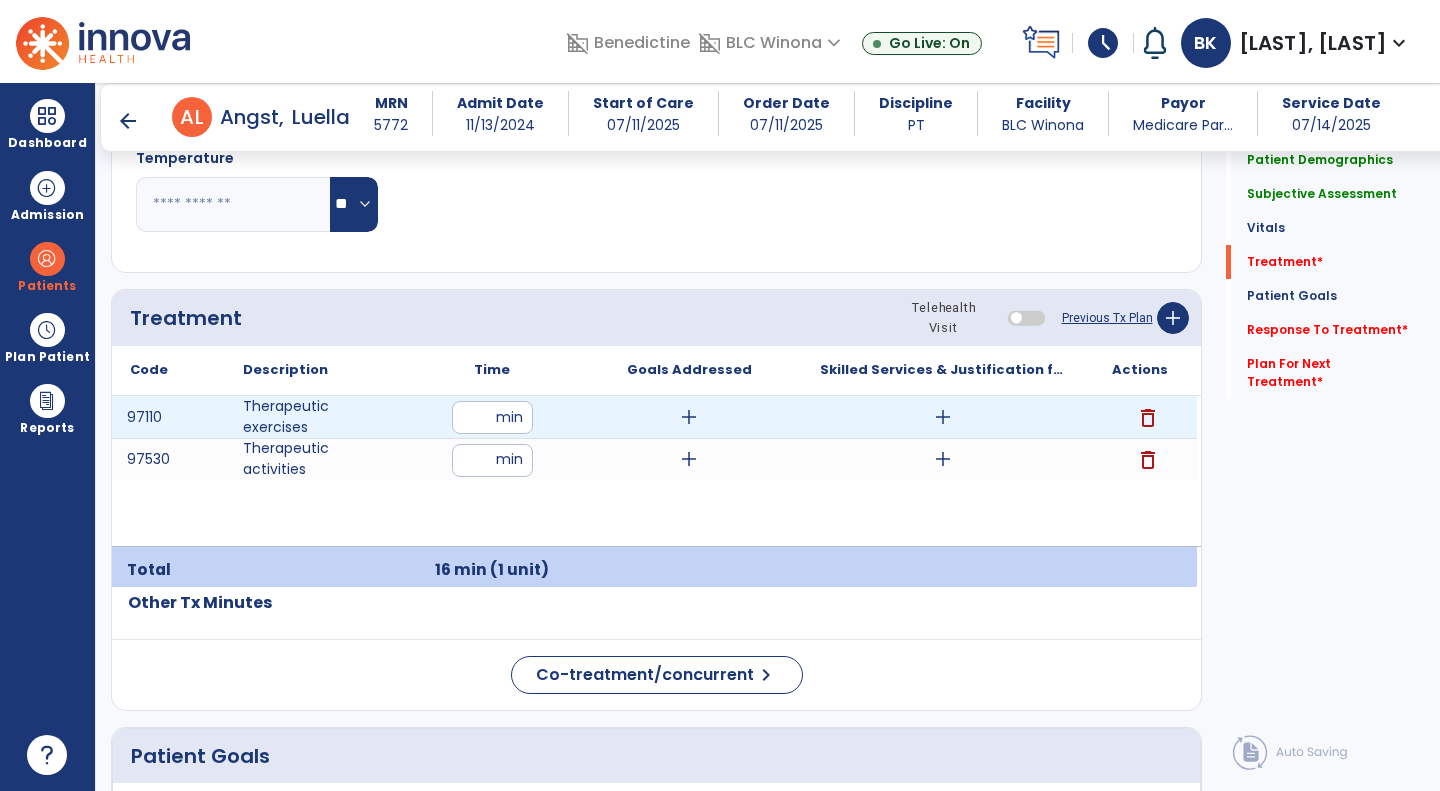 click on "**" at bounding box center [492, 417] 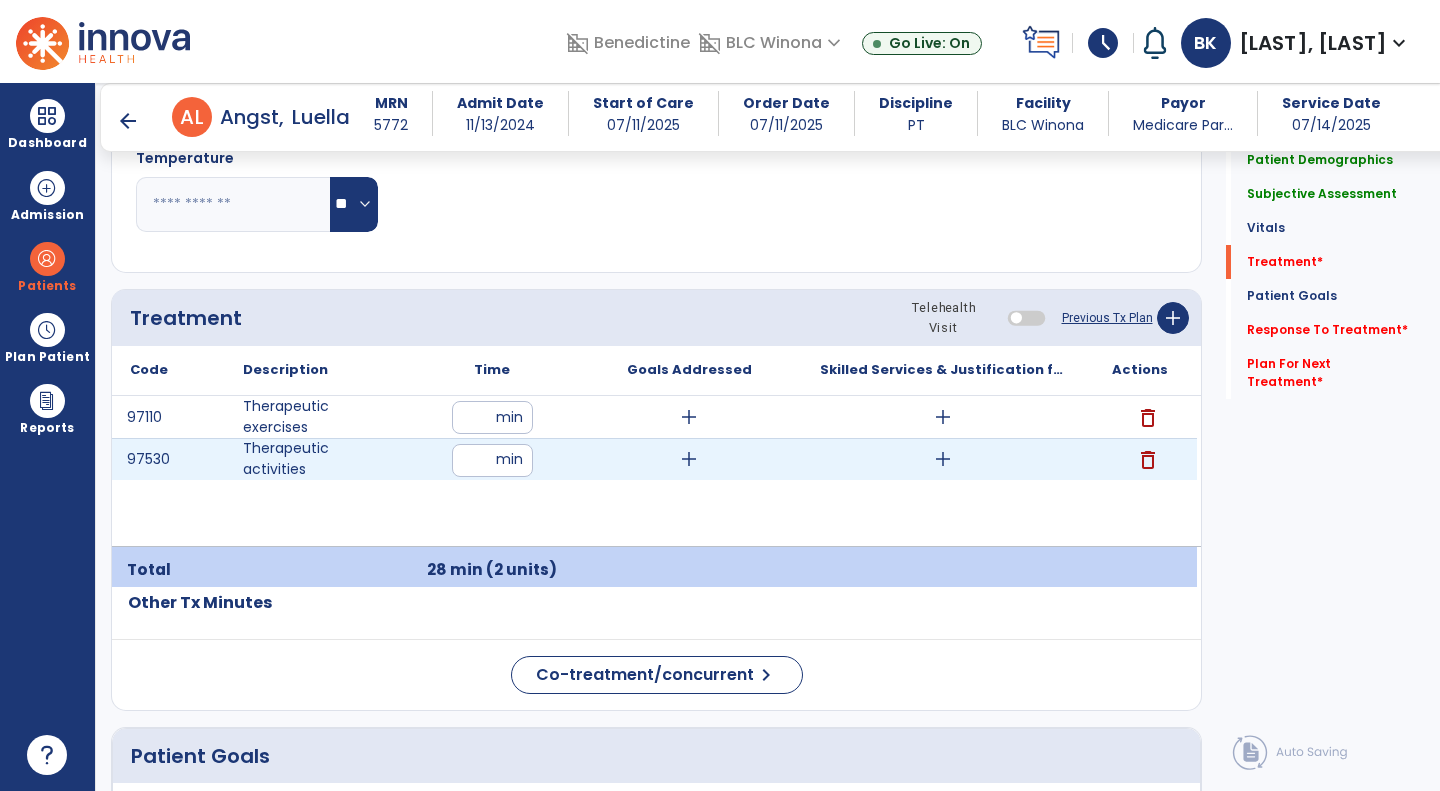 drag, startPoint x: 501, startPoint y: 449, endPoint x: 434, endPoint y: 453, distance: 67.11929 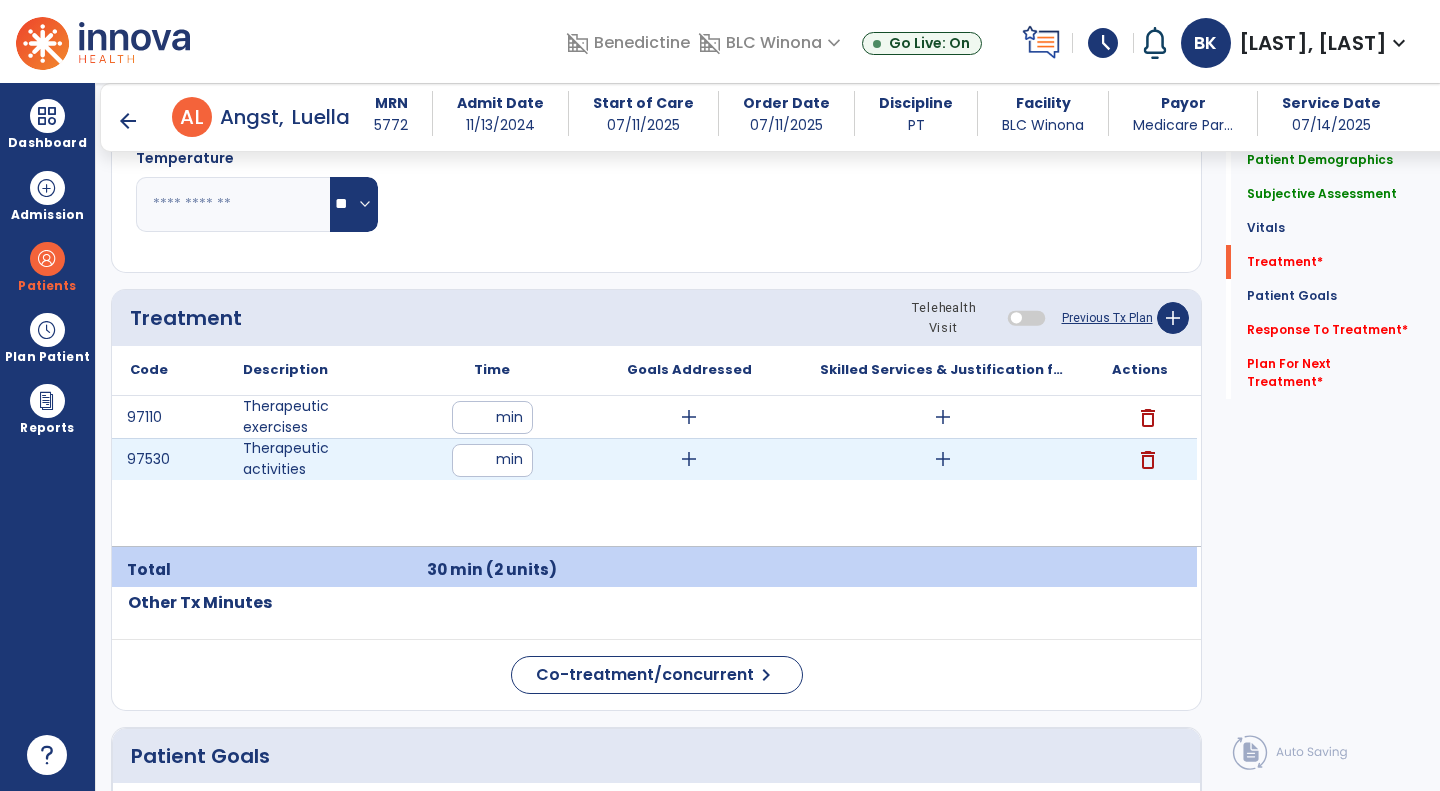 click on "add" at bounding box center [689, 459] 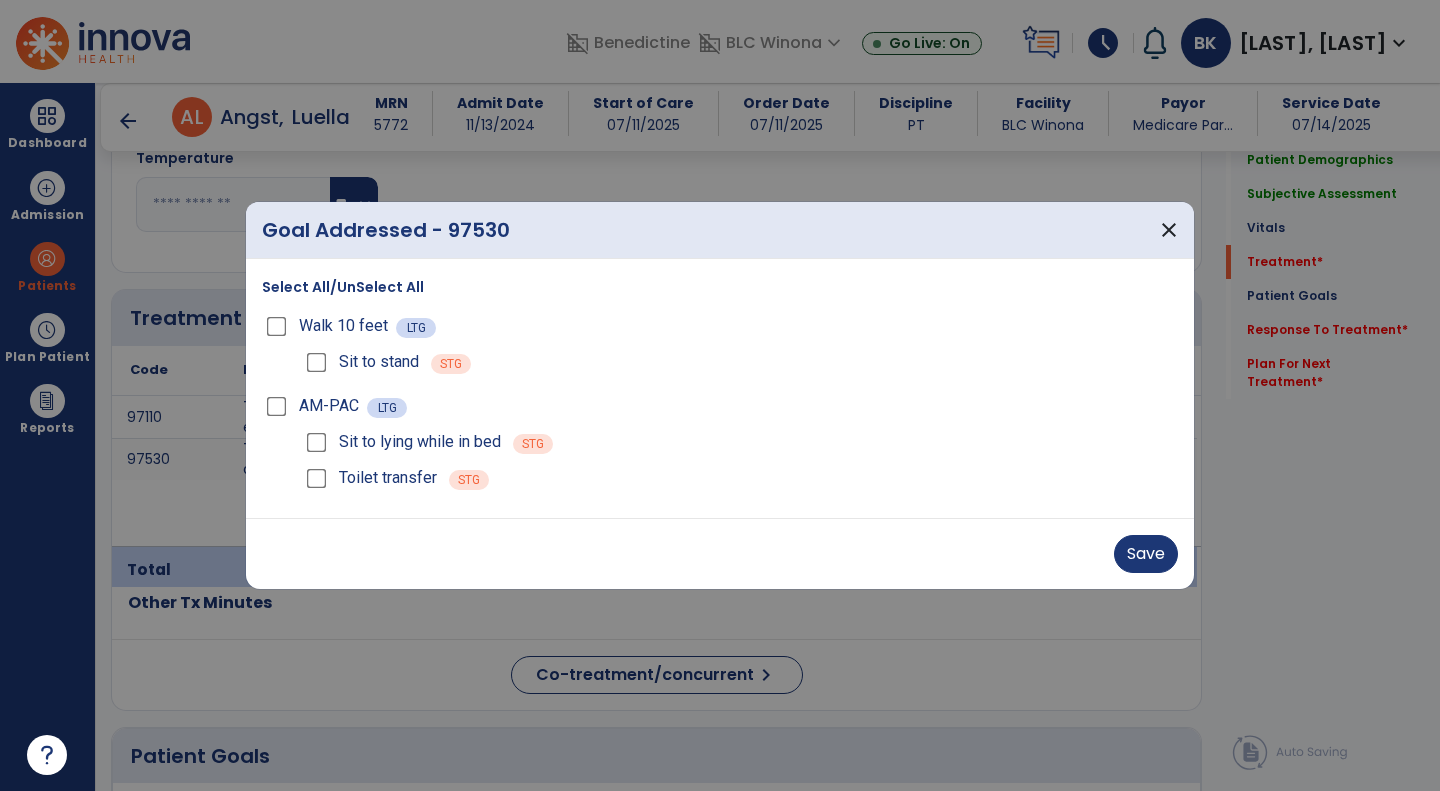 click on "AM-PAC  LTG" at bounding box center [720, 406] 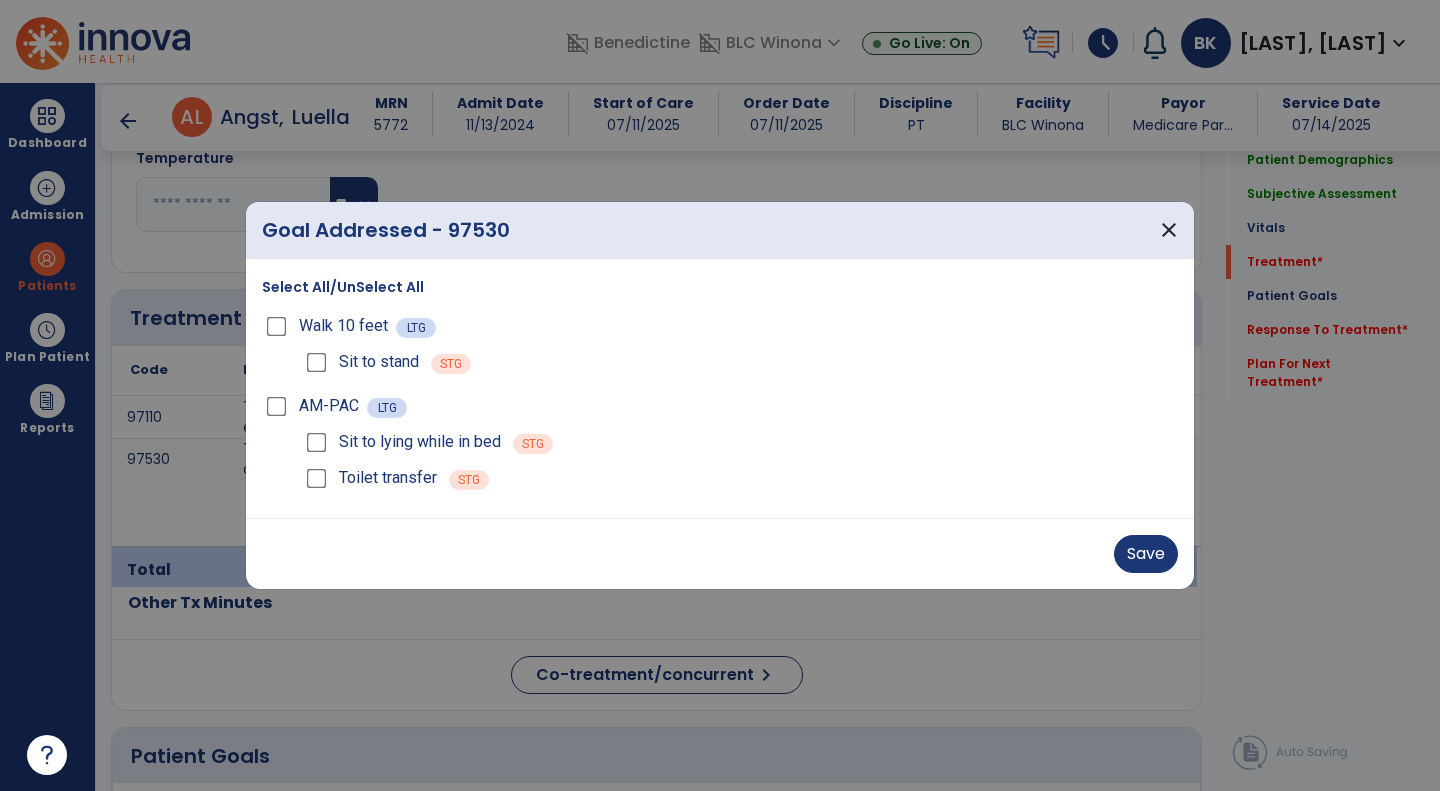 click on "AM-PAC  LTG" at bounding box center [720, 406] 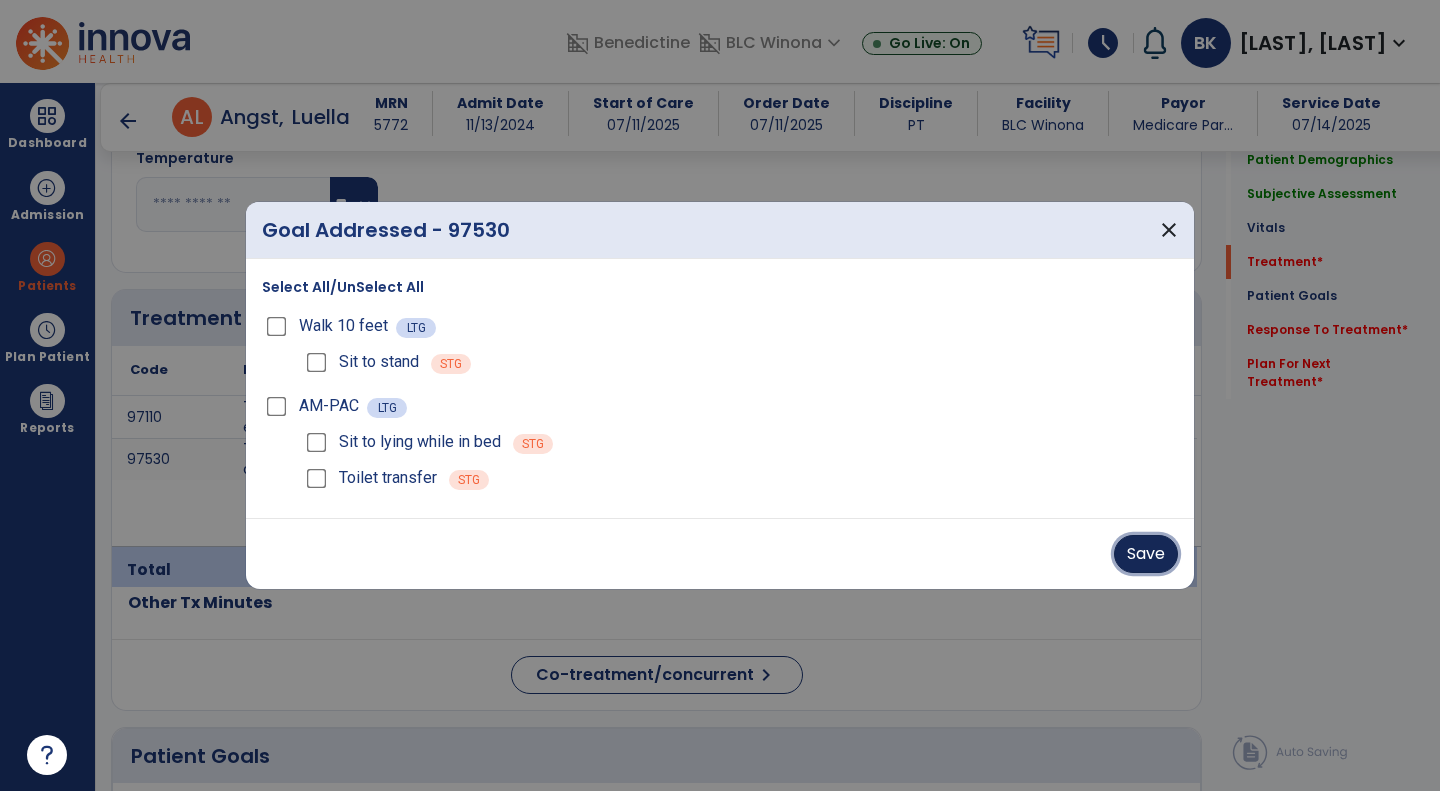 click on "Save" at bounding box center (1146, 554) 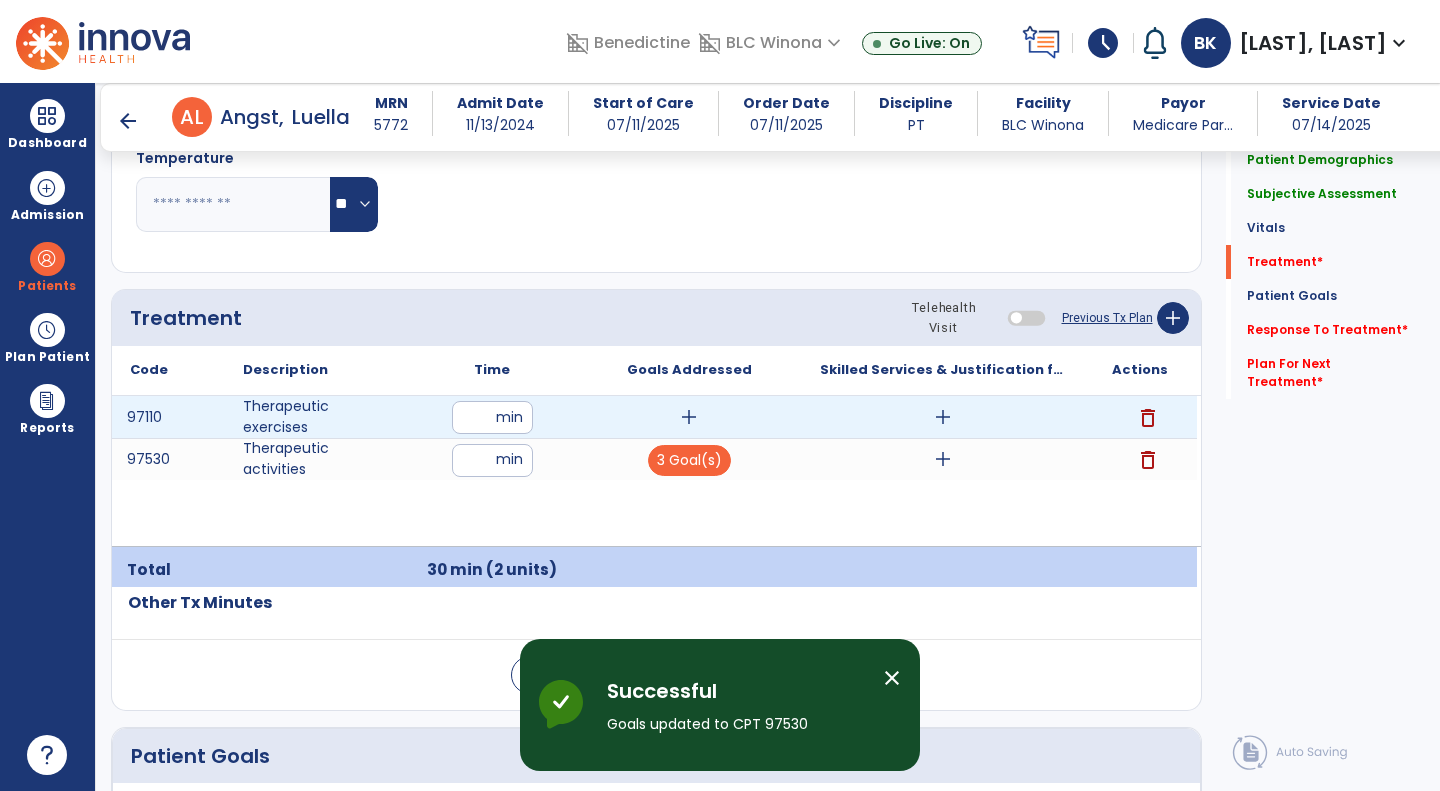 click on "add" at bounding box center (689, 417) 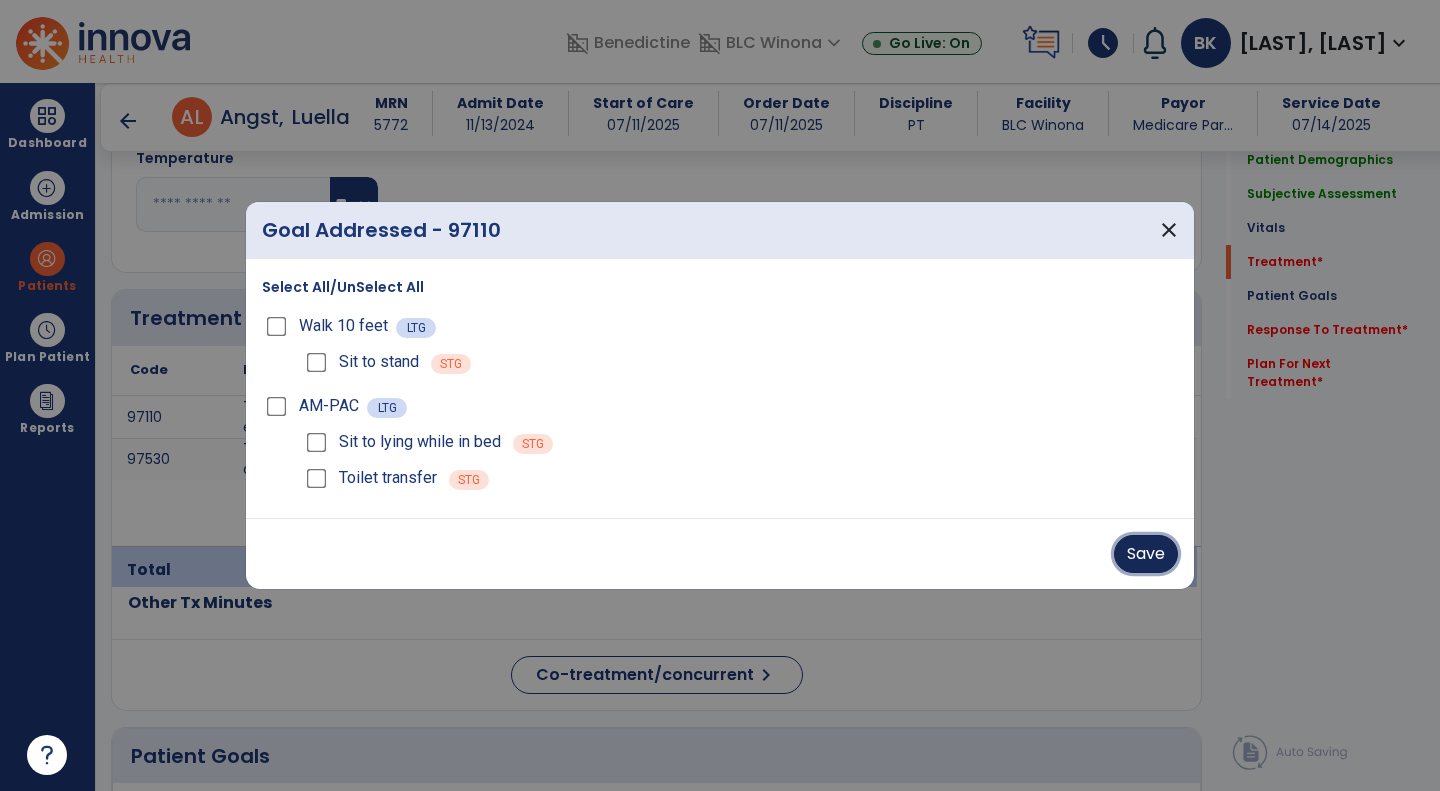 click on "Save" at bounding box center (1146, 554) 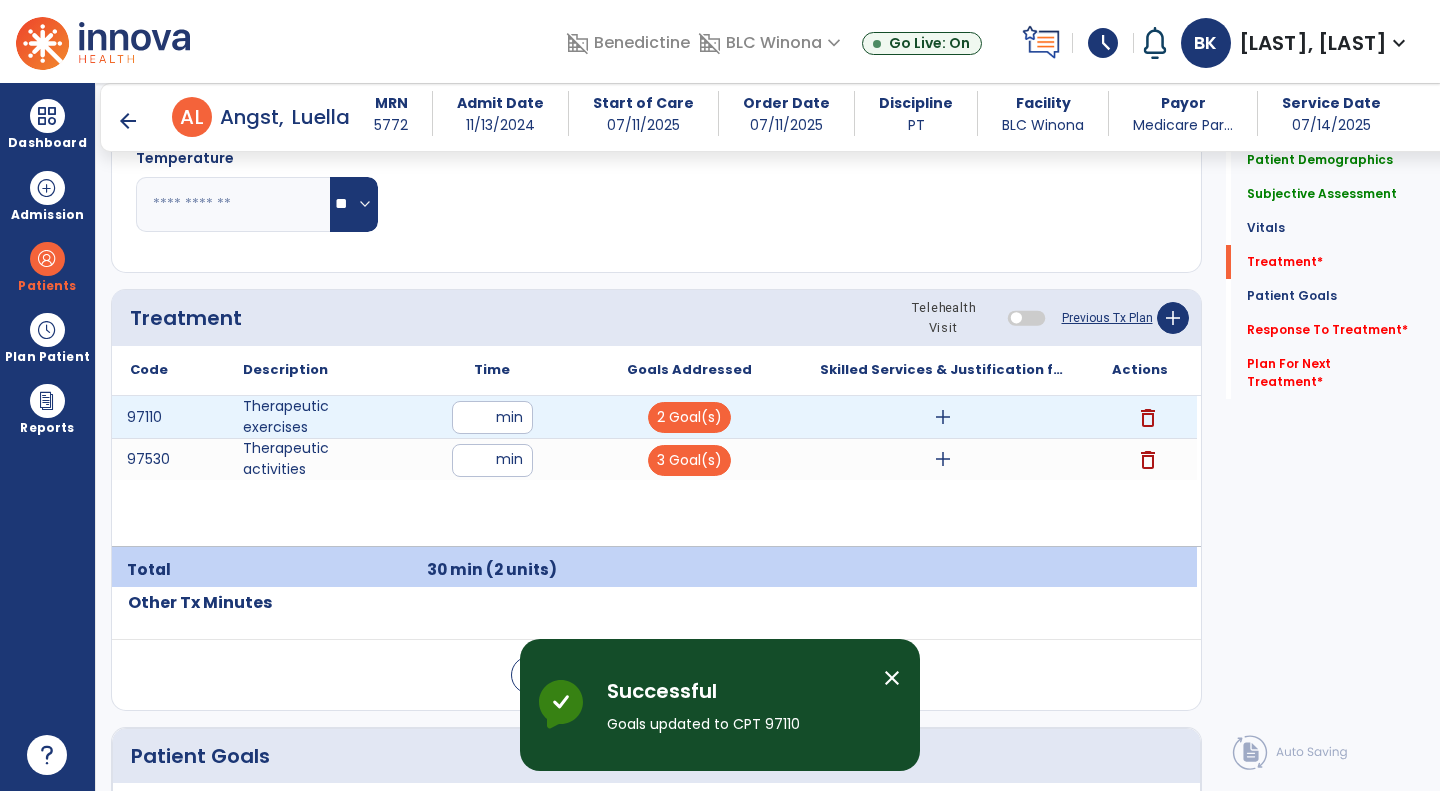 click on "add" at bounding box center (943, 417) 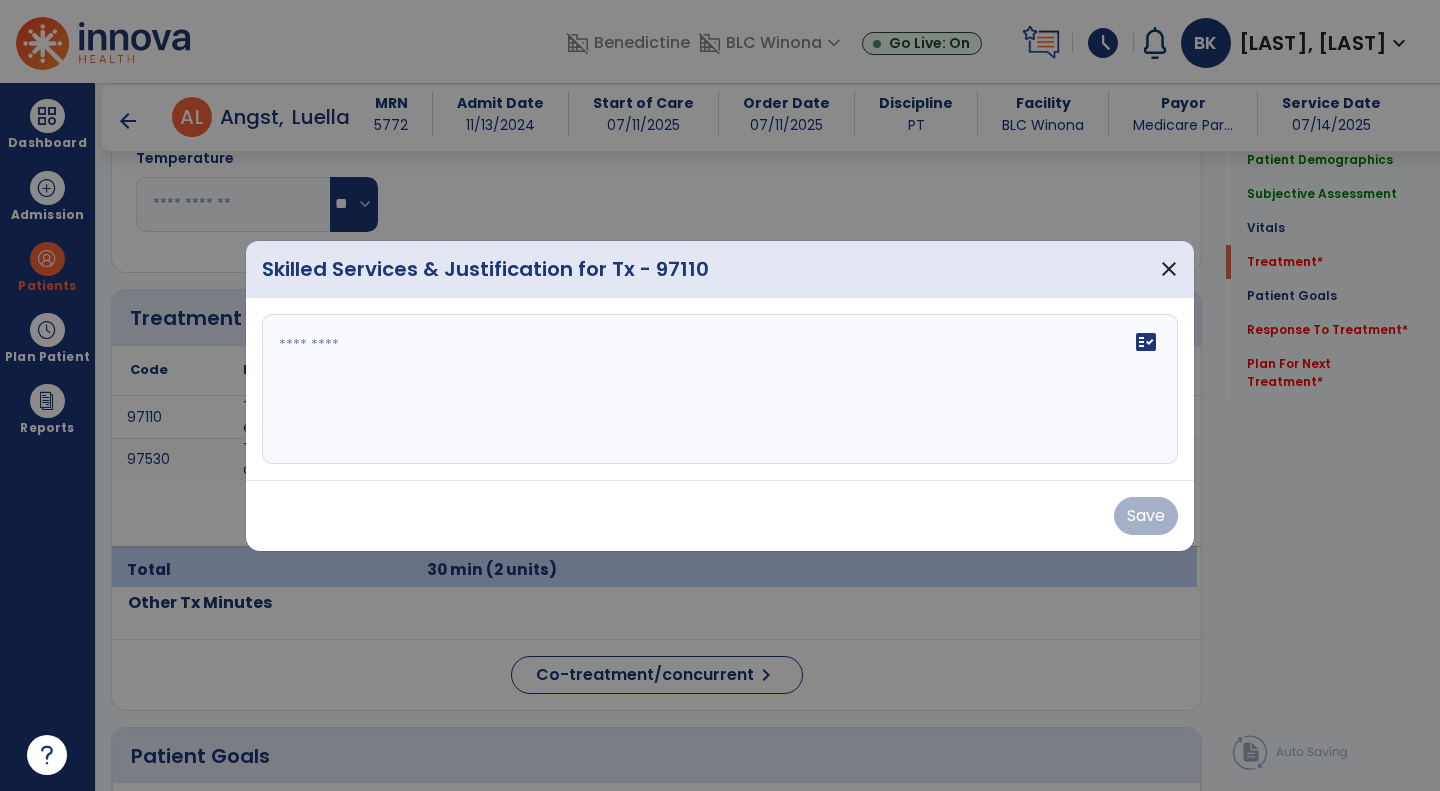 click on "fact_check" at bounding box center [720, 389] 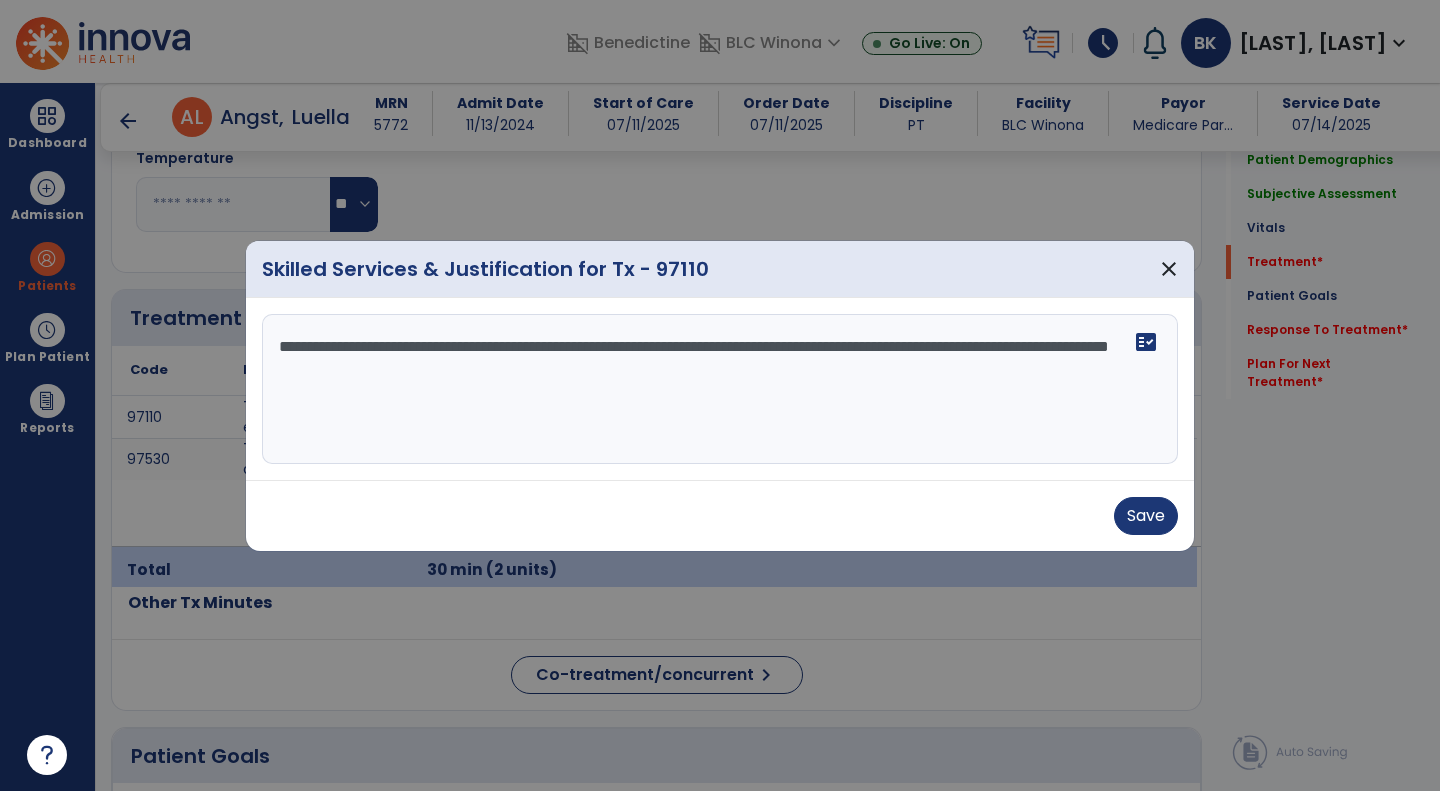 click on "**********" at bounding box center [720, 389] 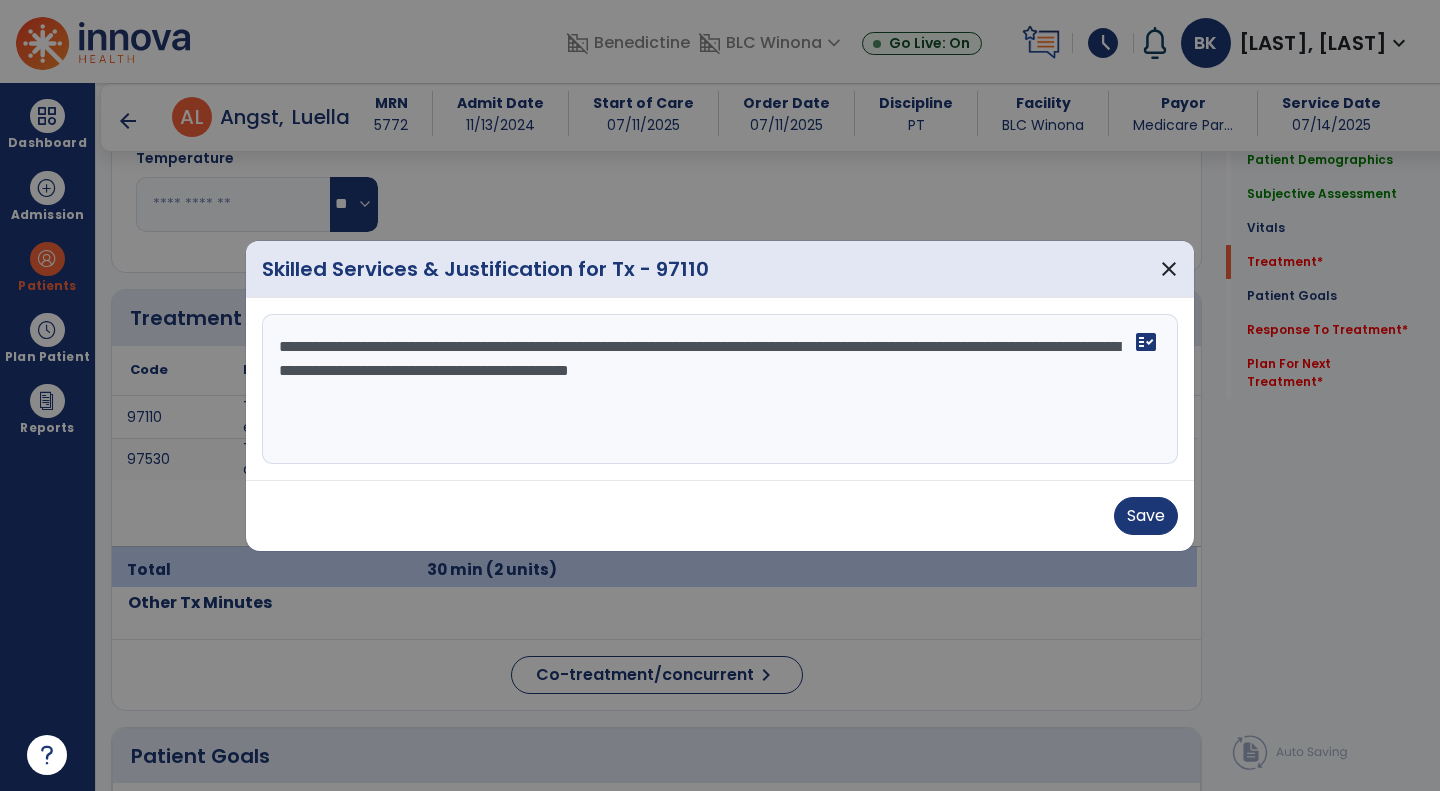 click on "**********" at bounding box center [720, 389] 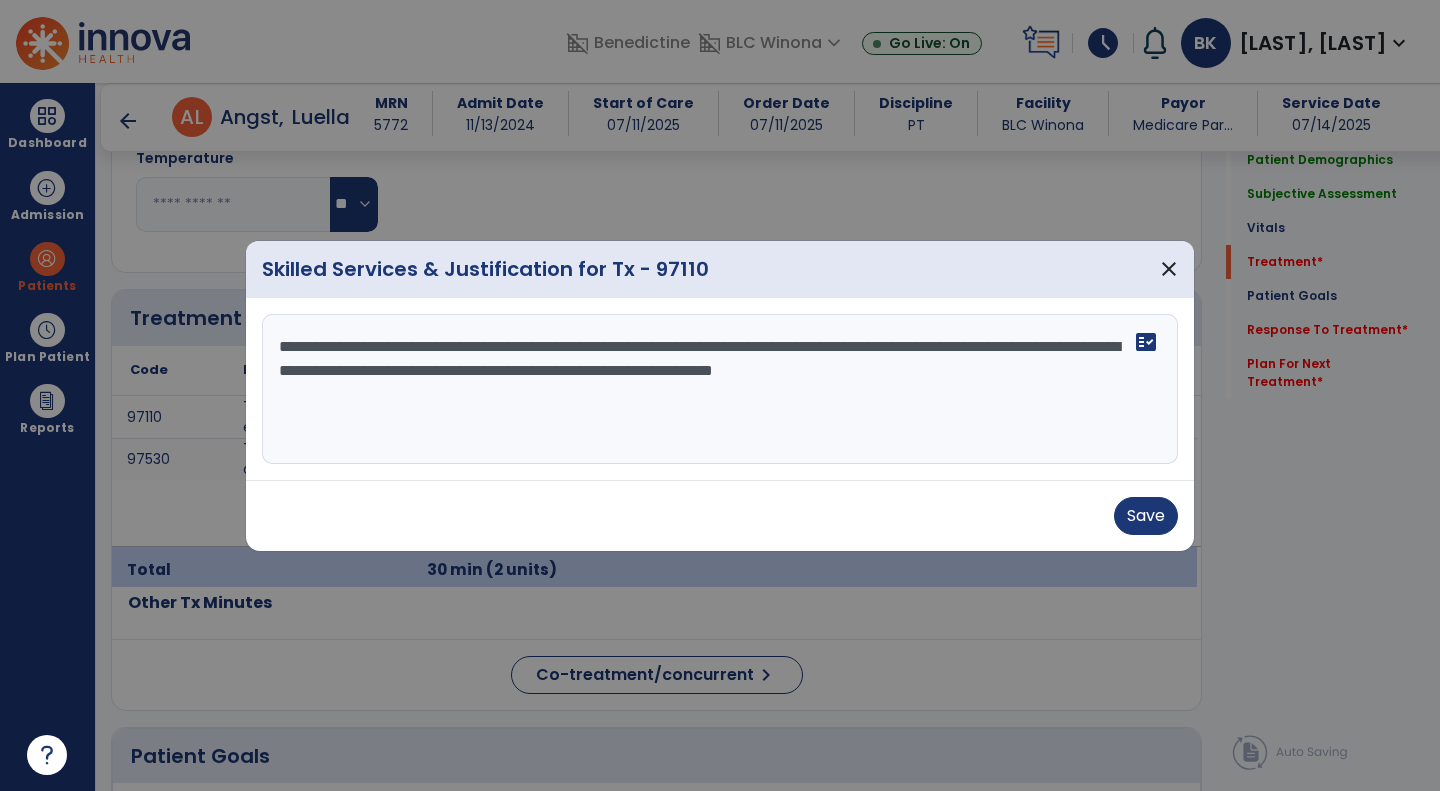 type on "**********" 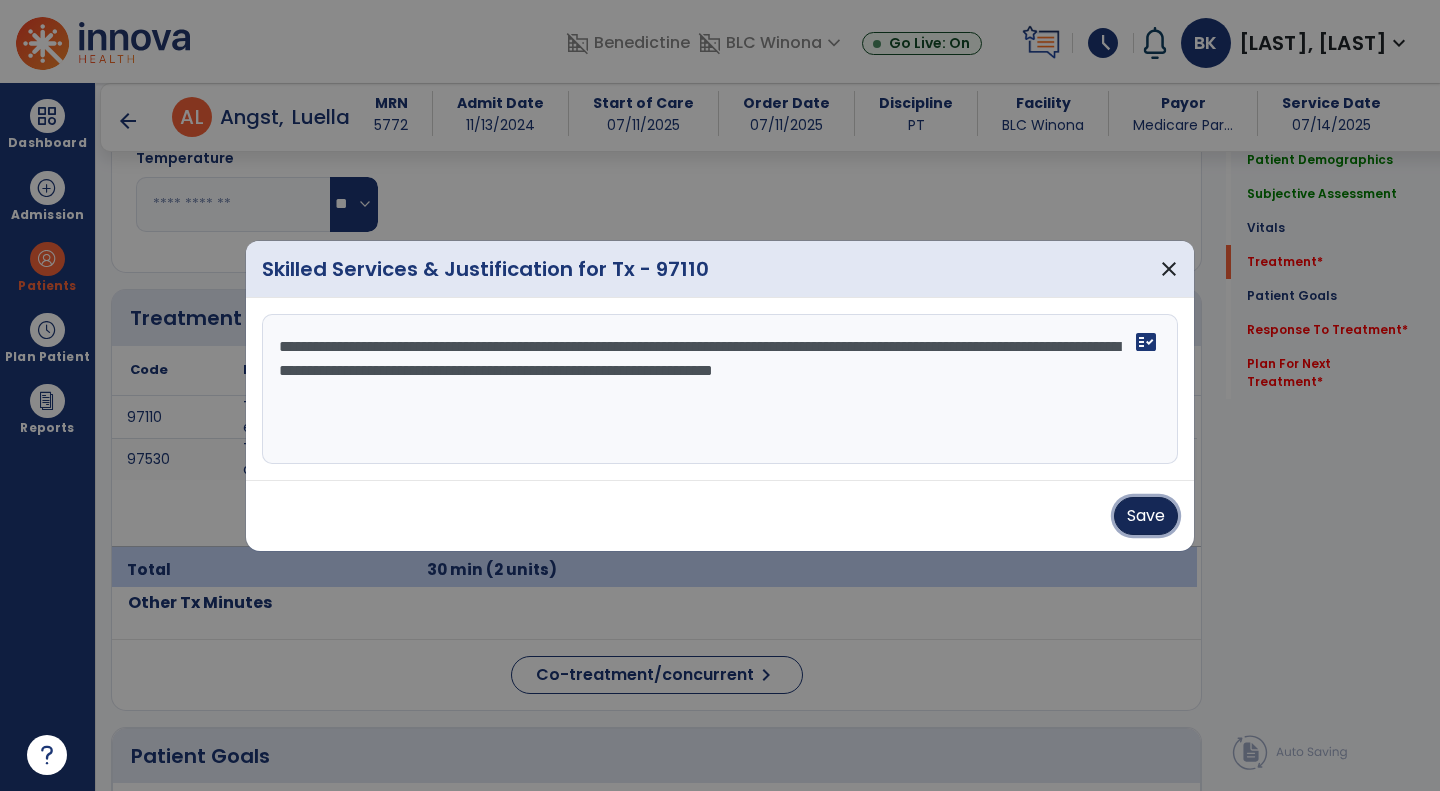 click on "Save" at bounding box center [1146, 516] 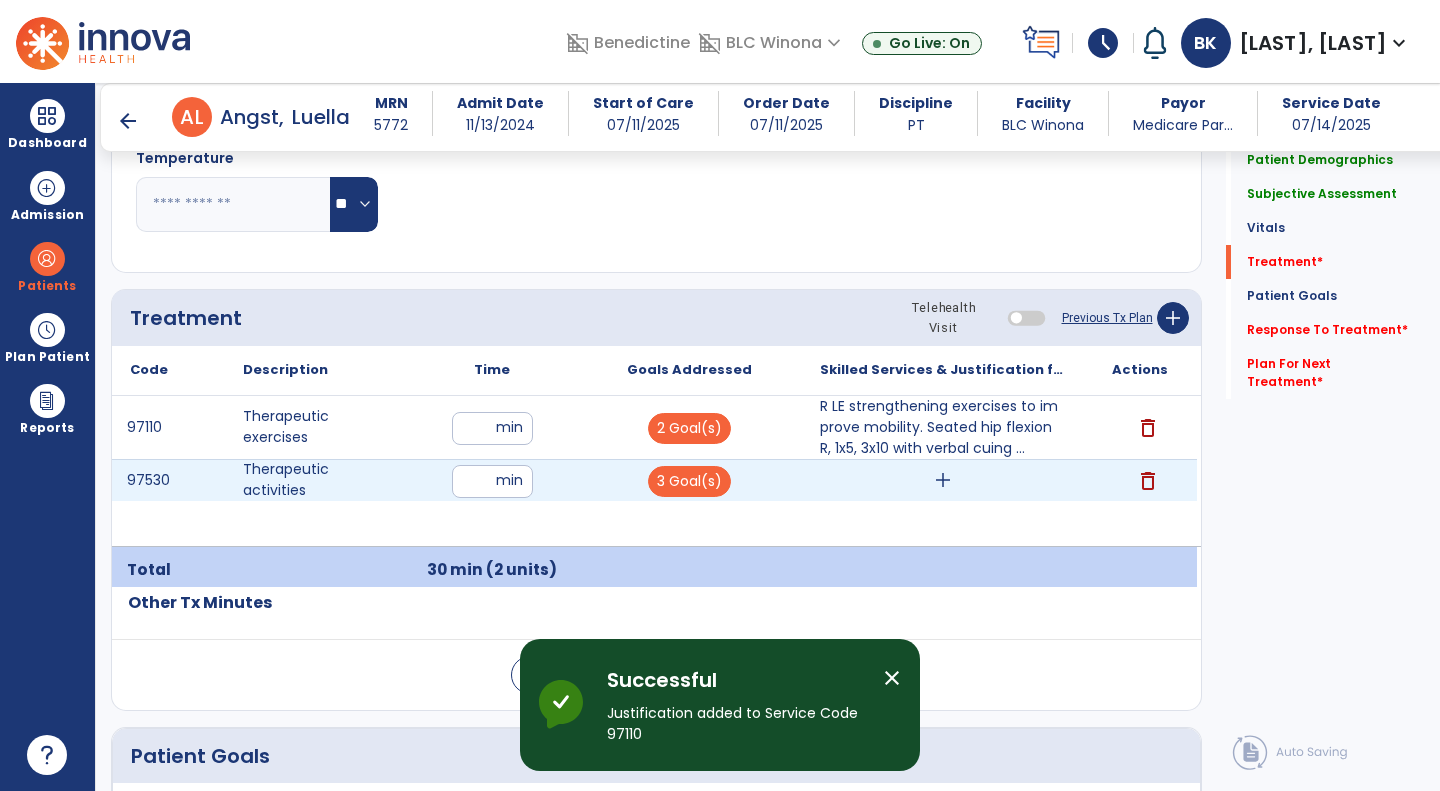 click on "add" at bounding box center (943, 480) 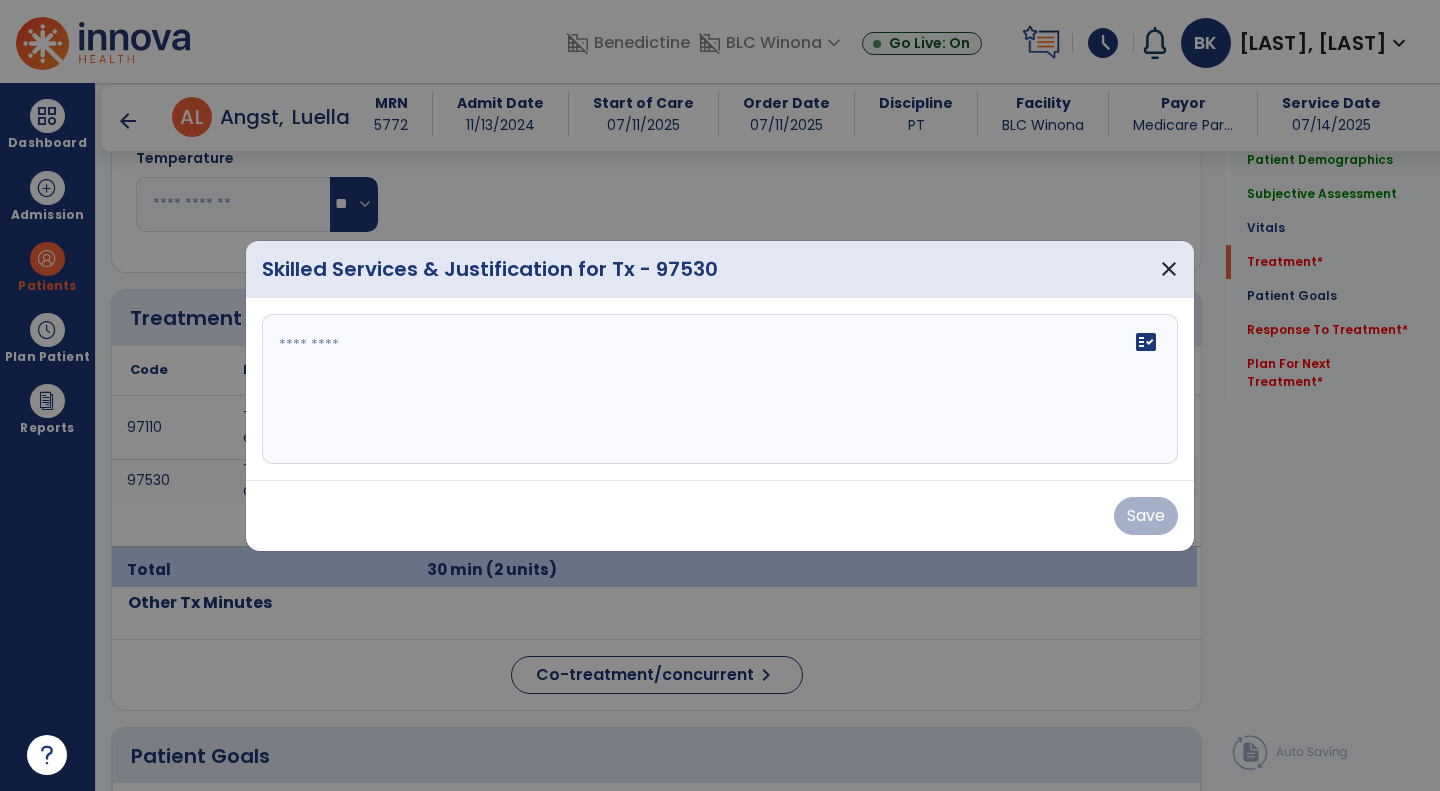 click on "fact_check" at bounding box center [720, 389] 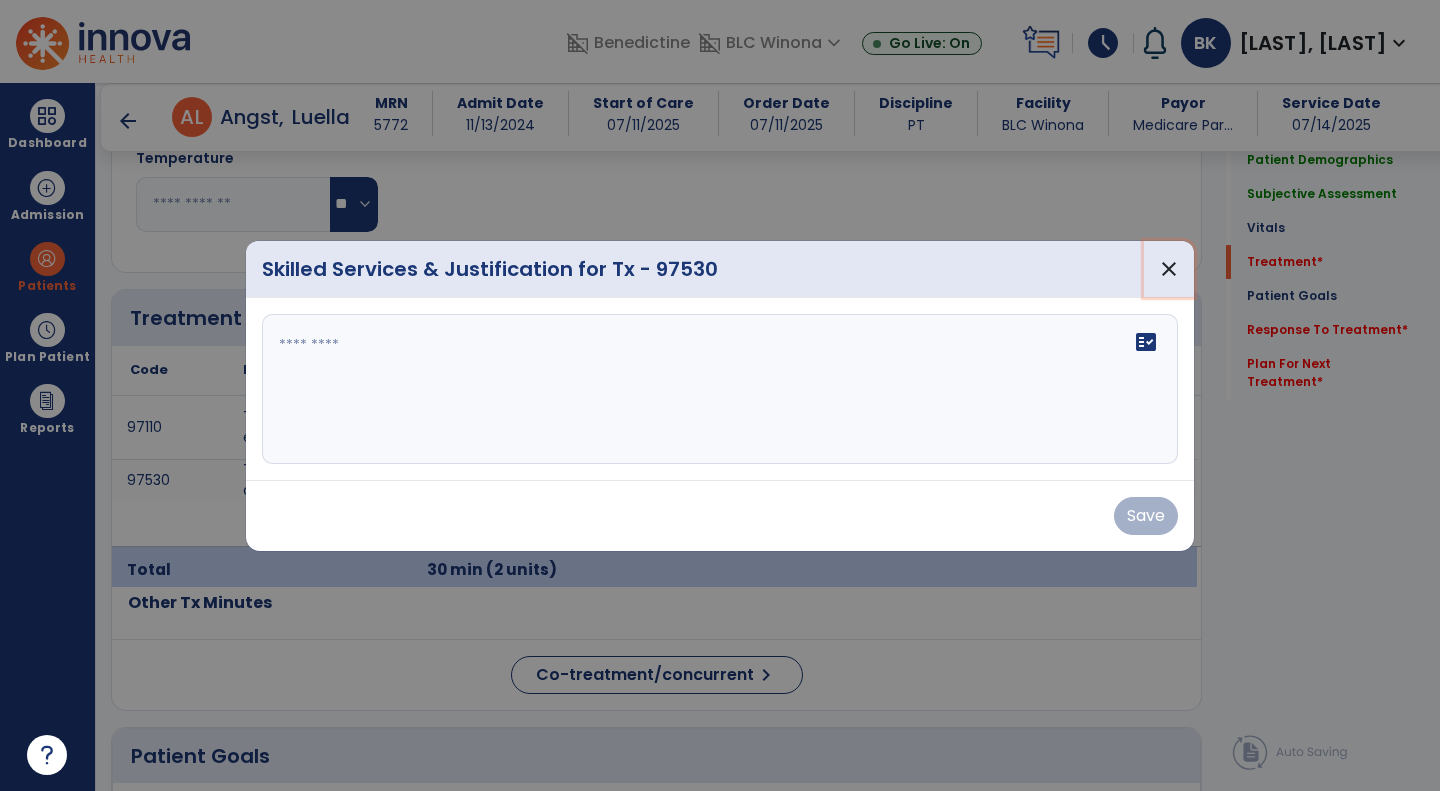 click on "close" at bounding box center [1169, 269] 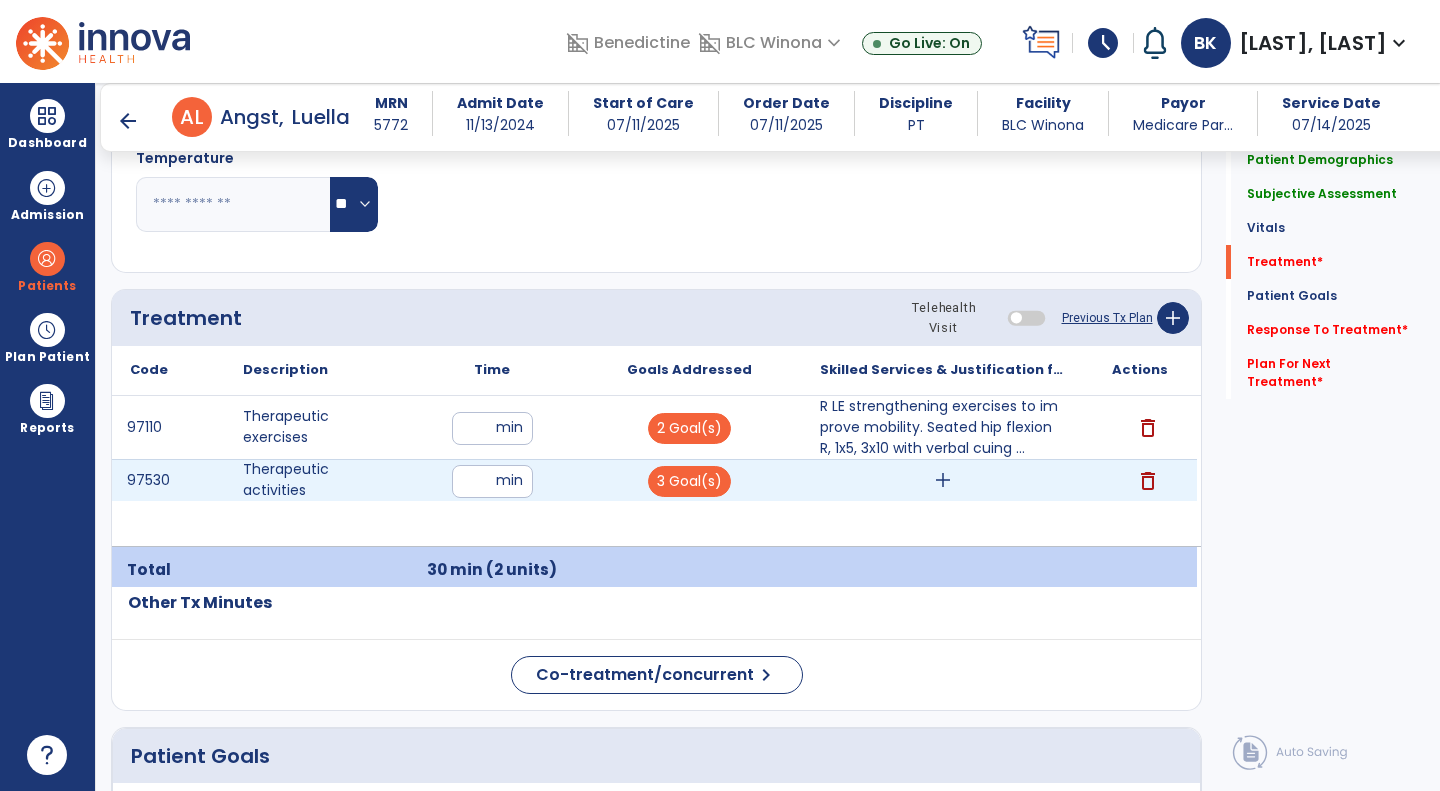 drag, startPoint x: 492, startPoint y: 477, endPoint x: 333, endPoint y: 498, distance: 160.3808 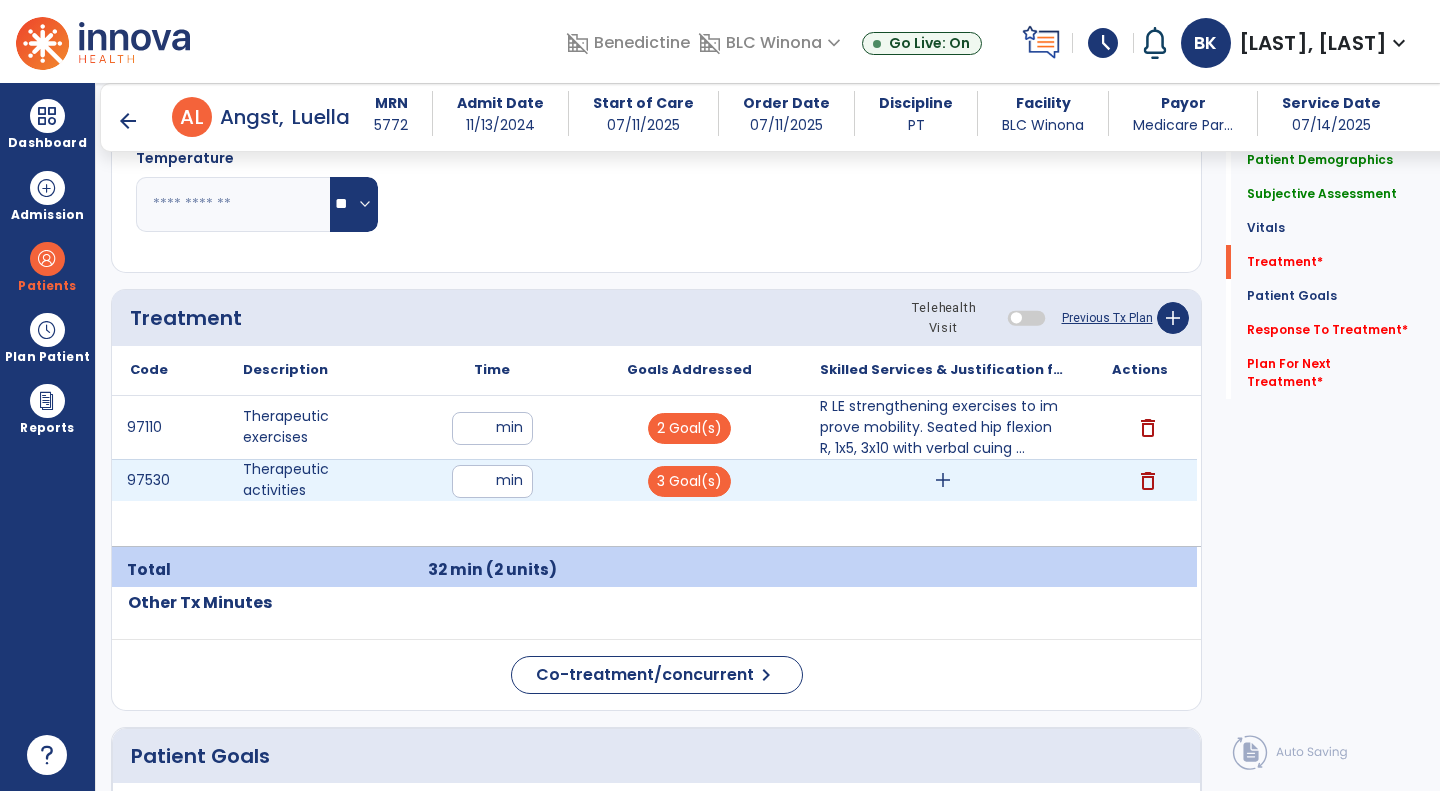 click on "add" at bounding box center (943, 480) 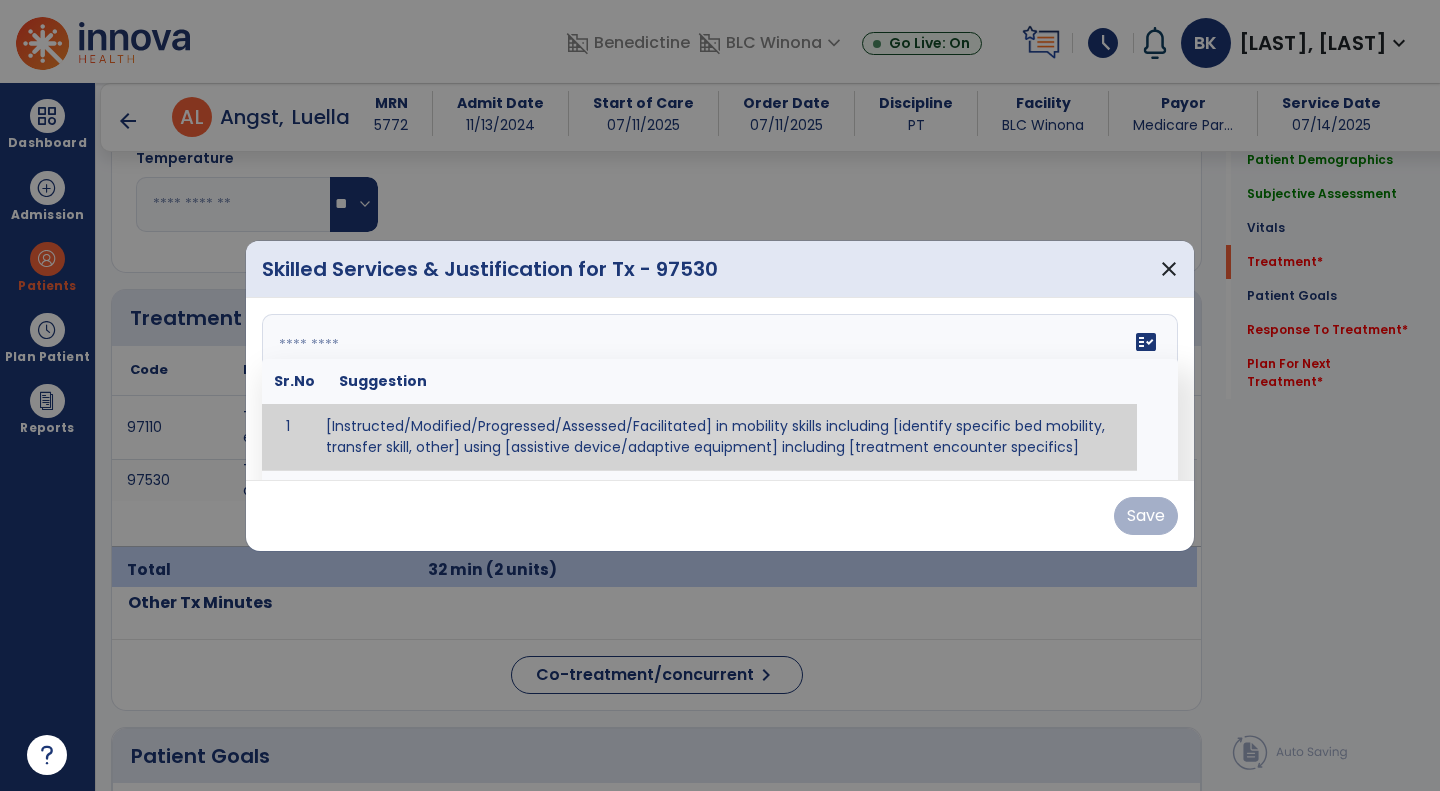 click at bounding box center (720, 389) 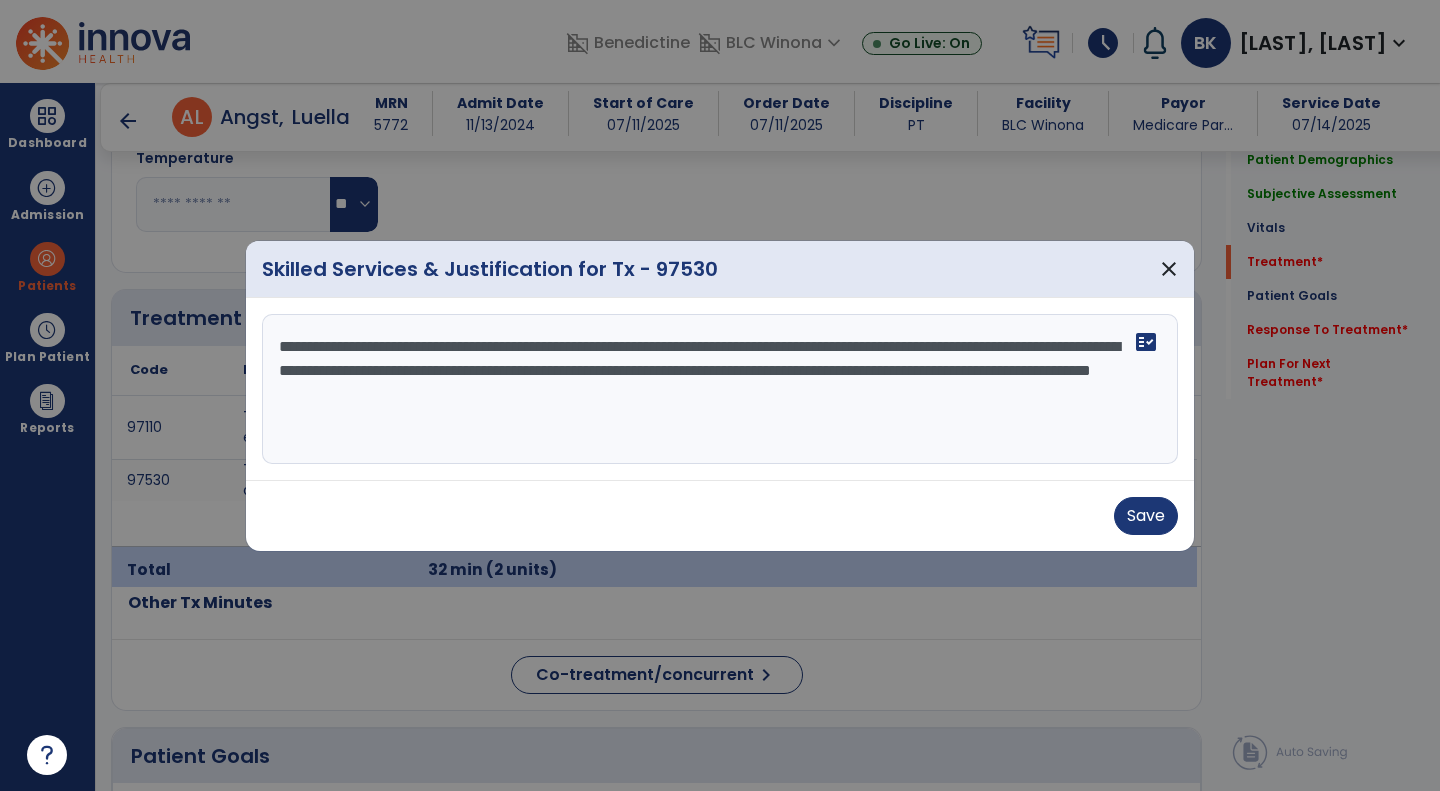 click on "**********" at bounding box center (720, 389) 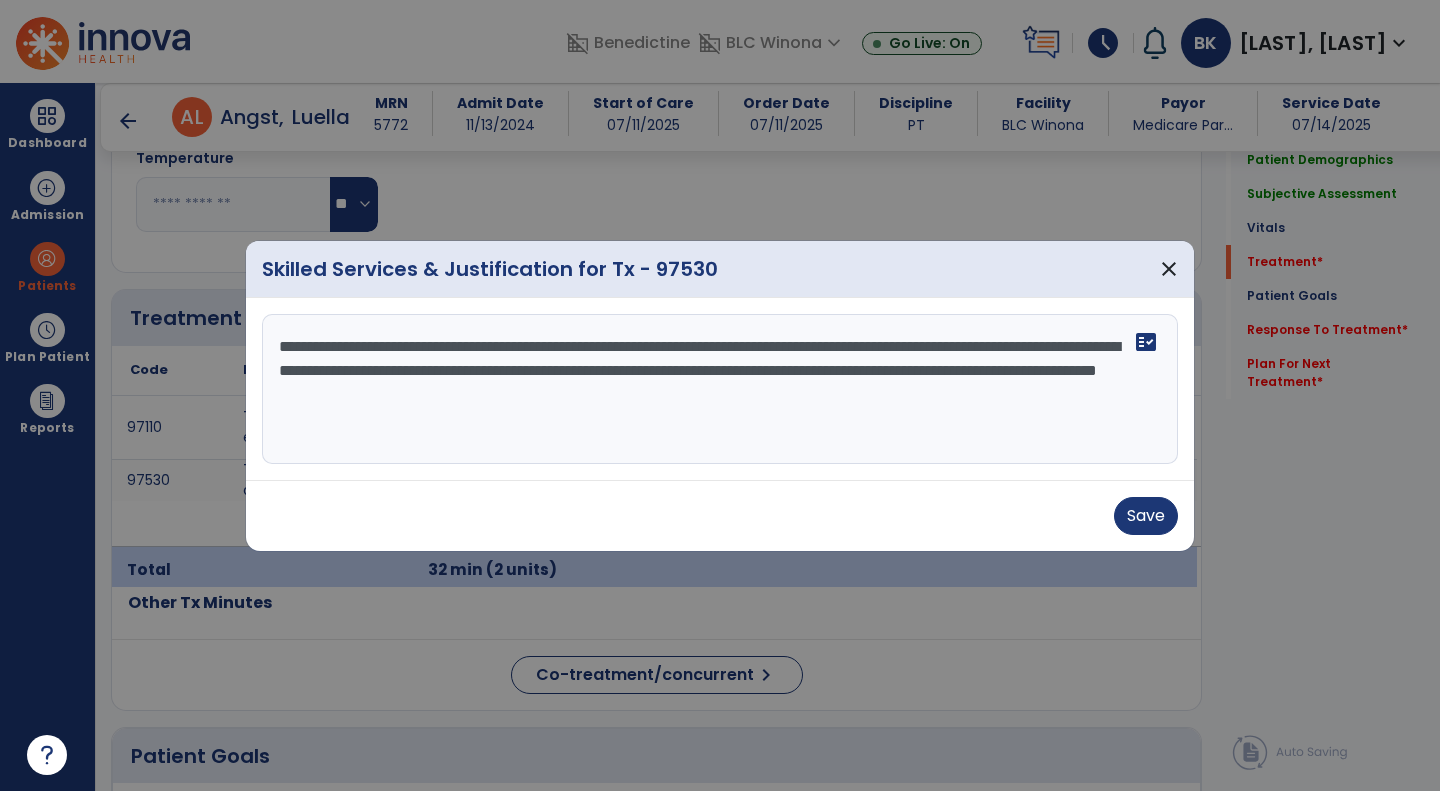 click on "**********" at bounding box center (720, 389) 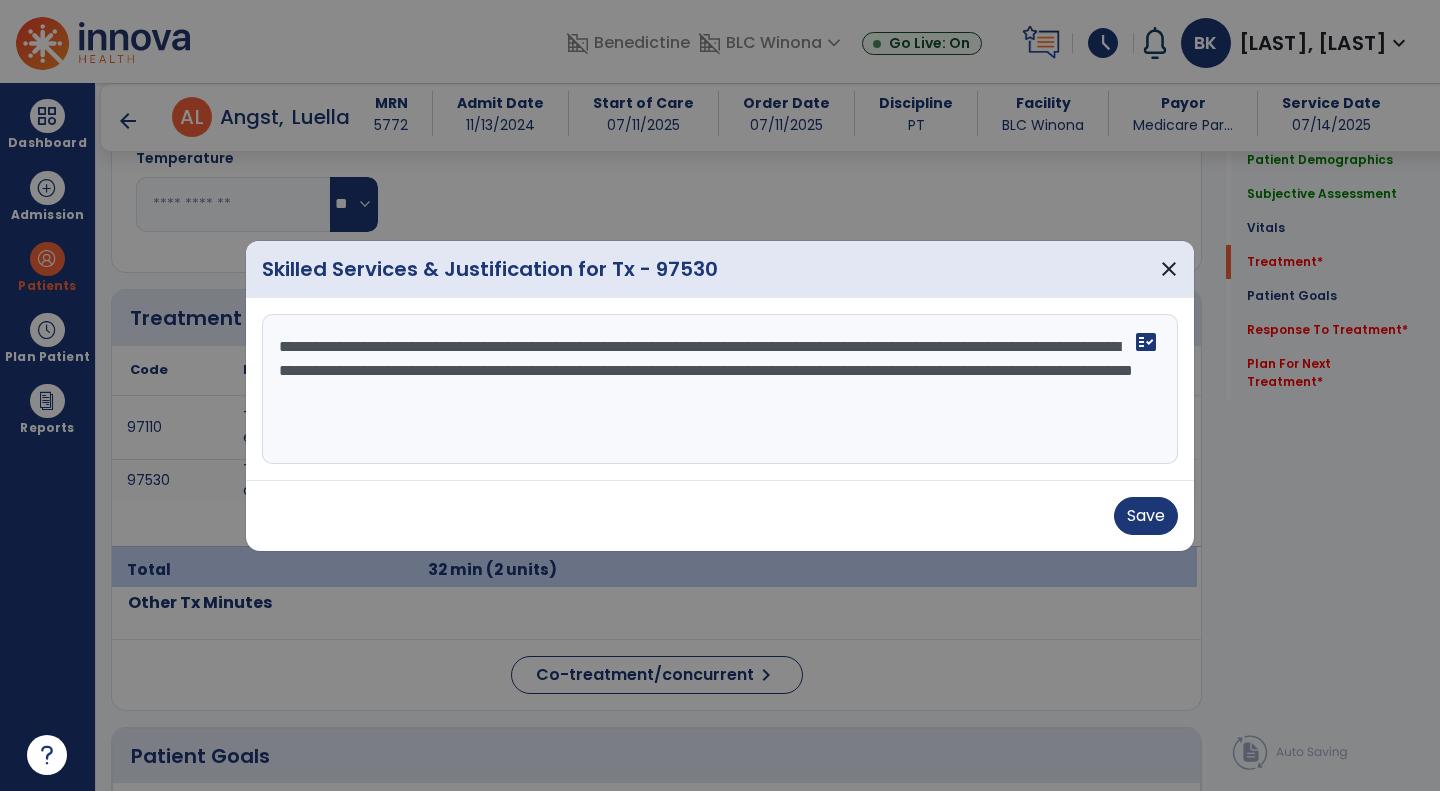 click on "**********" at bounding box center [720, 389] 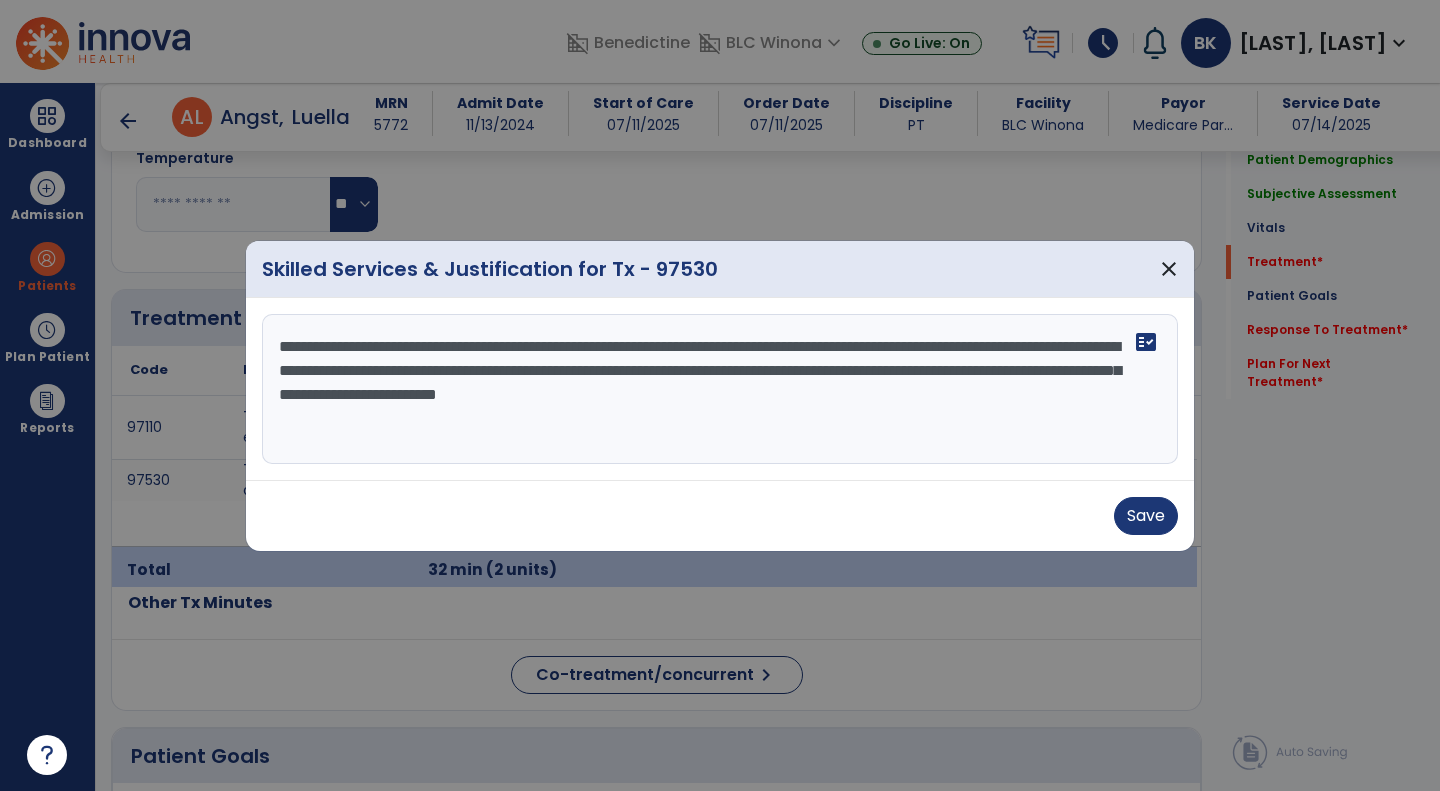 click on "**********" at bounding box center [720, 389] 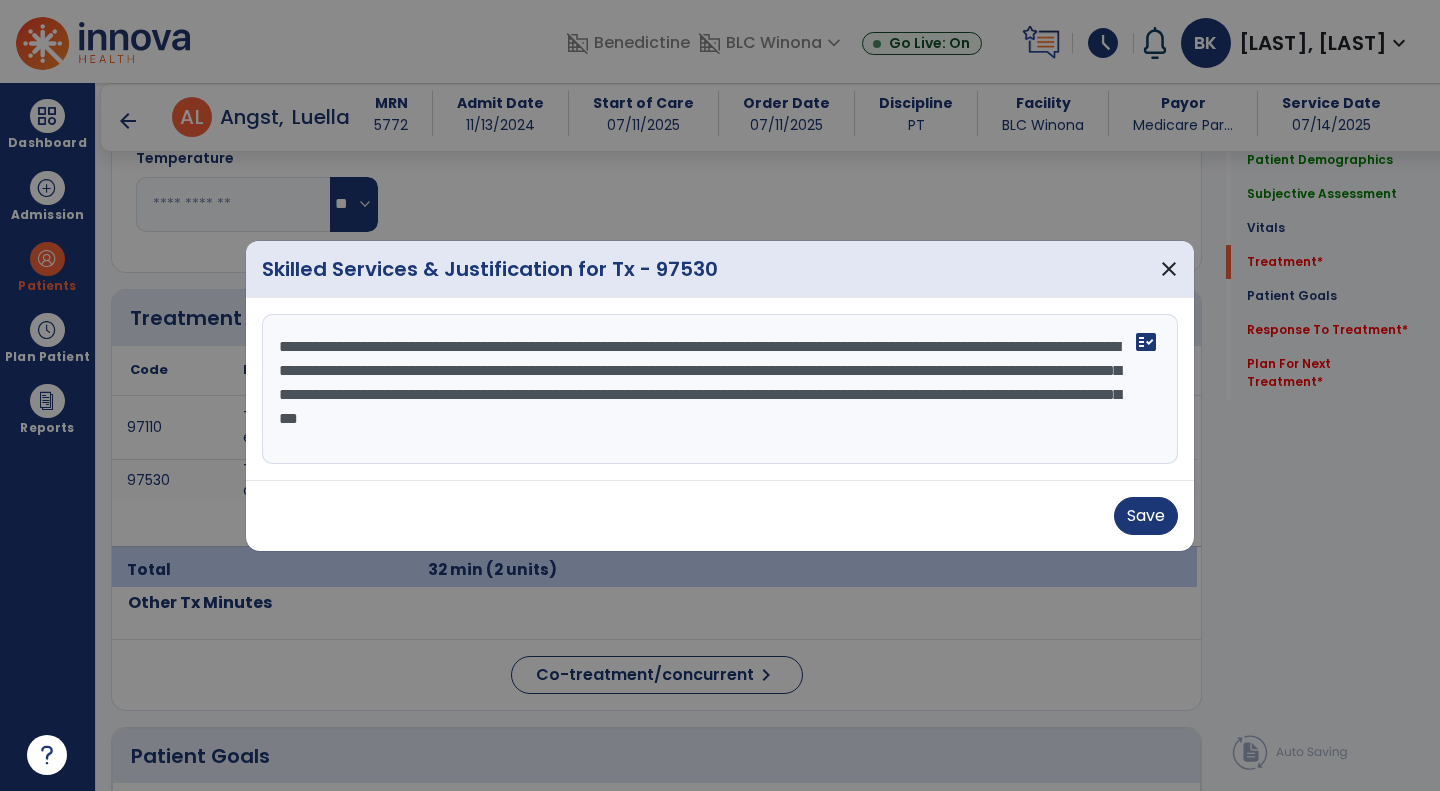 type on "**********" 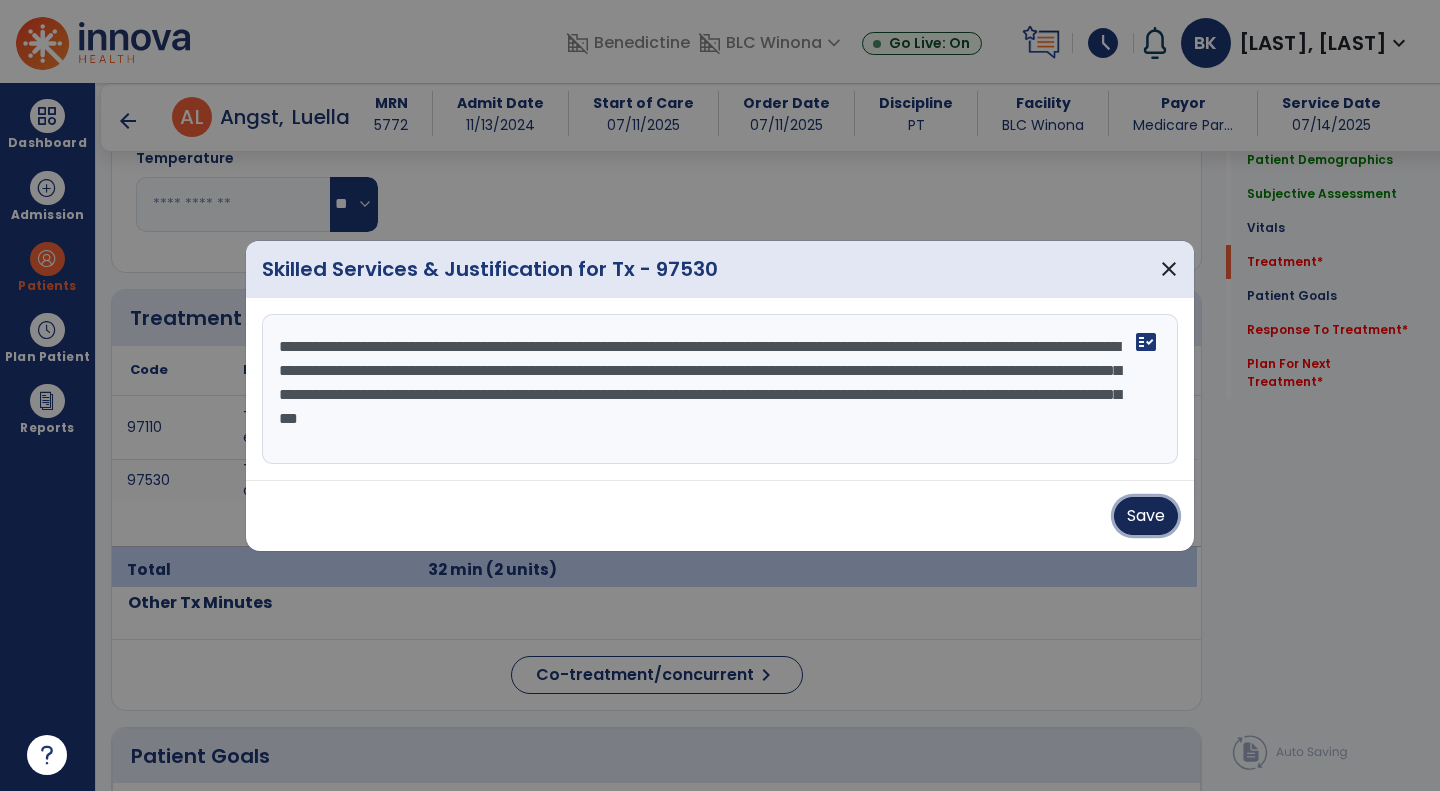 click on "Save" at bounding box center [1146, 516] 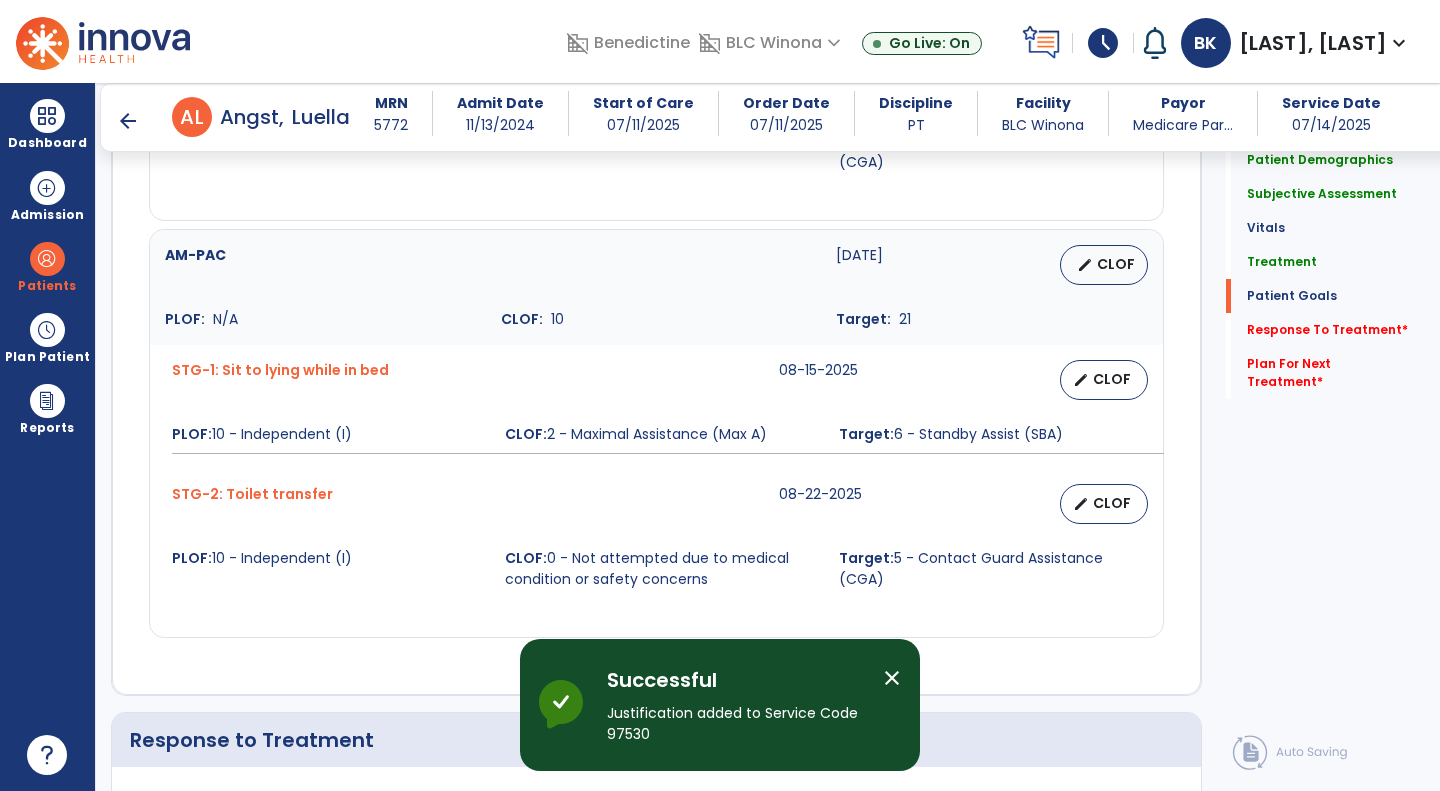 scroll, scrollTop: 2498, scrollLeft: 0, axis: vertical 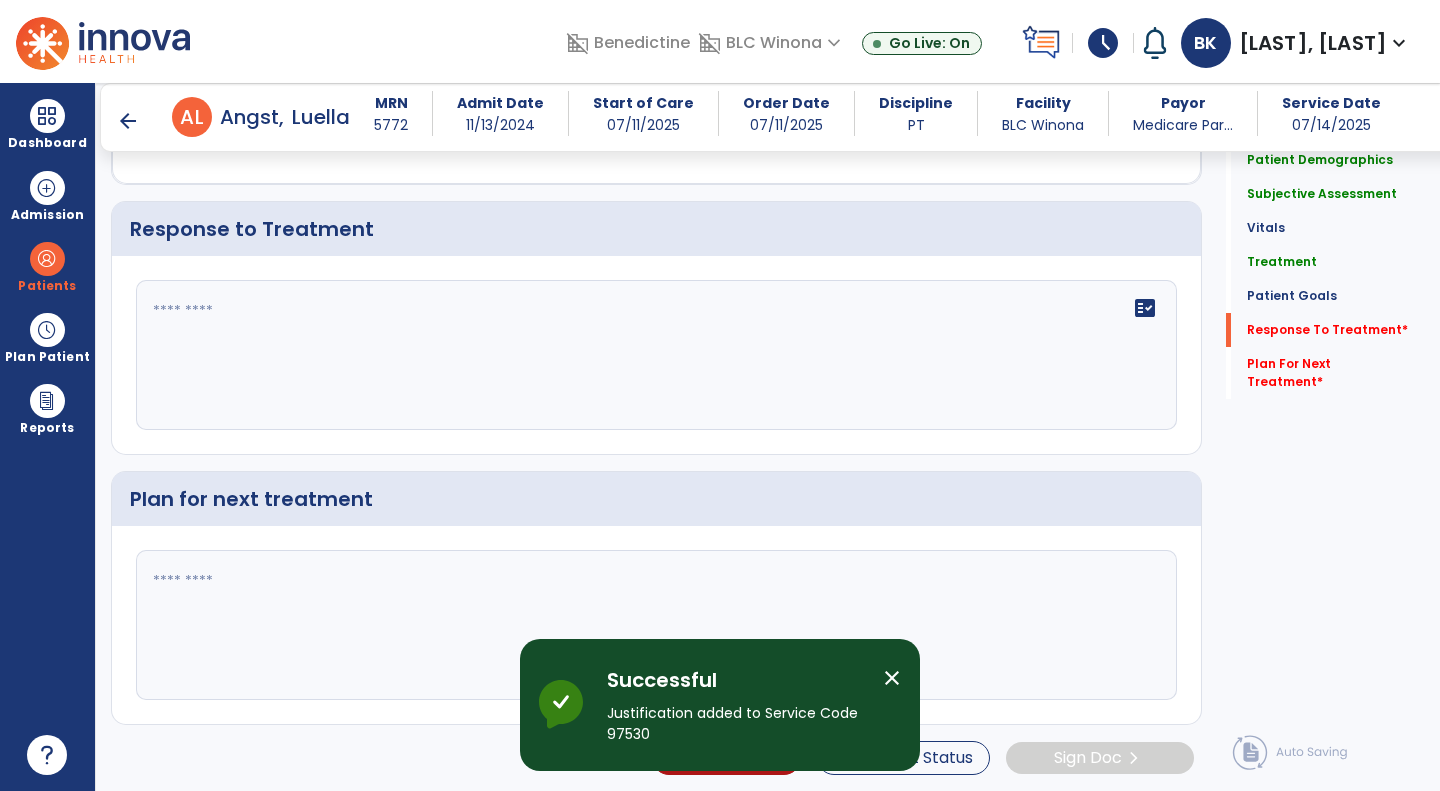 click 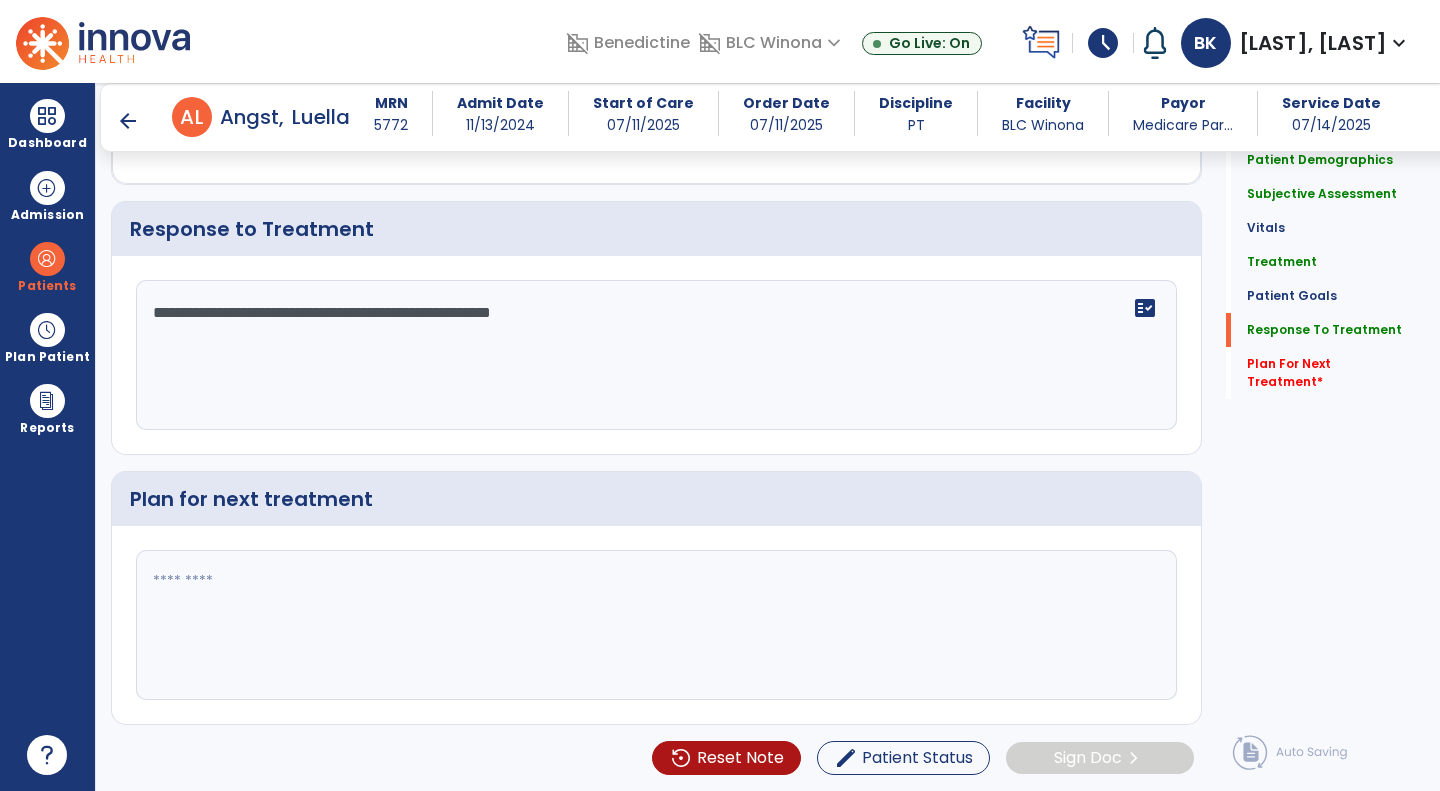 type on "**********" 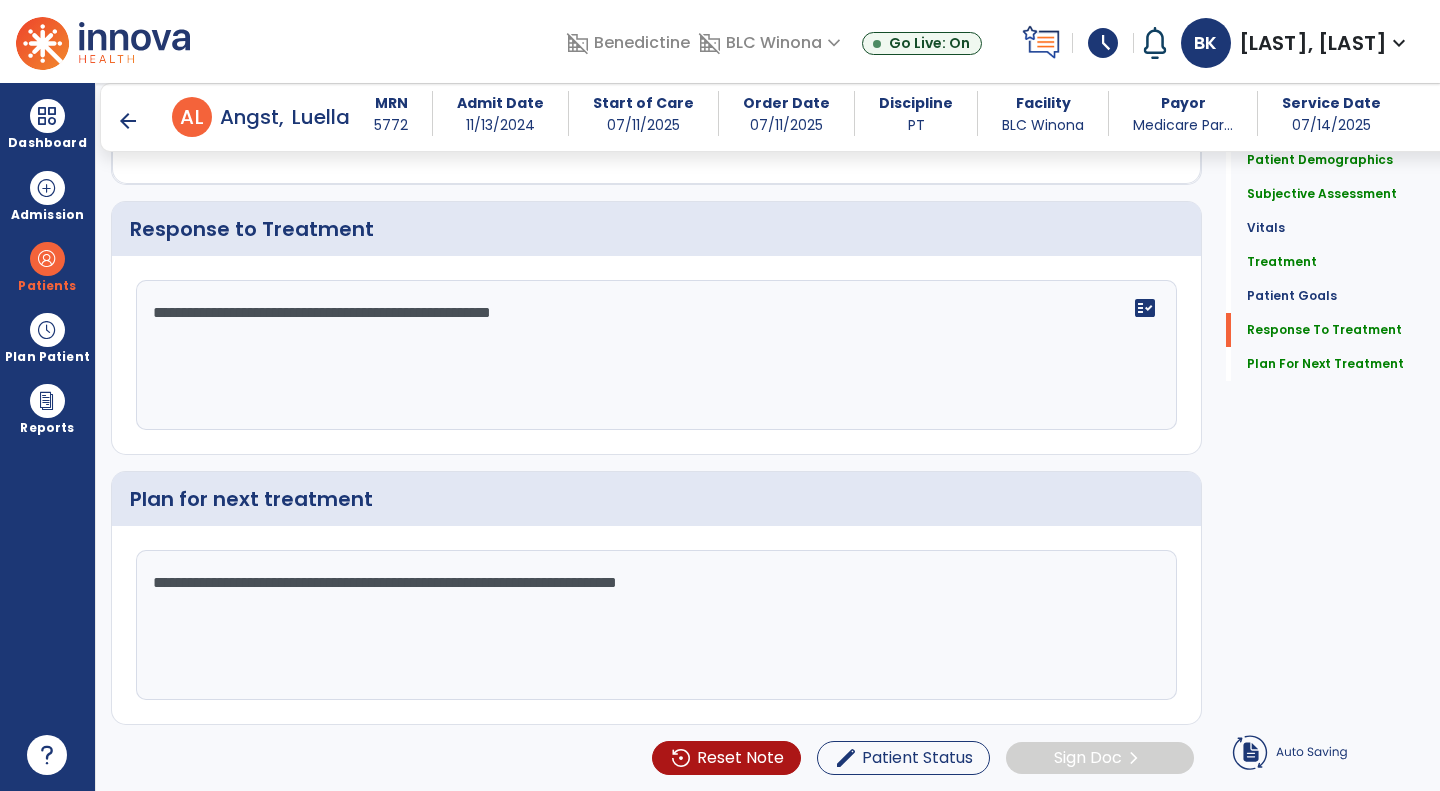 type on "**********" 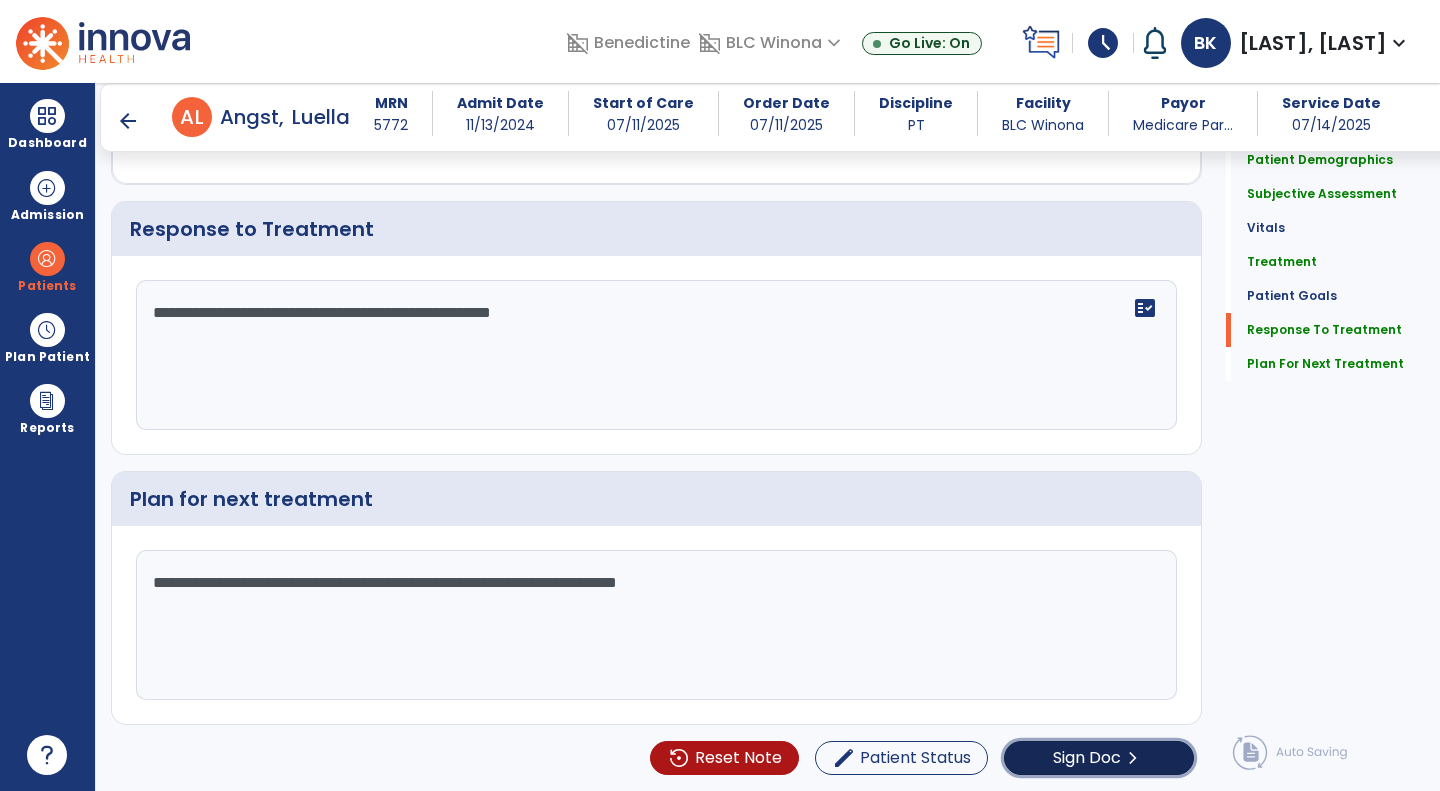 click on "Sign Doc" 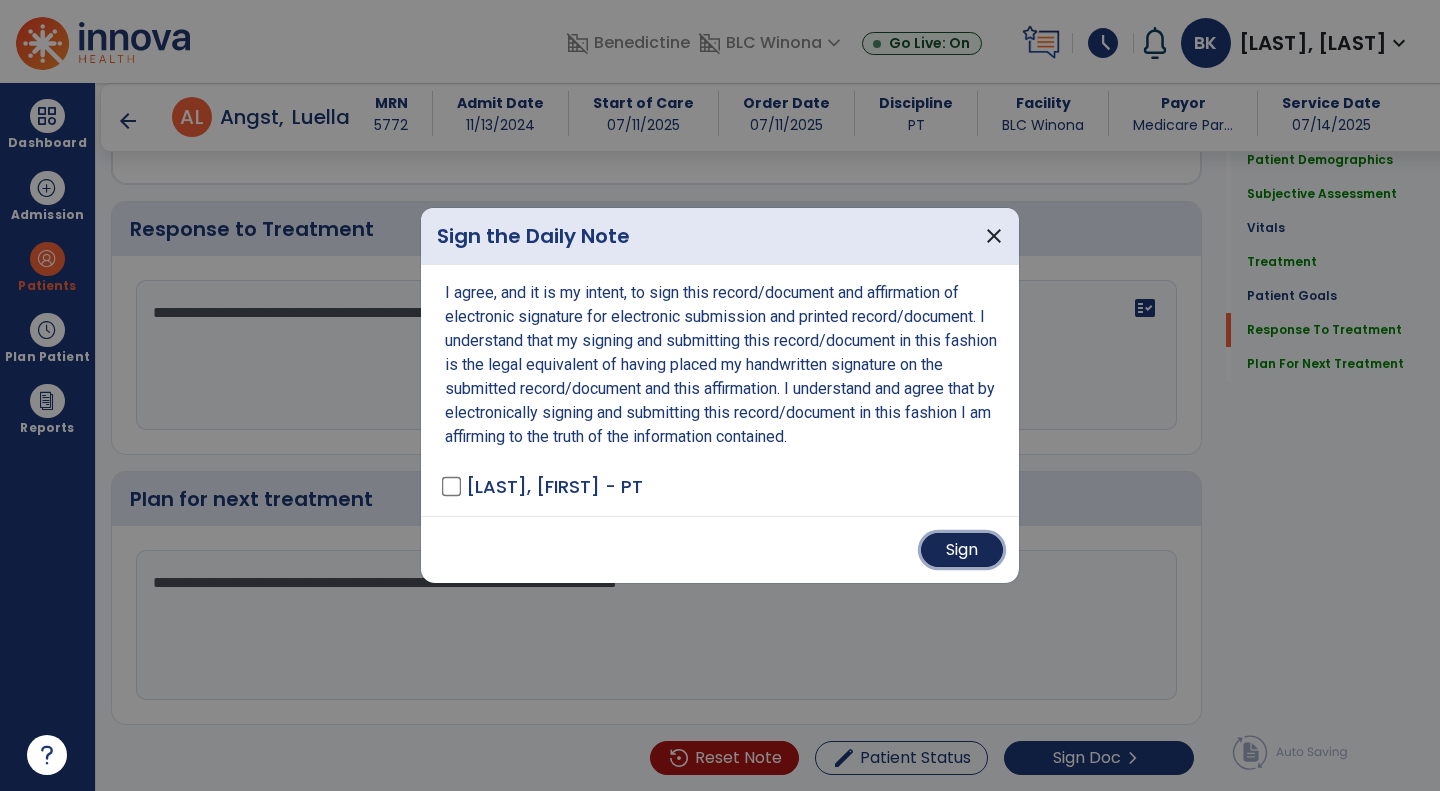 click on "Sign" at bounding box center [962, 550] 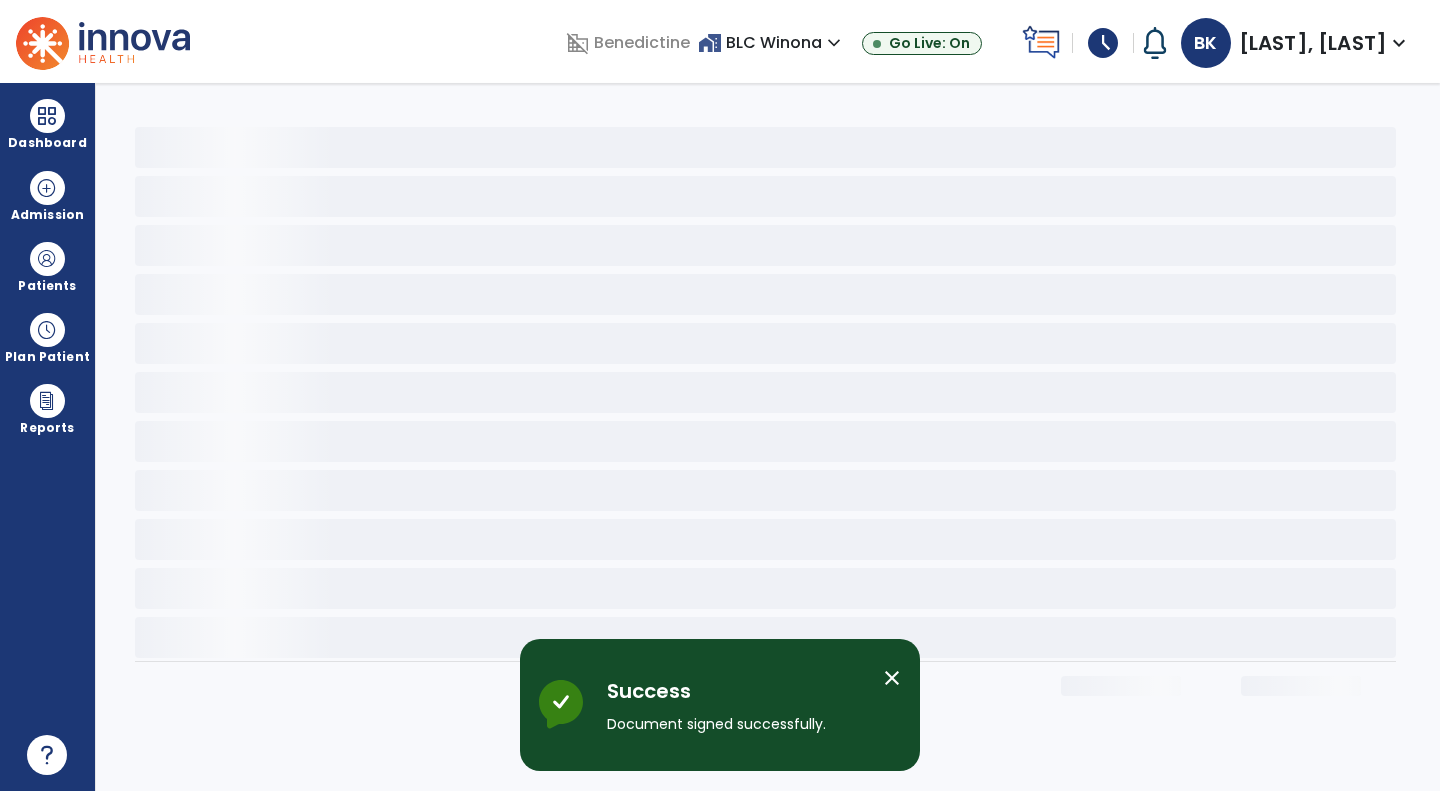 scroll, scrollTop: 0, scrollLeft: 0, axis: both 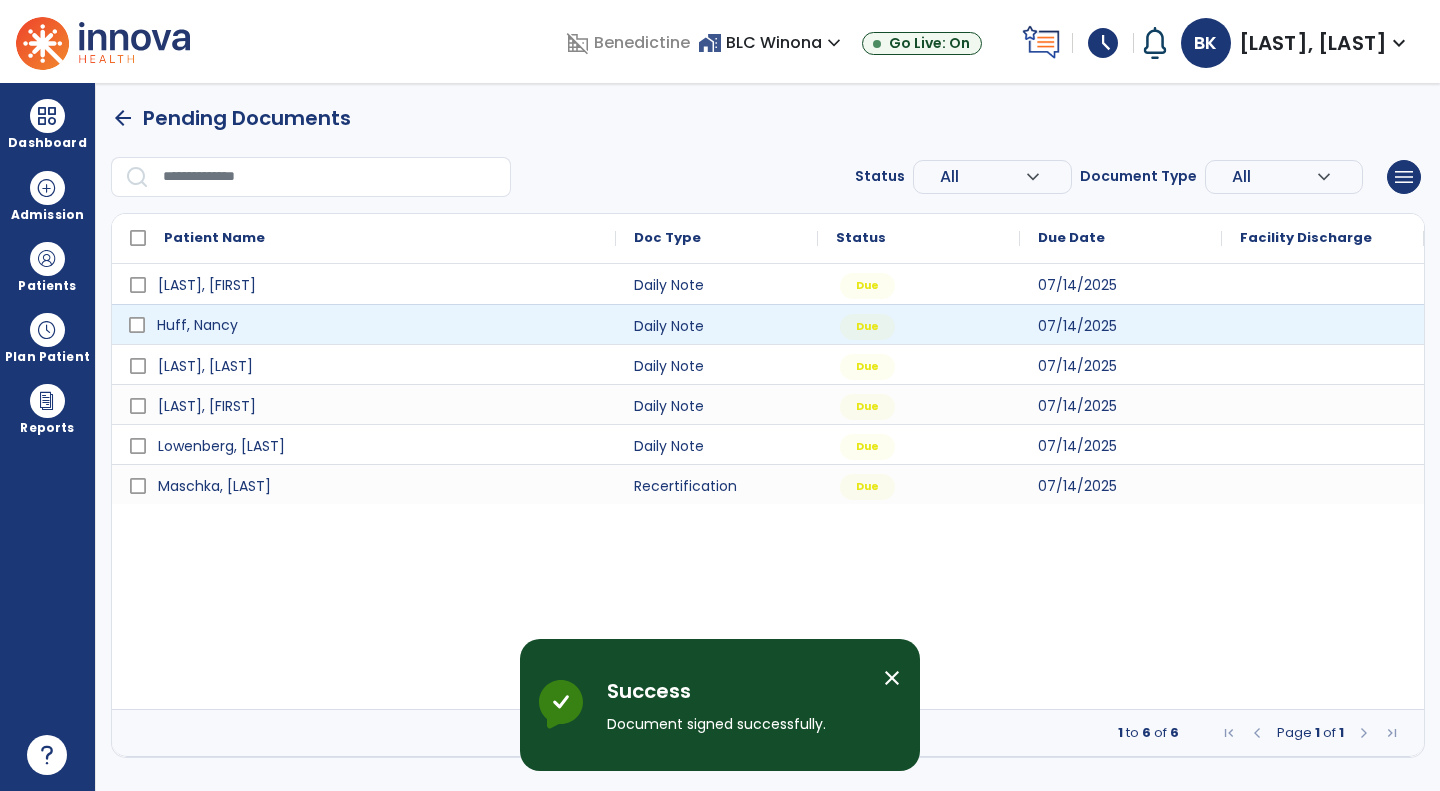 click on "Huff, Nancy" at bounding box center (378, 325) 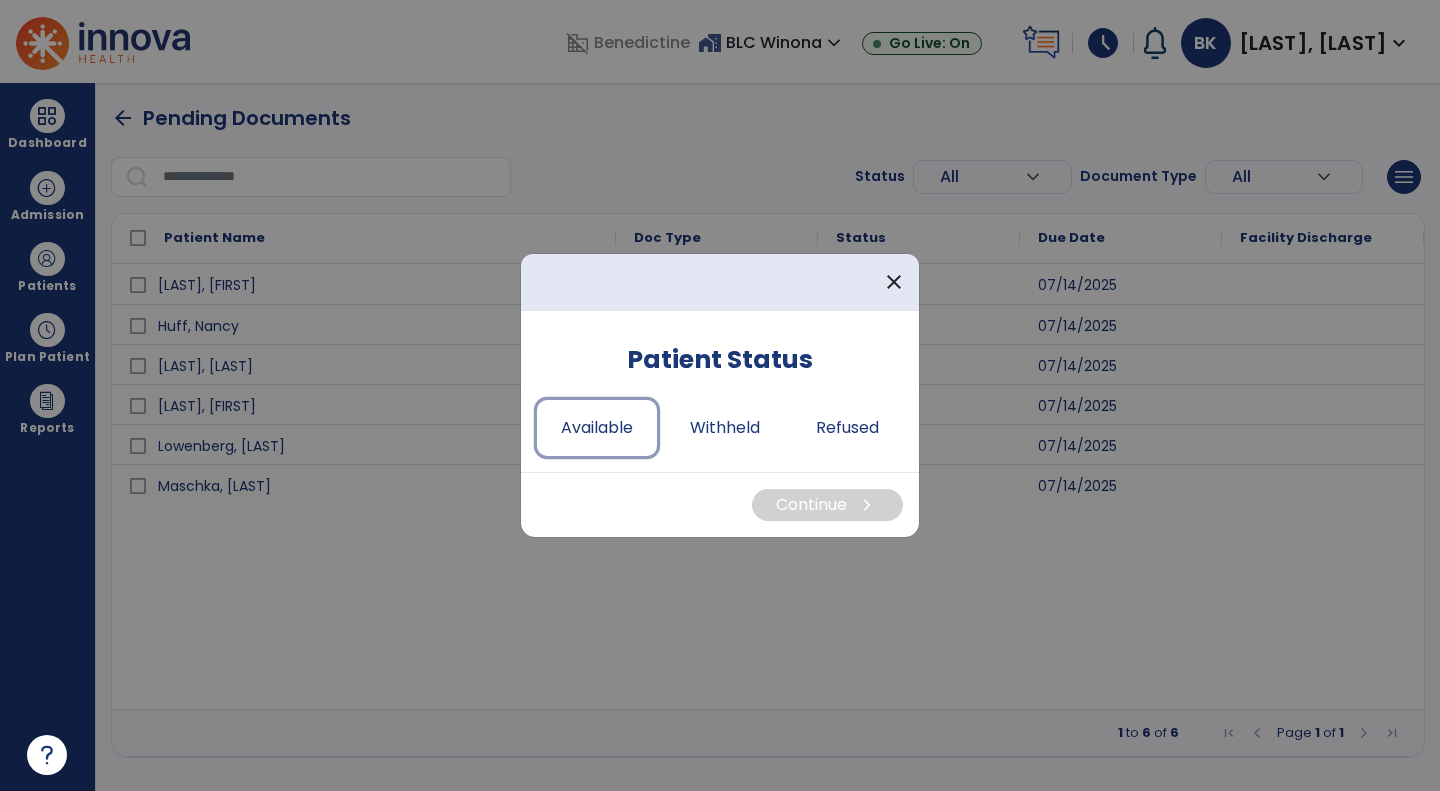 click on "Available" at bounding box center (597, 428) 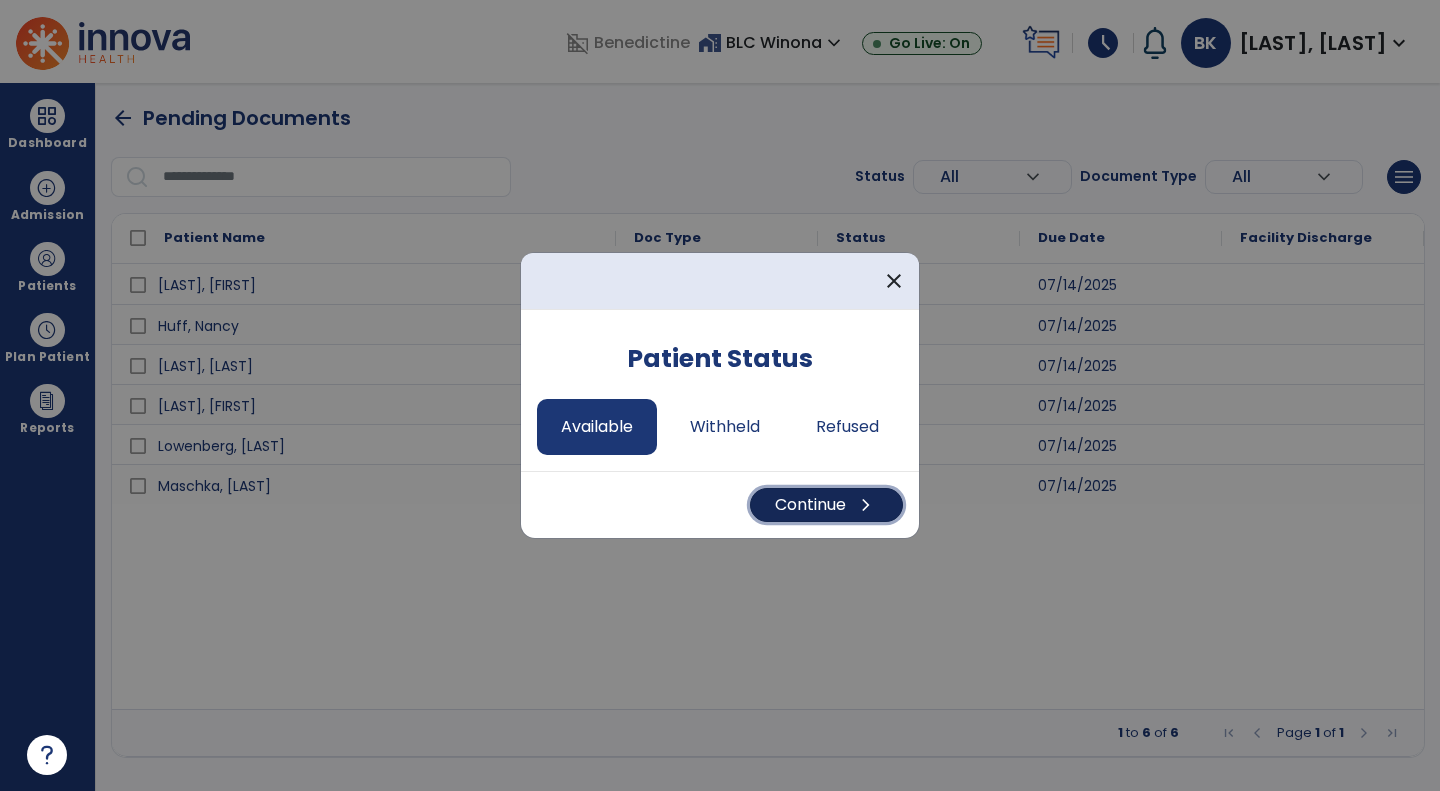 click on "Continue   chevron_right" at bounding box center [826, 505] 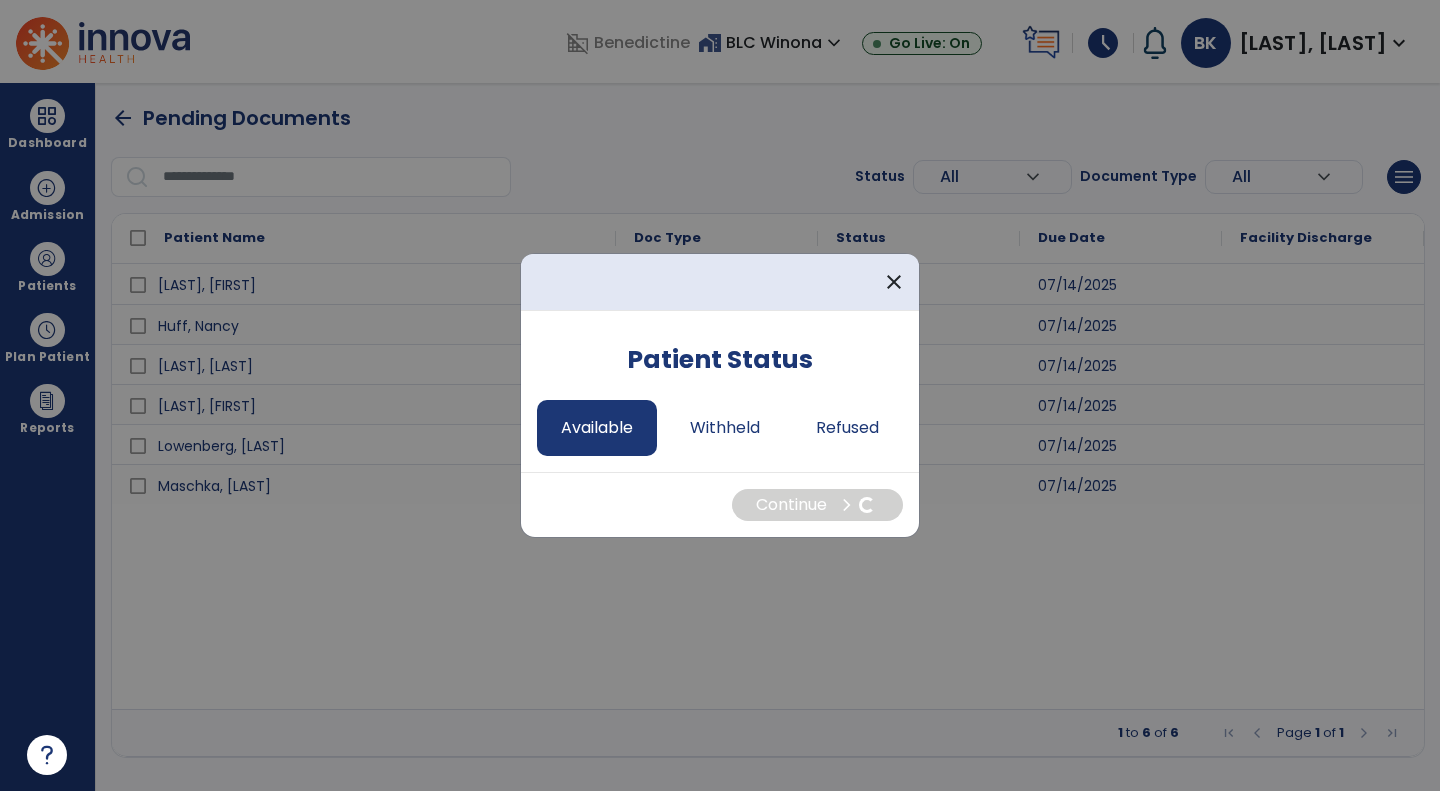 select on "*" 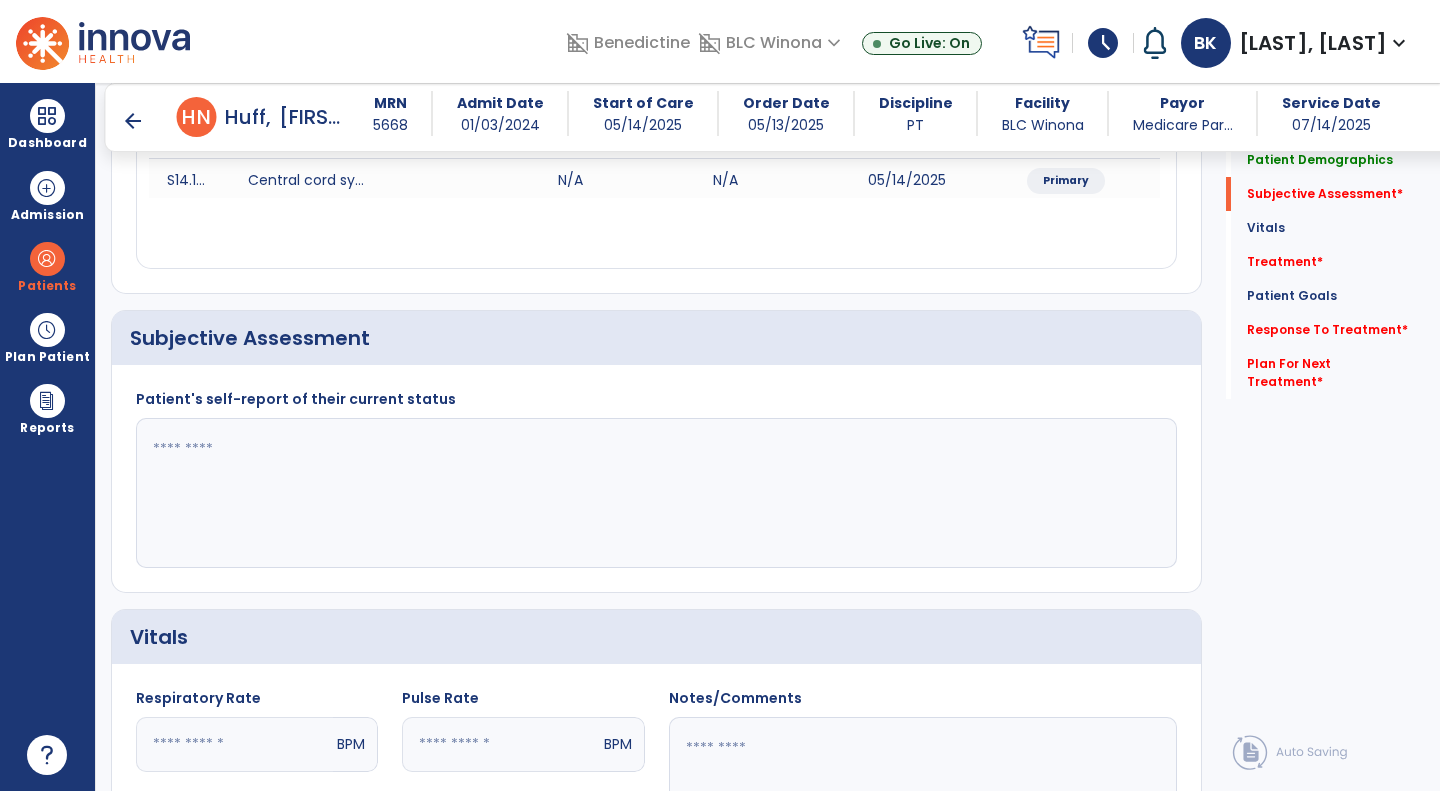 scroll, scrollTop: 329, scrollLeft: 0, axis: vertical 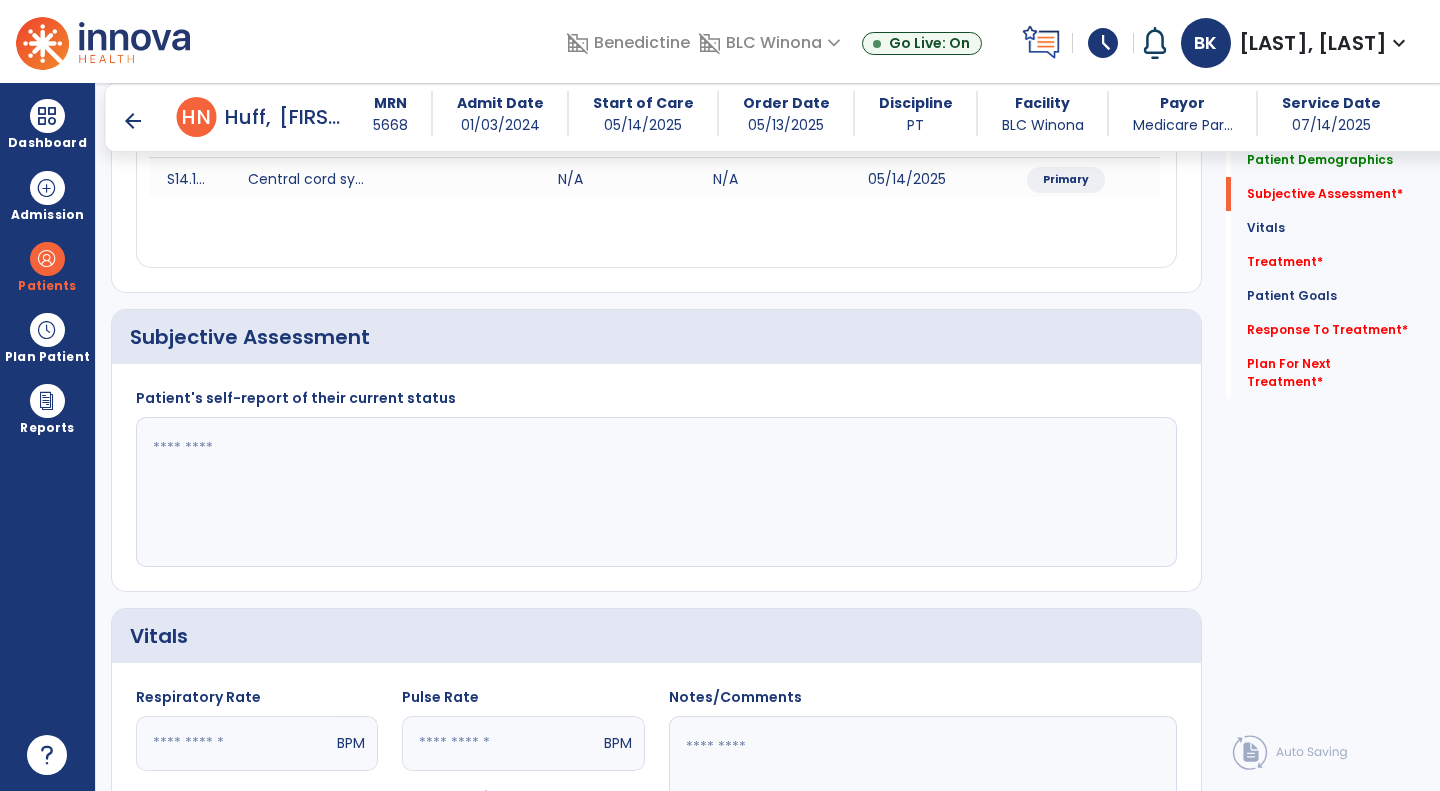 click 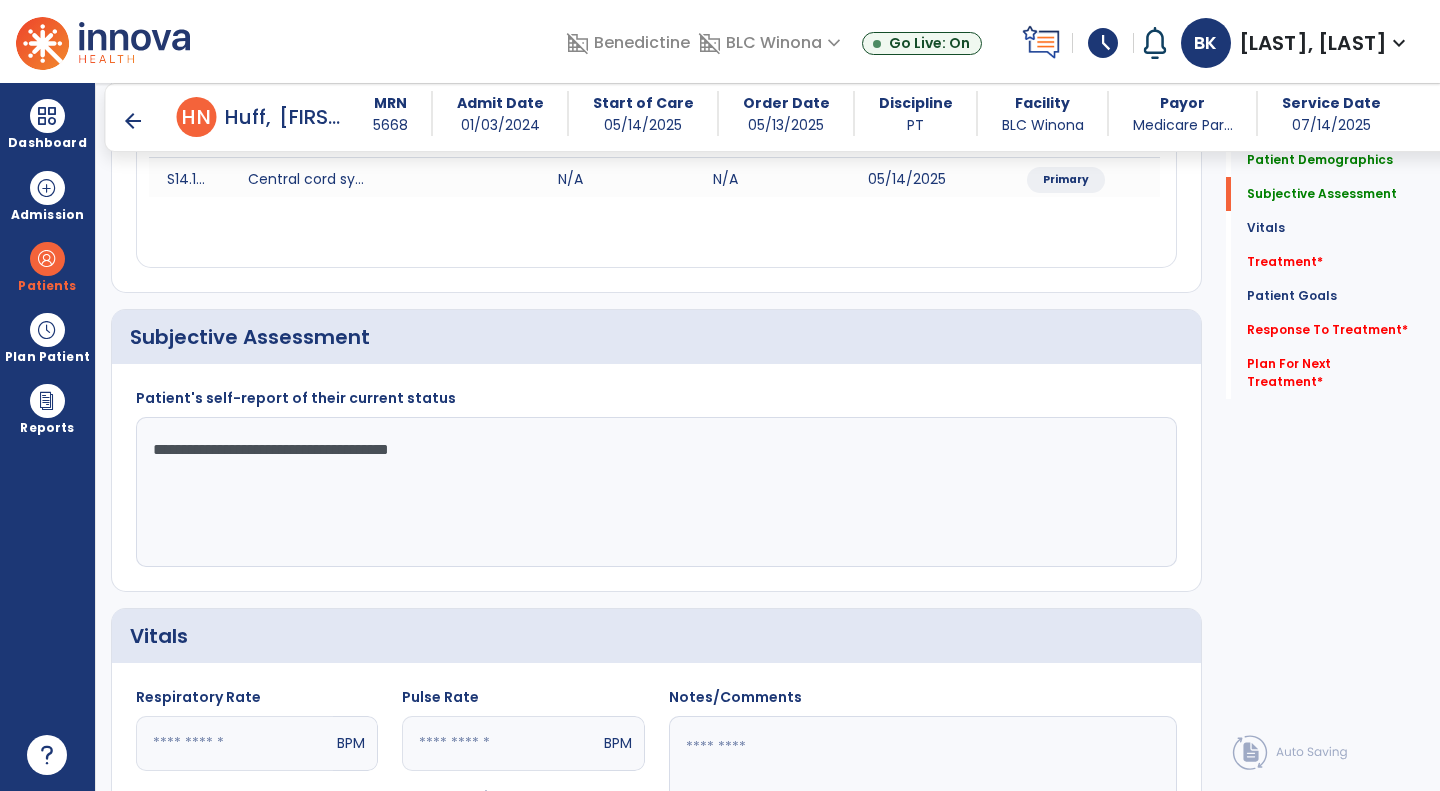 drag, startPoint x: 479, startPoint y: 459, endPoint x: 583, endPoint y: 476, distance: 105.380264 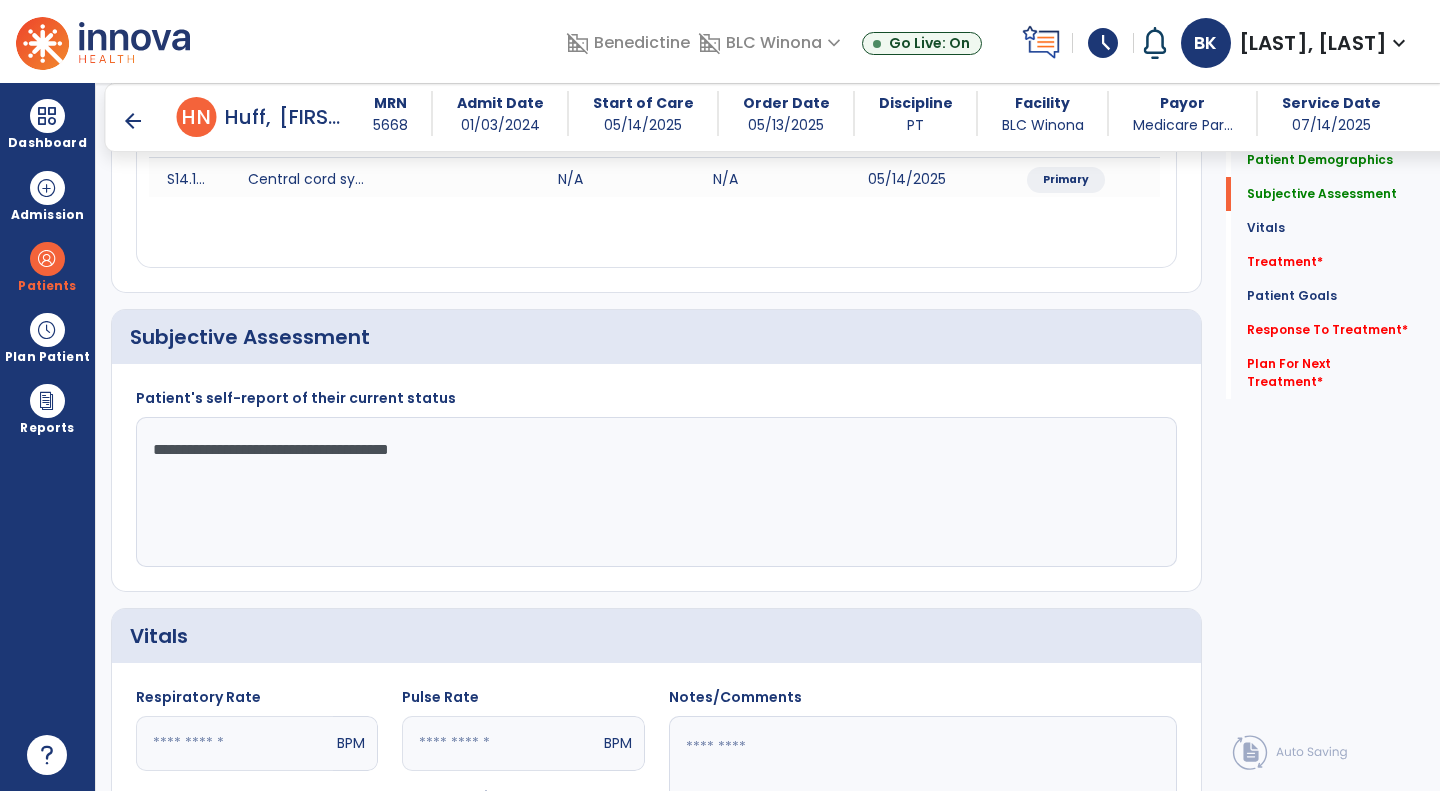 click on "**********" 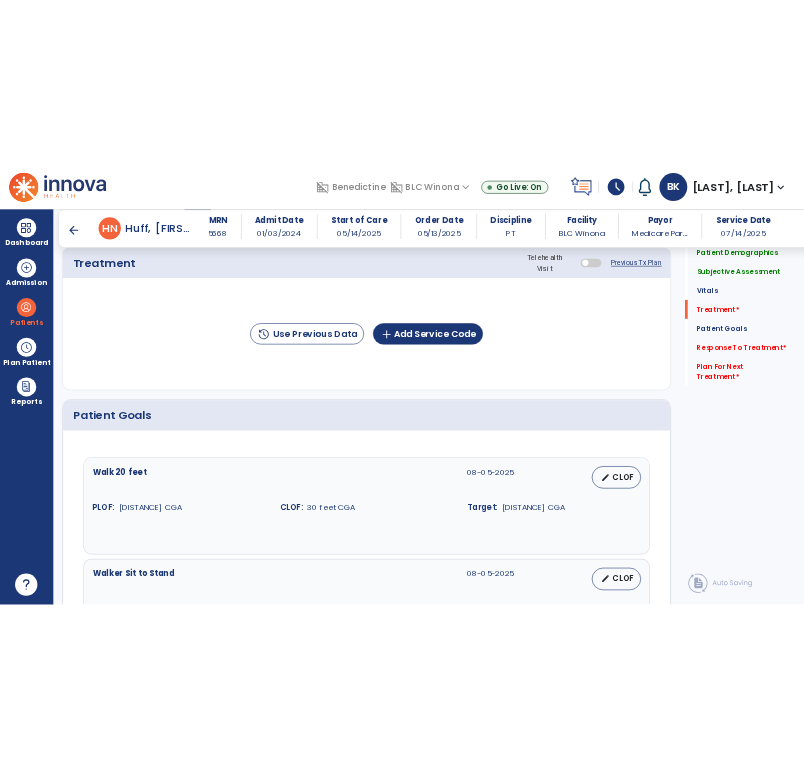 scroll, scrollTop: 1254, scrollLeft: 0, axis: vertical 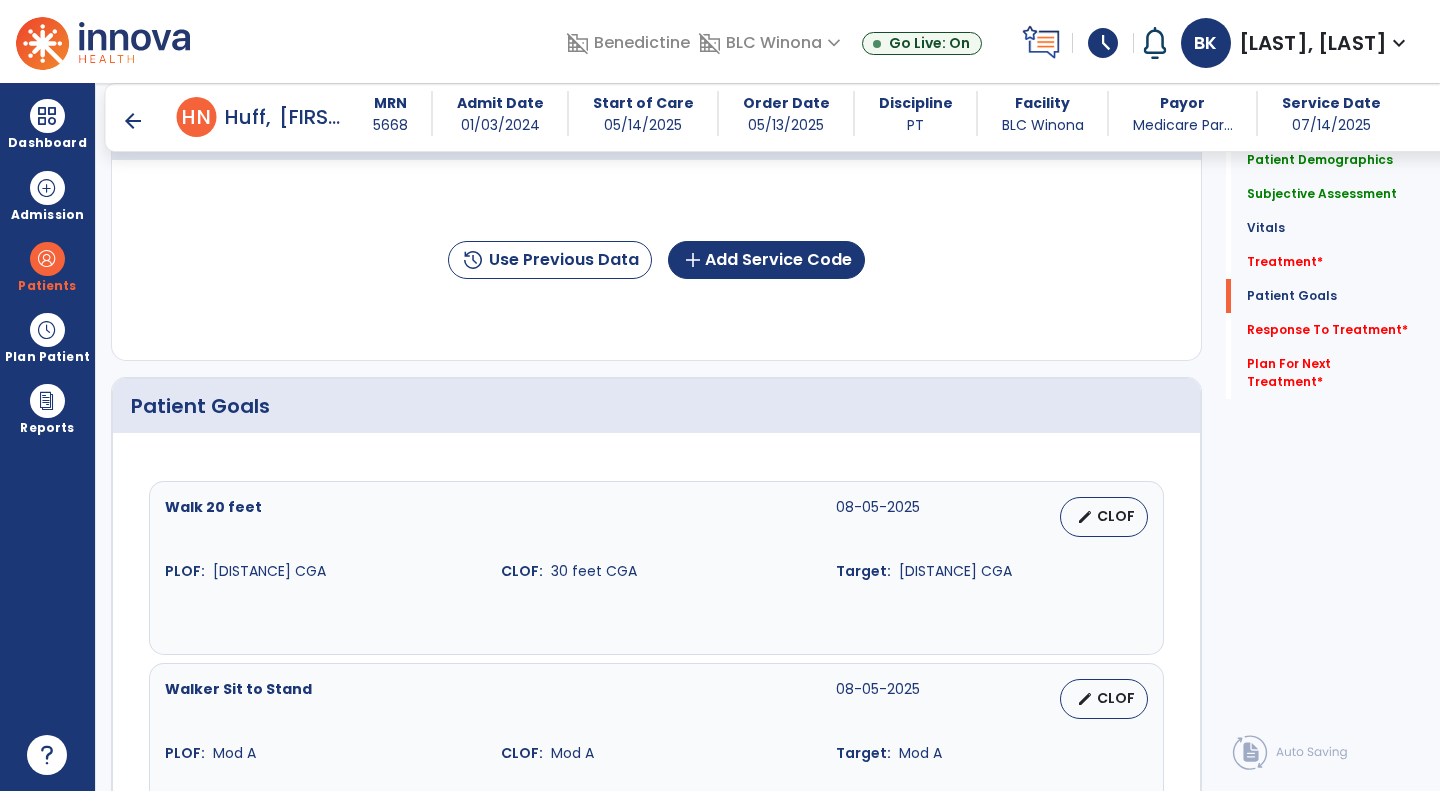 type on "**********" 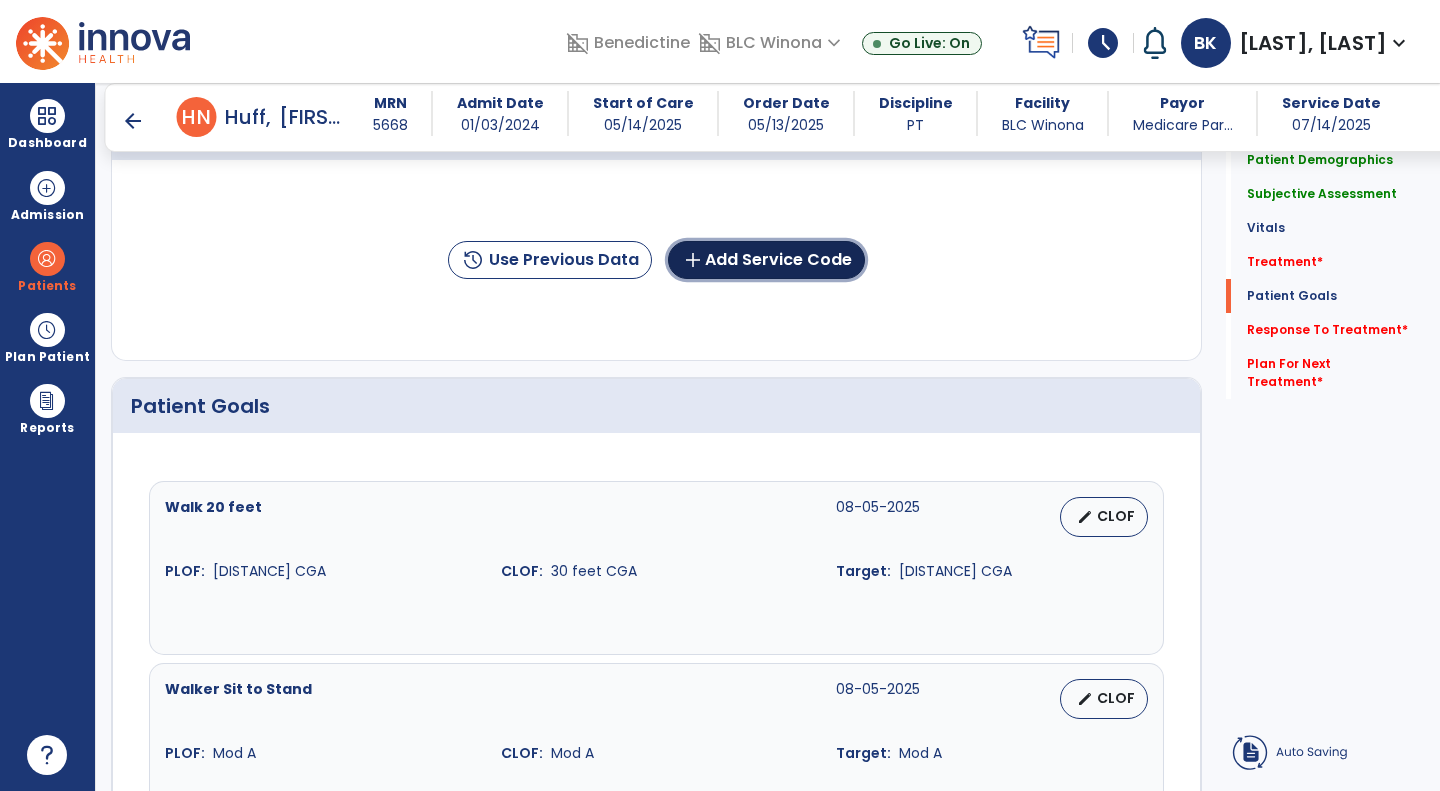 click on "add  Add Service Code" 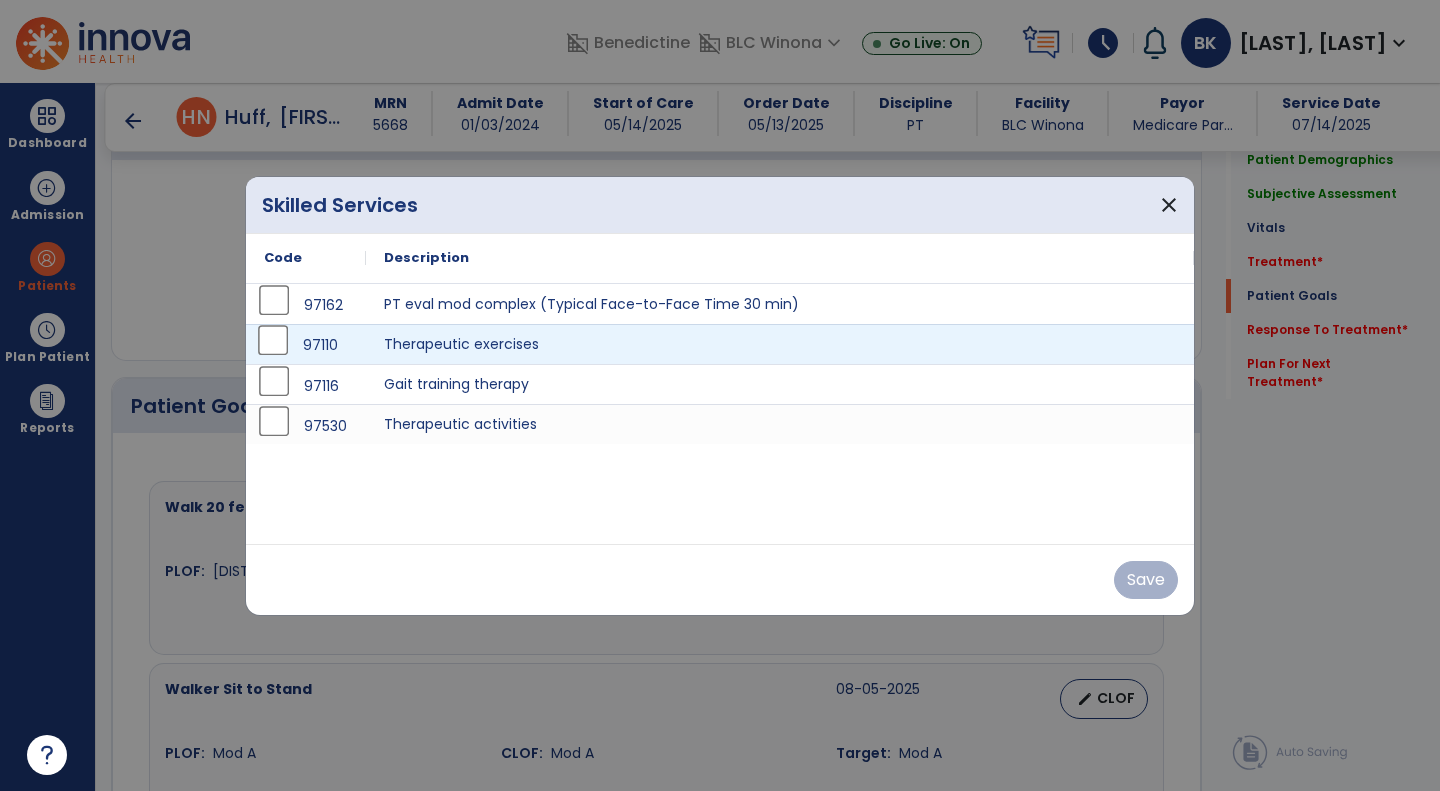 click on "97110" at bounding box center [306, 344] 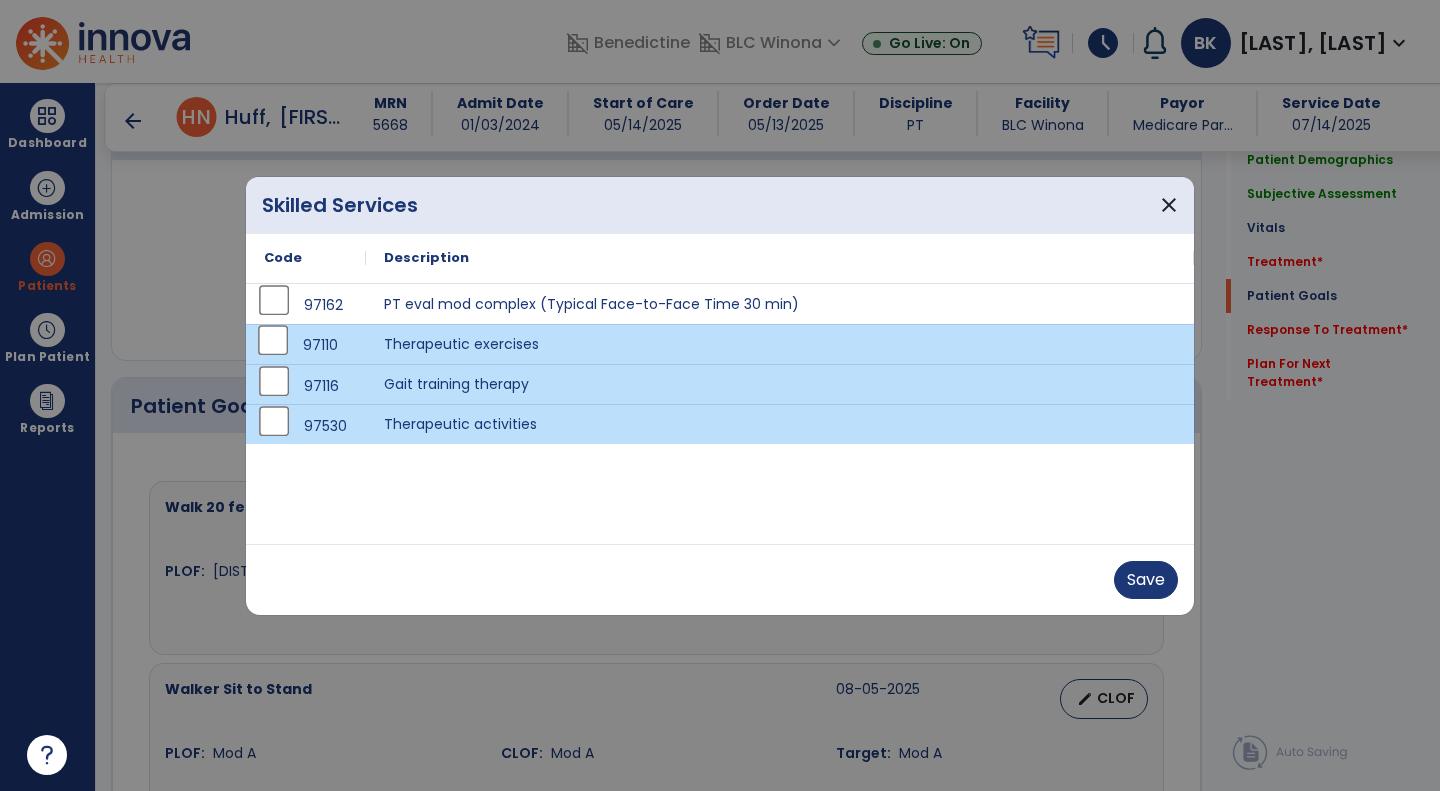 click on "97110" at bounding box center (306, 345) 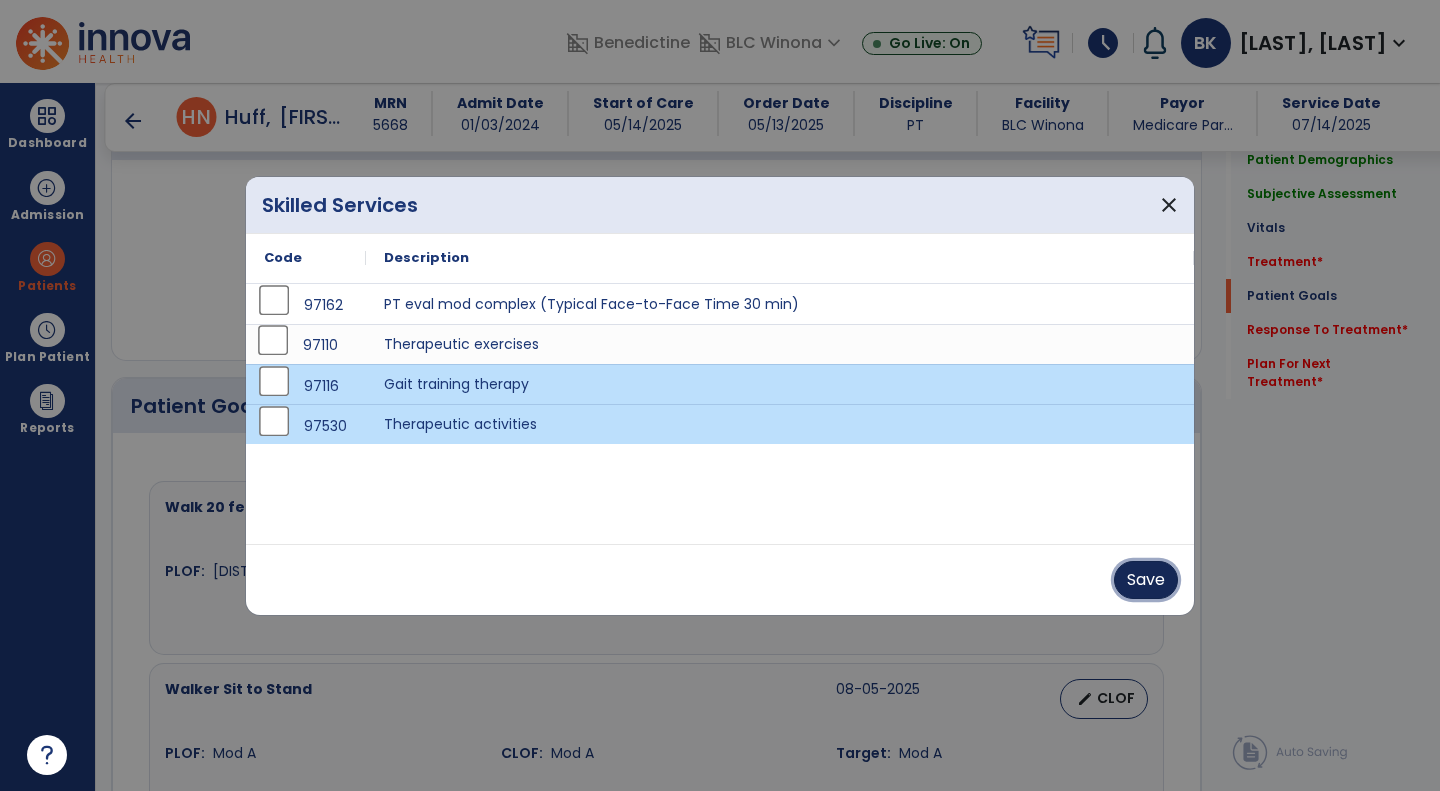click on "Save" at bounding box center [1146, 580] 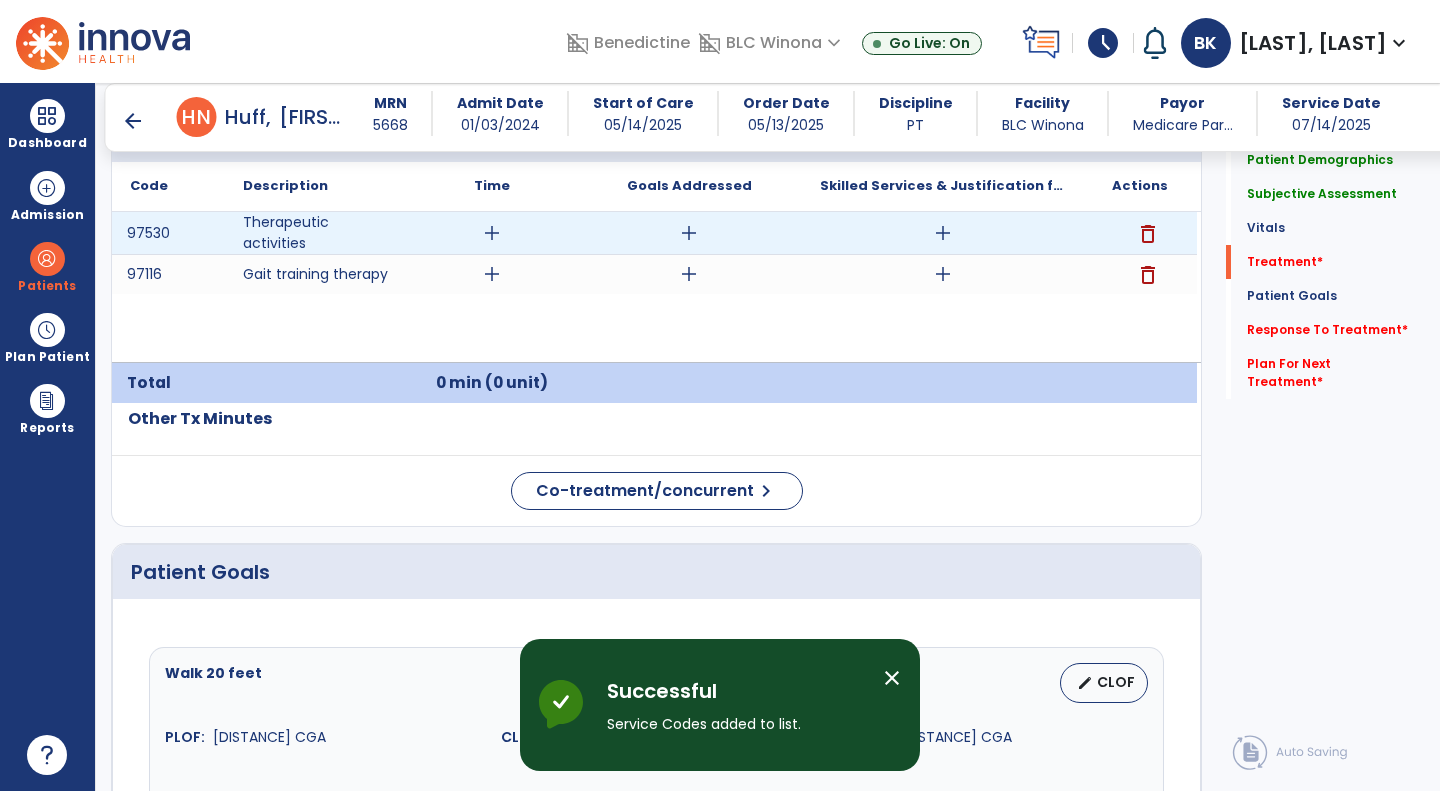 click on "add" at bounding box center (492, 233) 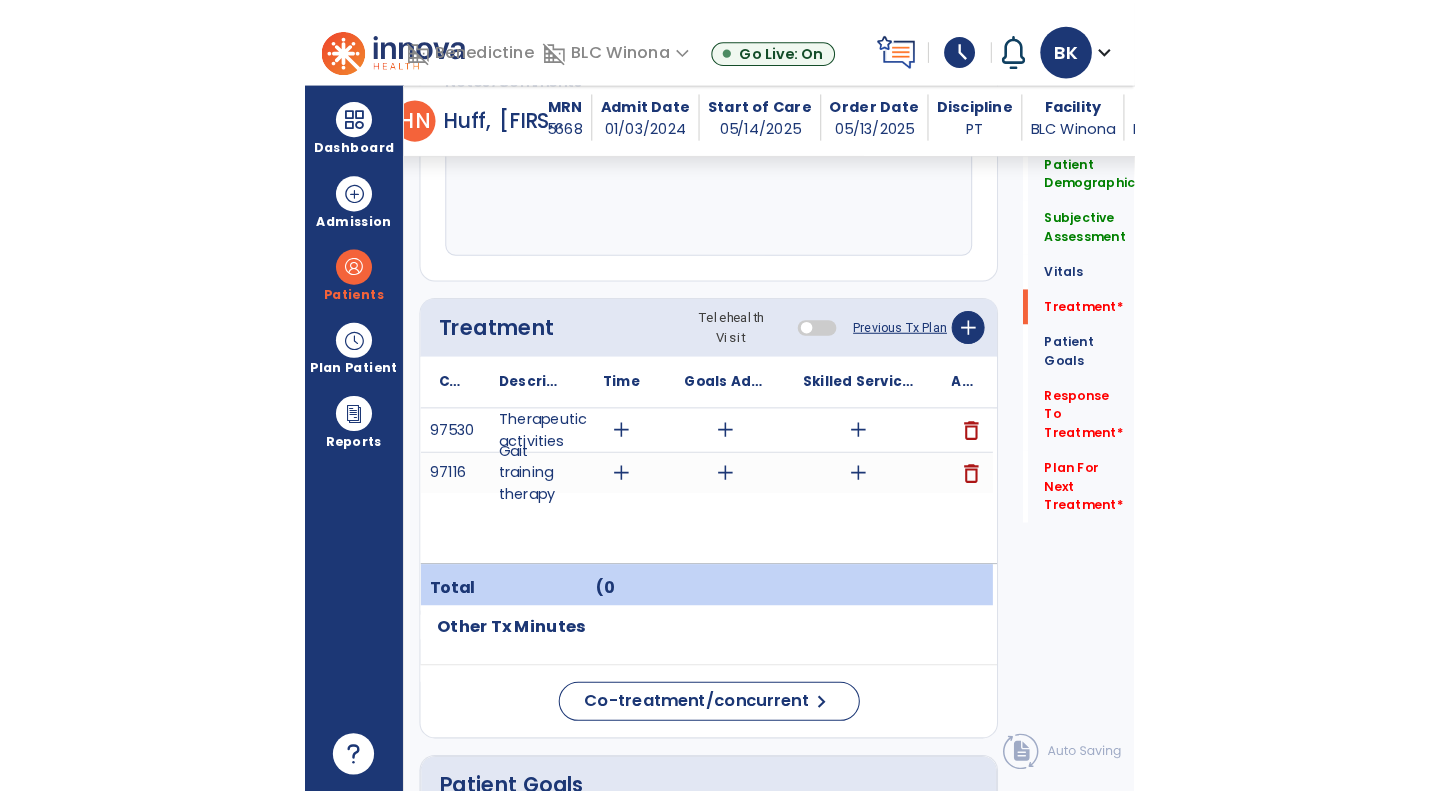 scroll, scrollTop: 1254, scrollLeft: 0, axis: vertical 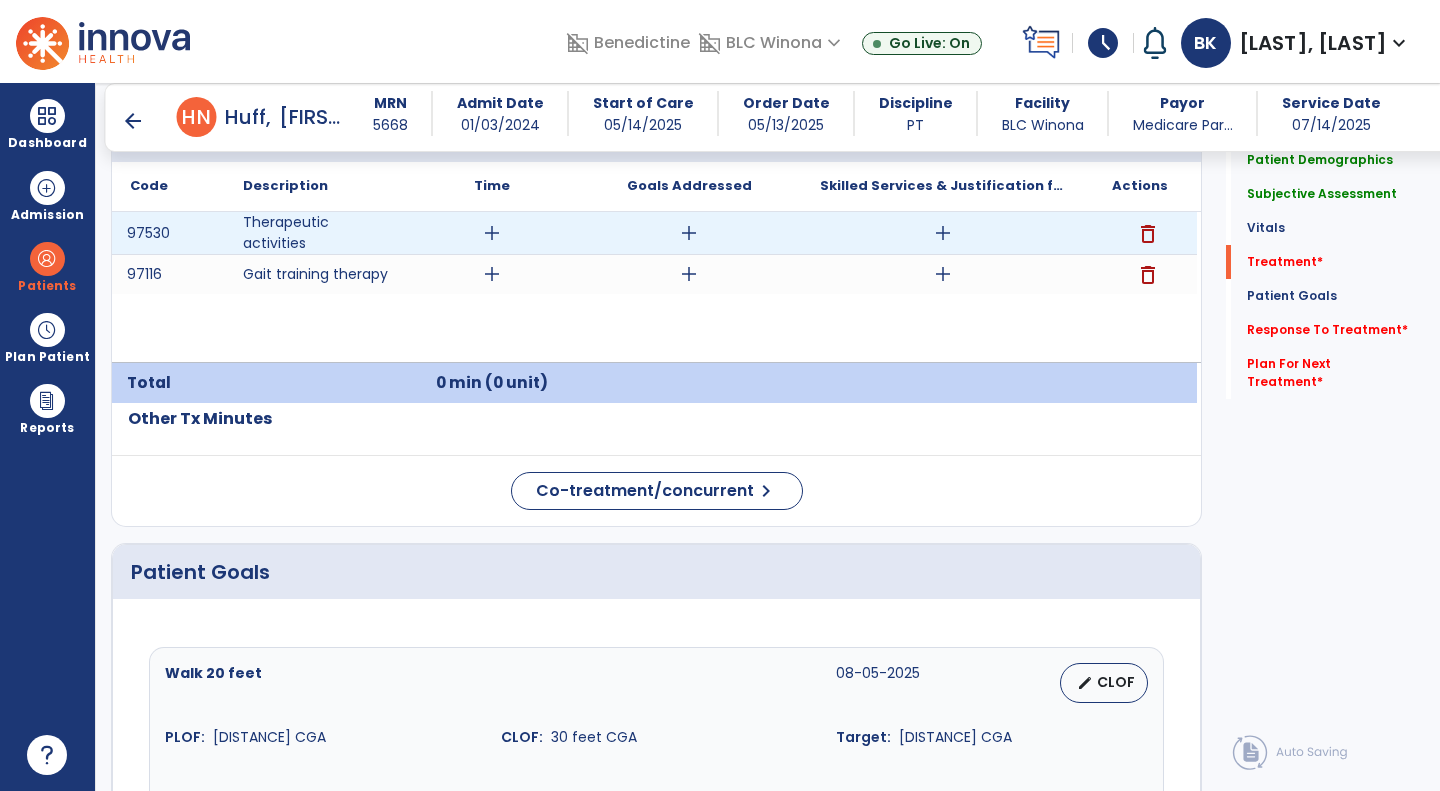 click on "add" at bounding box center [492, 233] 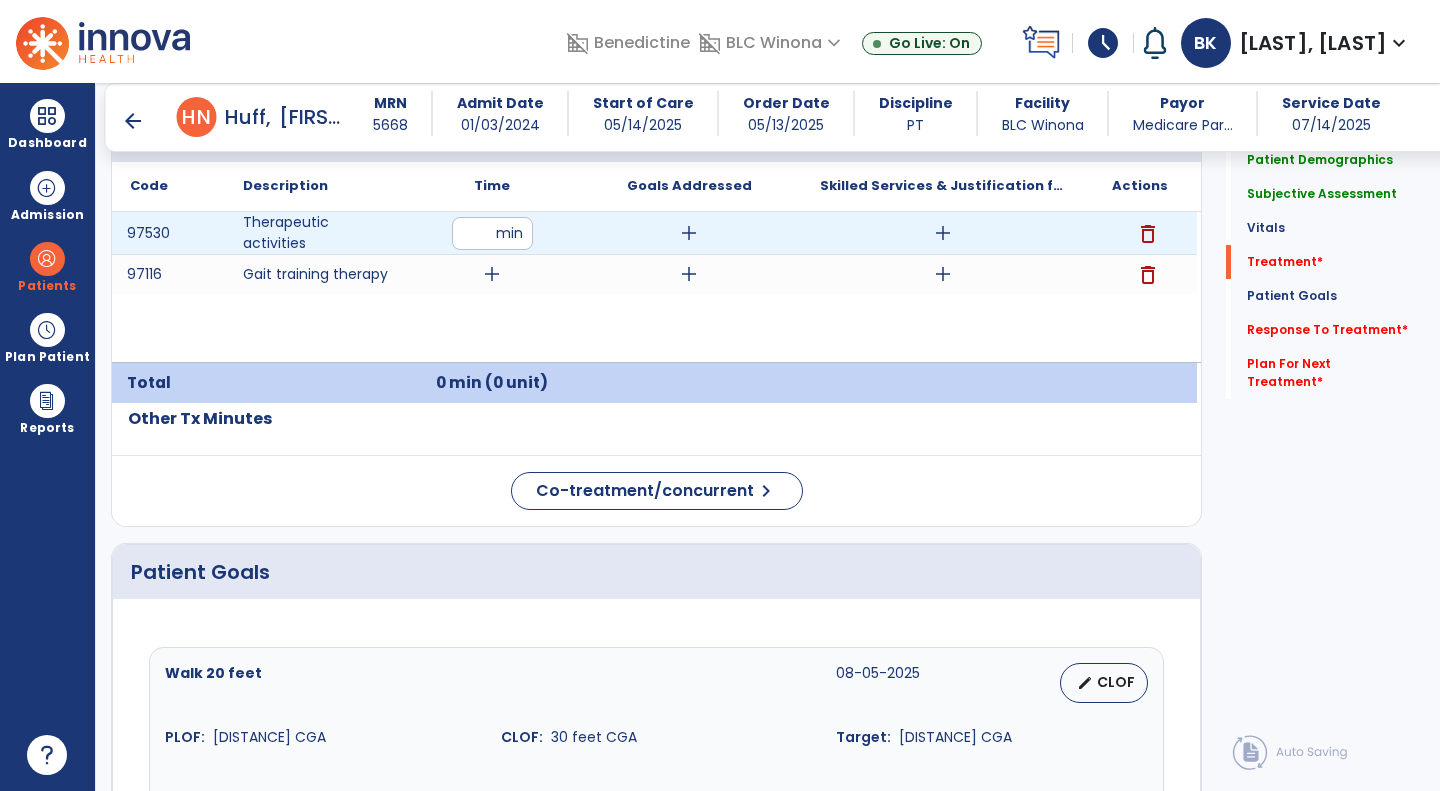 type on "*" 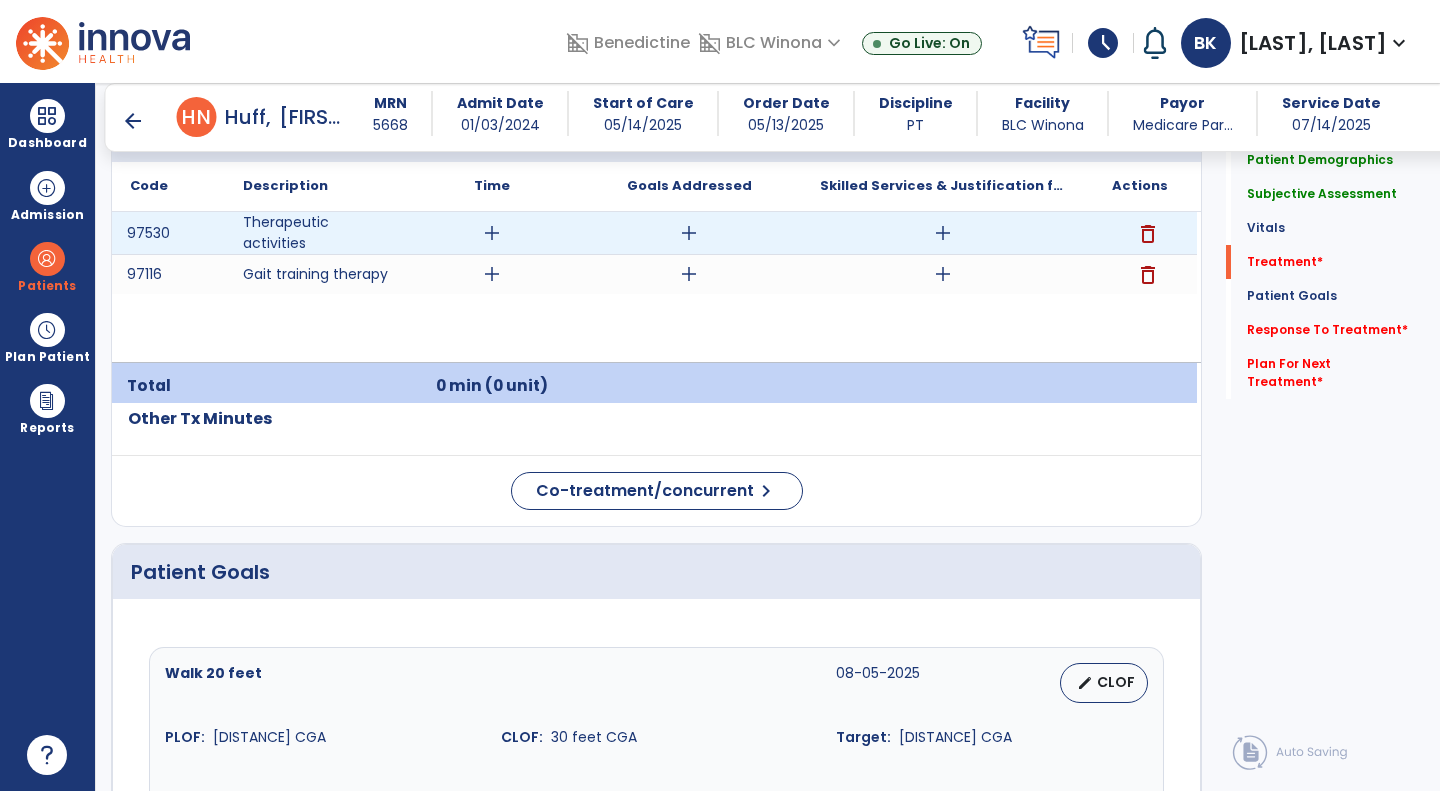 click on "delete" at bounding box center [1148, 234] 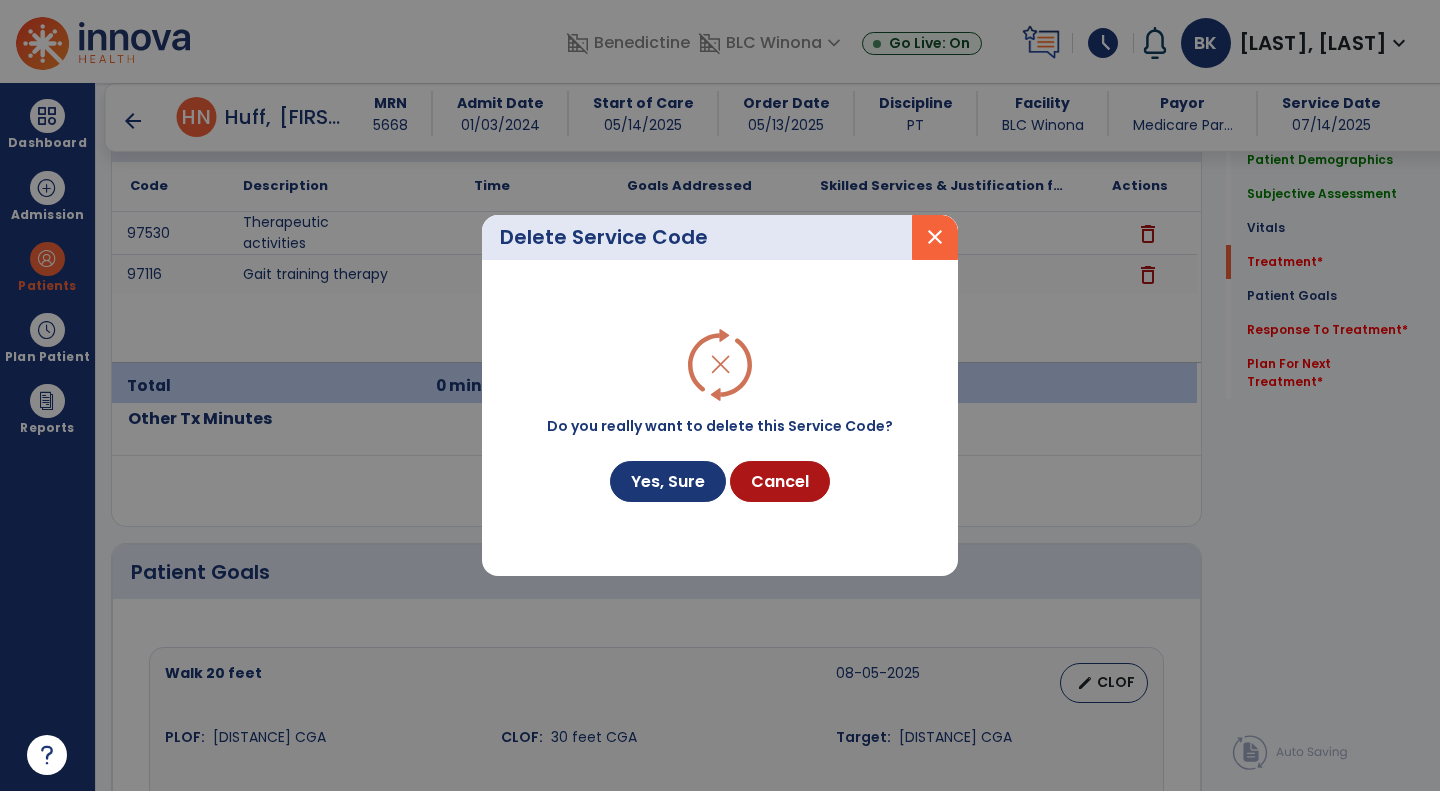 click on "Do you really want to delete this Service Code? Yes, Sure Cancel" at bounding box center [720, 417] 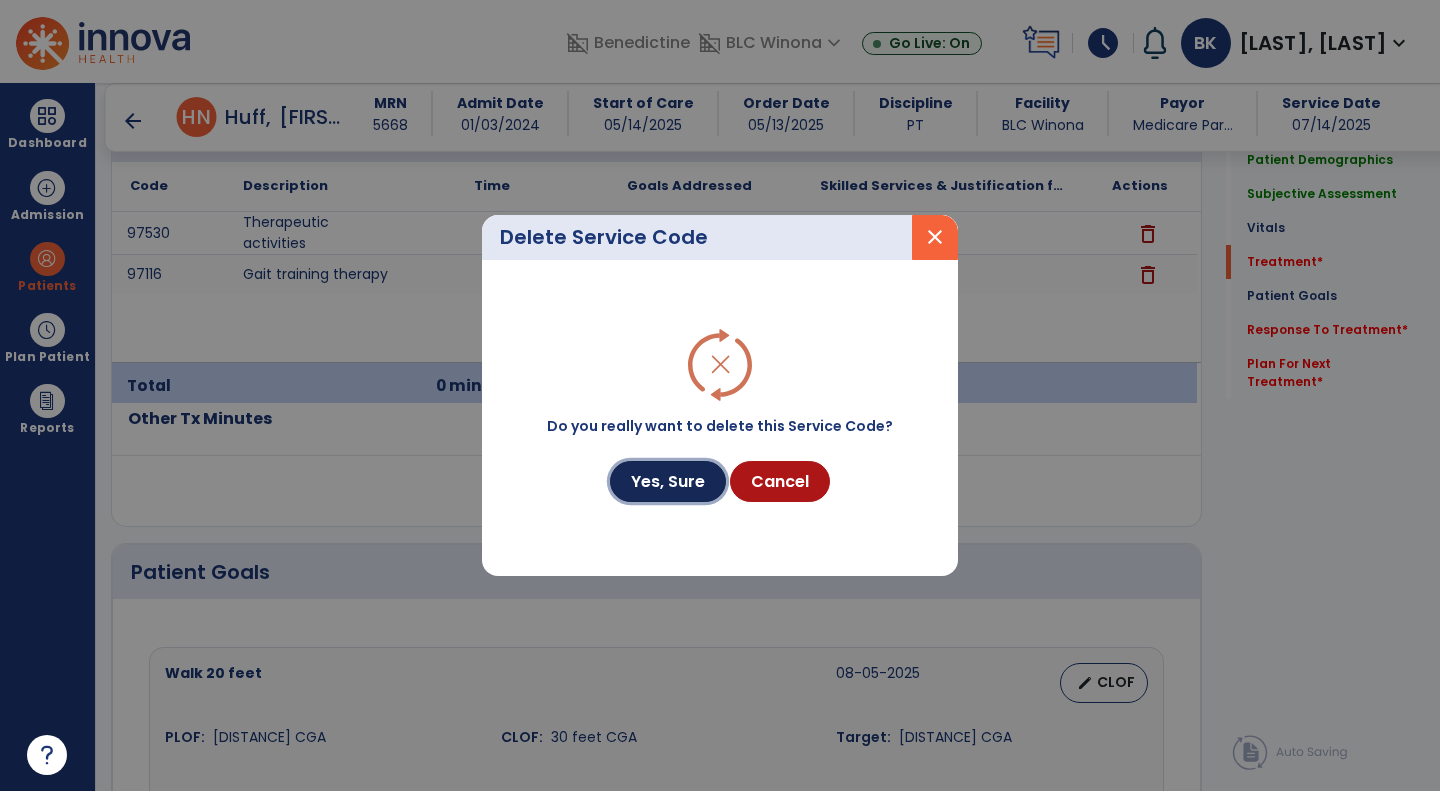 click on "Yes, Sure" at bounding box center (668, 481) 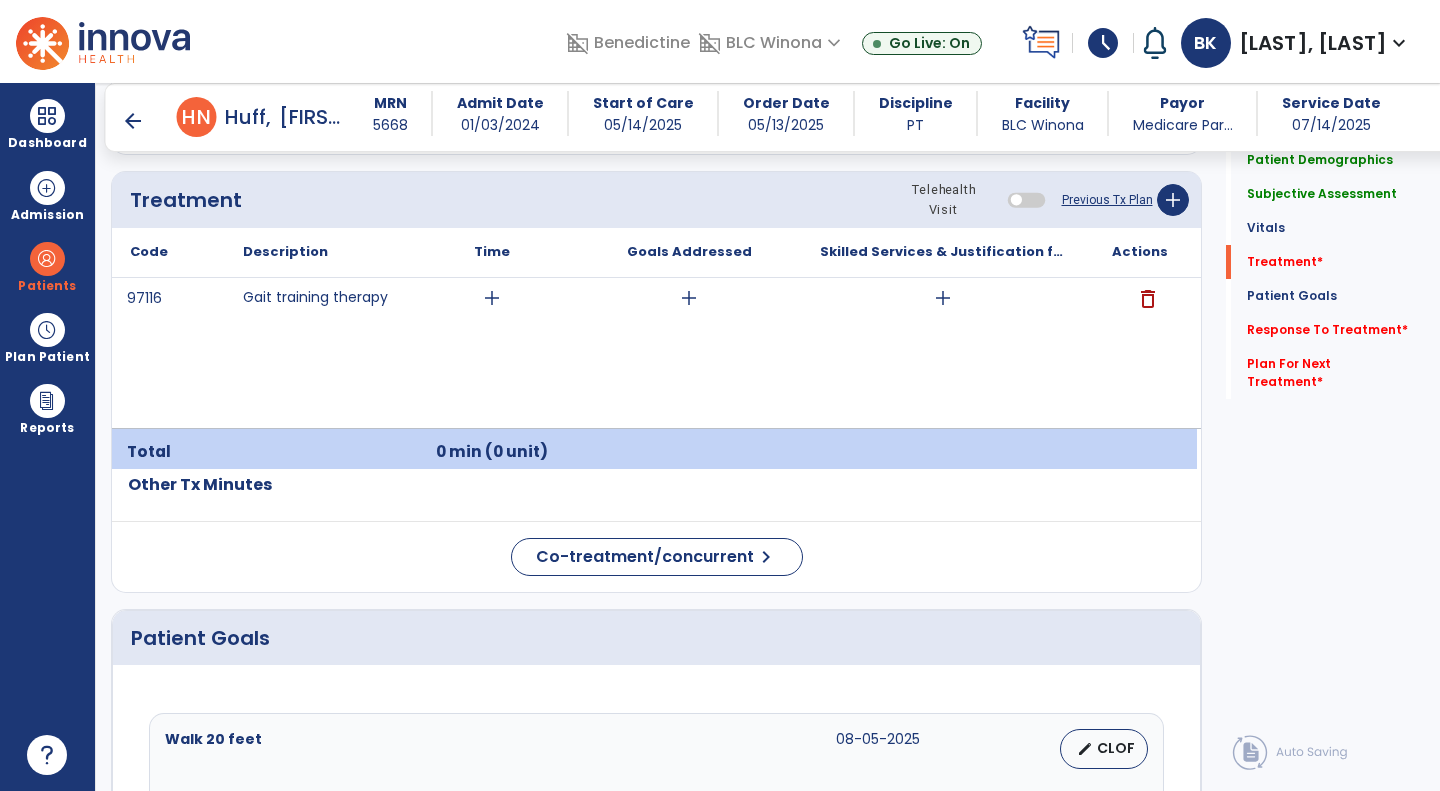 scroll, scrollTop: 1187, scrollLeft: 0, axis: vertical 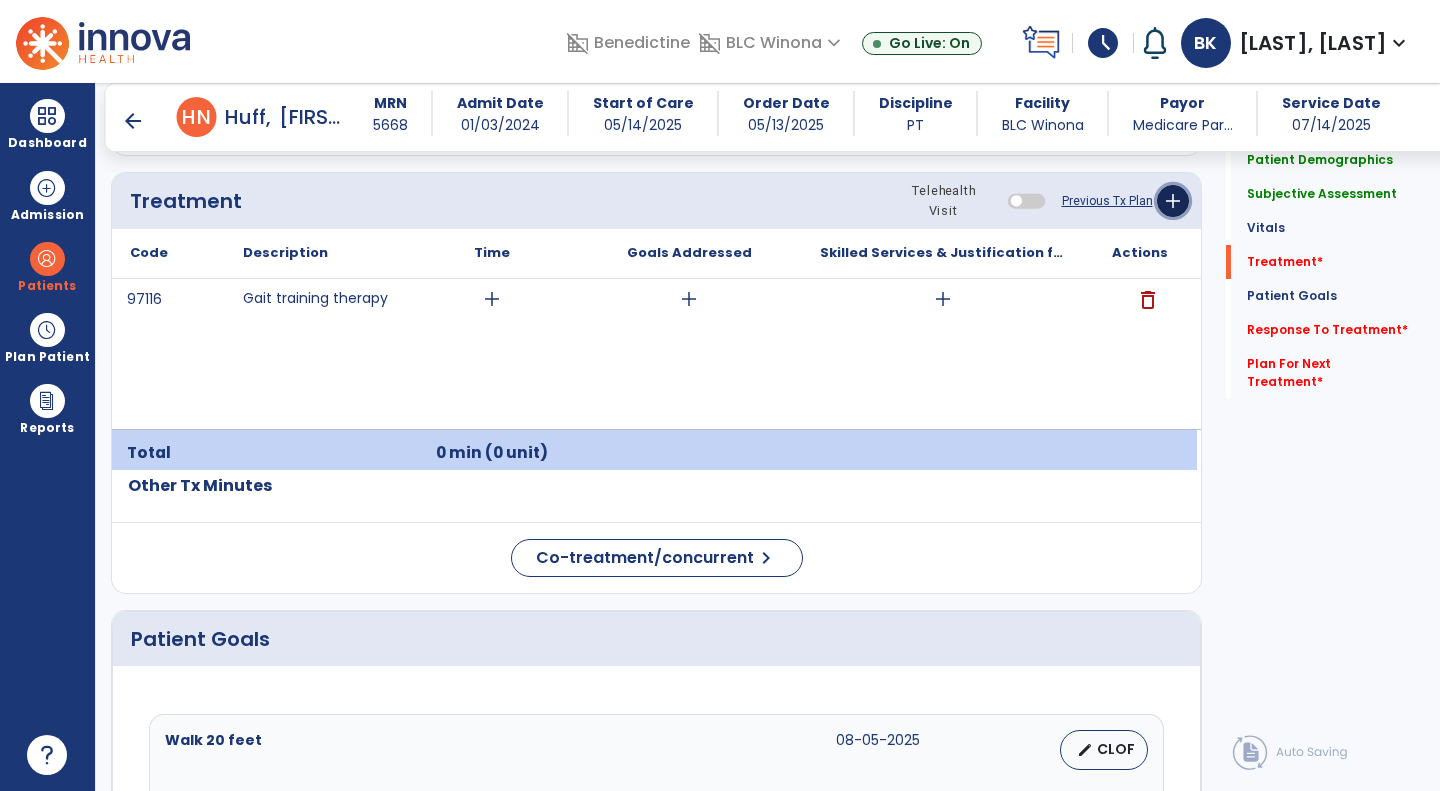 click on "add" 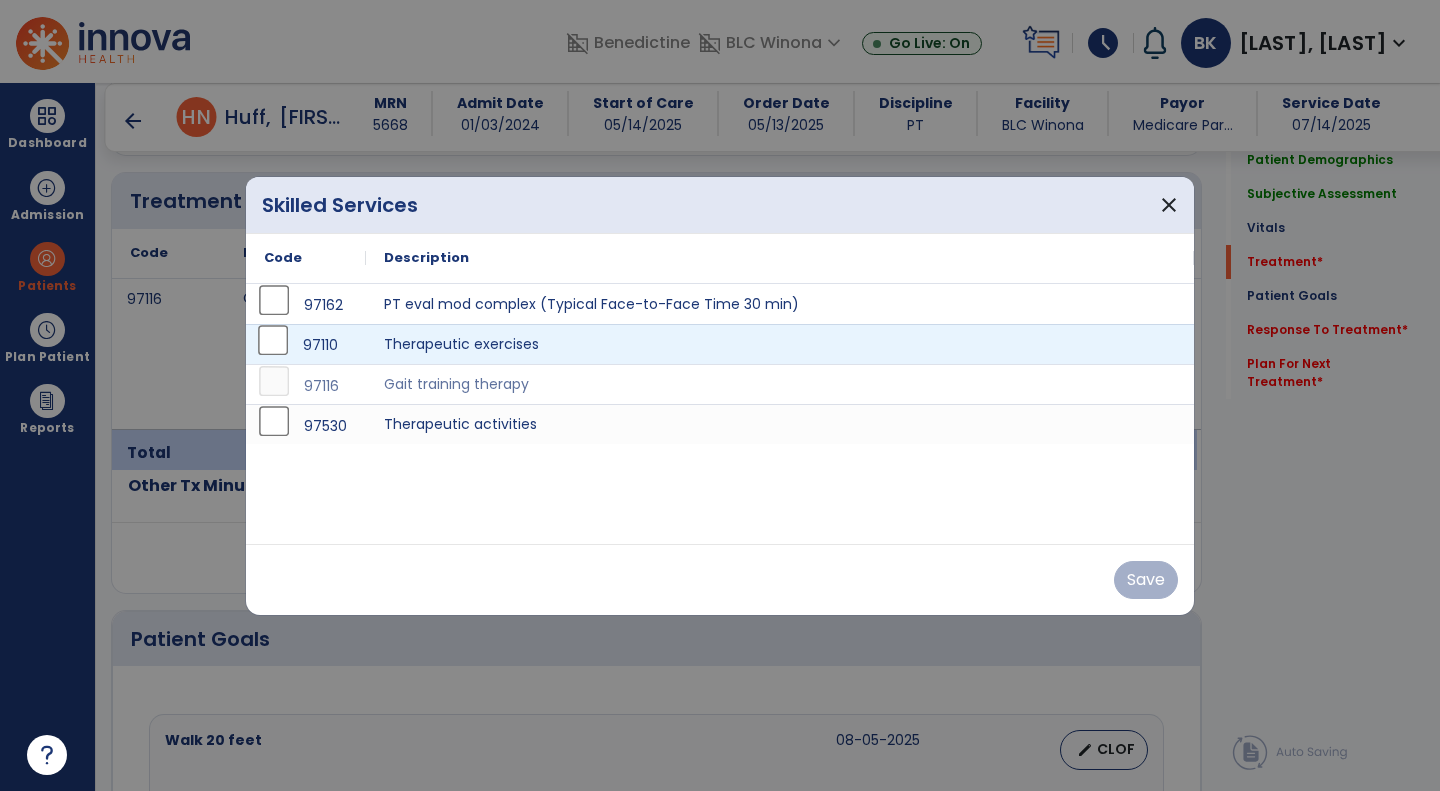 click on "97110" at bounding box center [306, 344] 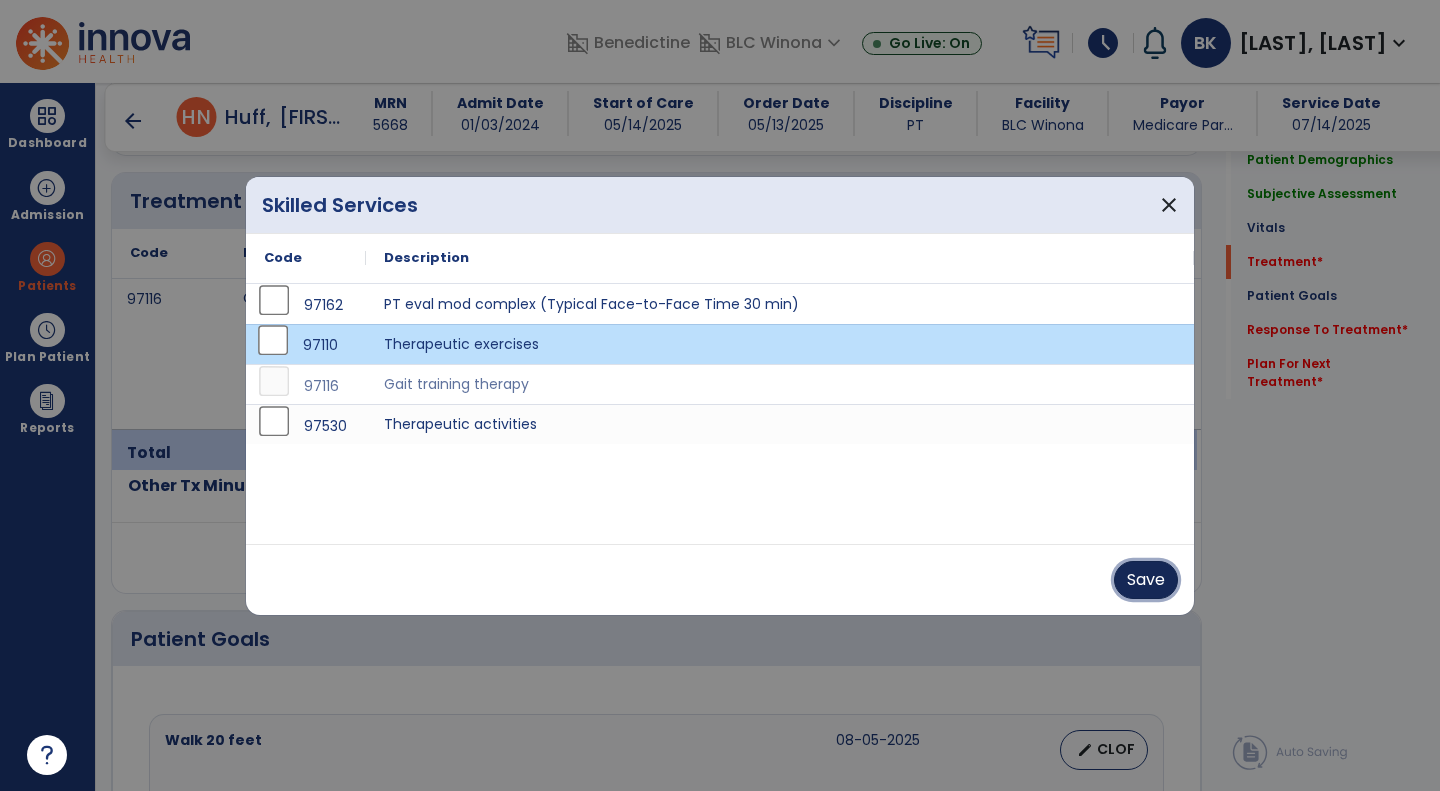 click on "Save" at bounding box center [1146, 580] 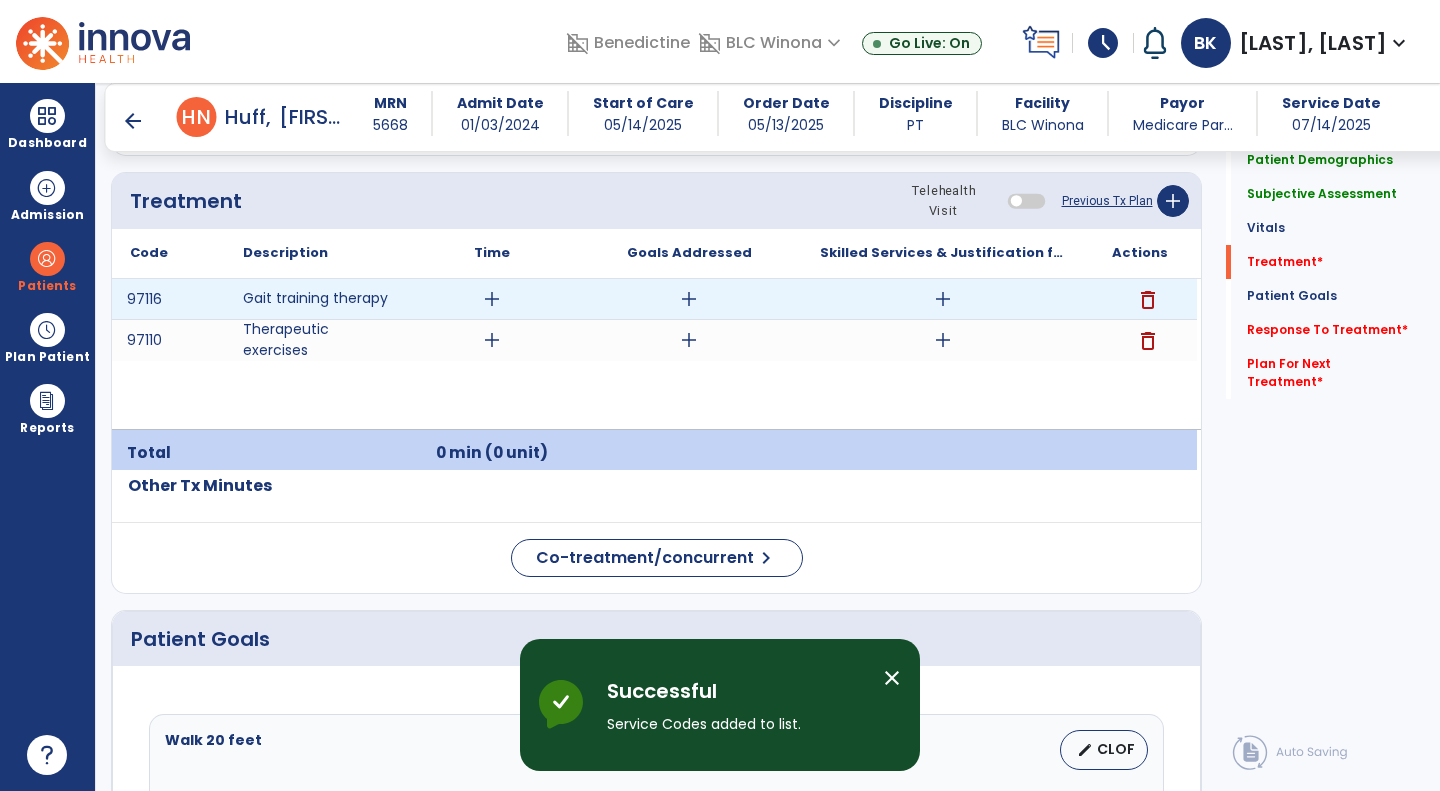 click on "add" at bounding box center (492, 299) 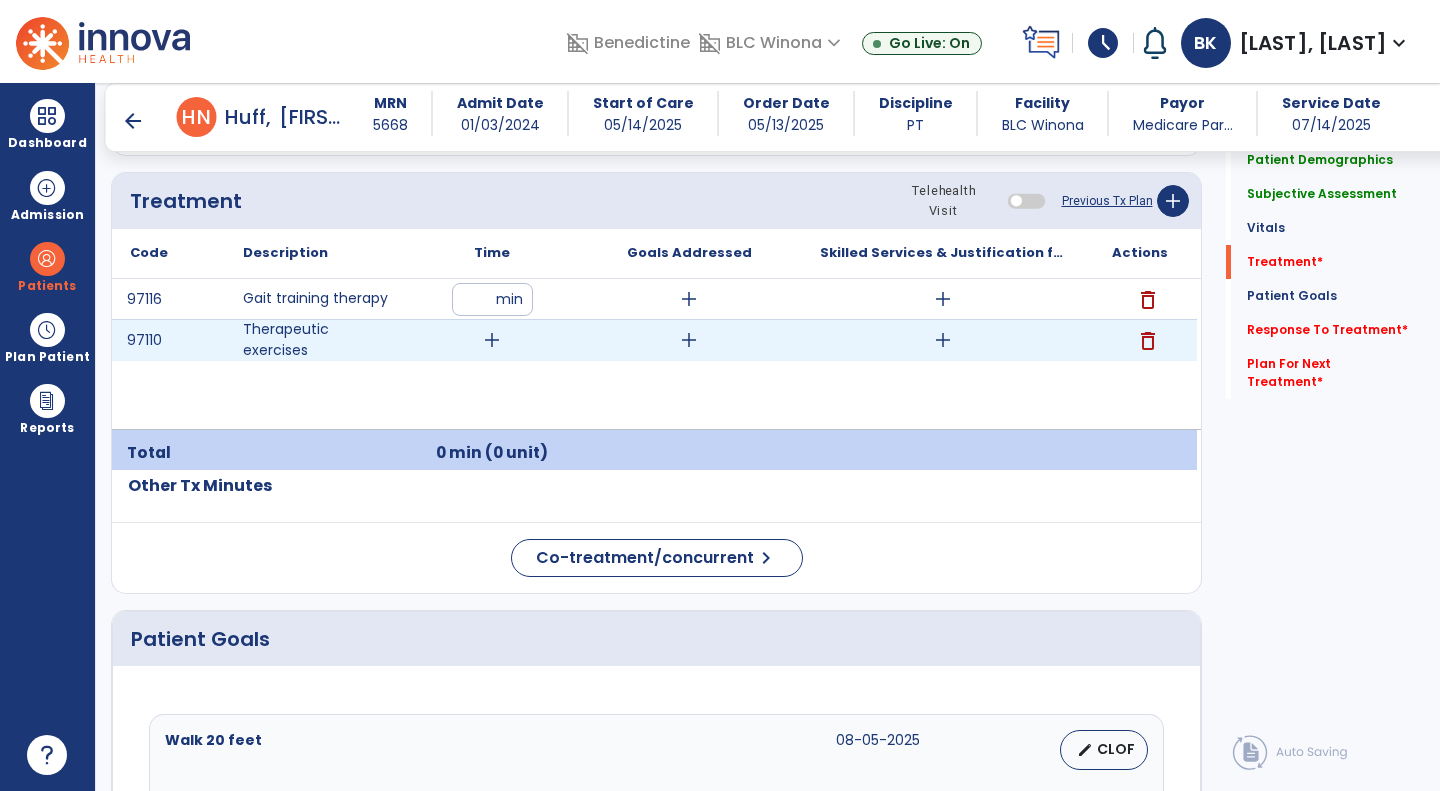 type on "*" 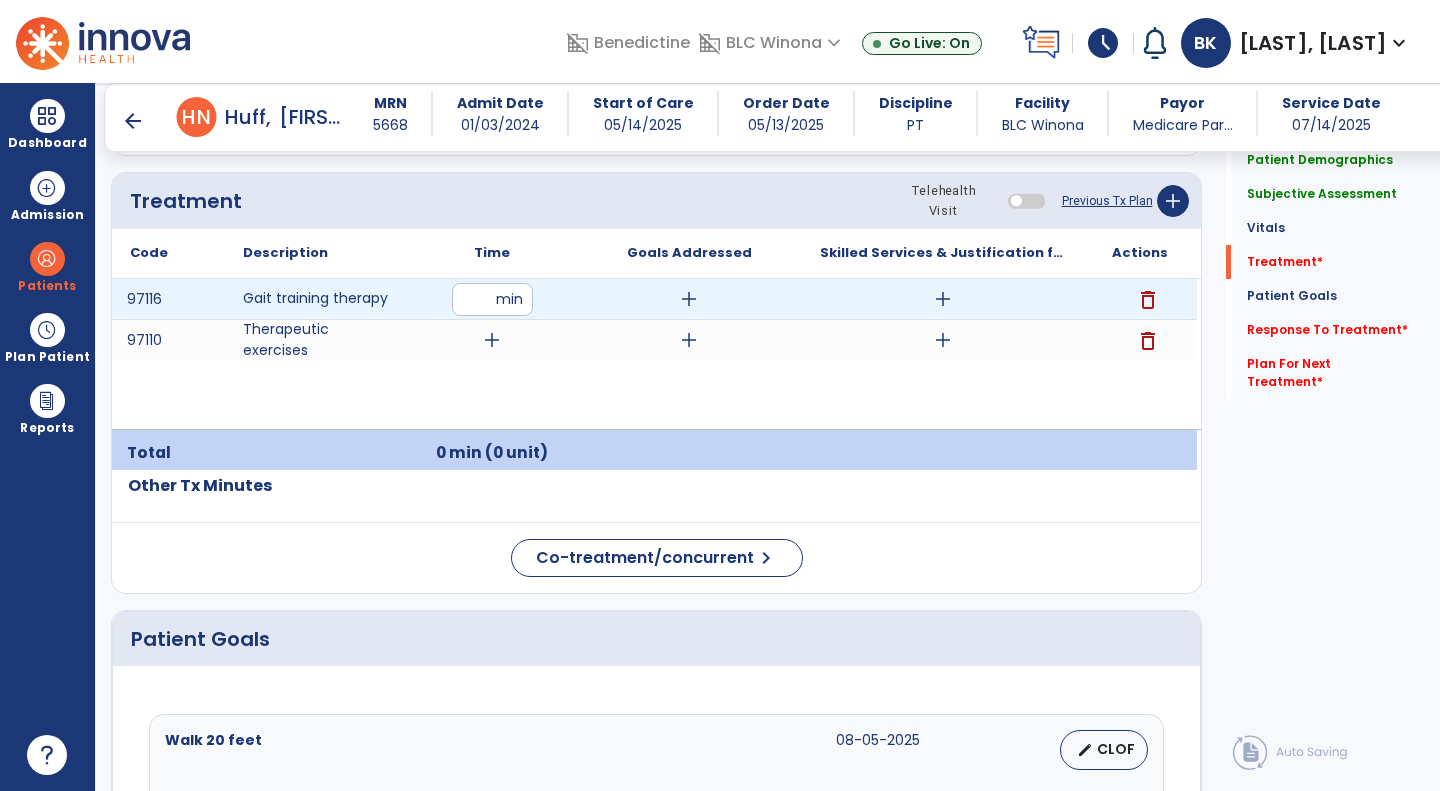 drag, startPoint x: 485, startPoint y: 306, endPoint x: 427, endPoint y: 285, distance: 61.68468 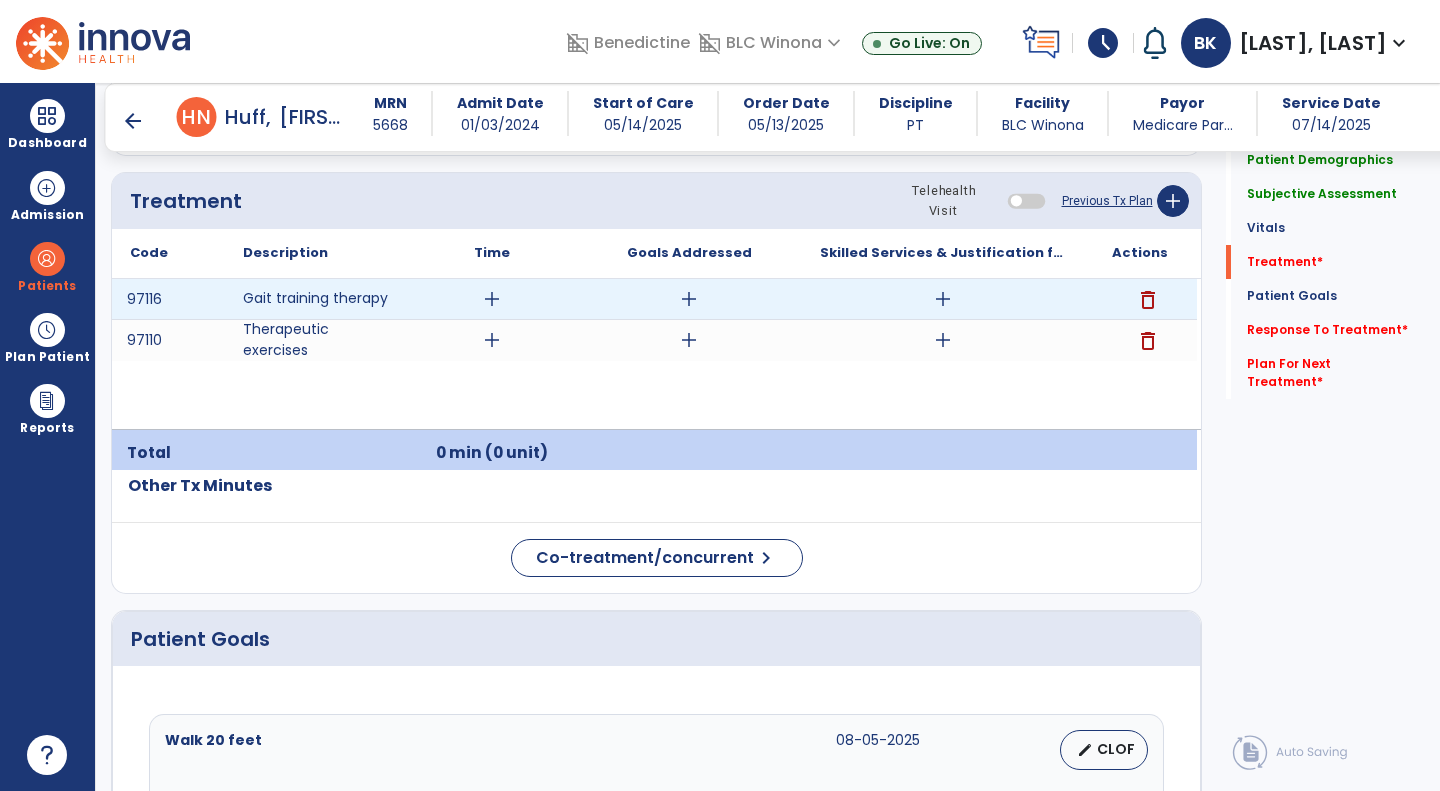 click on "add" at bounding box center (492, 299) 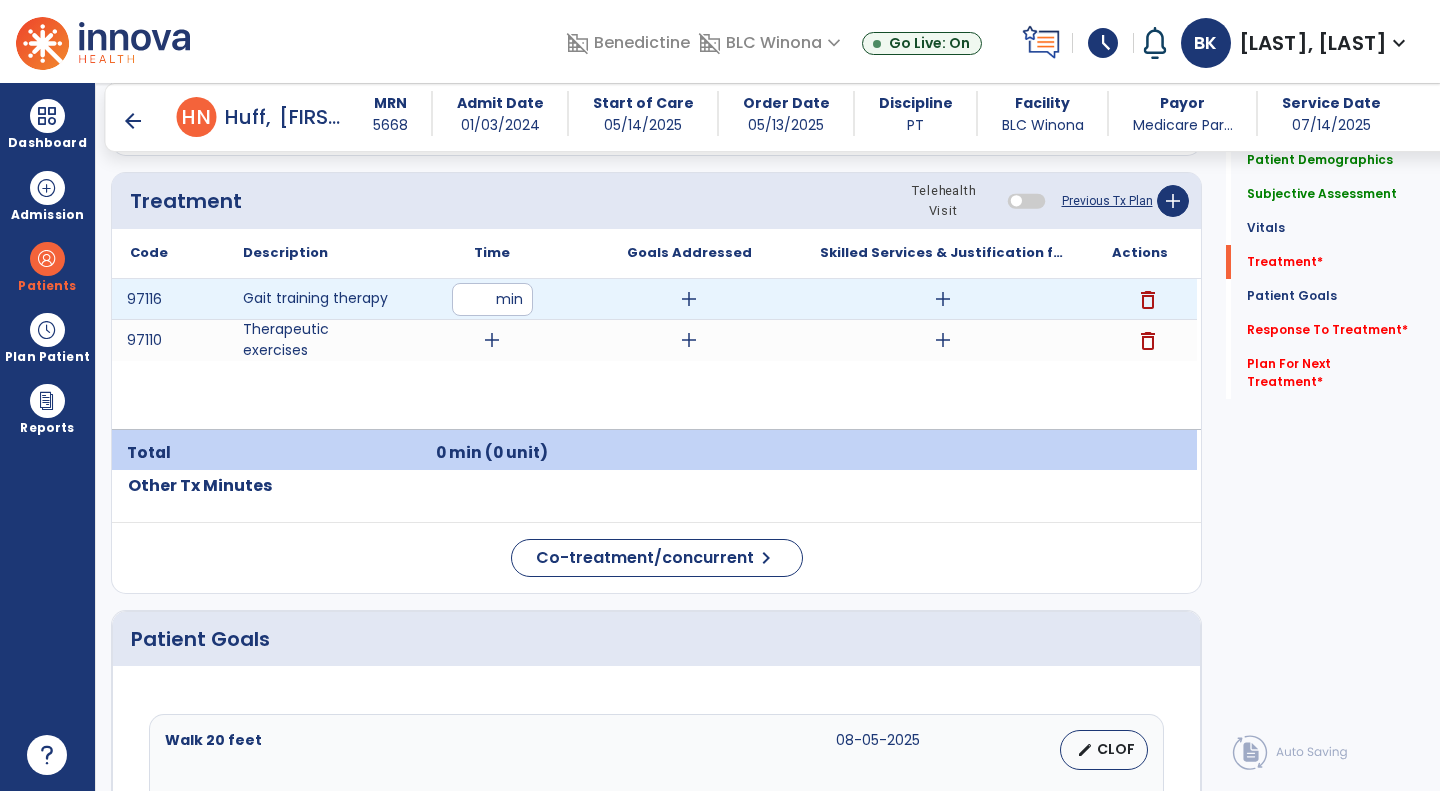 type on "**" 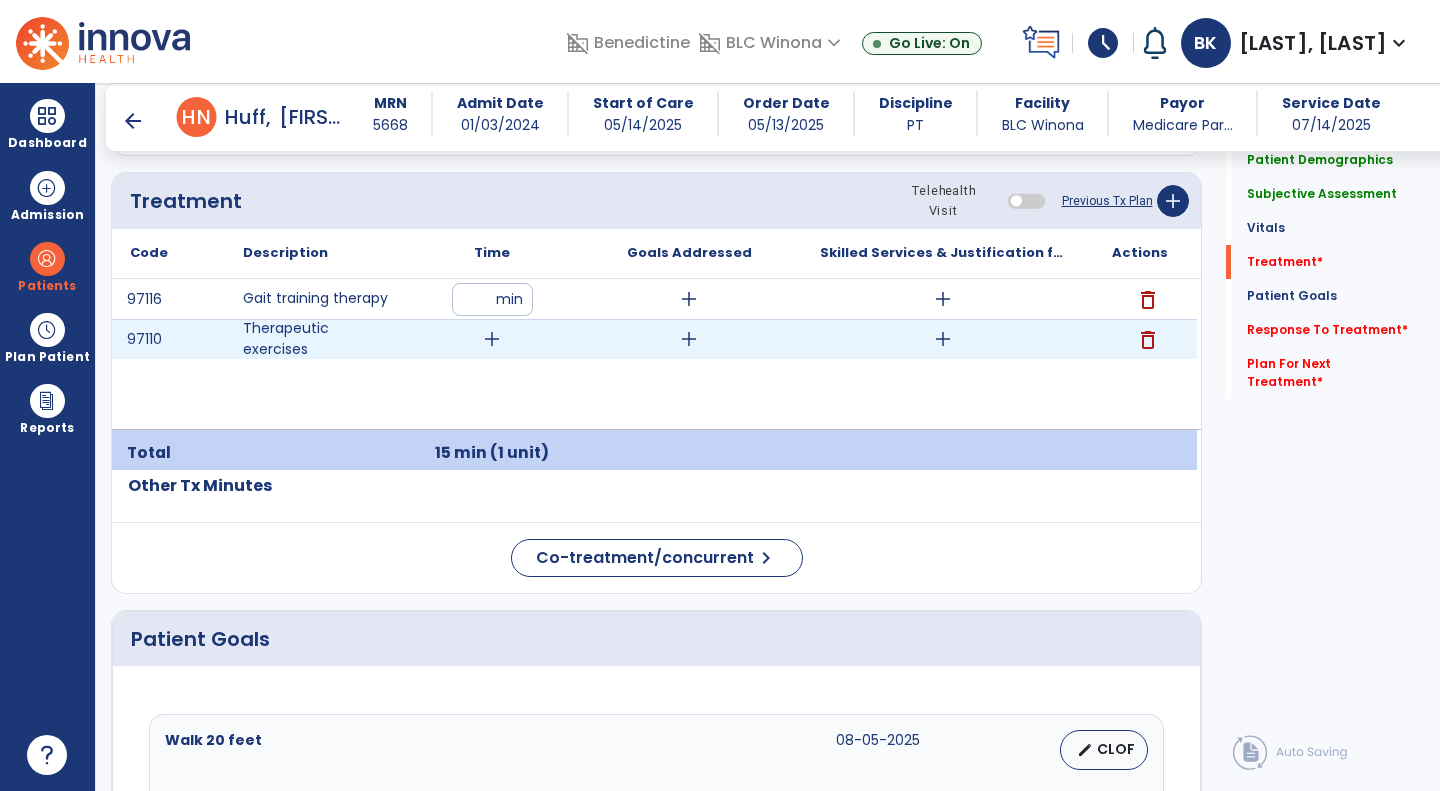 click on "add" at bounding box center (492, 339) 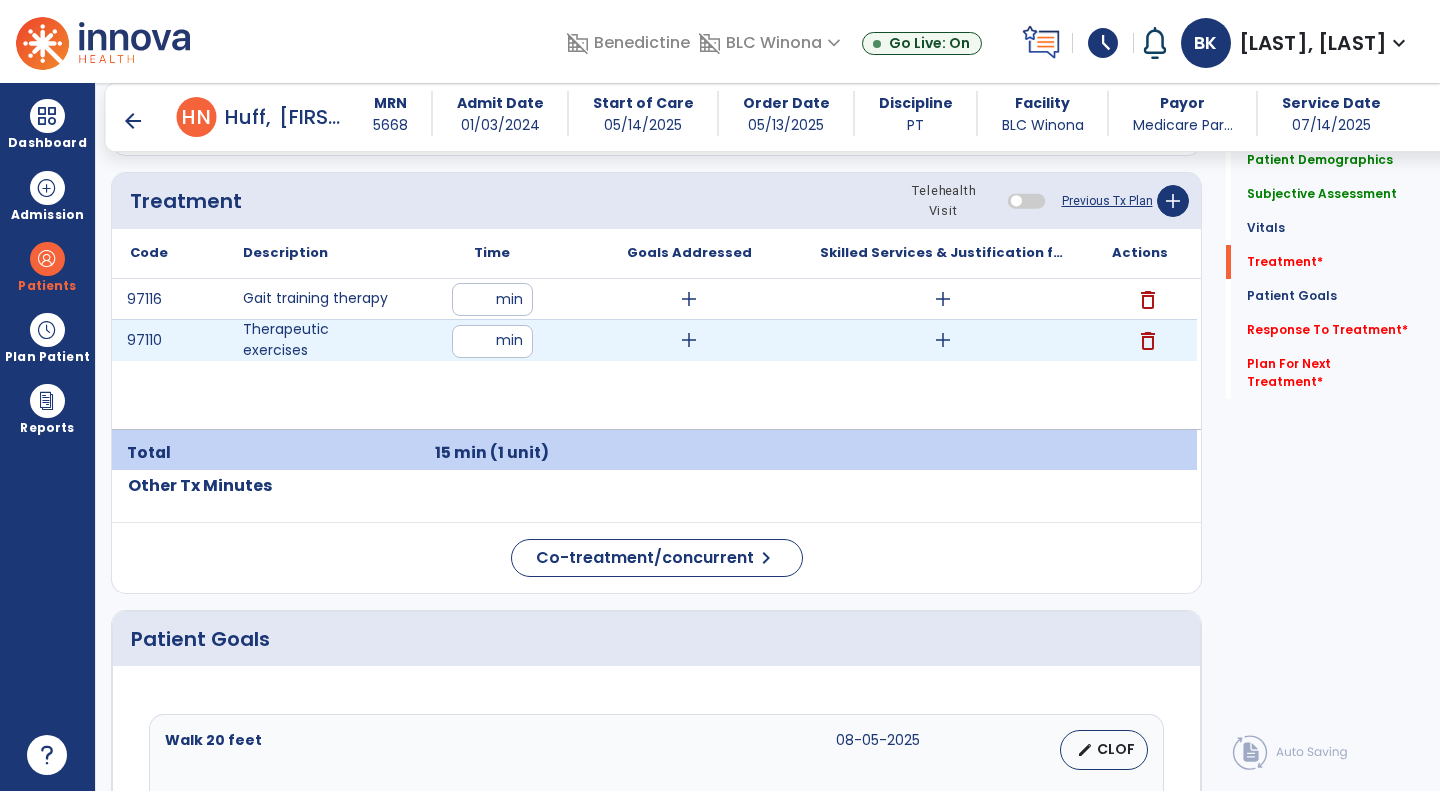 type on "**" 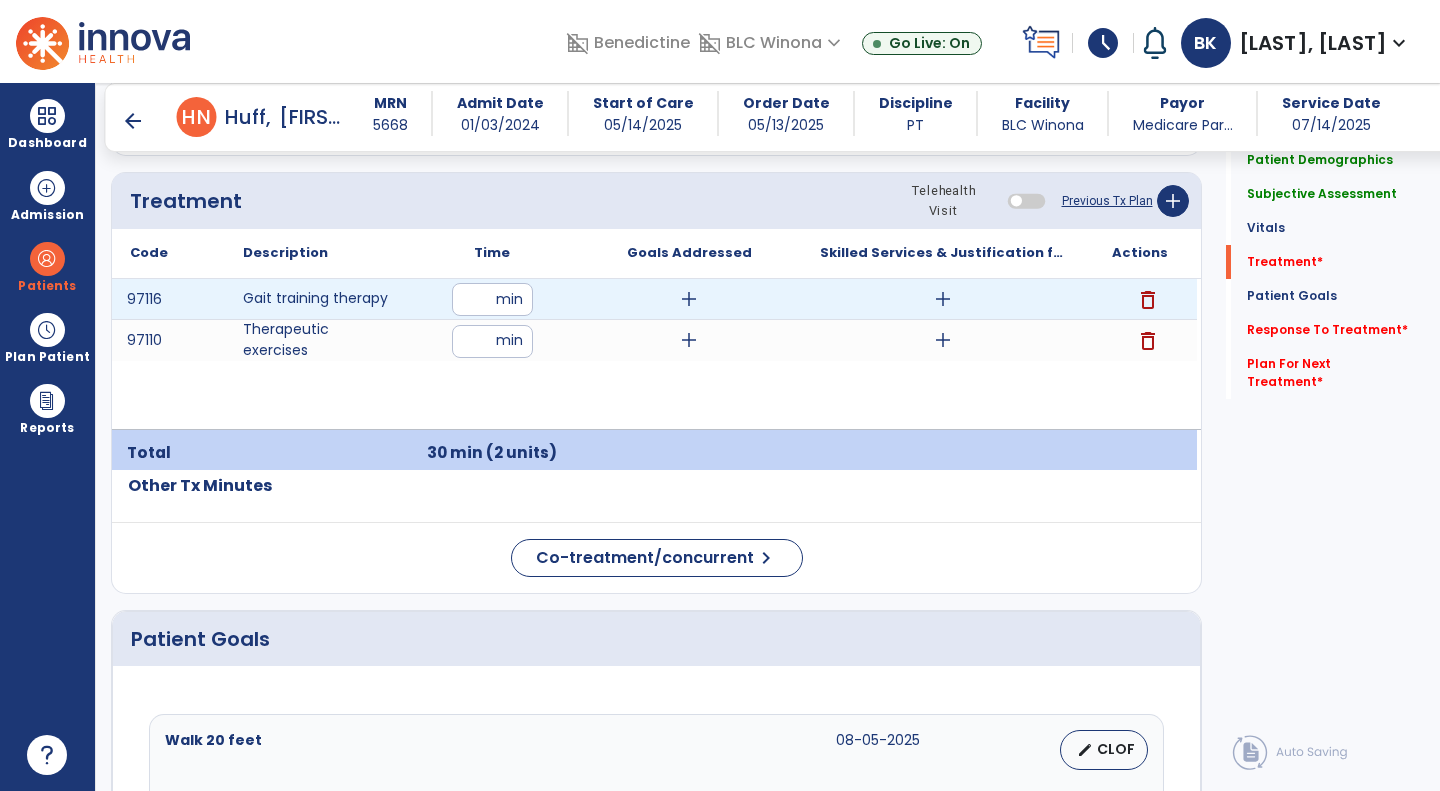 click on "add" at bounding box center (689, 299) 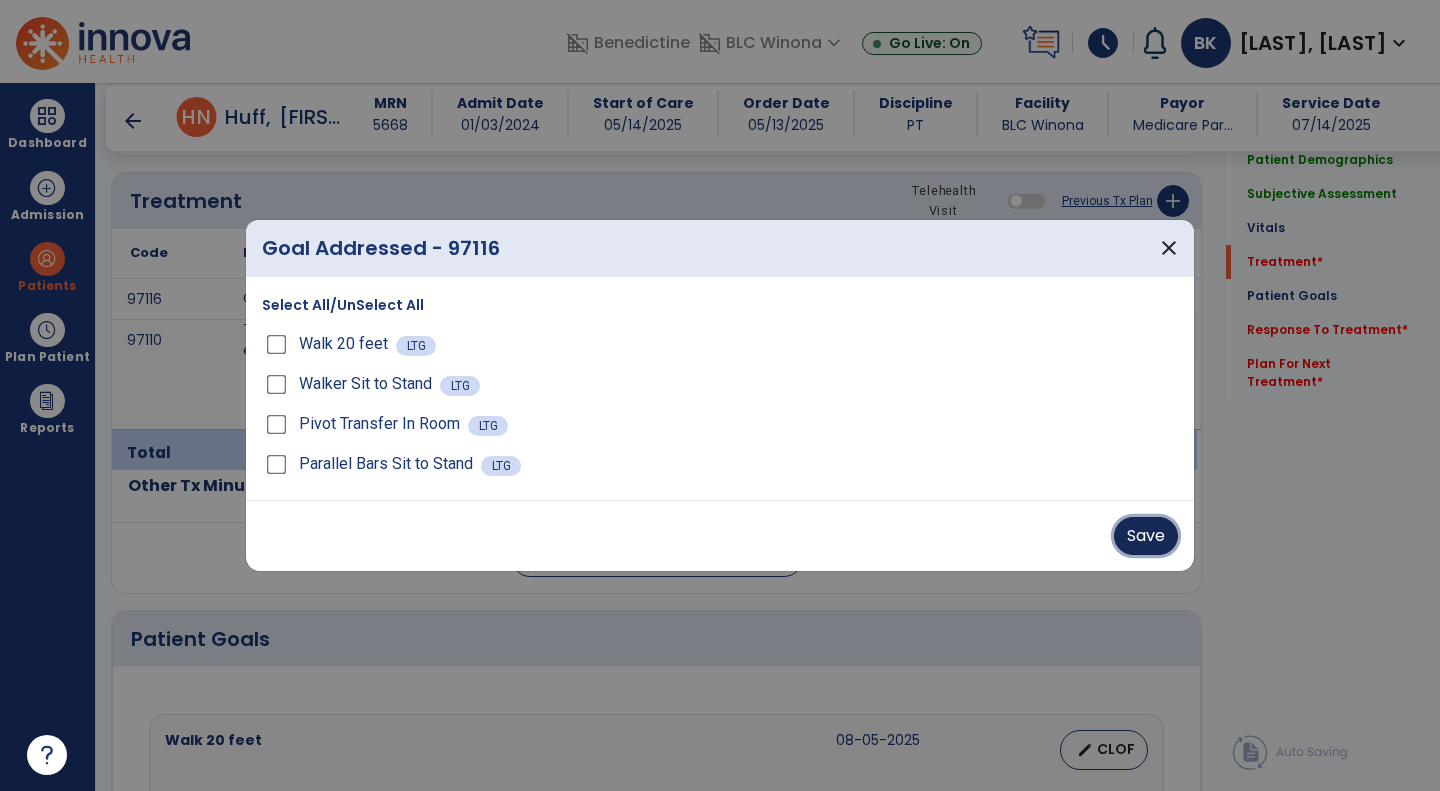 click on "Save" at bounding box center (1146, 536) 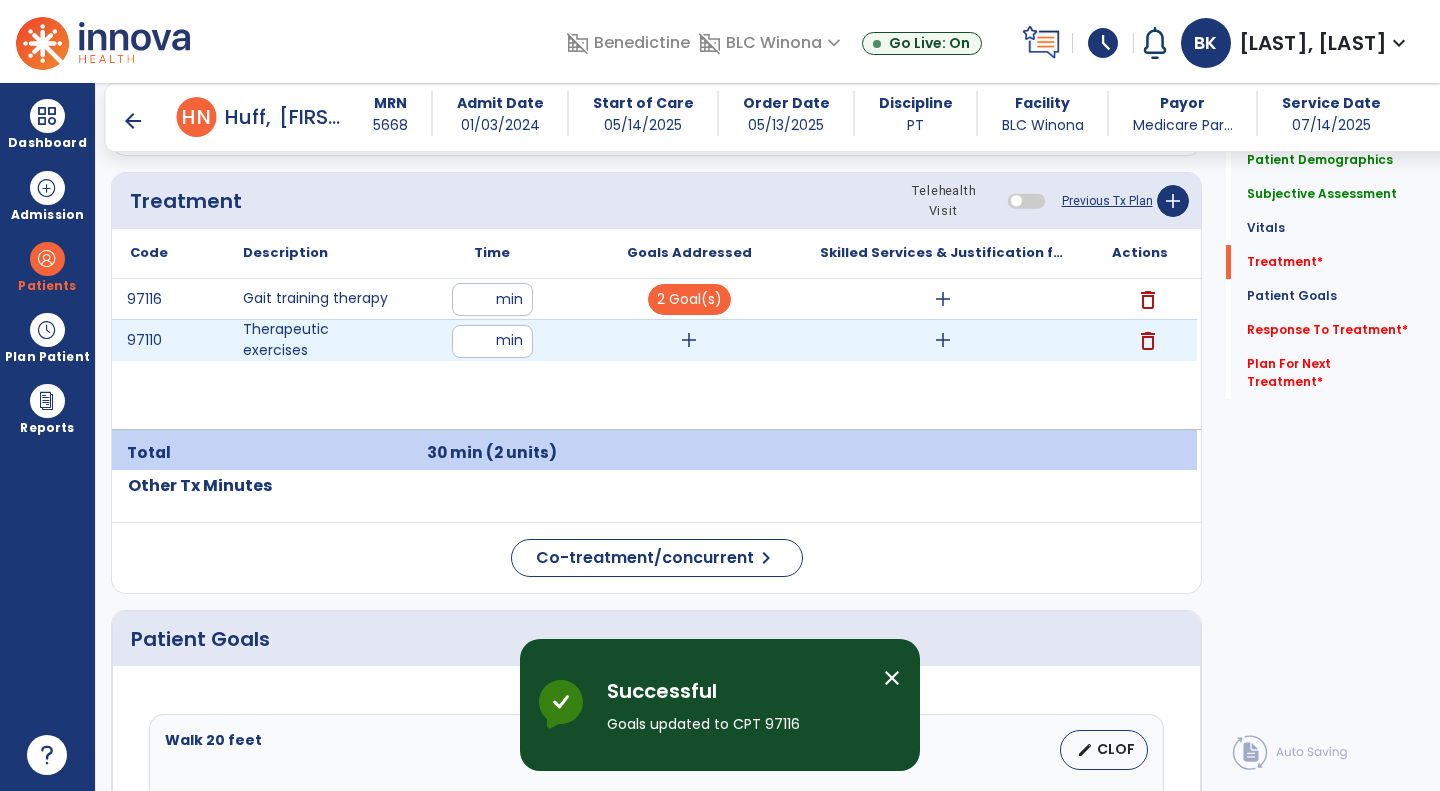 click on "add" at bounding box center [689, 340] 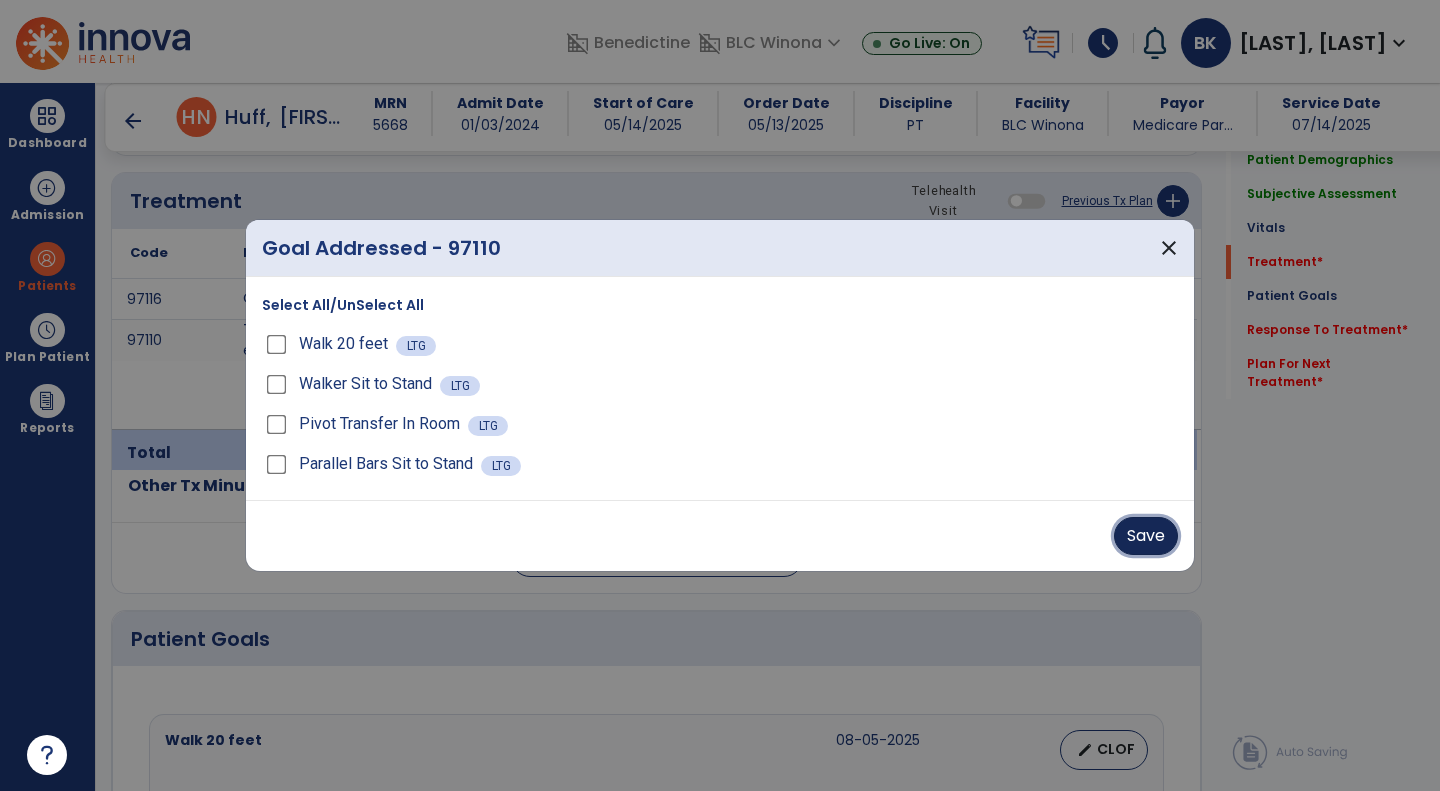 click on "Save" at bounding box center [1146, 536] 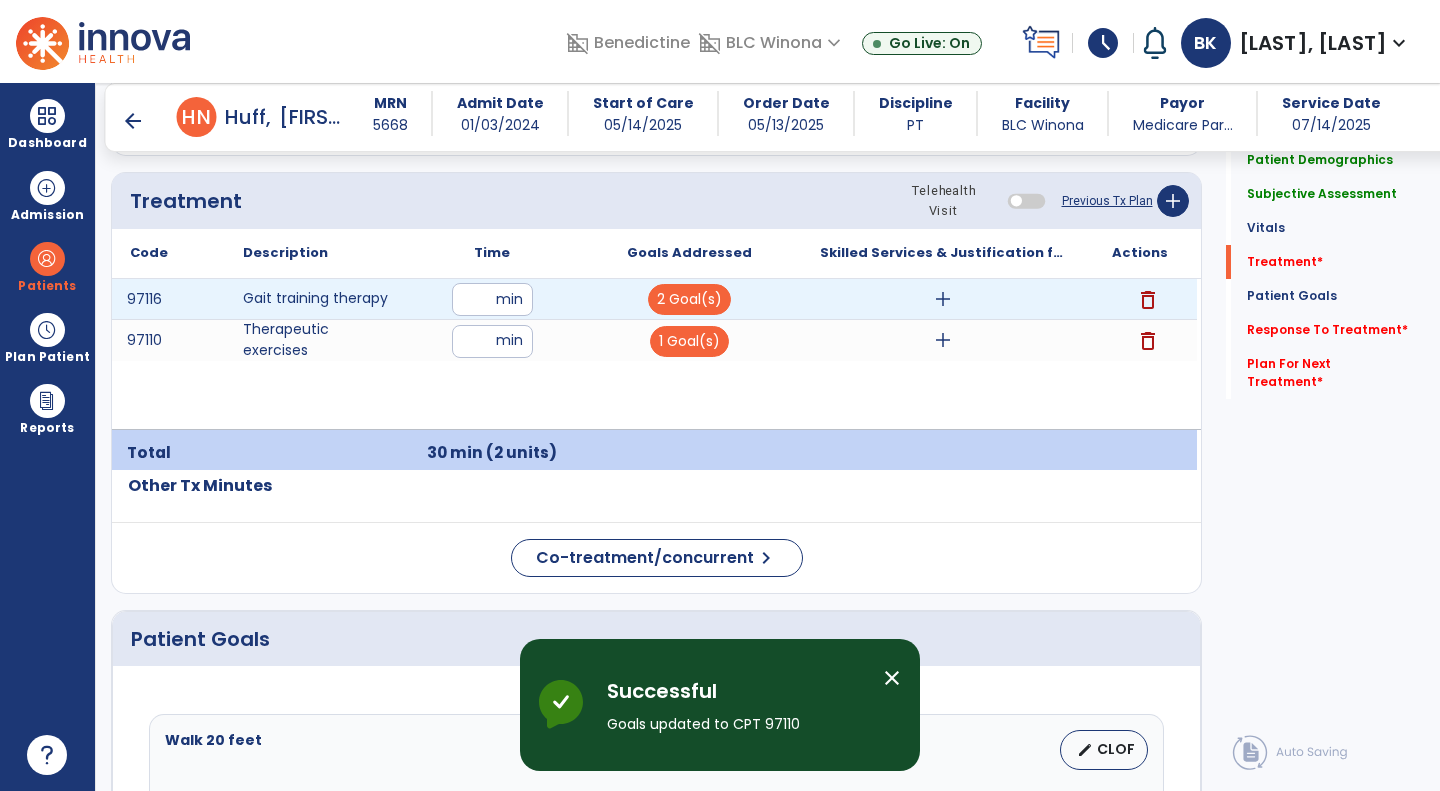click on "add" at bounding box center [943, 299] 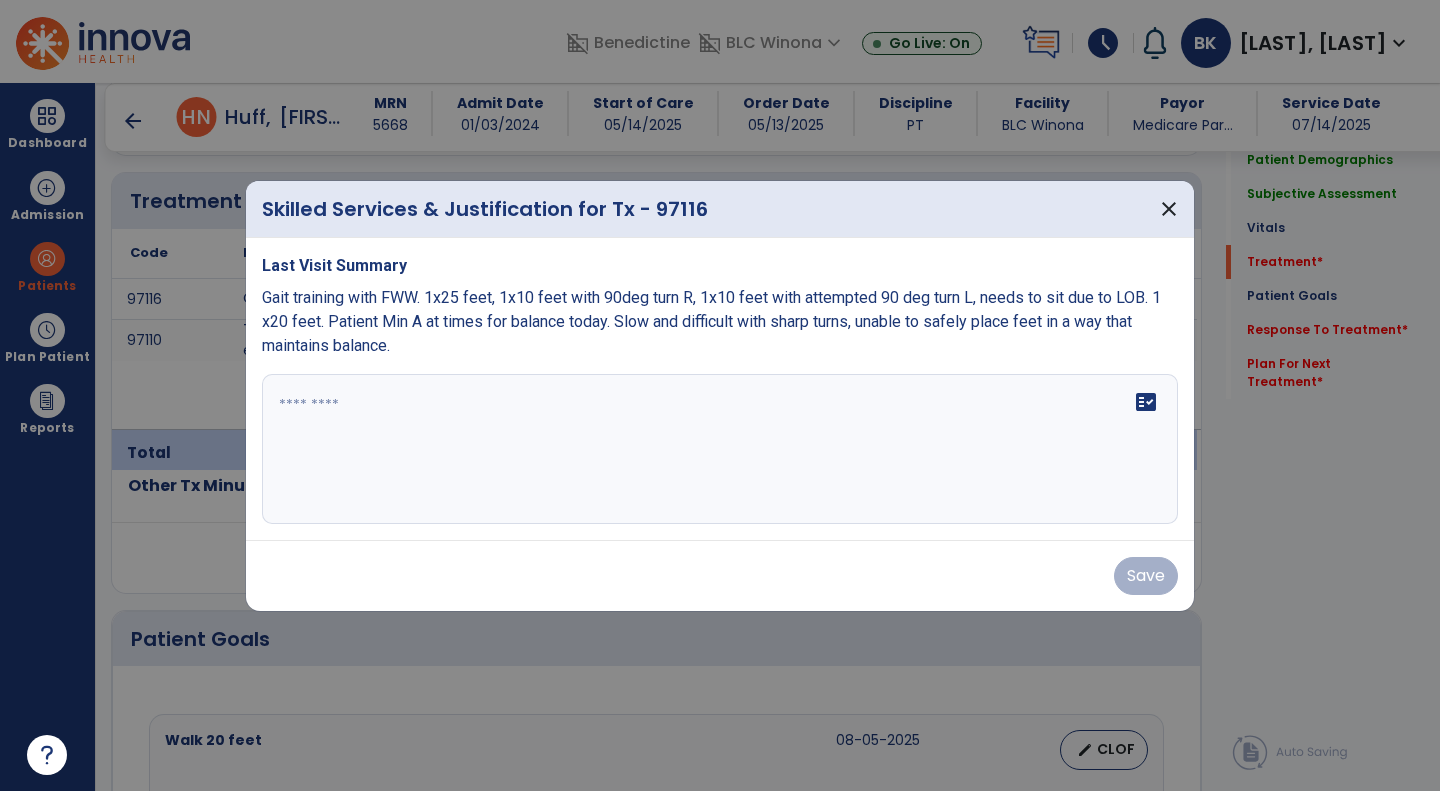 click on "fact_check" at bounding box center (720, 449) 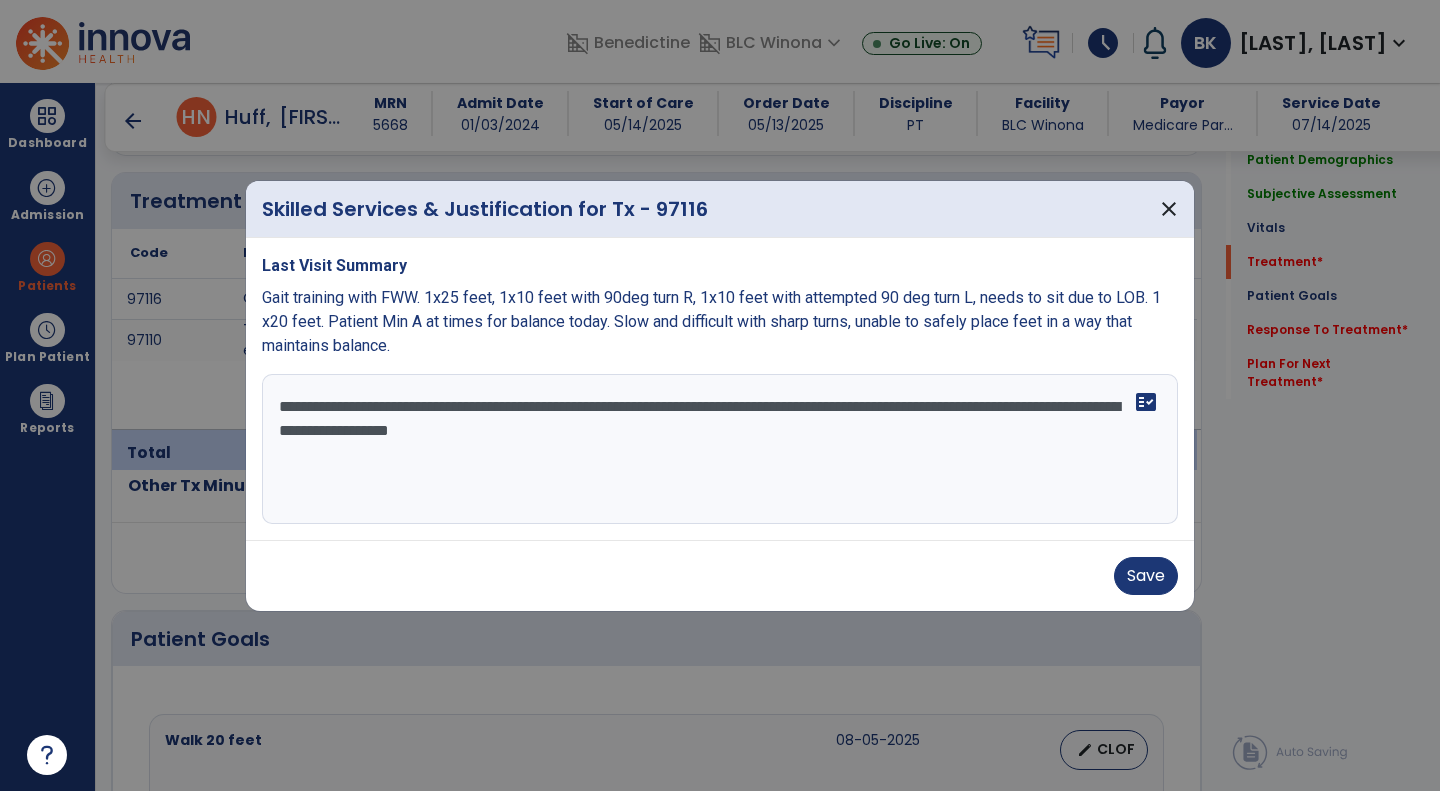 click on "**********" at bounding box center [720, 449] 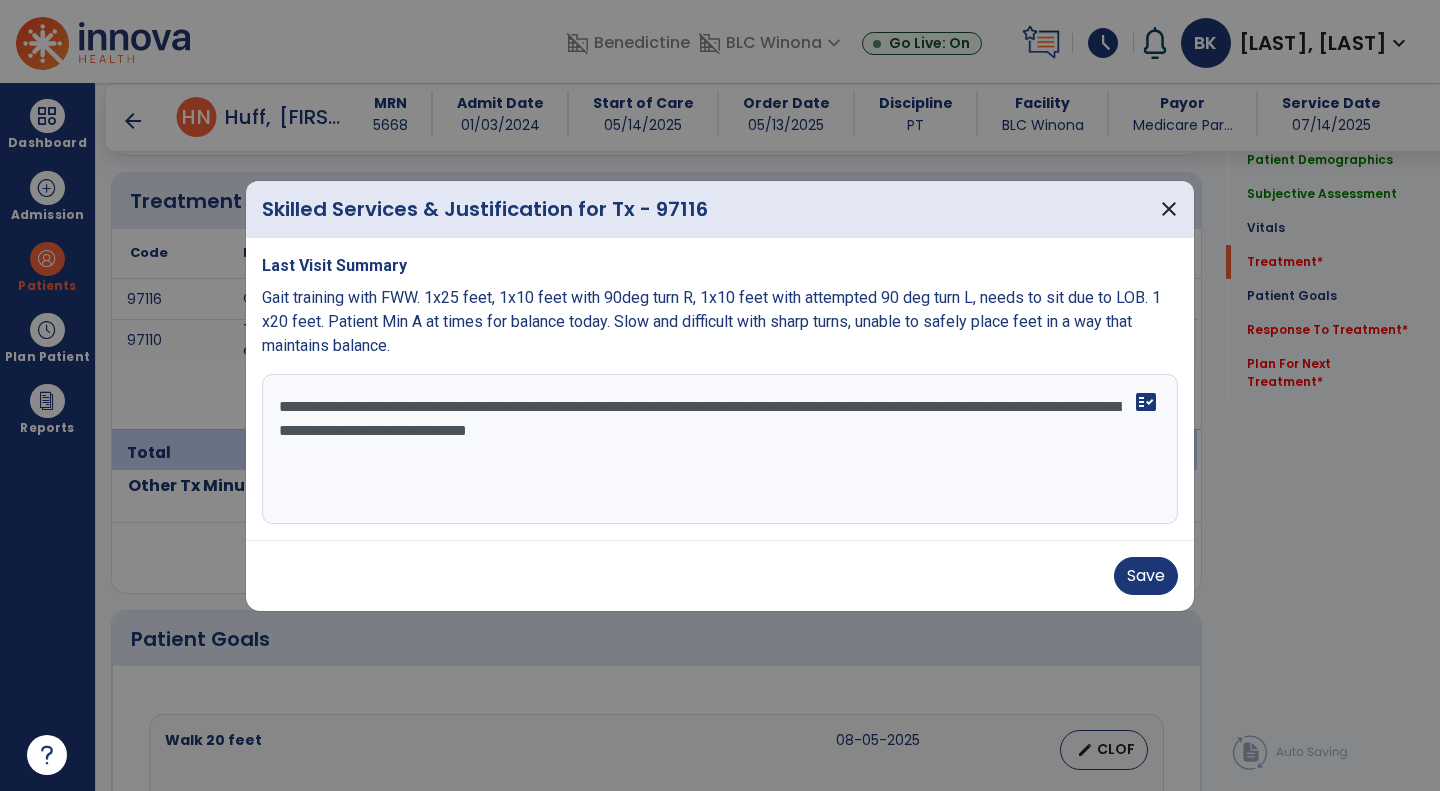 click on "**********" at bounding box center [720, 449] 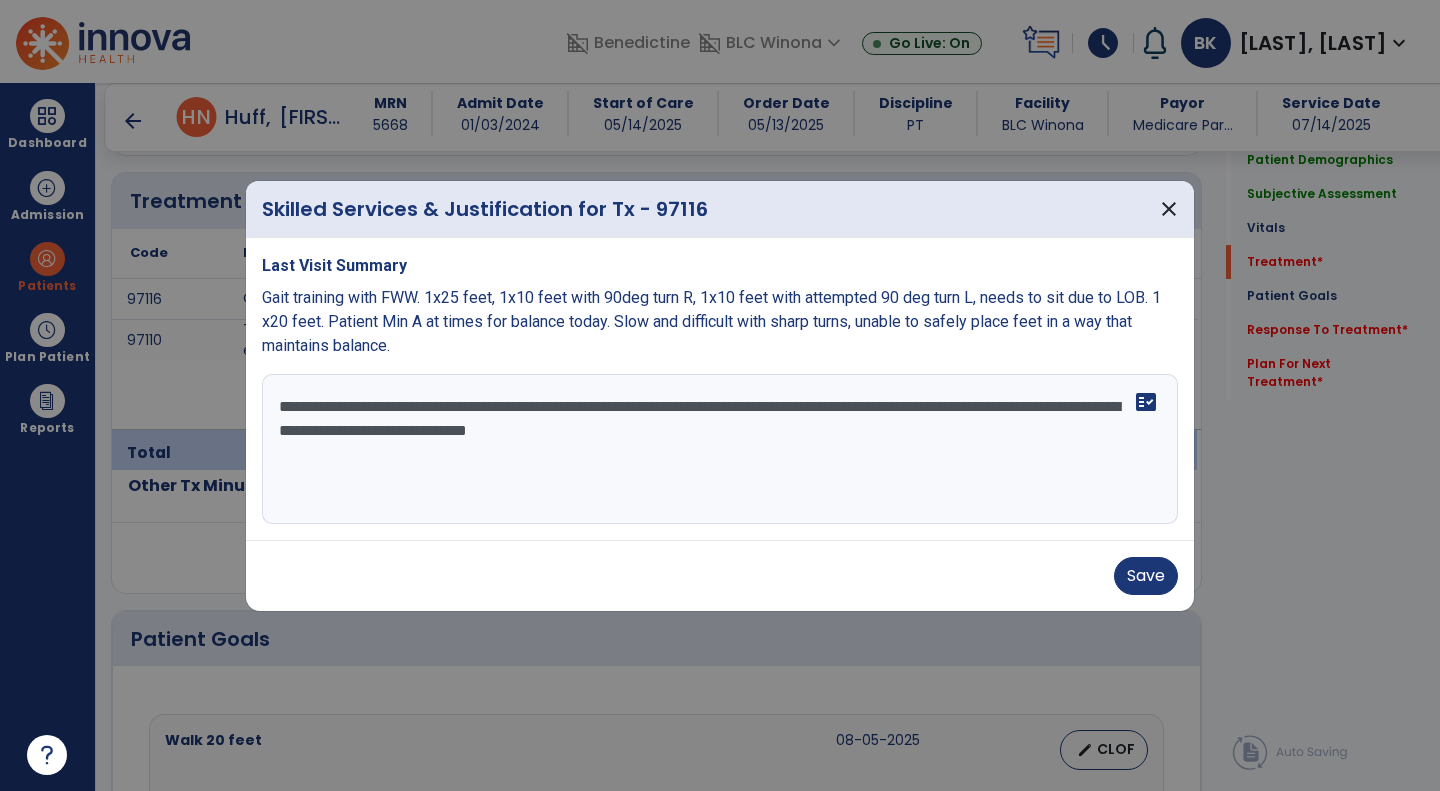 click on "**********" at bounding box center (720, 449) 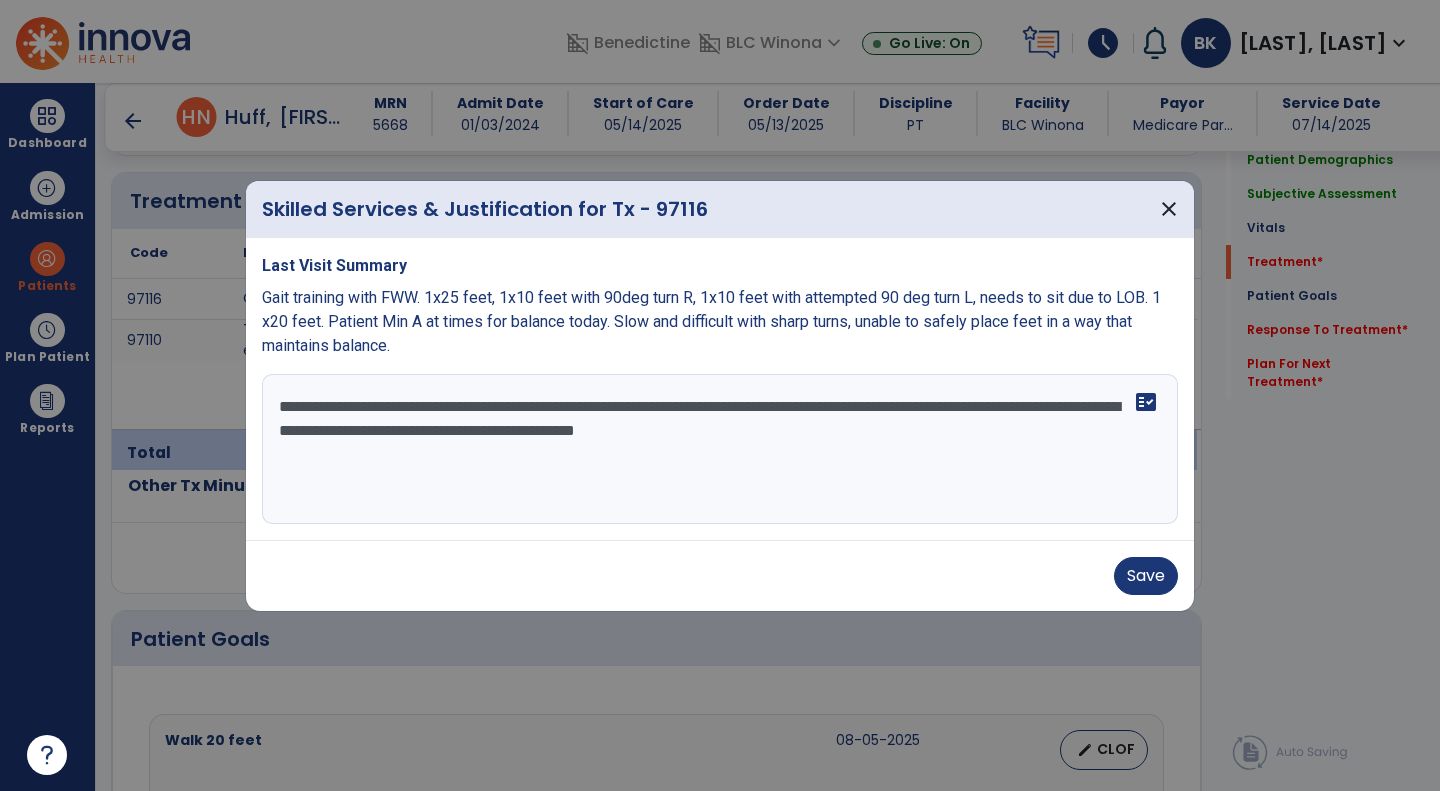 click on "**********" at bounding box center (720, 449) 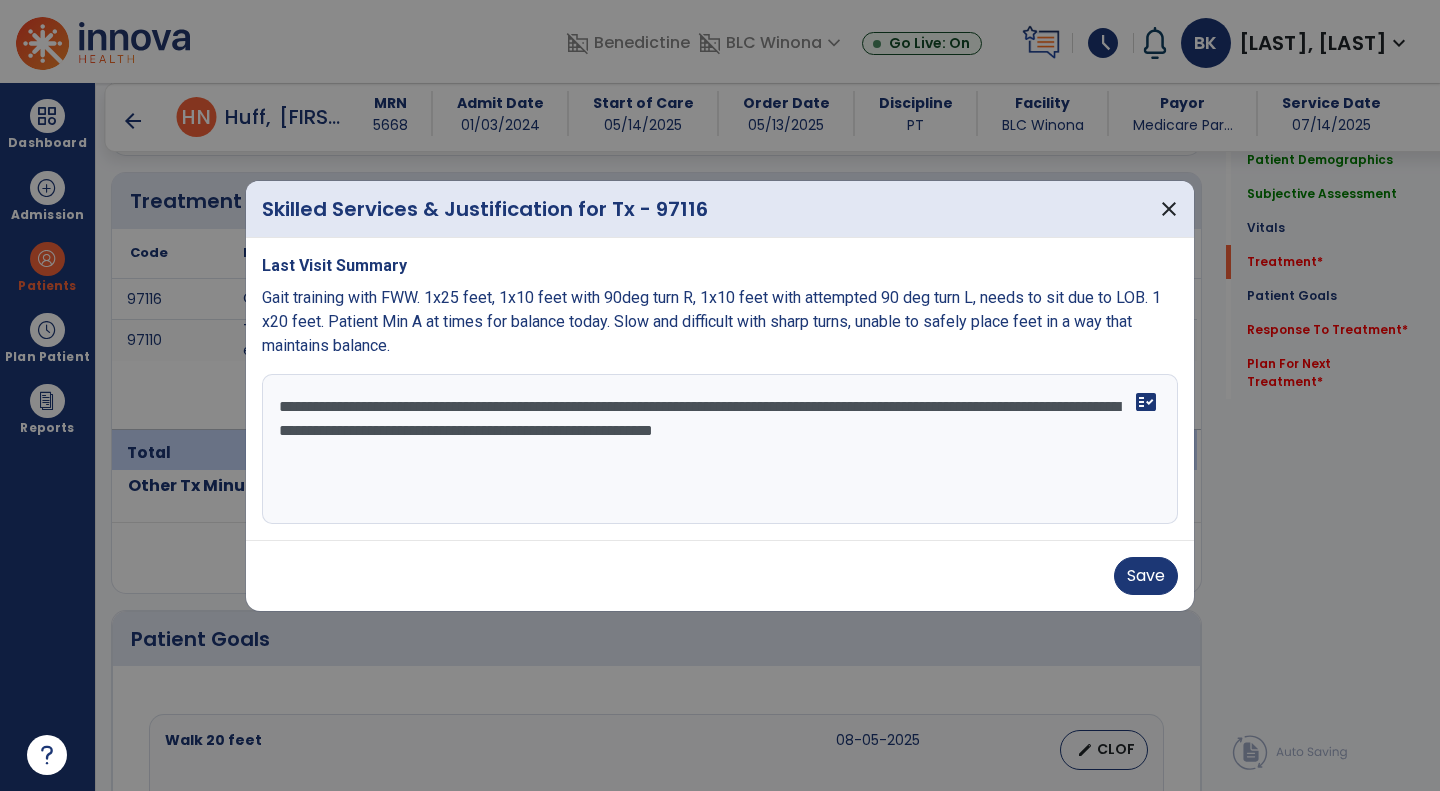 click on "**********" at bounding box center [720, 449] 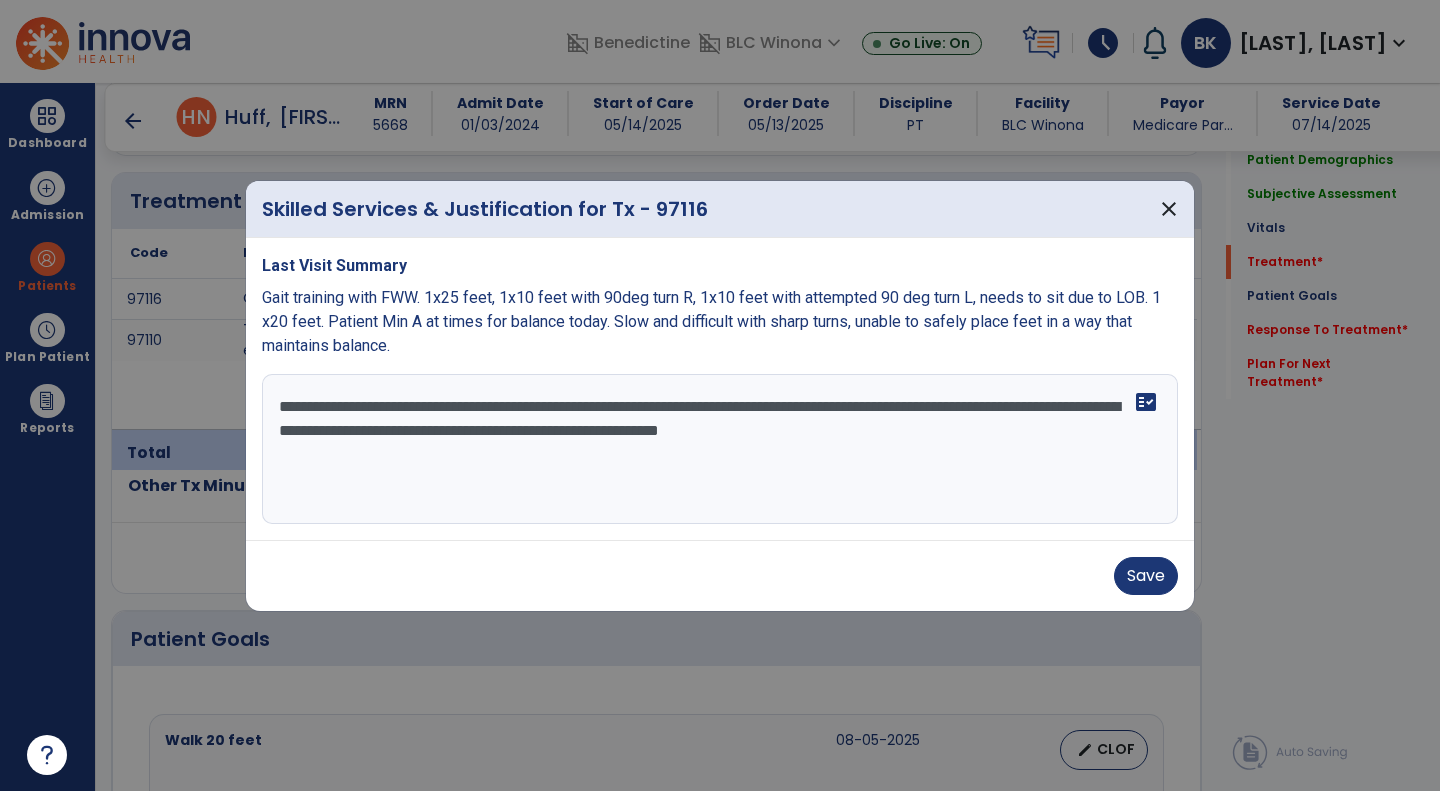 type on "**********" 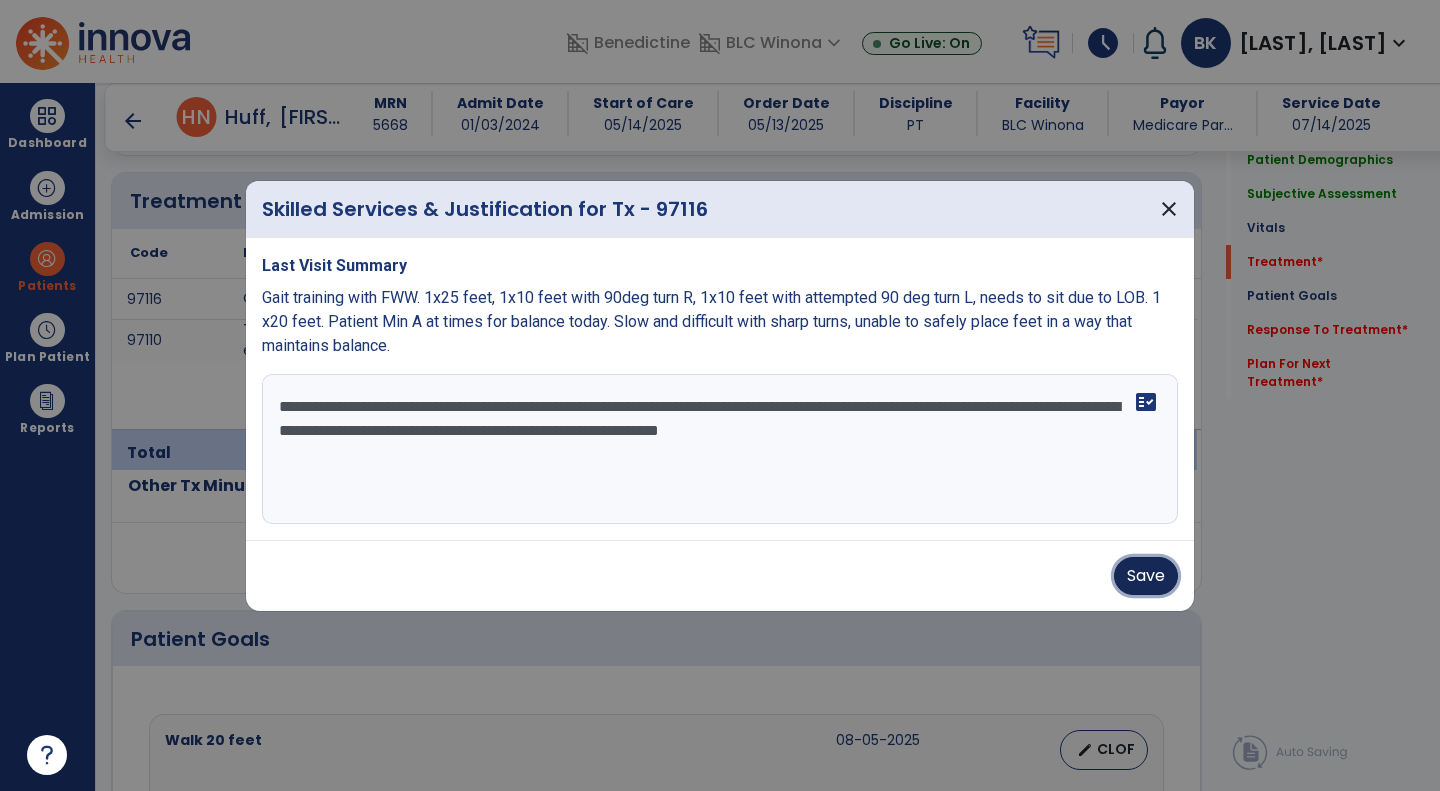click on "Save" at bounding box center (1146, 576) 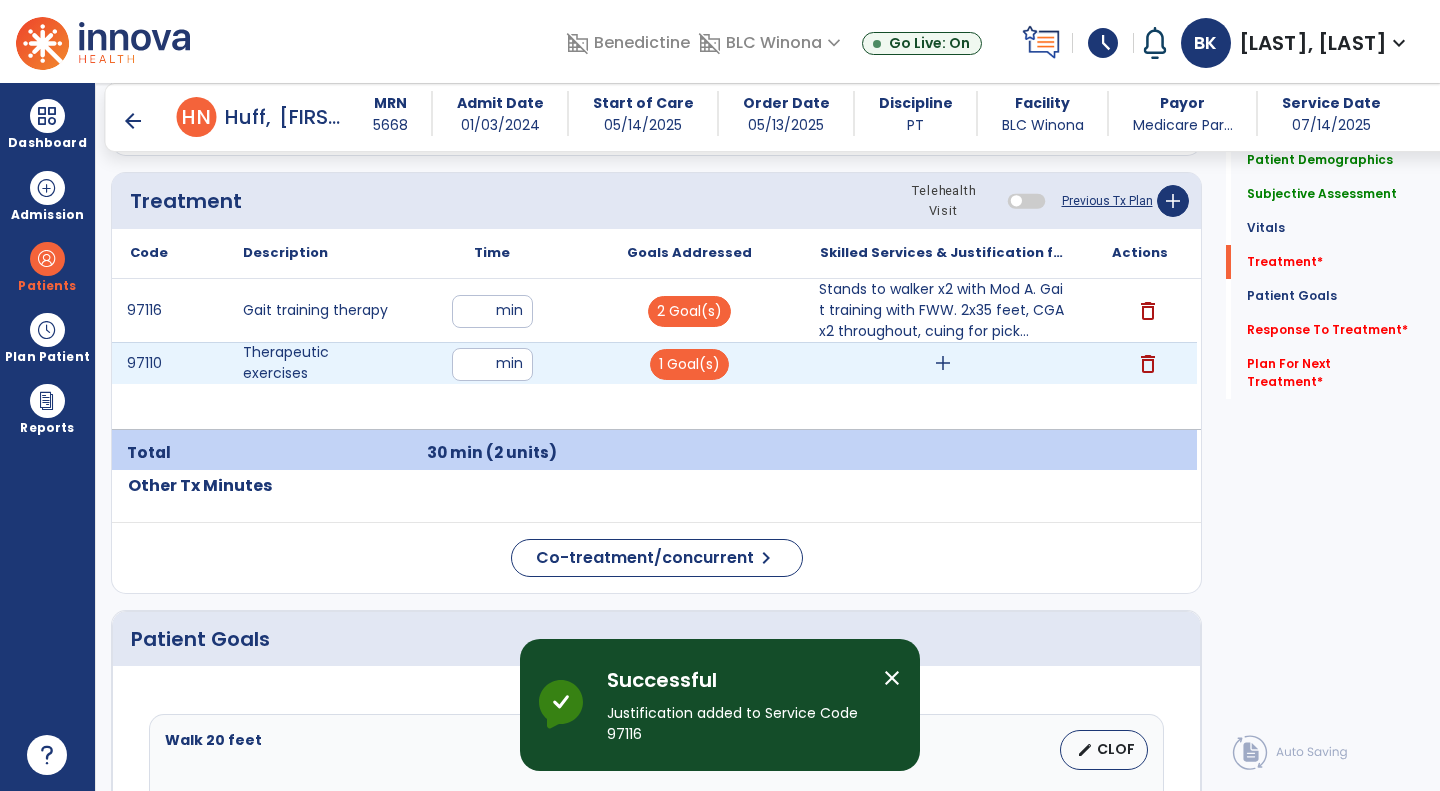 click on "add" at bounding box center [943, 363] 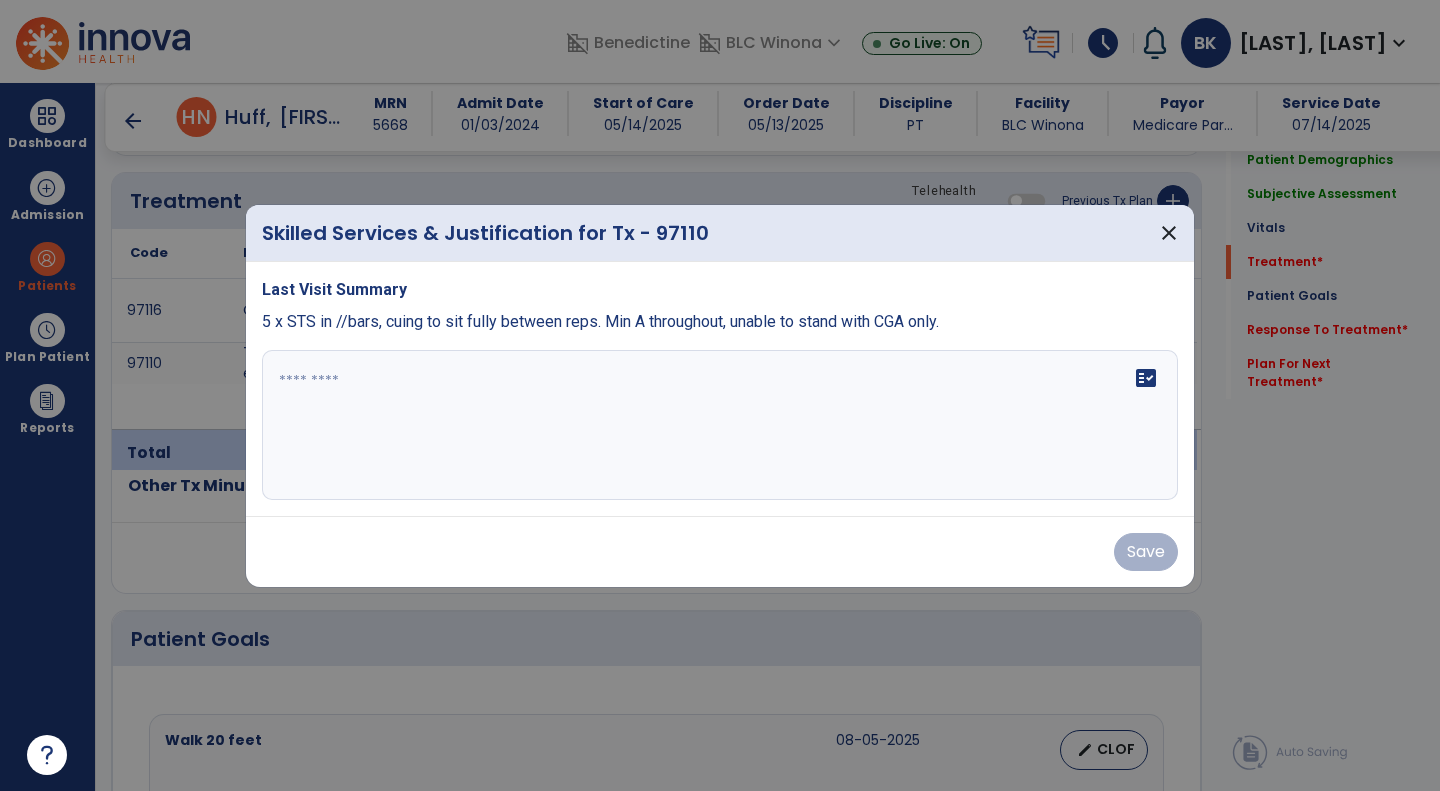 click at bounding box center [720, 425] 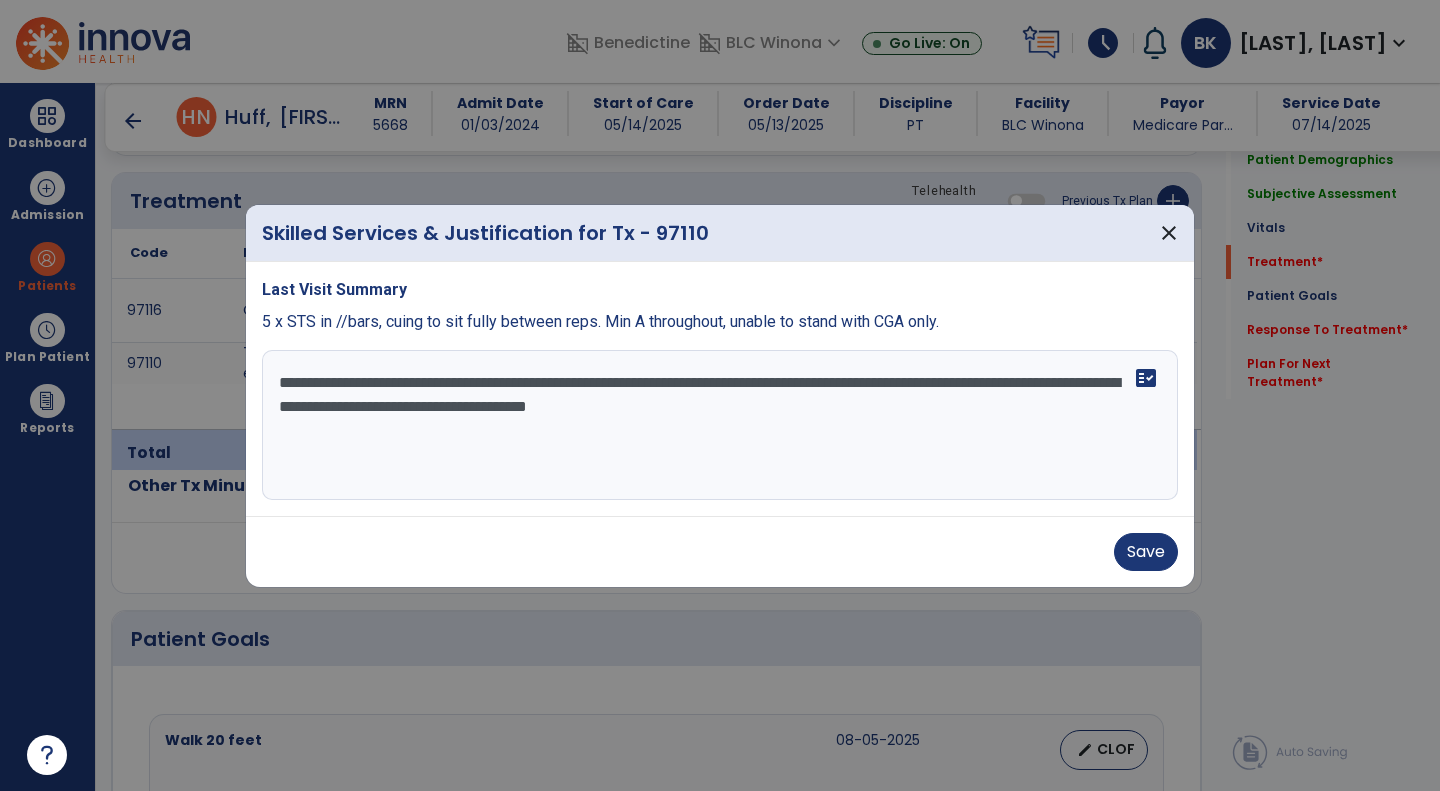 click on "**********" at bounding box center (720, 425) 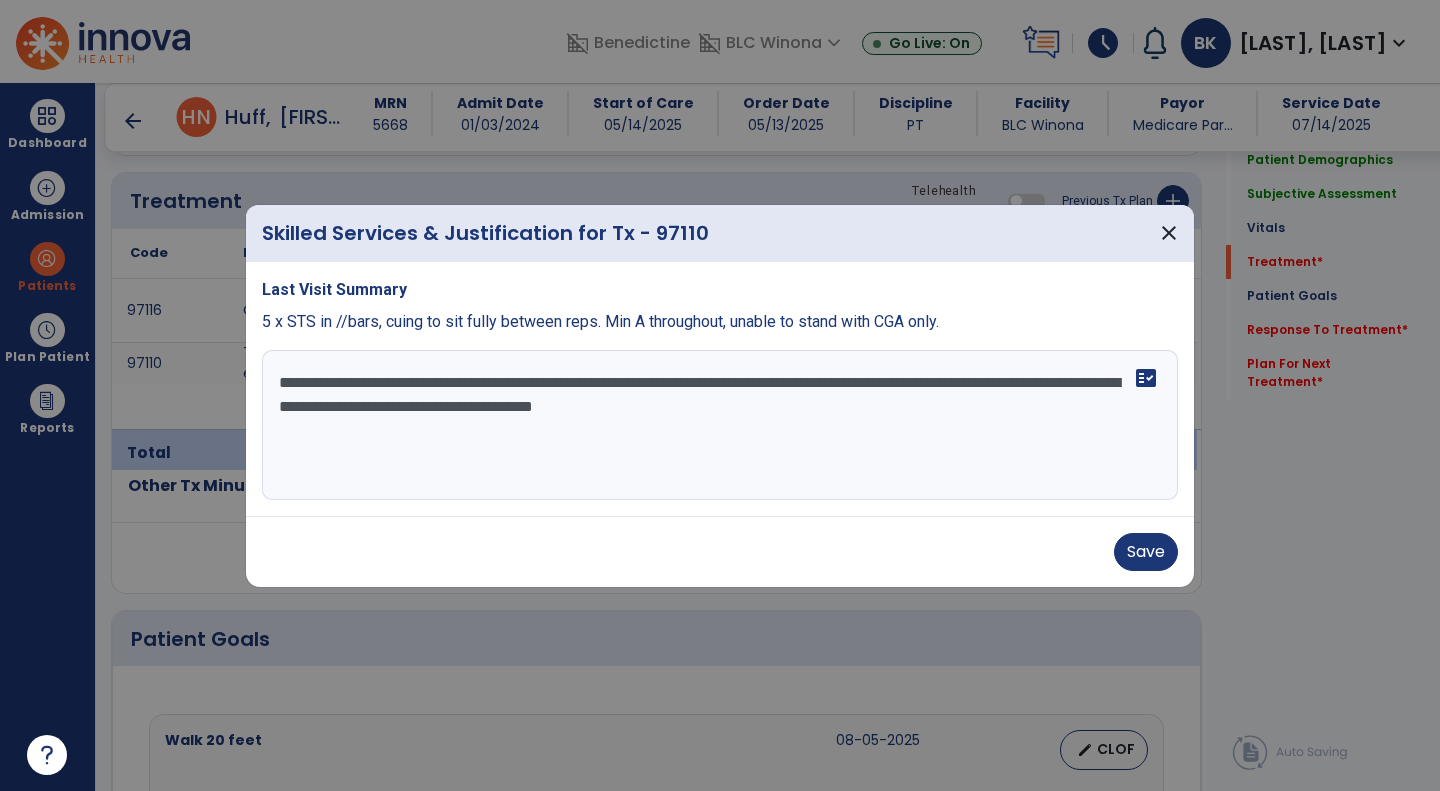 click on "**********" at bounding box center (720, 425) 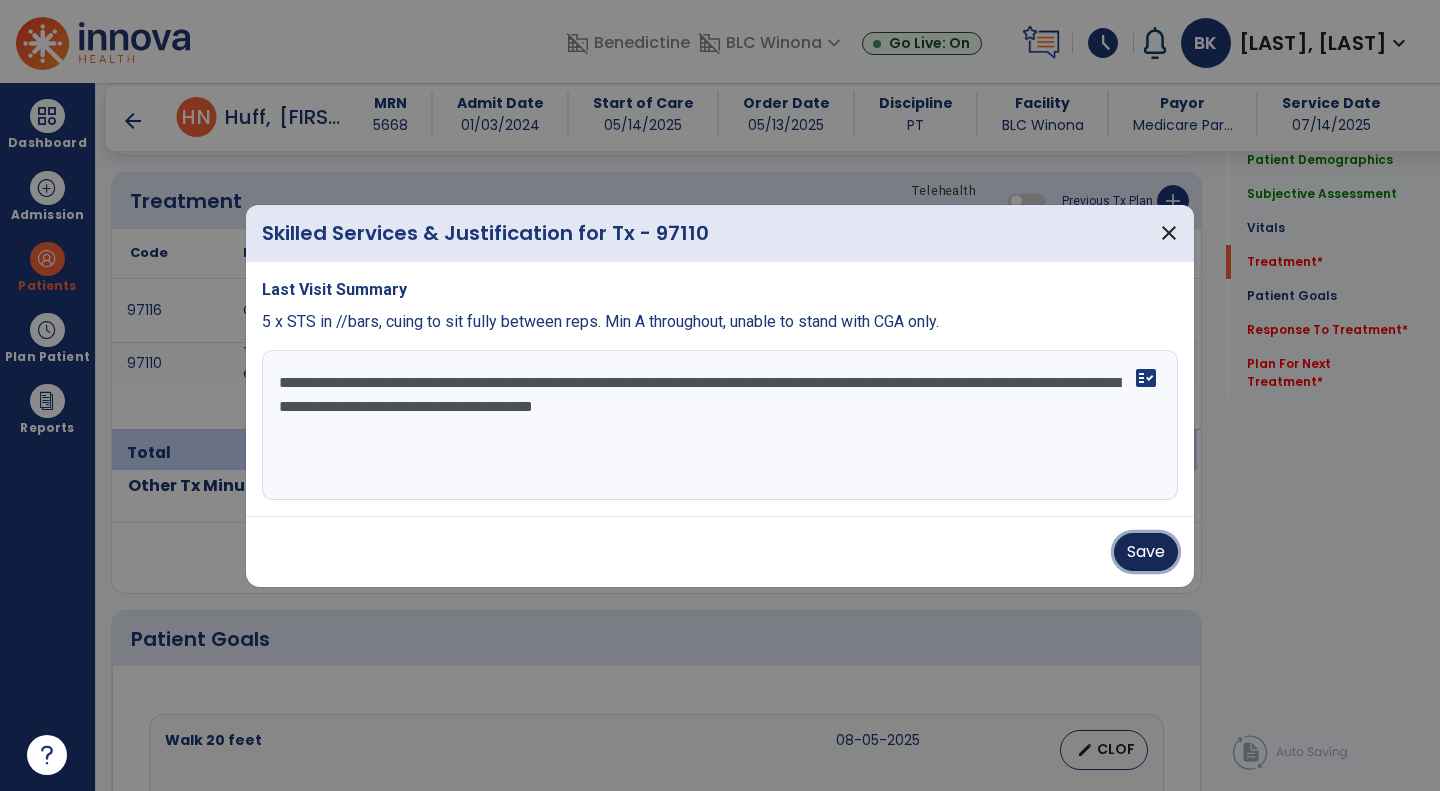 click on "Save" at bounding box center [1146, 552] 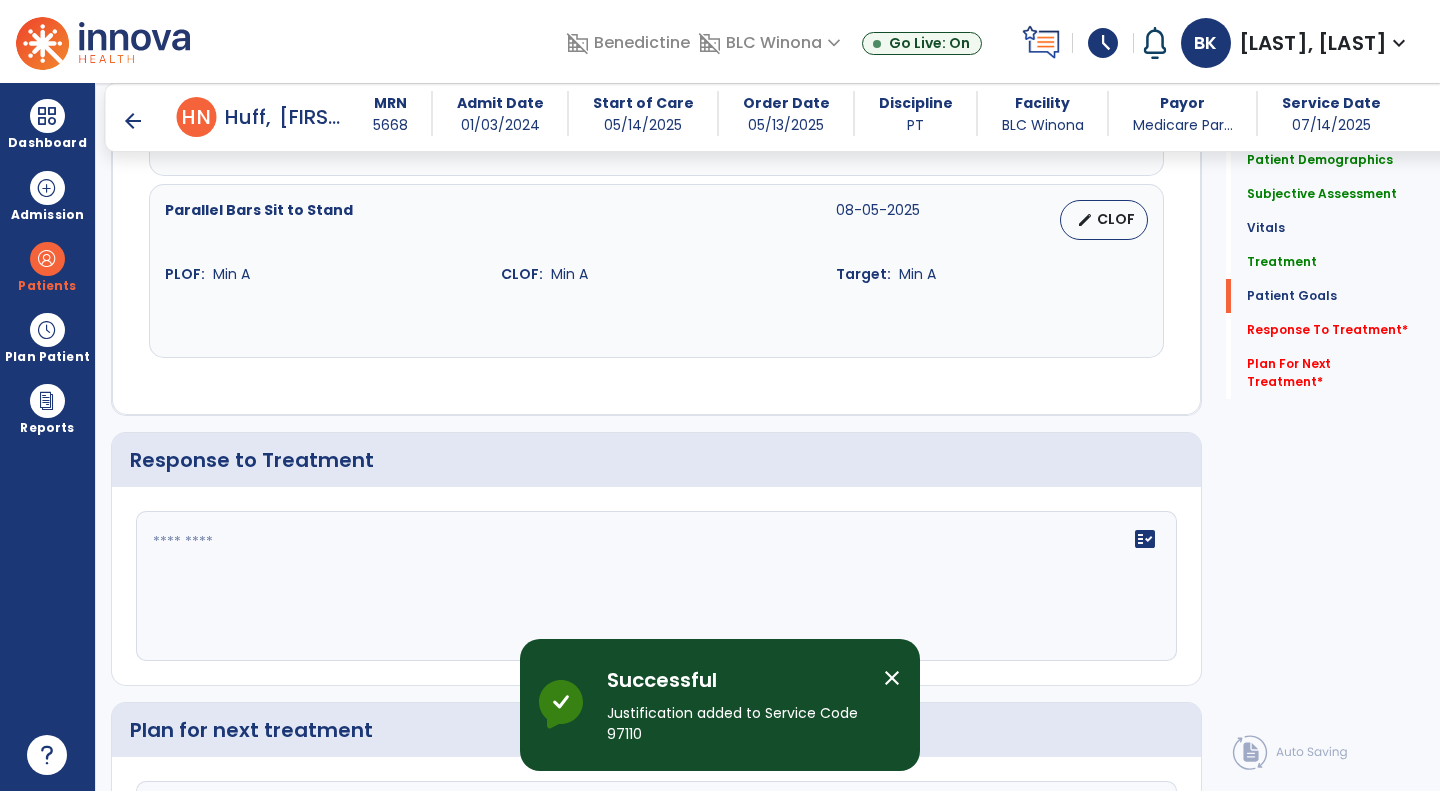 scroll, scrollTop: 2264, scrollLeft: 0, axis: vertical 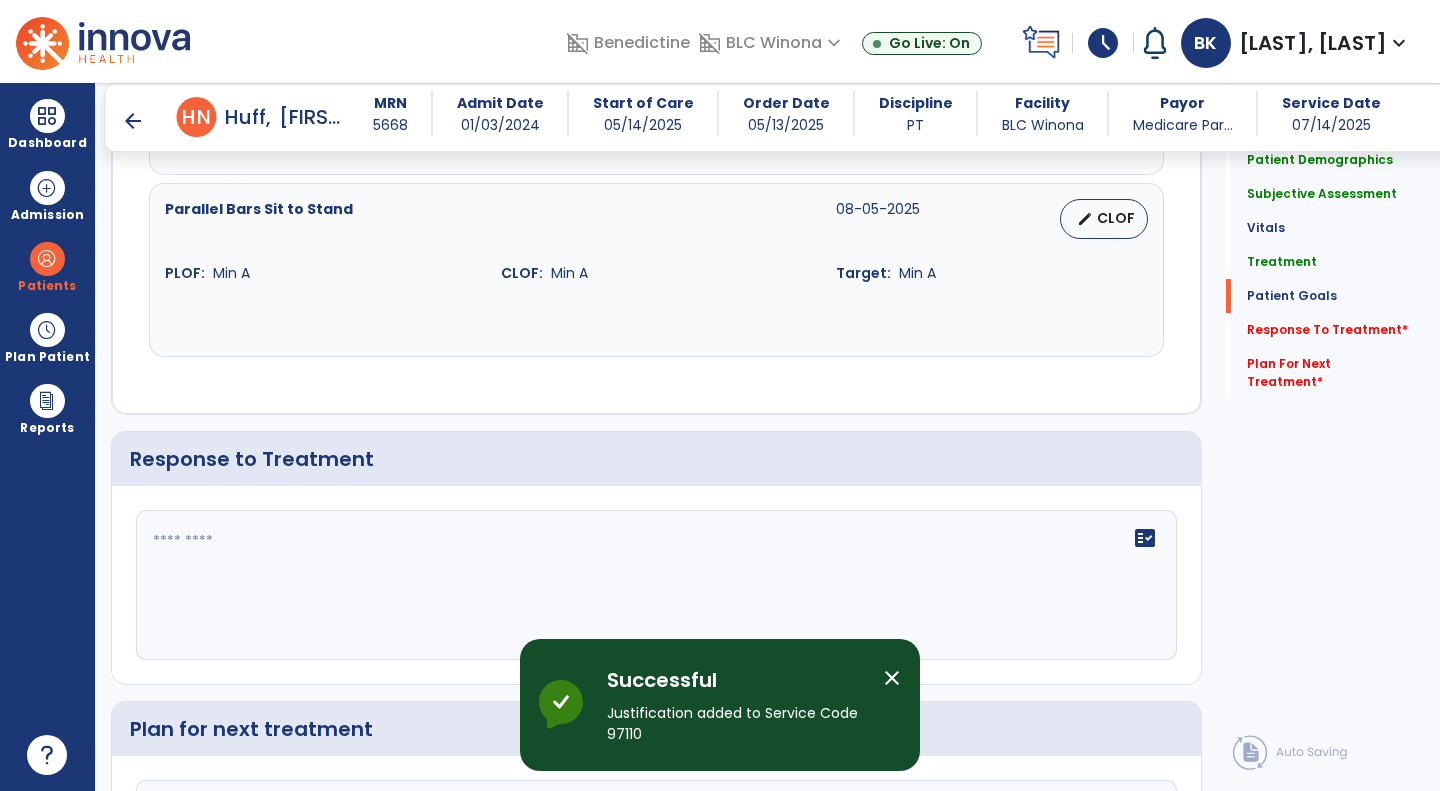 click 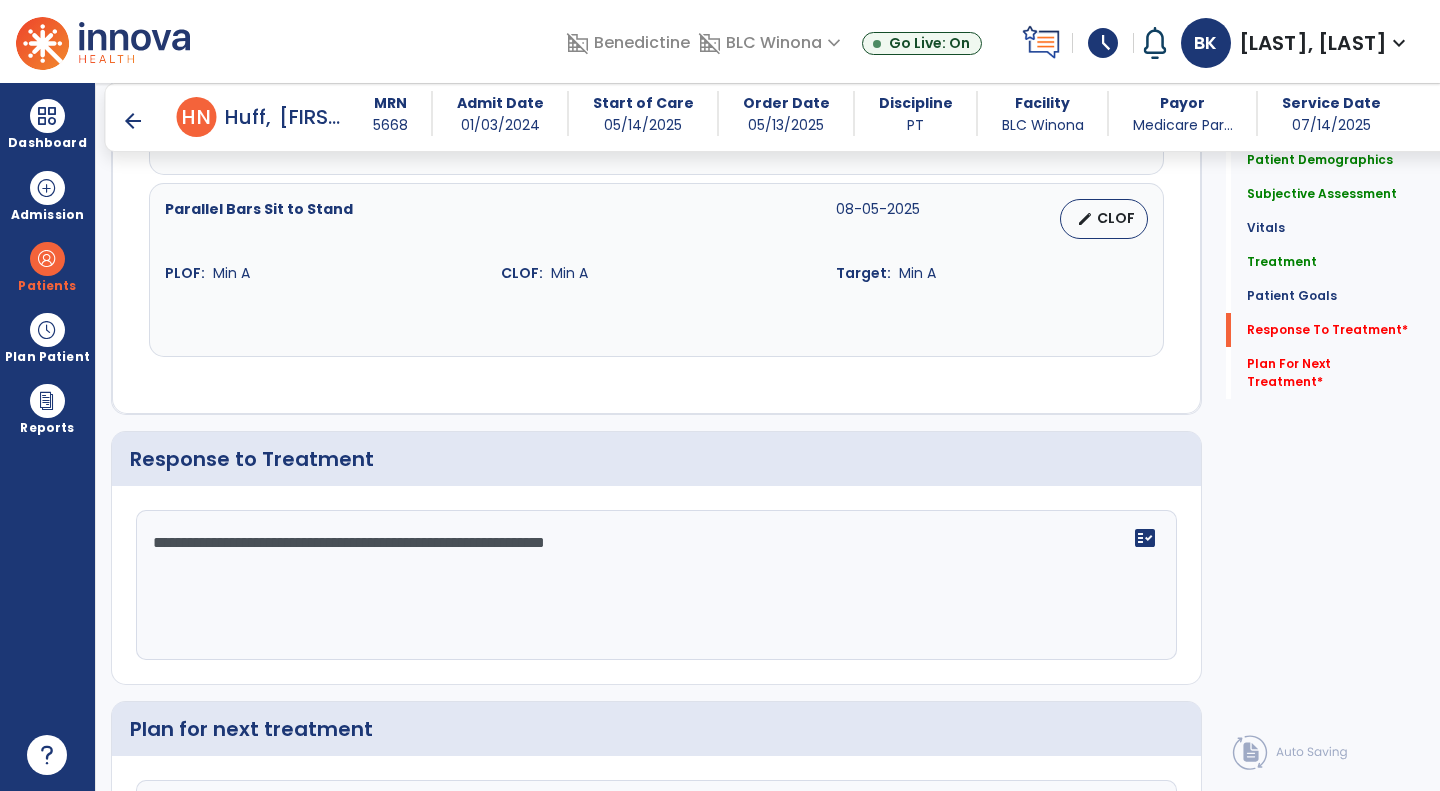 scroll, scrollTop: 2495, scrollLeft: 0, axis: vertical 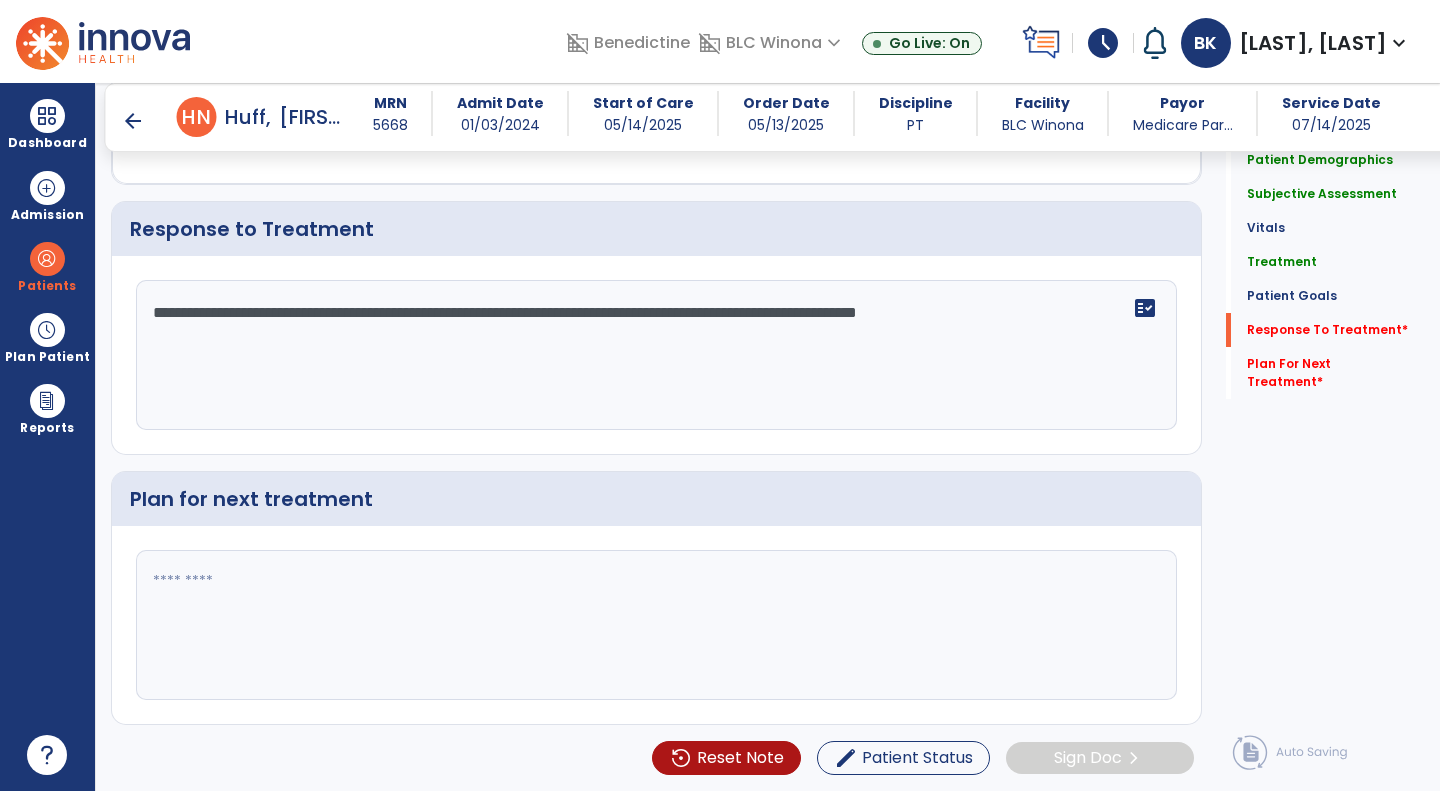 type on "**********" 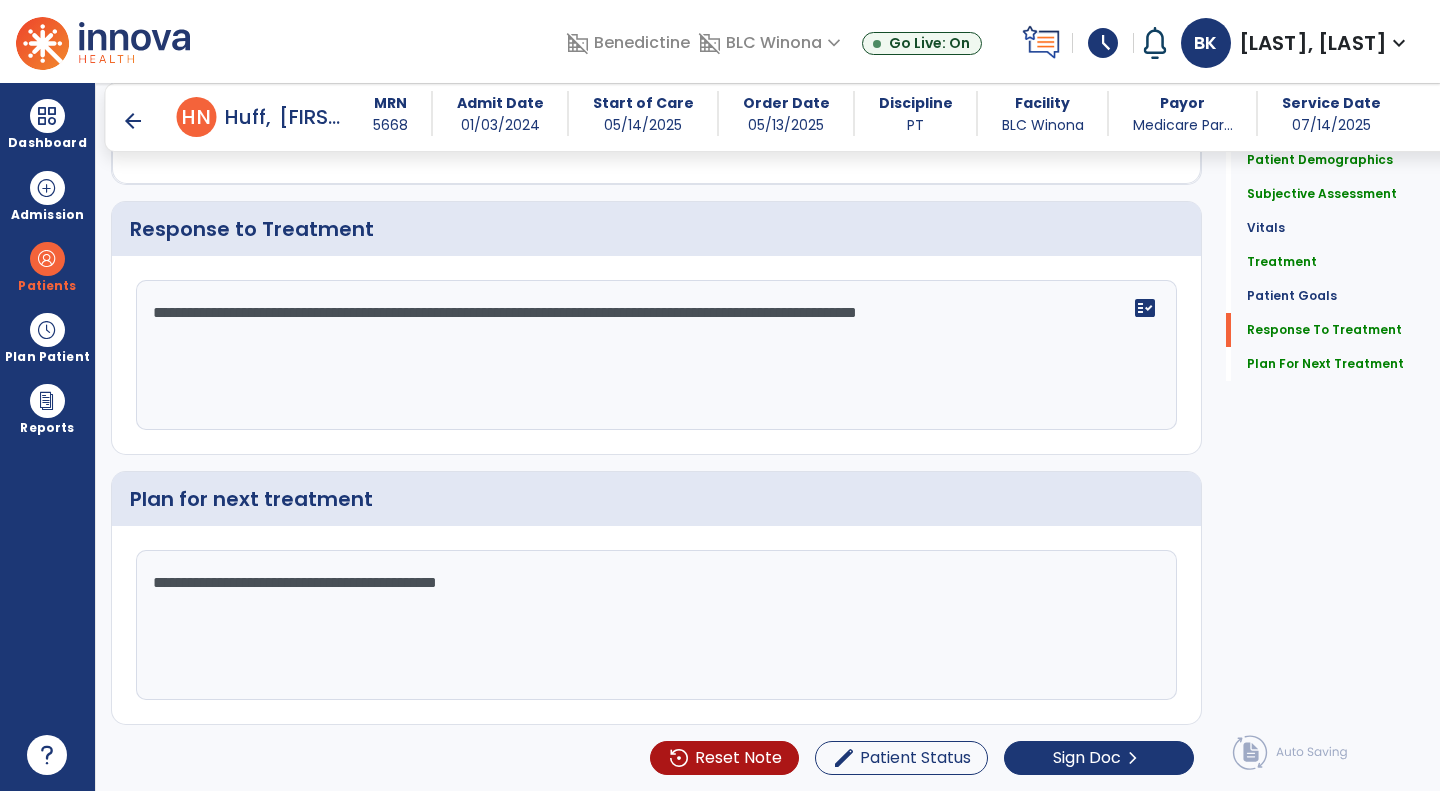 type on "**********" 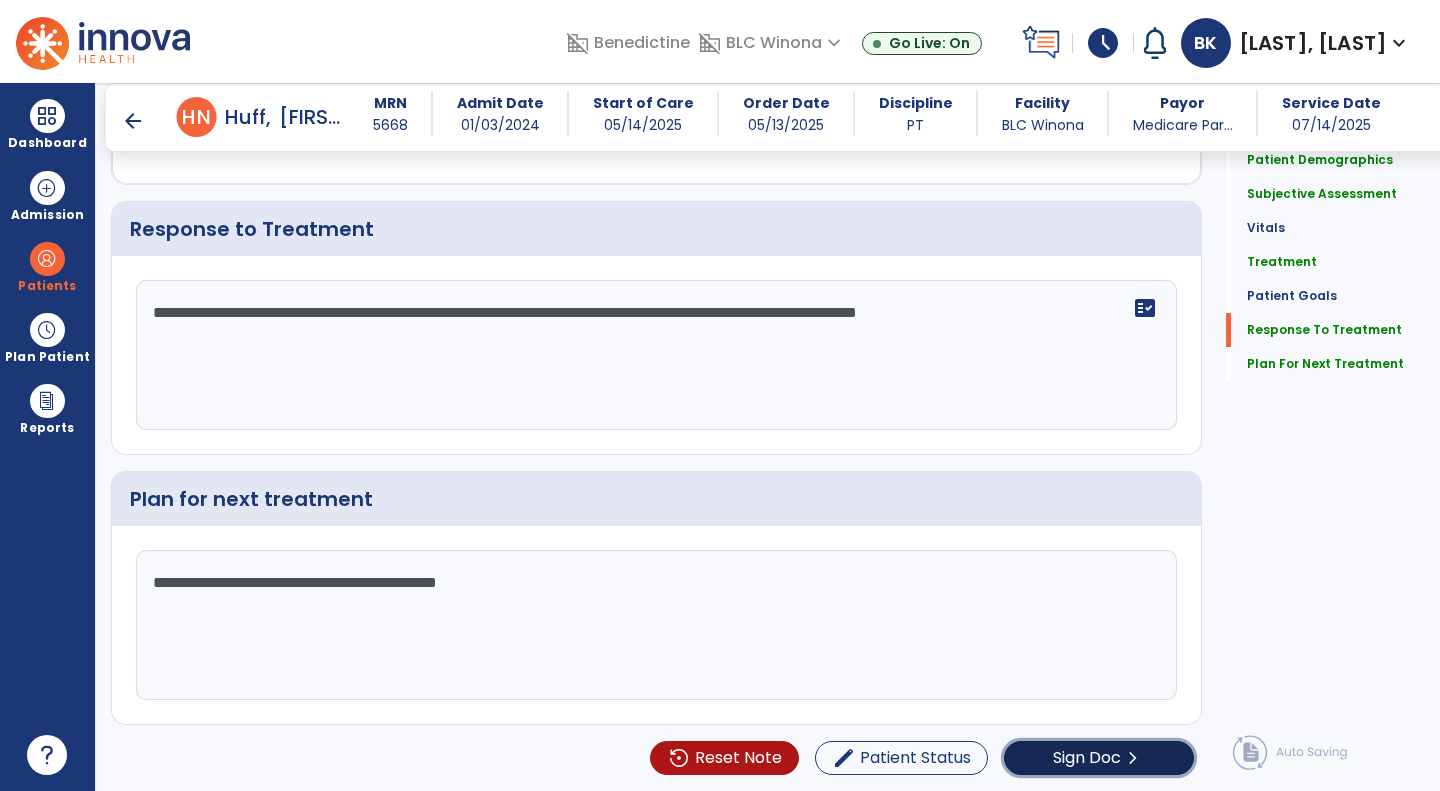 click on "Sign Doc" 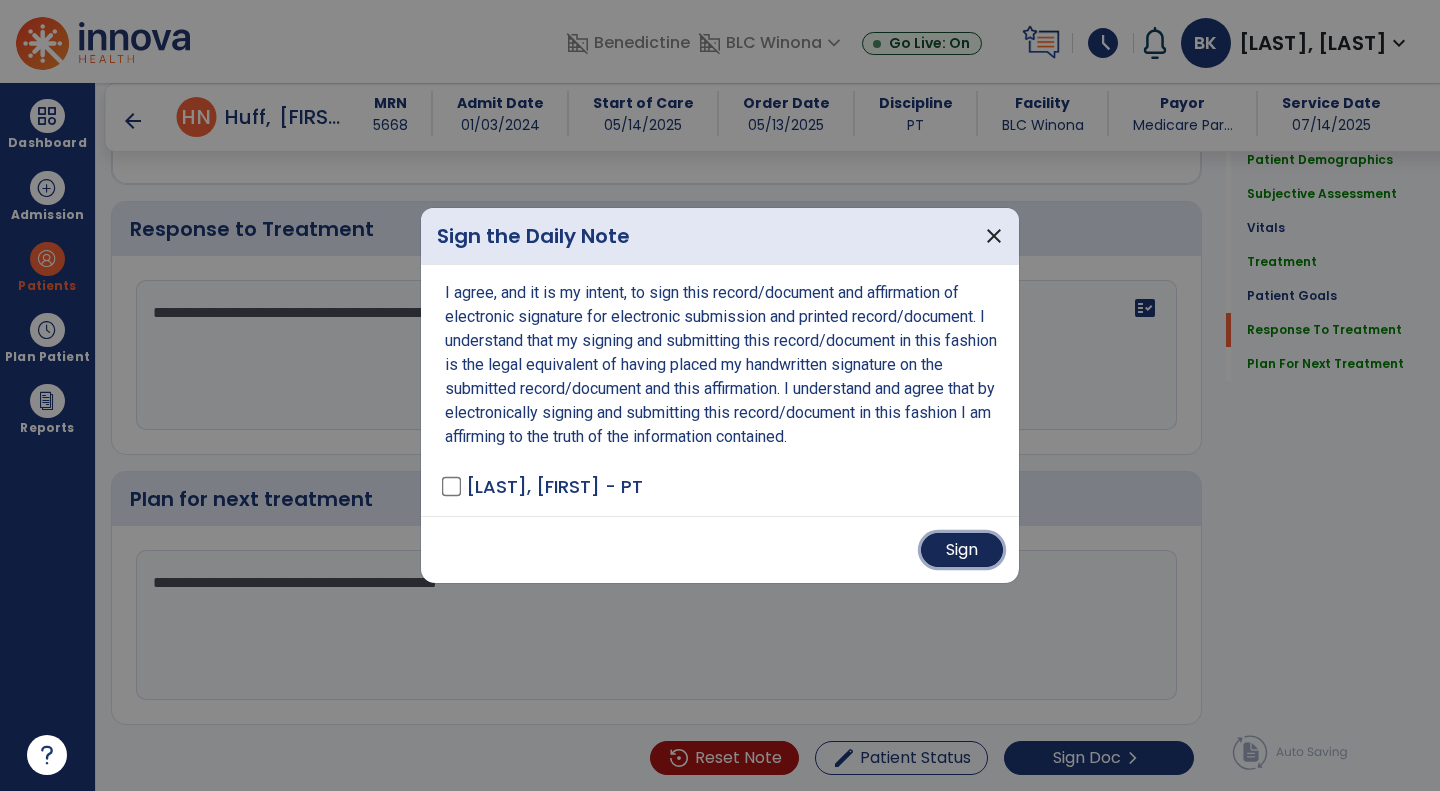 click on "Sign" at bounding box center (962, 550) 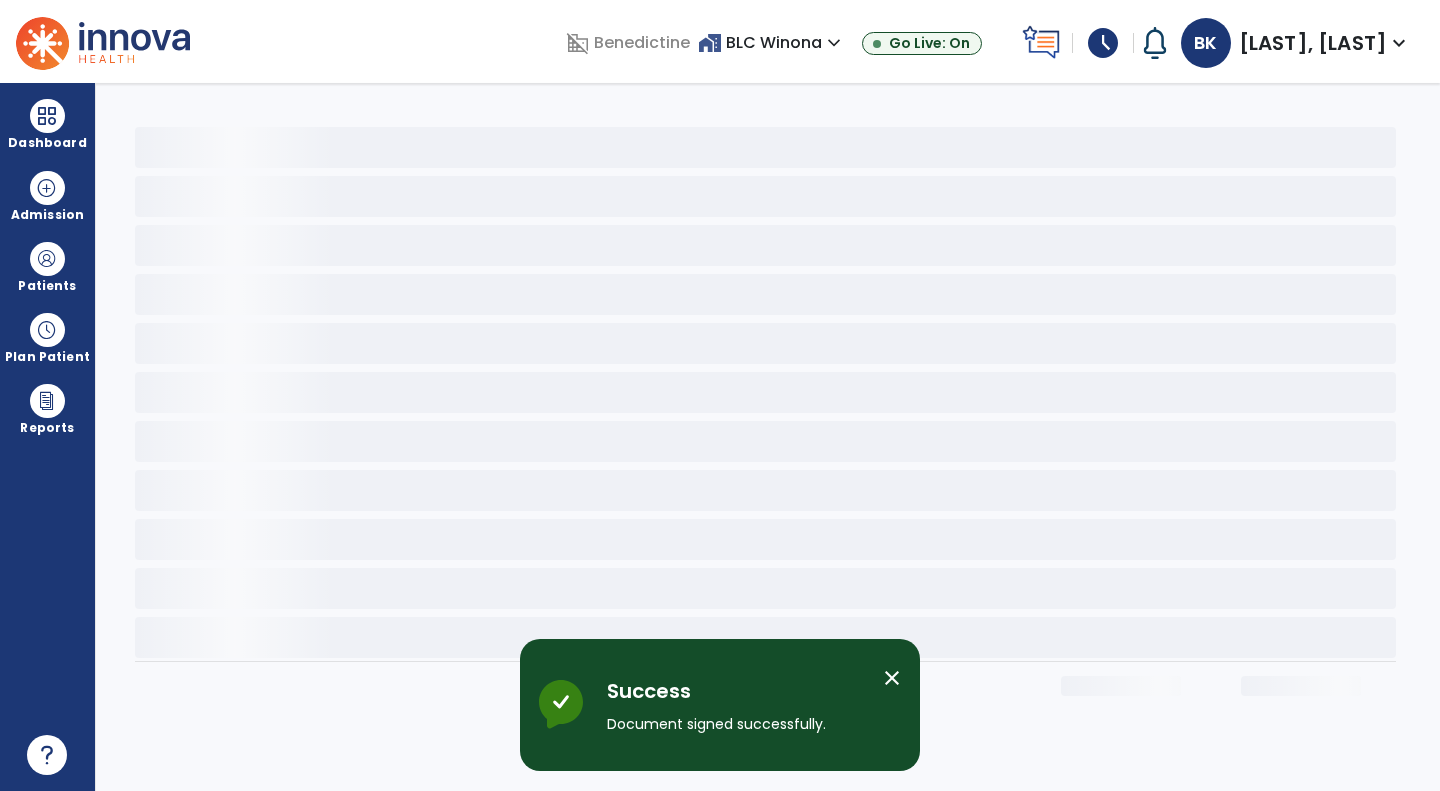 scroll, scrollTop: 0, scrollLeft: 0, axis: both 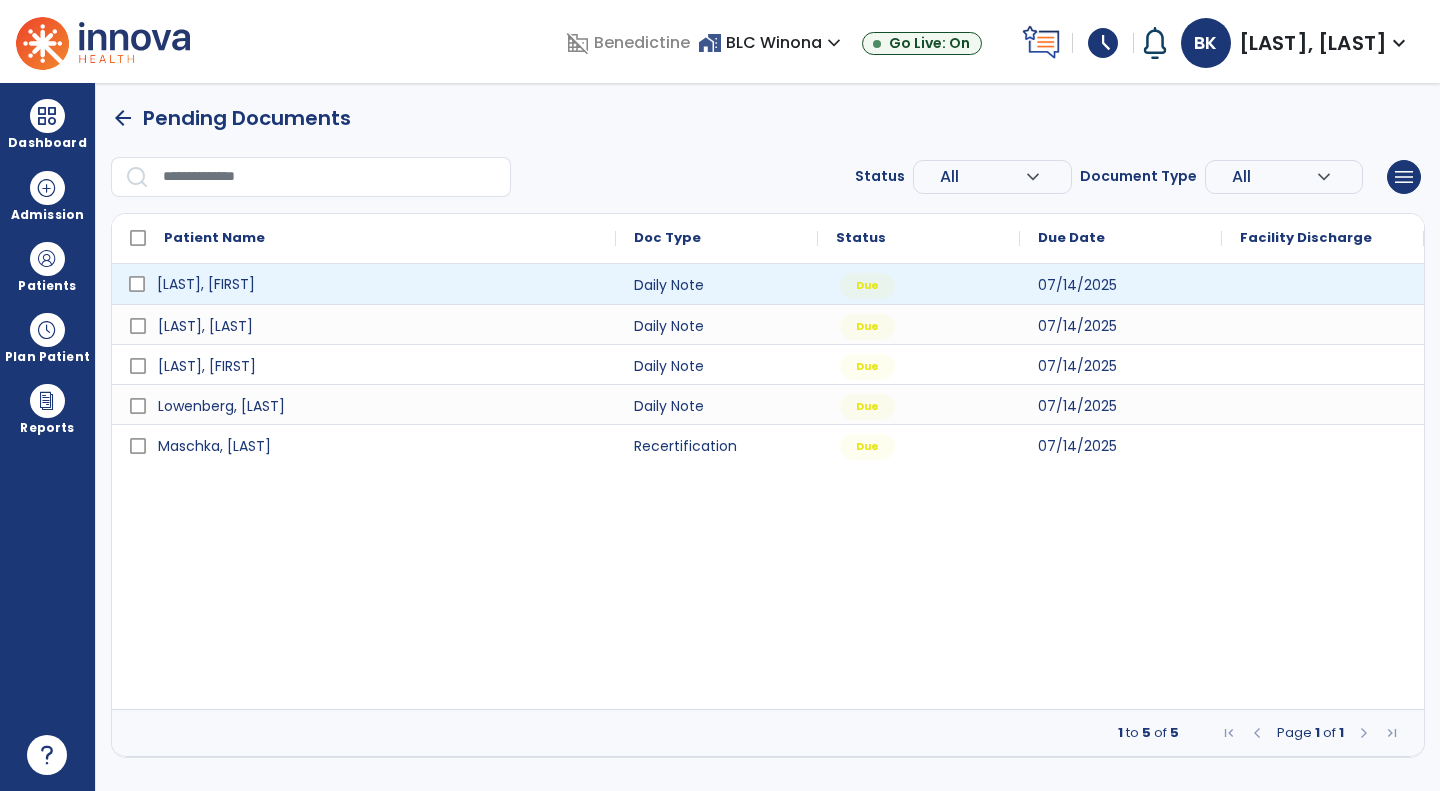 click on "[LAST], [FIRST]" at bounding box center (378, 284) 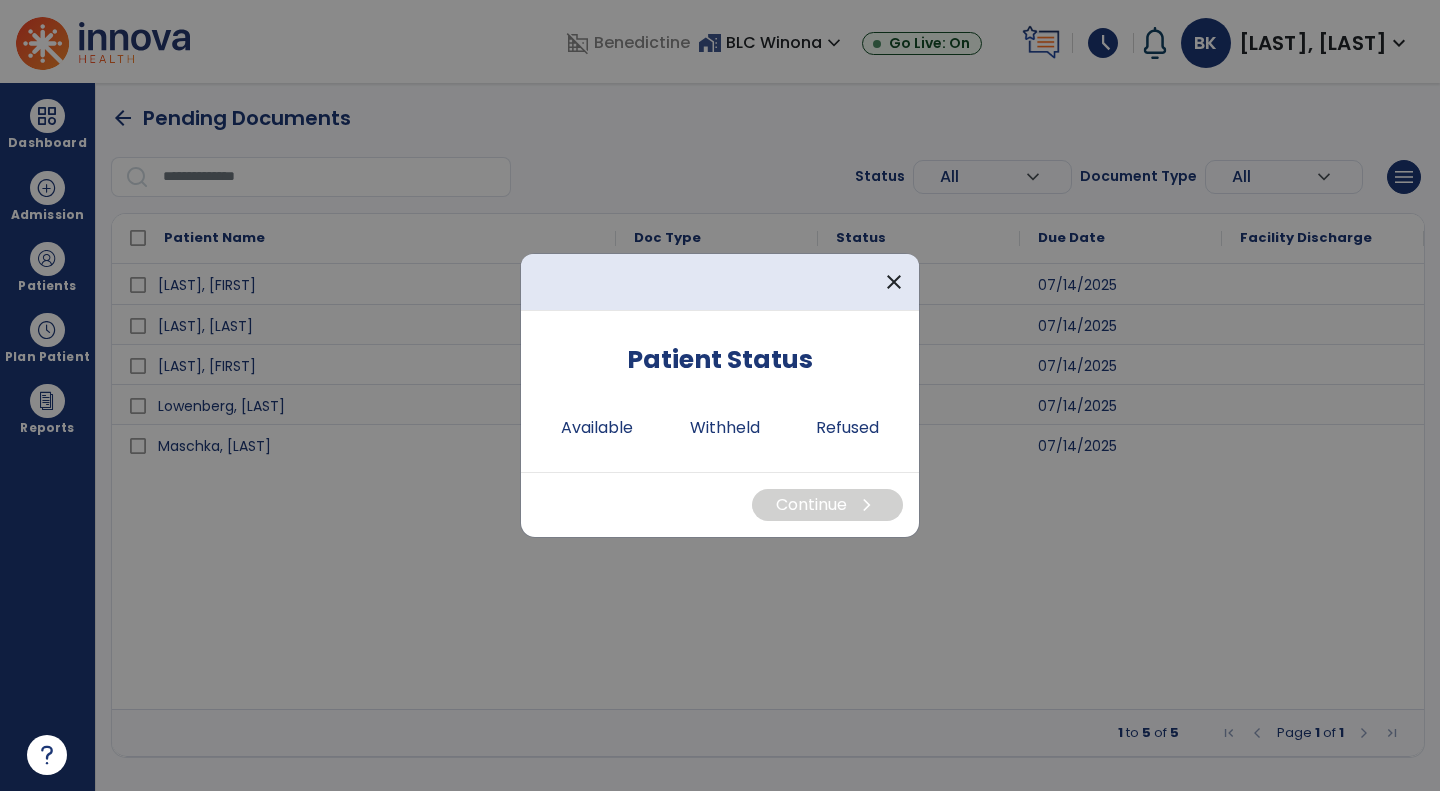 click on "Continue   chevron_right" at bounding box center (720, 504) 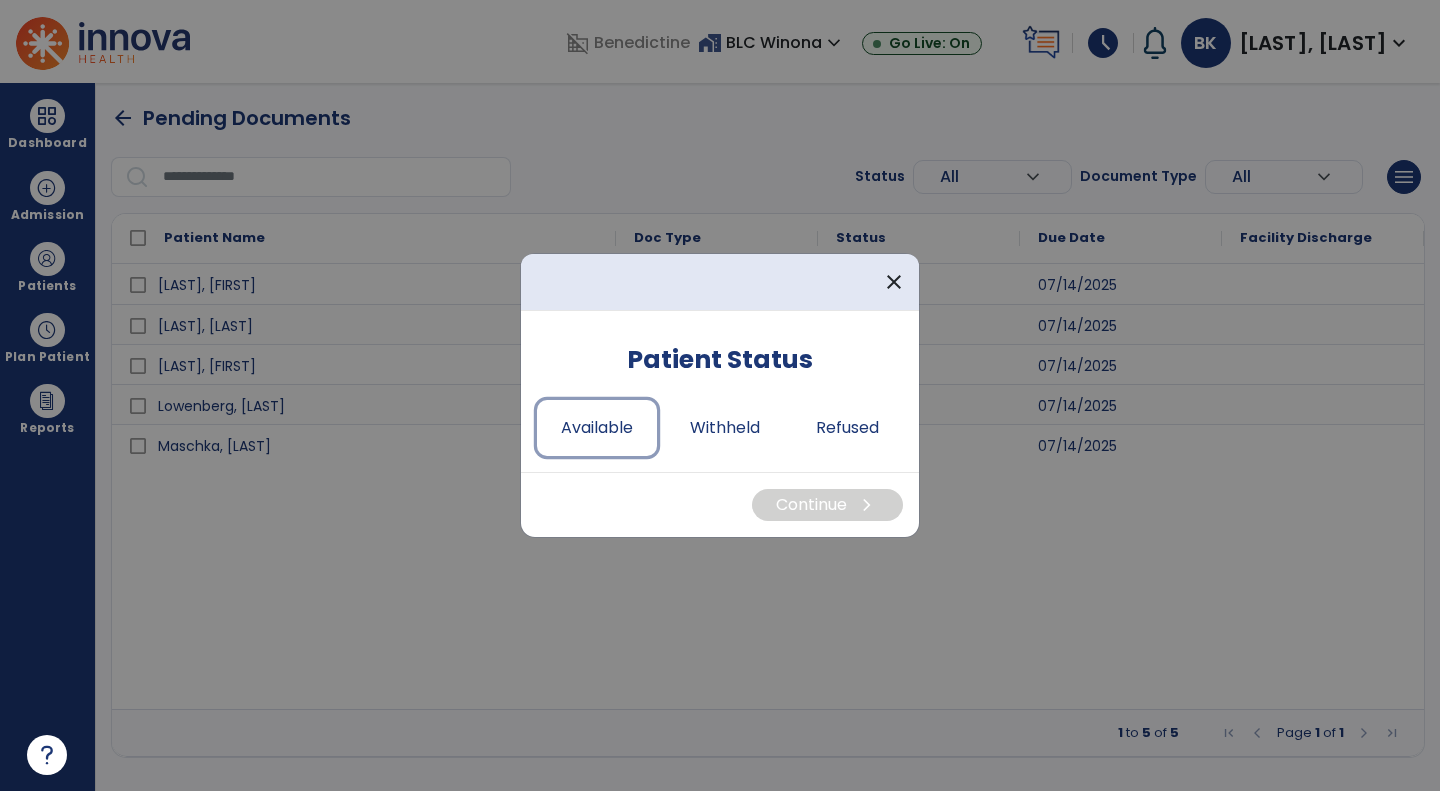click on "Available" at bounding box center (597, 428) 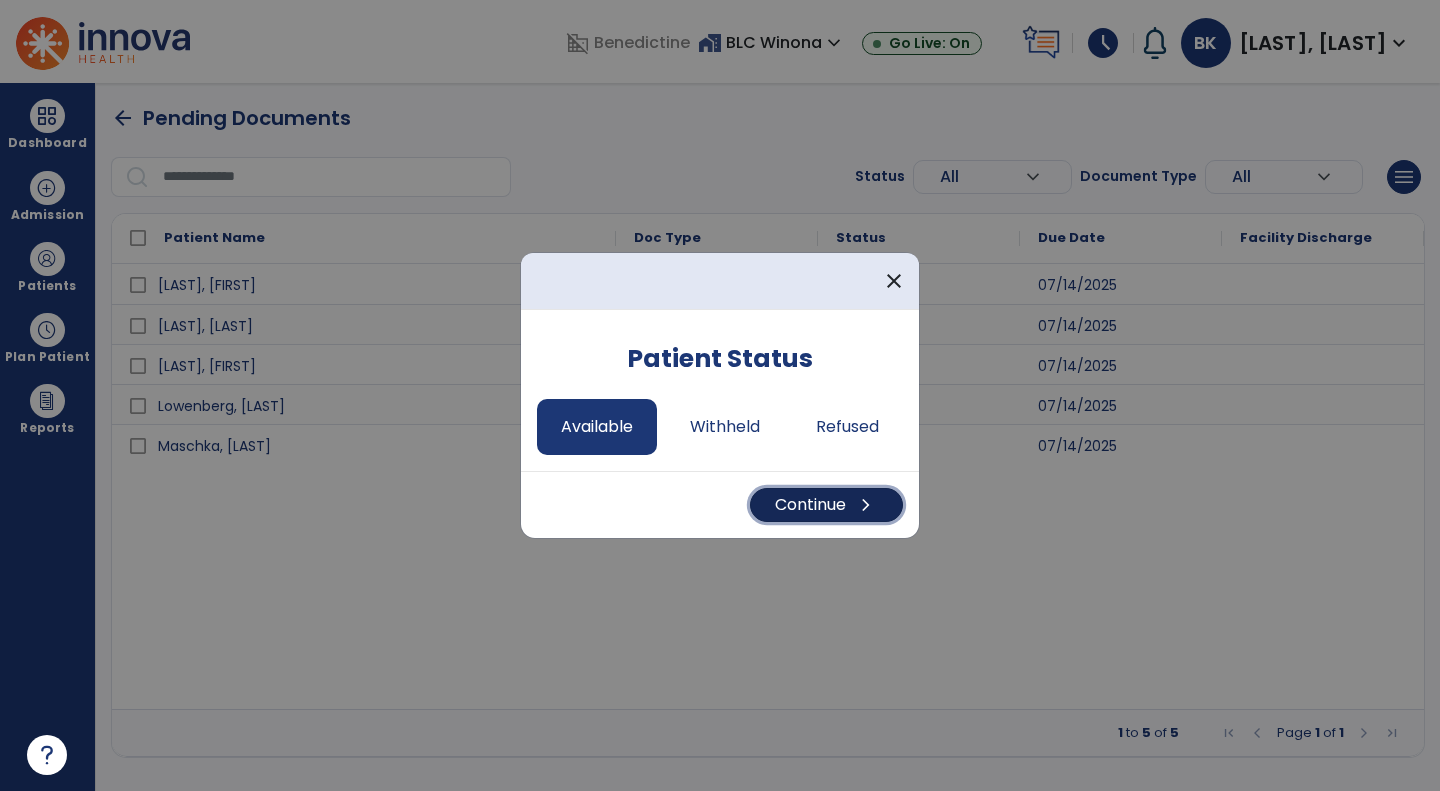 click on "Continue   chevron_right" at bounding box center (826, 505) 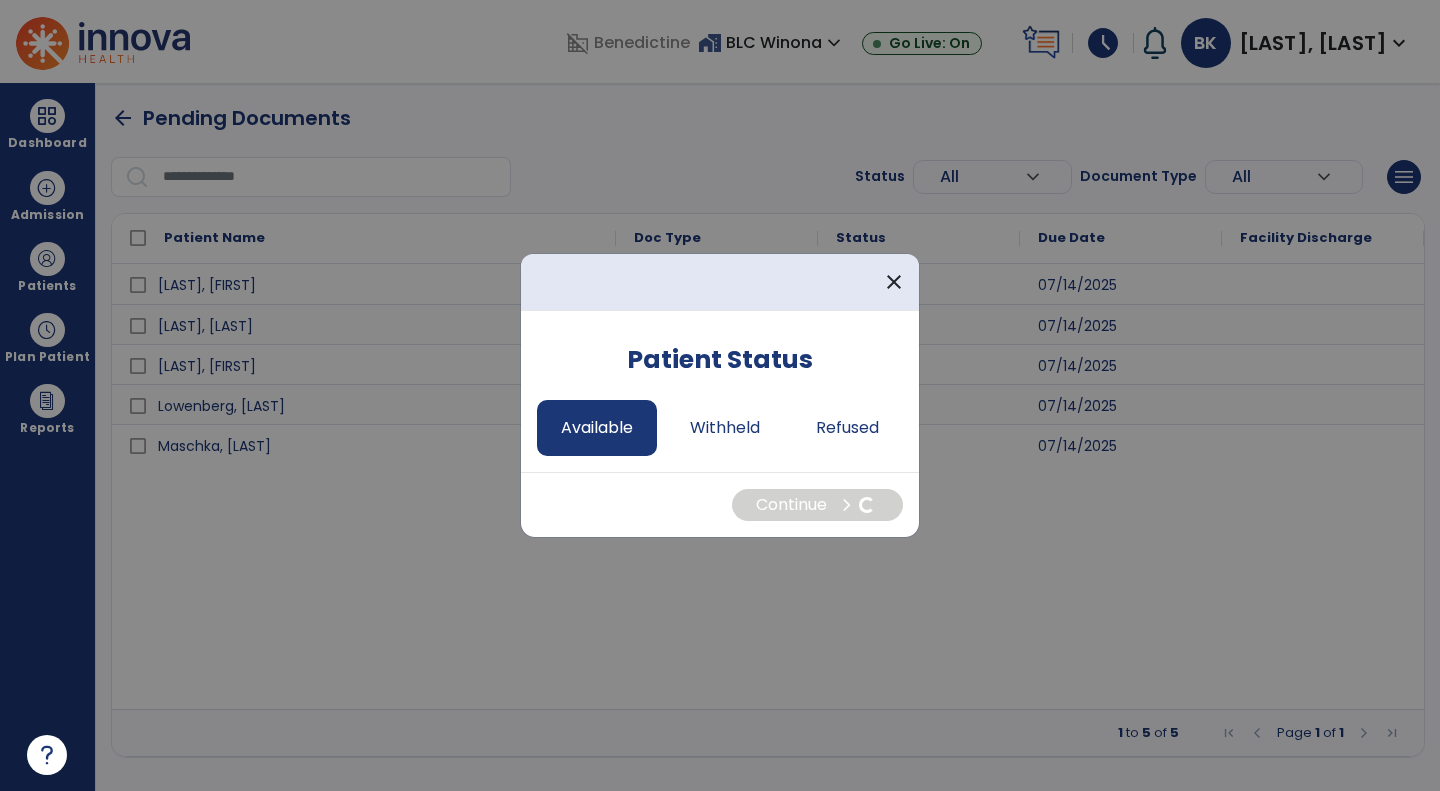 select on "*" 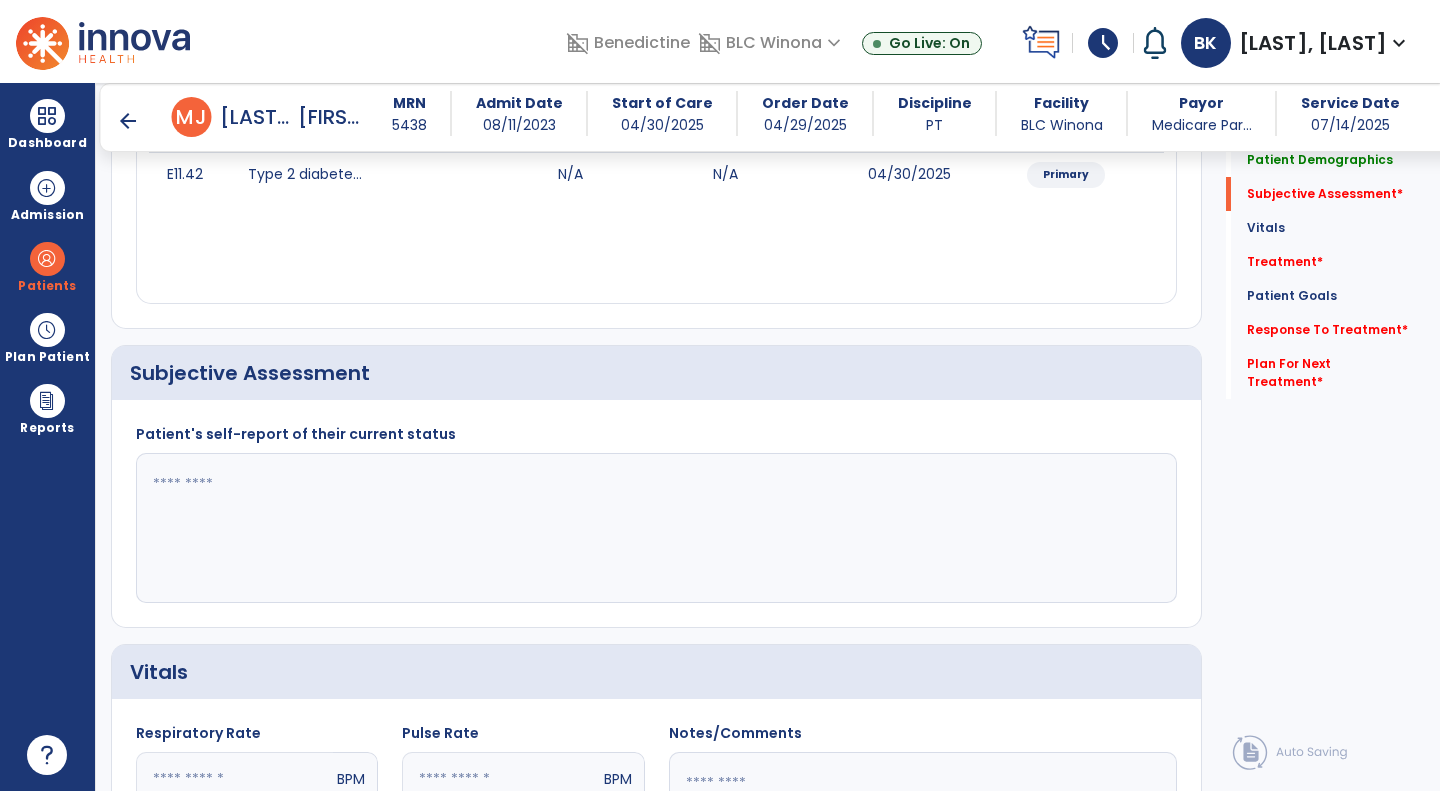 scroll, scrollTop: 296, scrollLeft: 0, axis: vertical 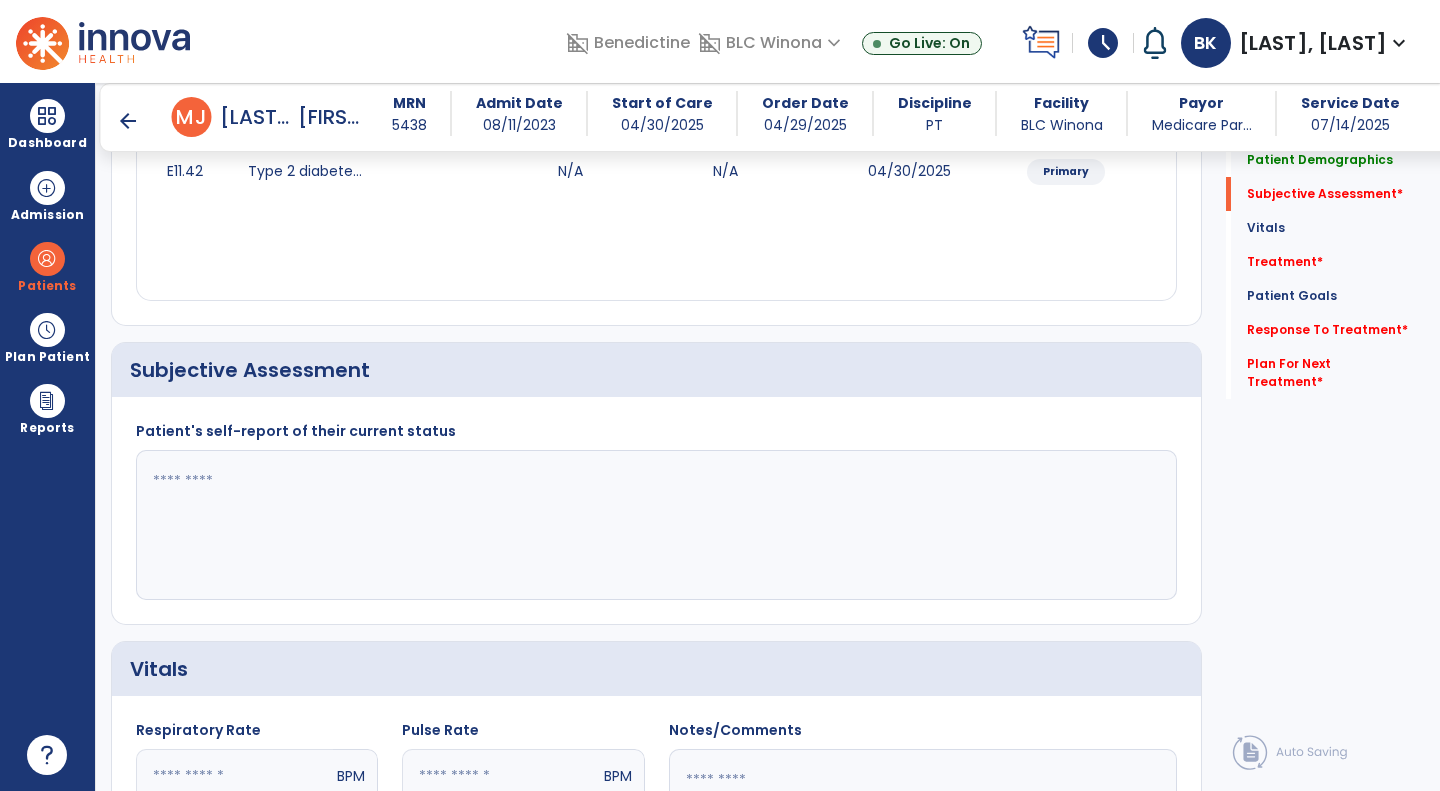 click 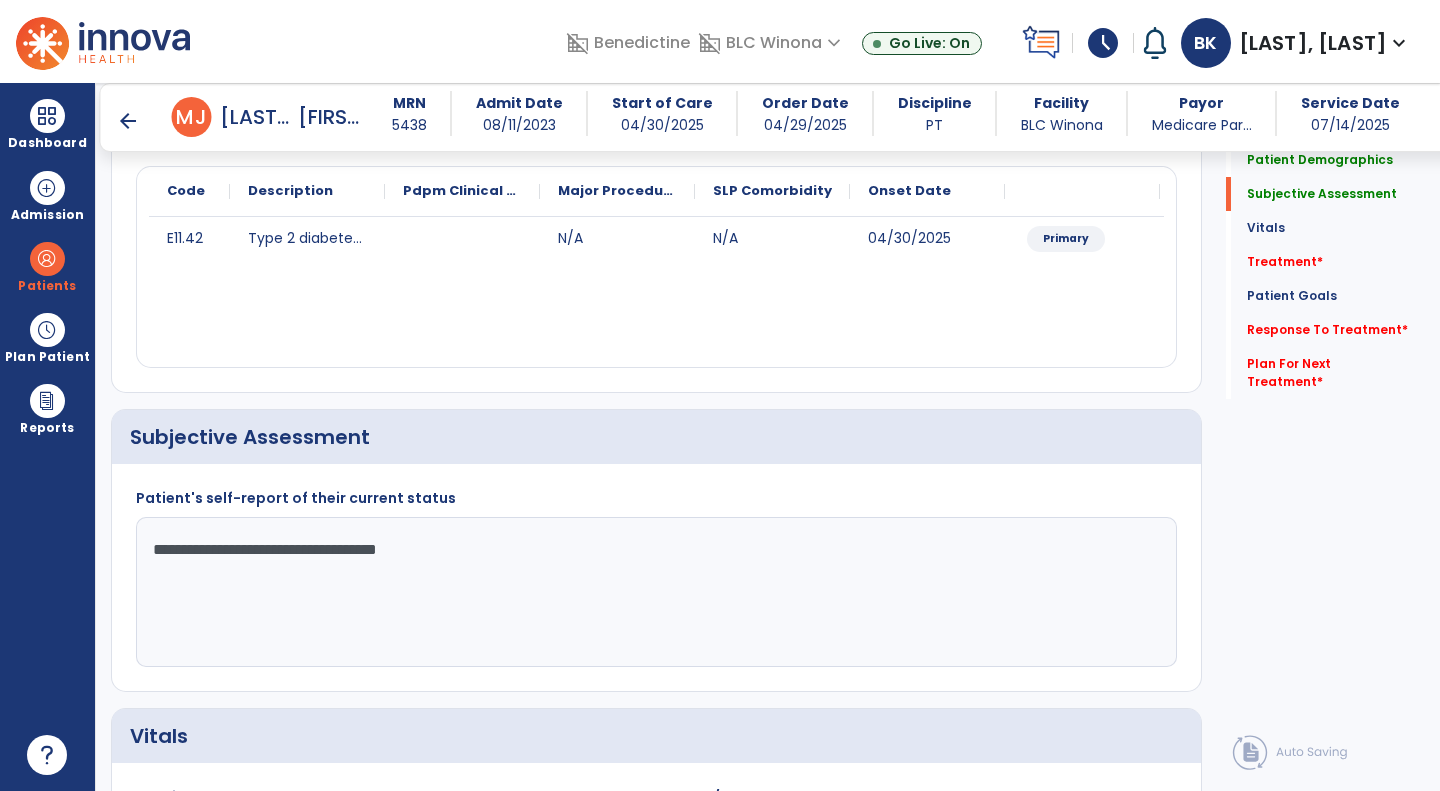 scroll, scrollTop: 287, scrollLeft: 0, axis: vertical 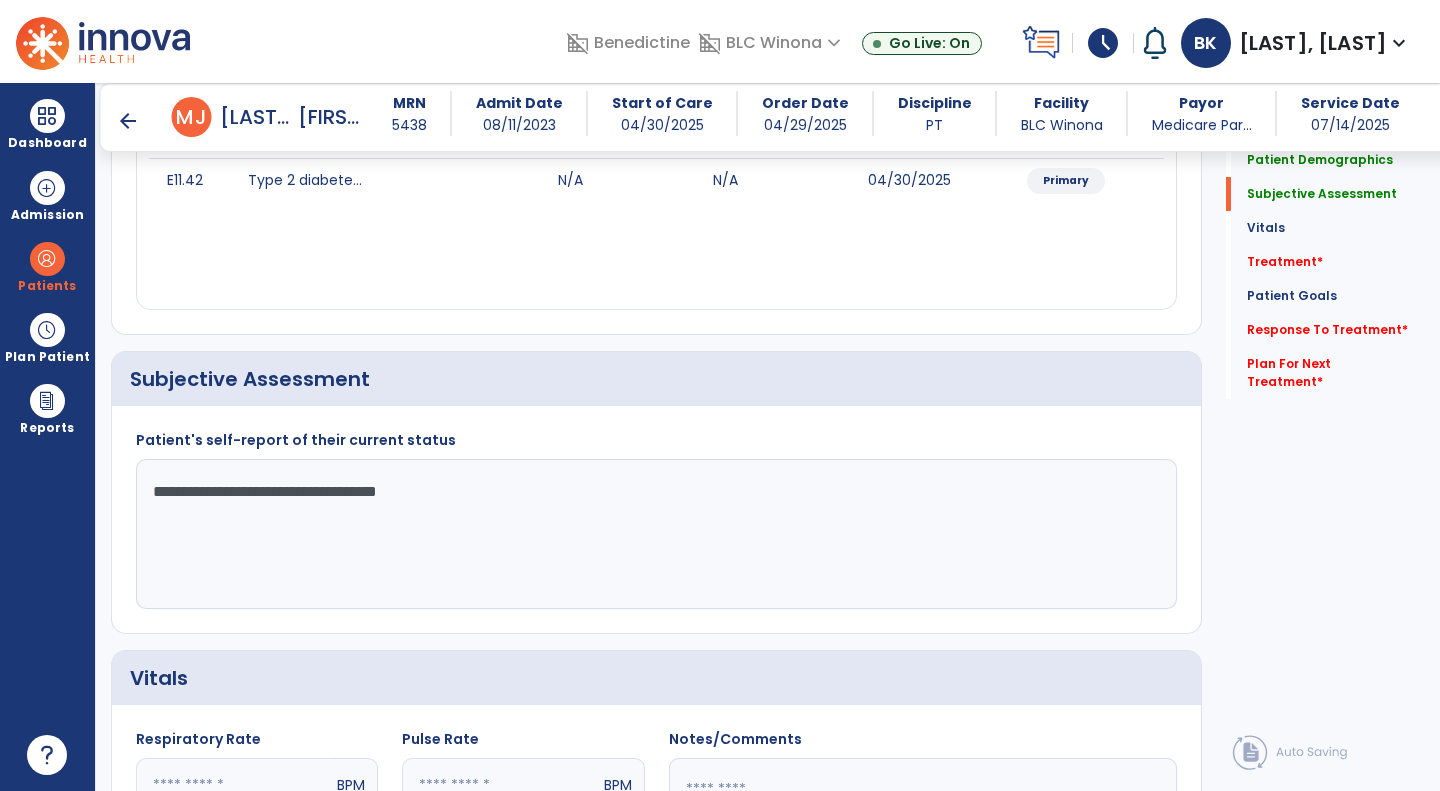 click on "**********" 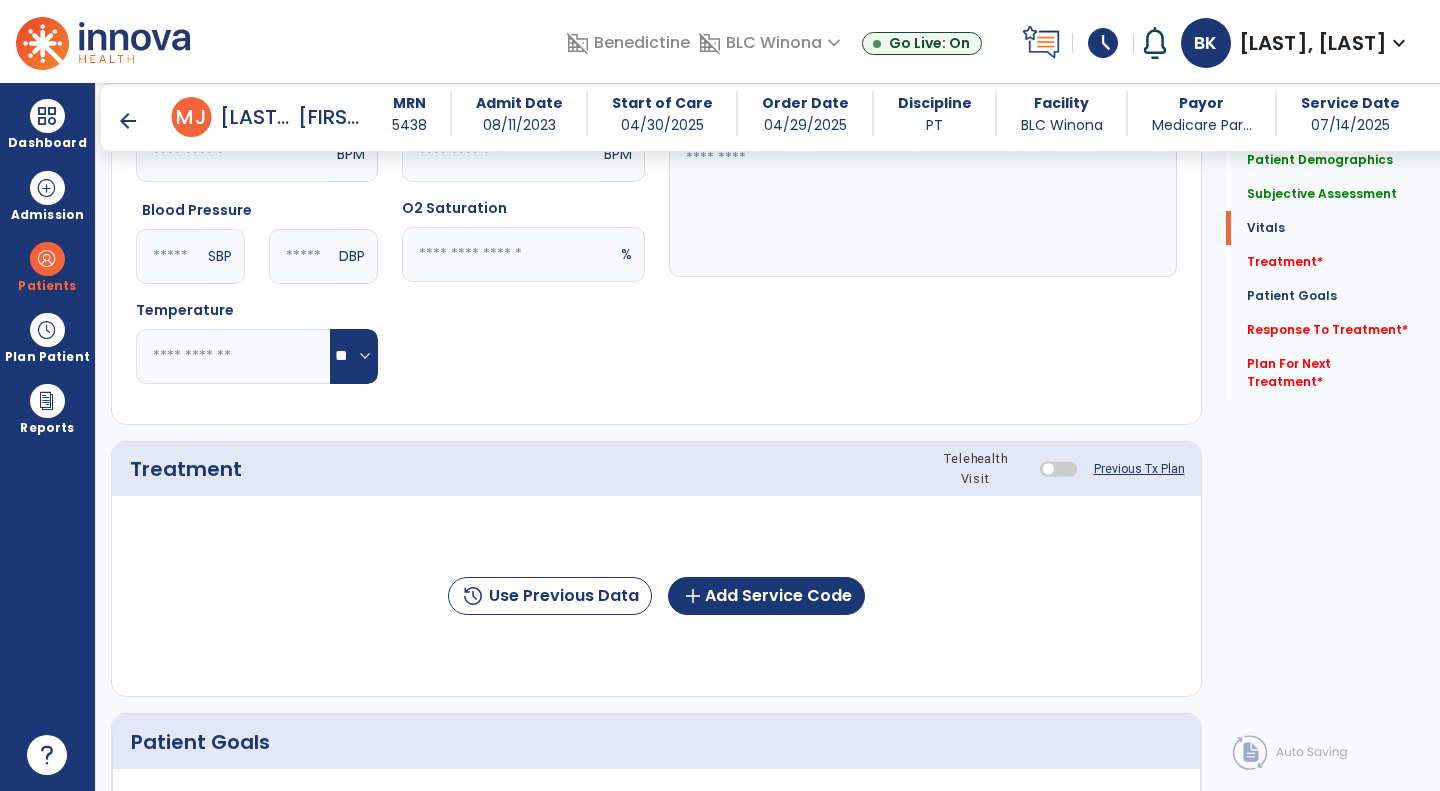 scroll, scrollTop: 959, scrollLeft: 0, axis: vertical 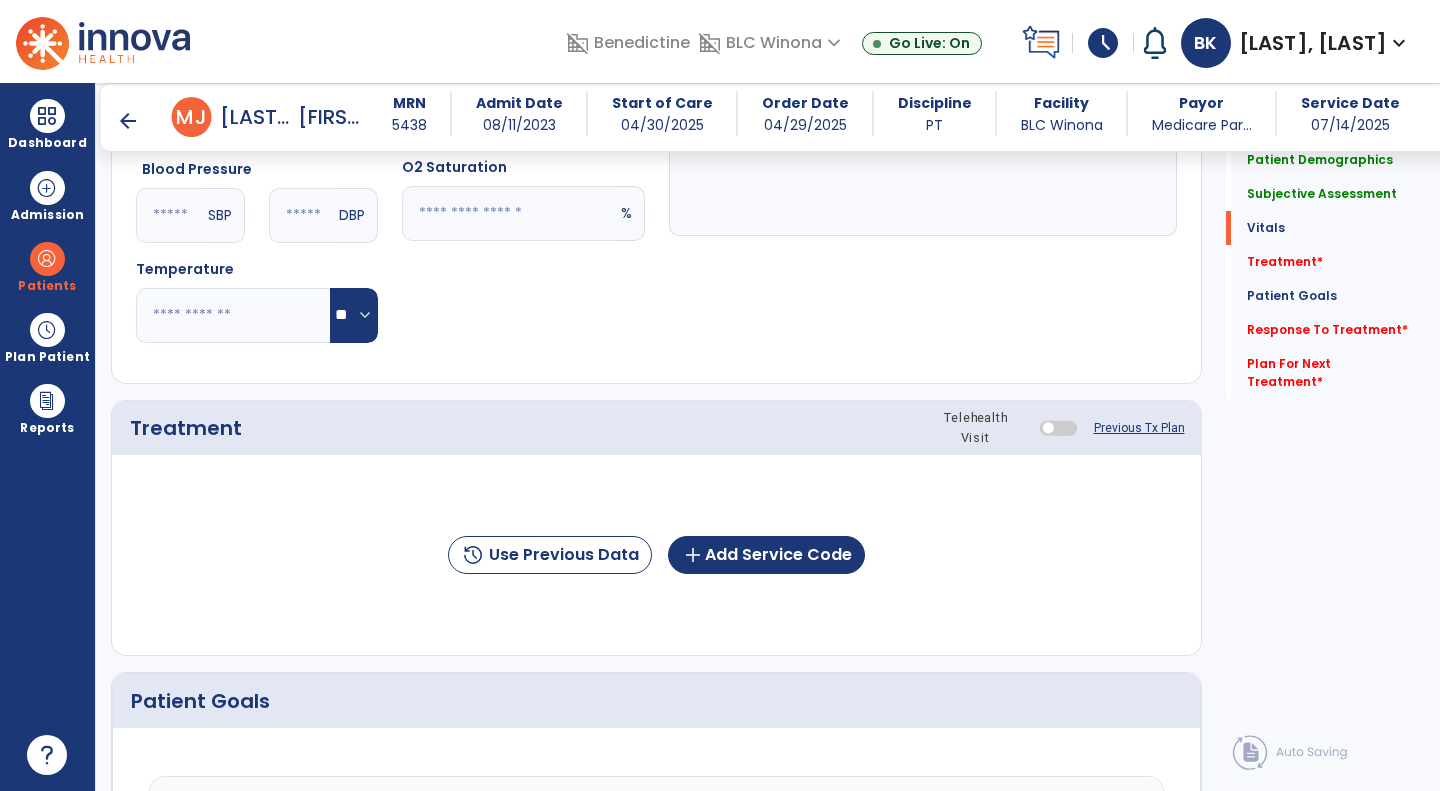 type on "**********" 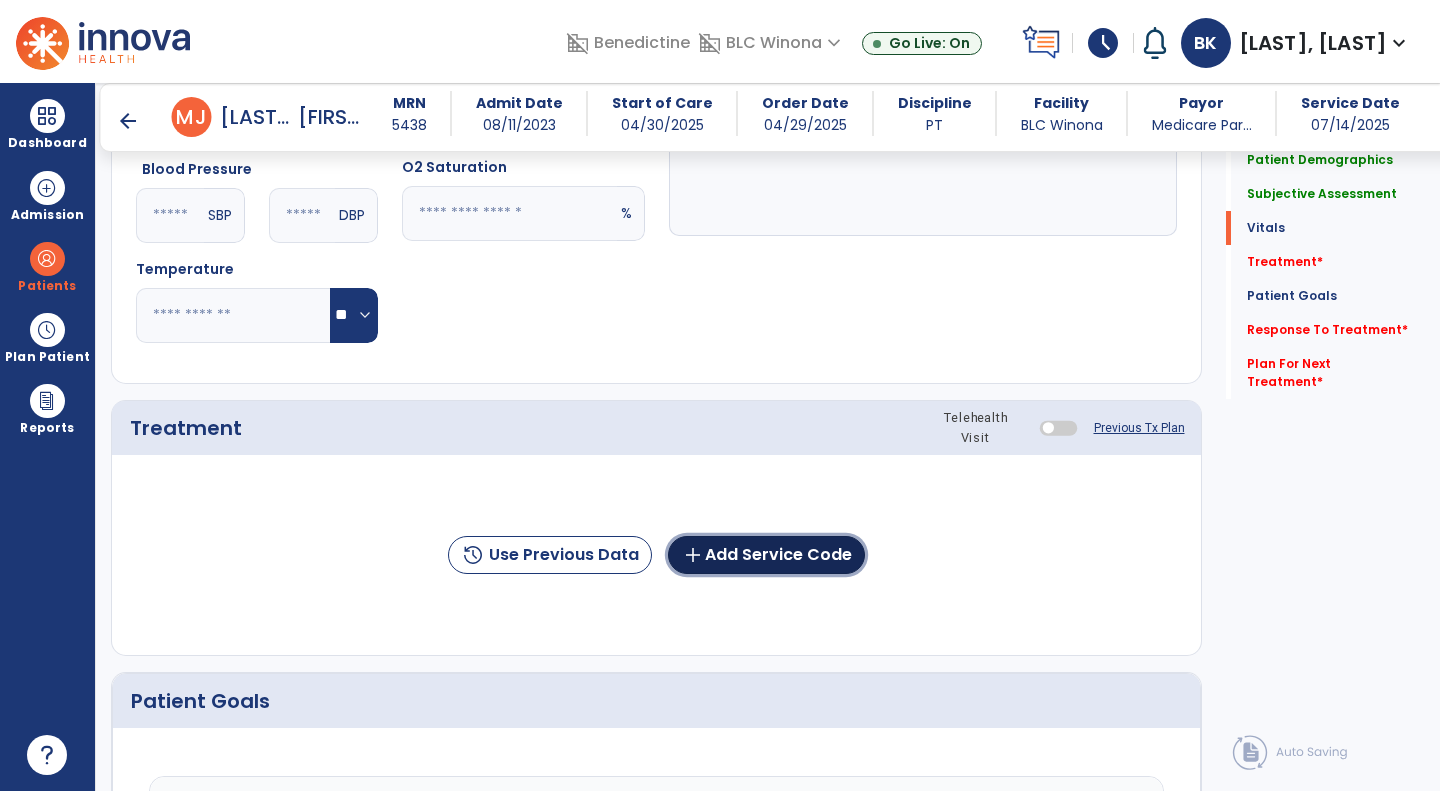 click on "add" 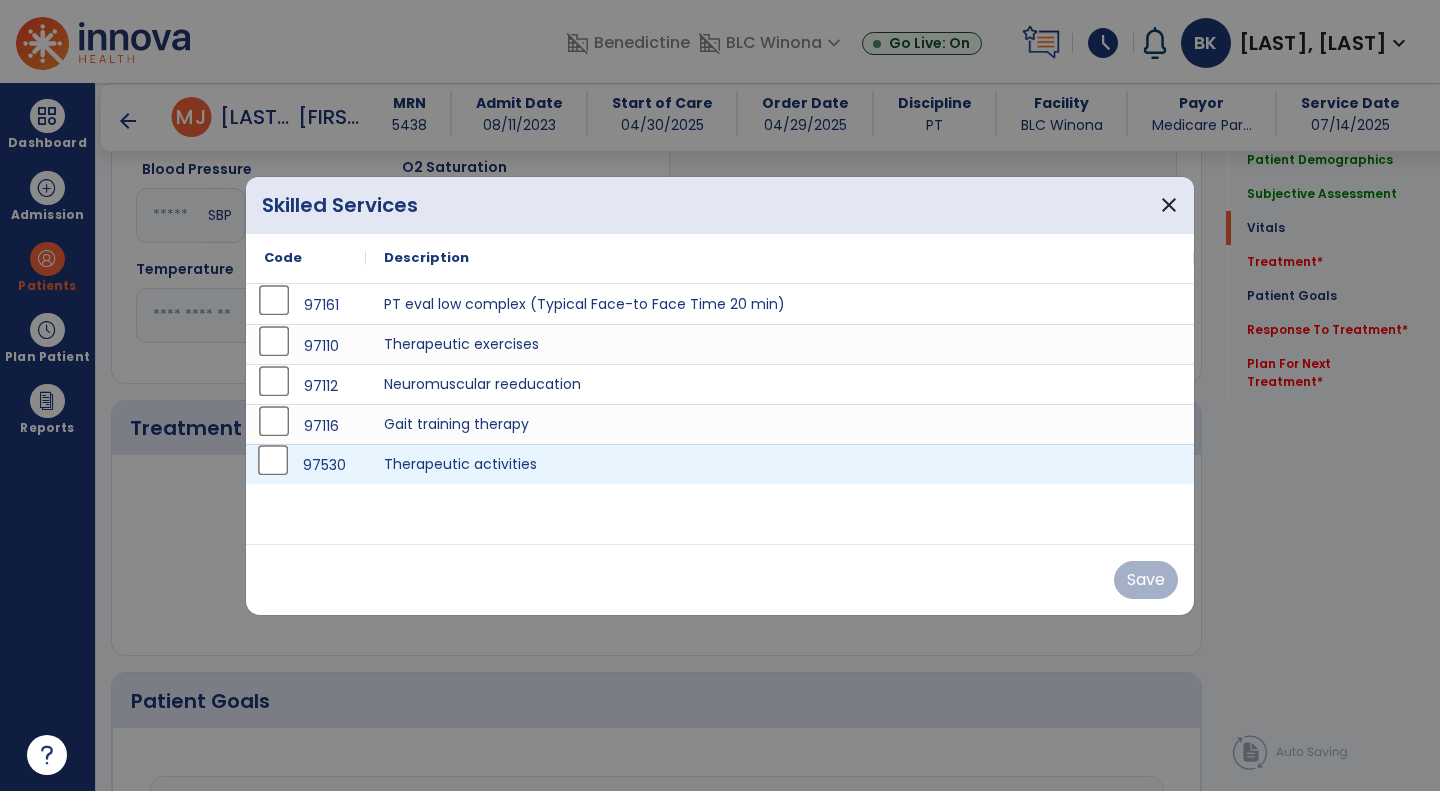 click on "97530" at bounding box center [306, 465] 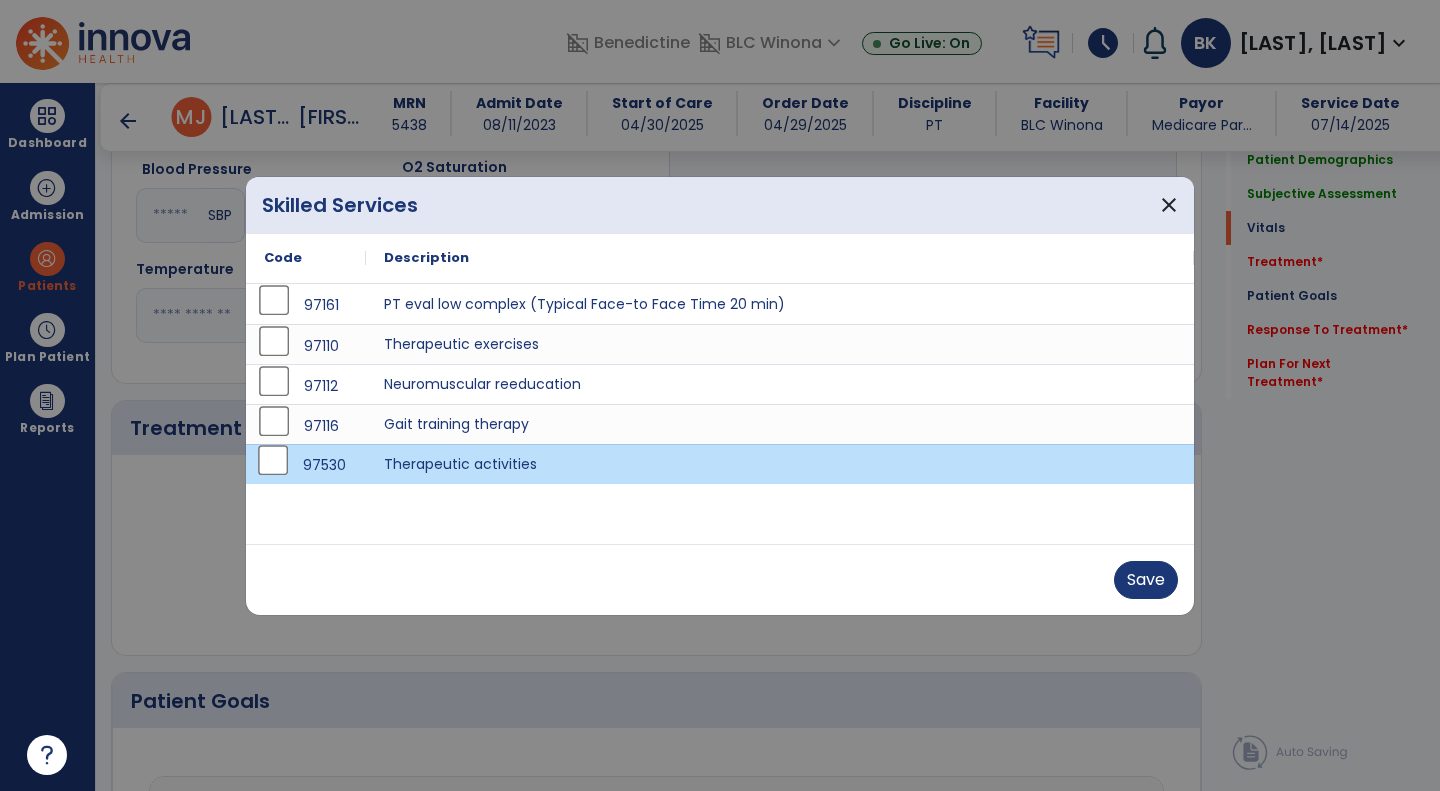 click on "Save" at bounding box center [720, 579] 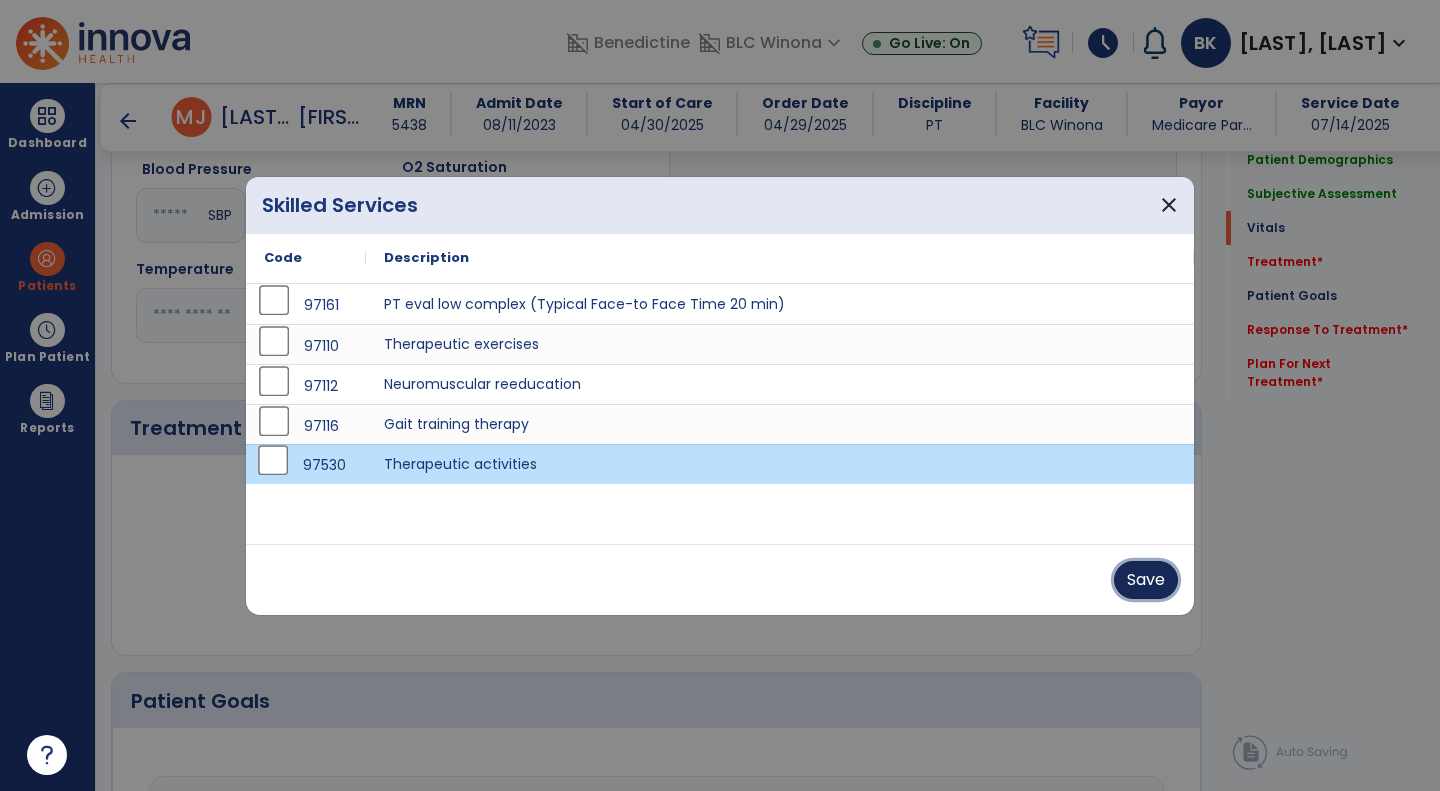 click on "Save" at bounding box center [1146, 580] 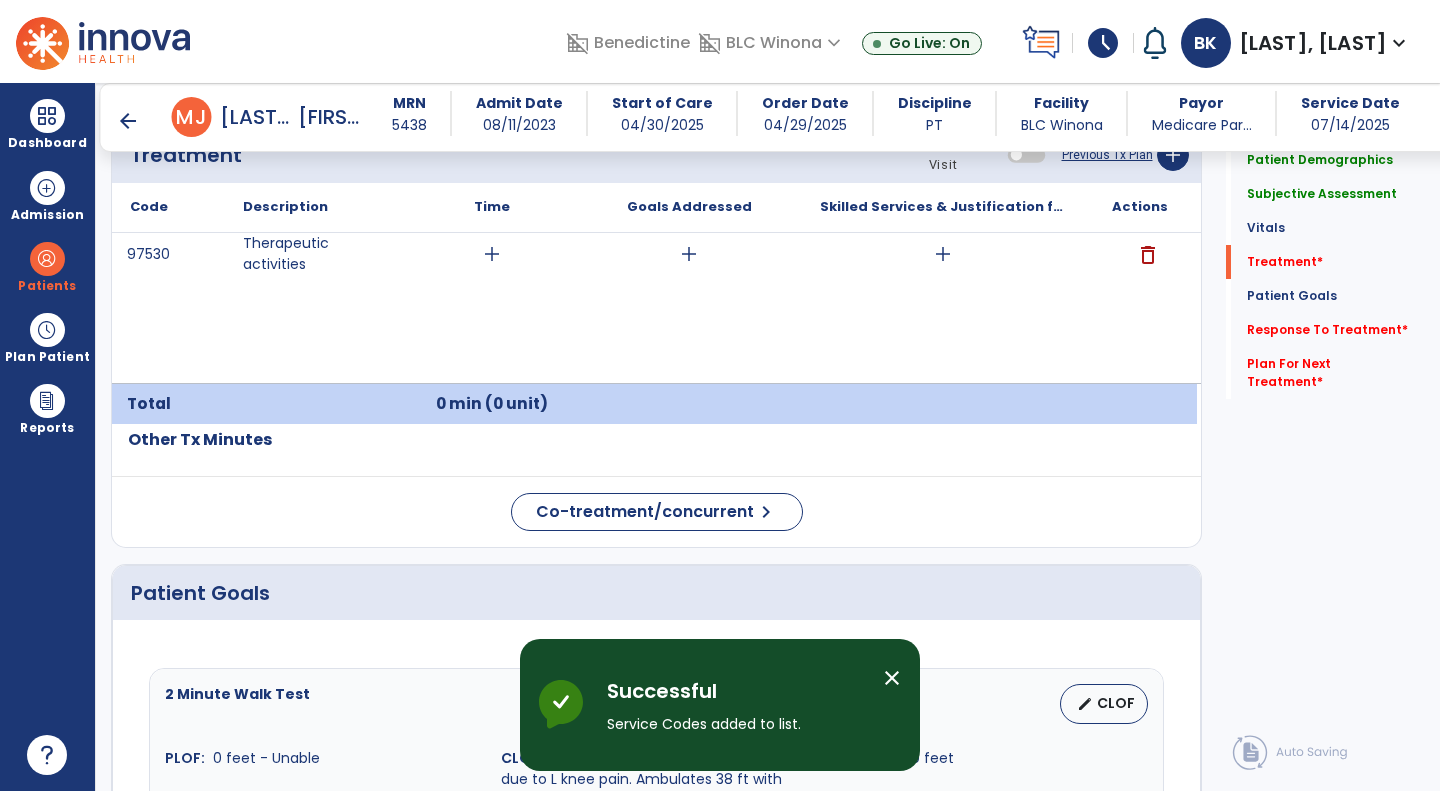 scroll, scrollTop: 1236, scrollLeft: 0, axis: vertical 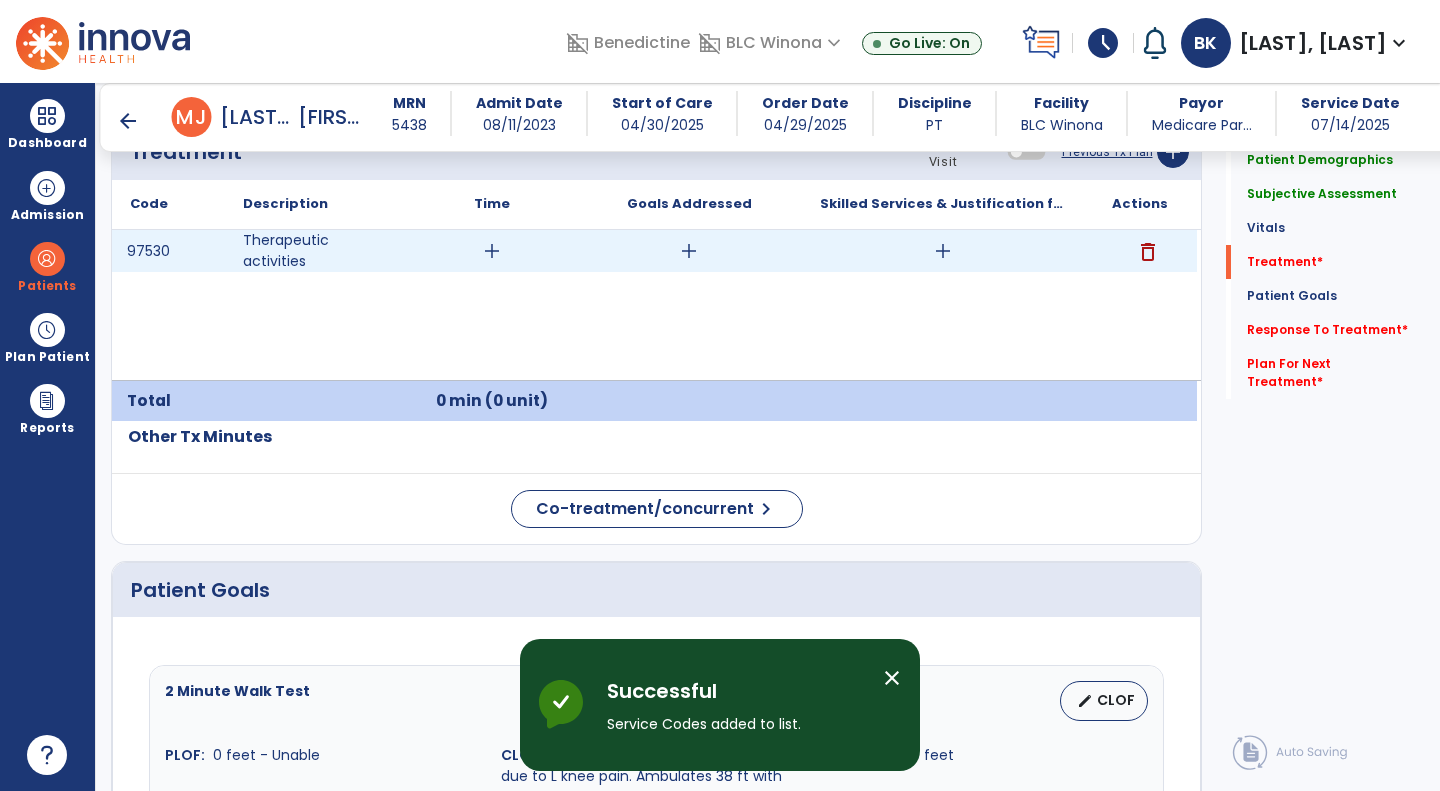 click on "add" at bounding box center (492, 251) 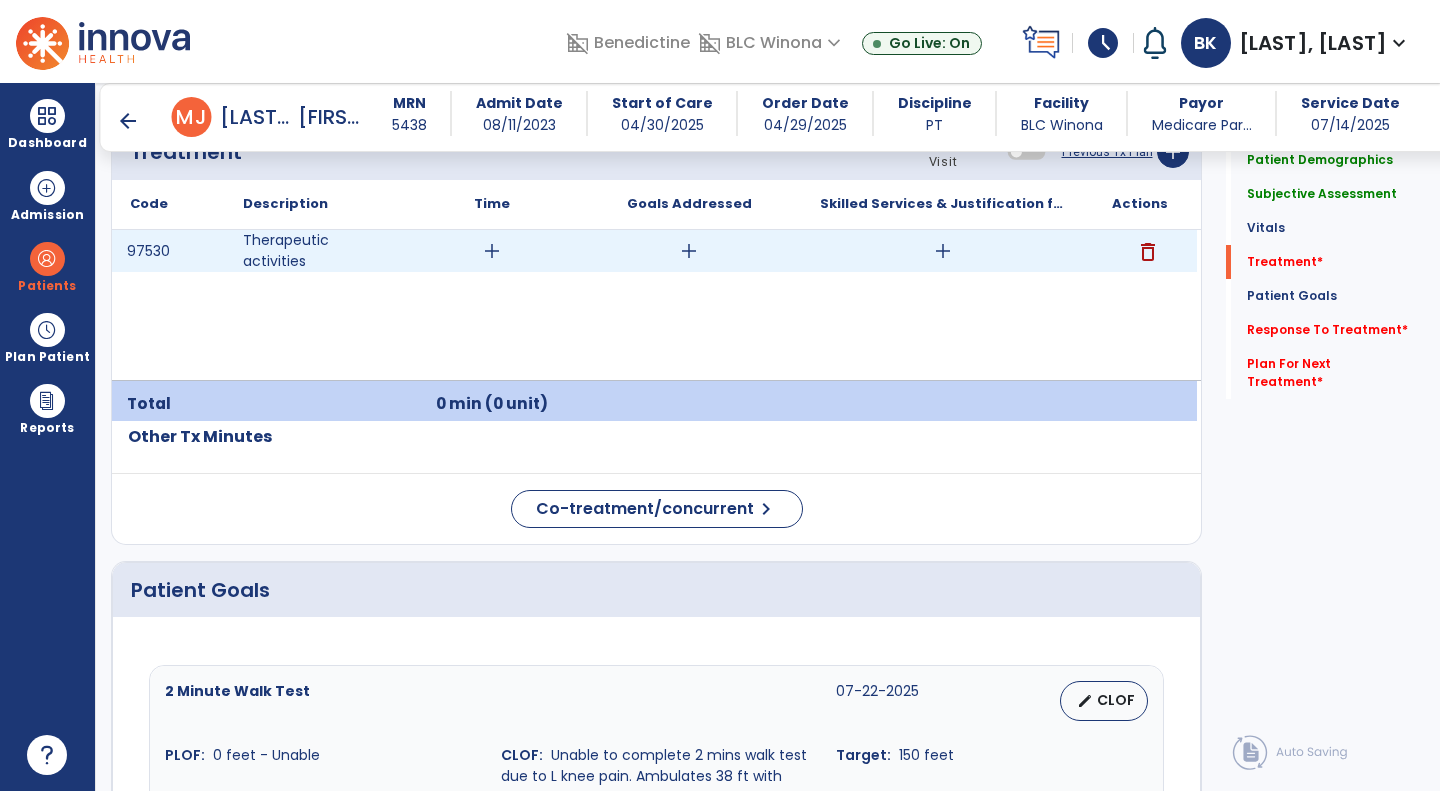 click on "delete" at bounding box center (1148, 252) 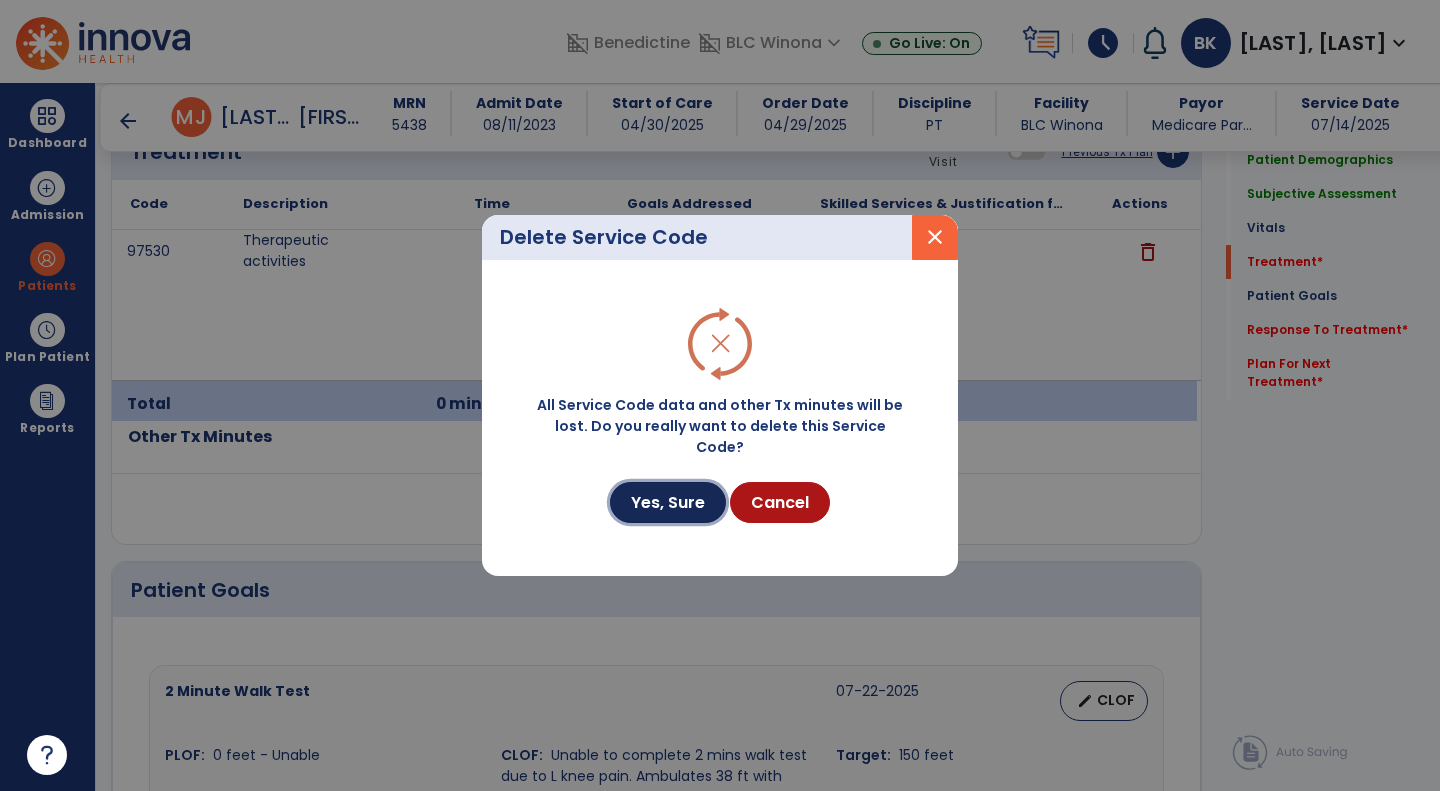 click on "Yes, Sure" at bounding box center (668, 502) 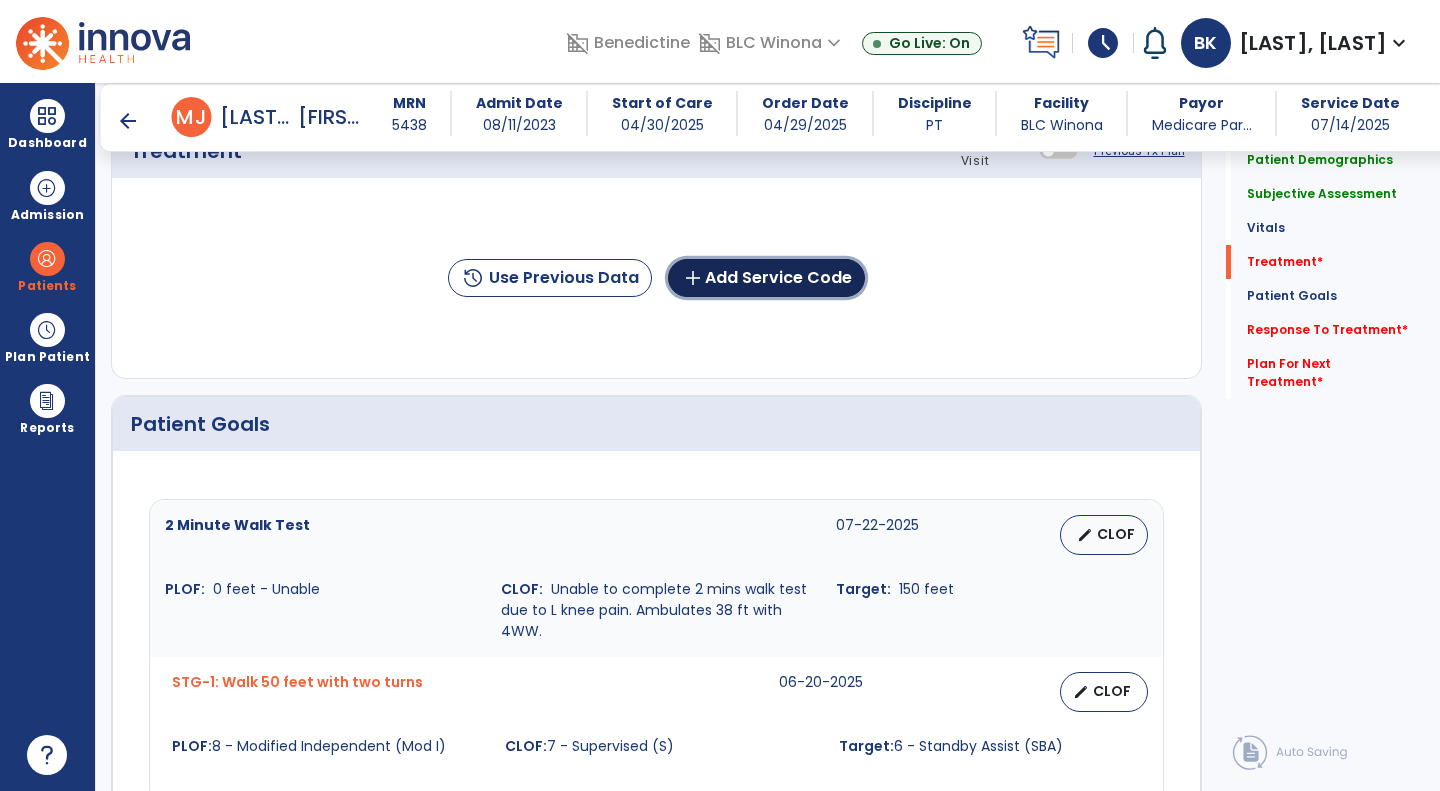 click on "add  Add Service Code" 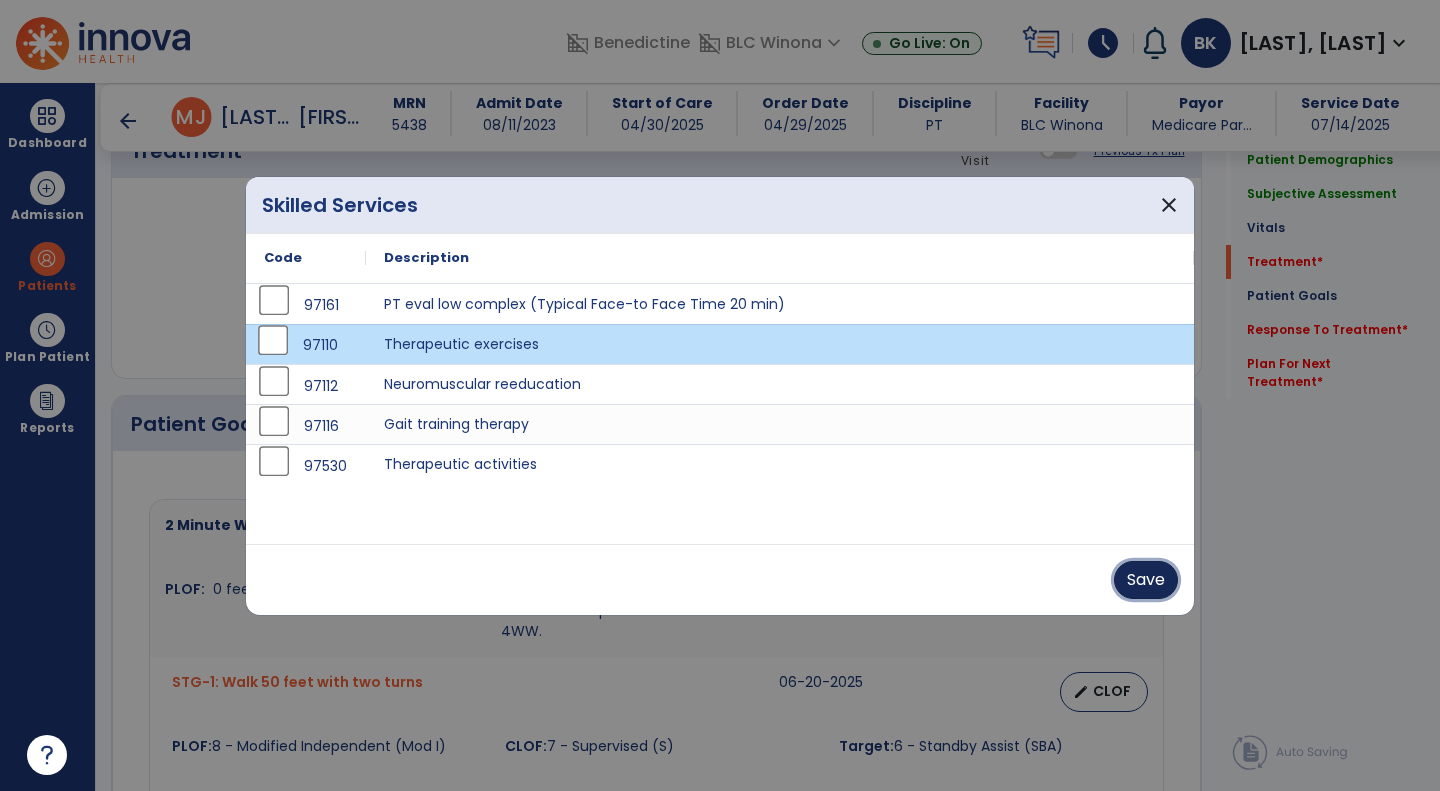 click on "Save" at bounding box center (1146, 580) 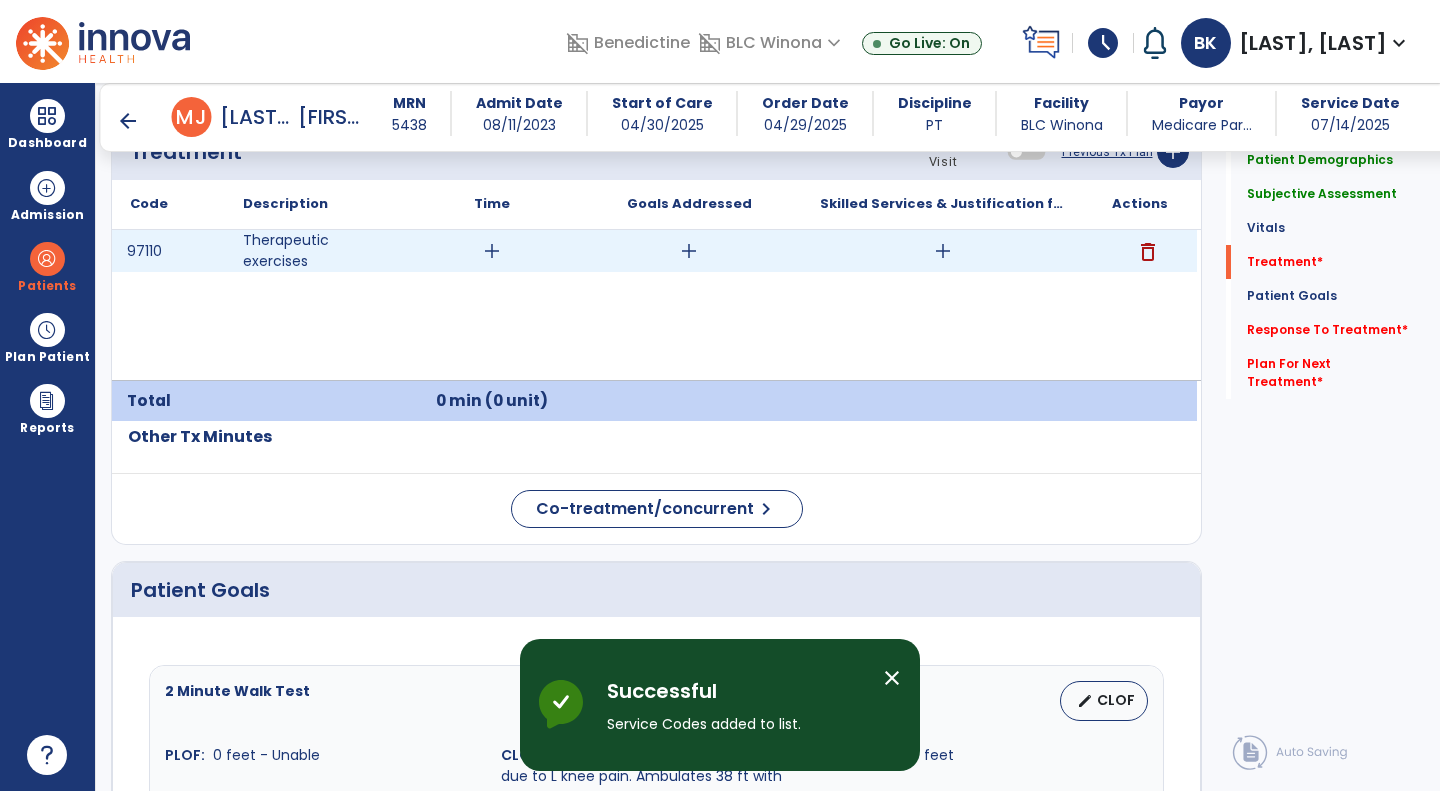 click on "add" at bounding box center [492, 251] 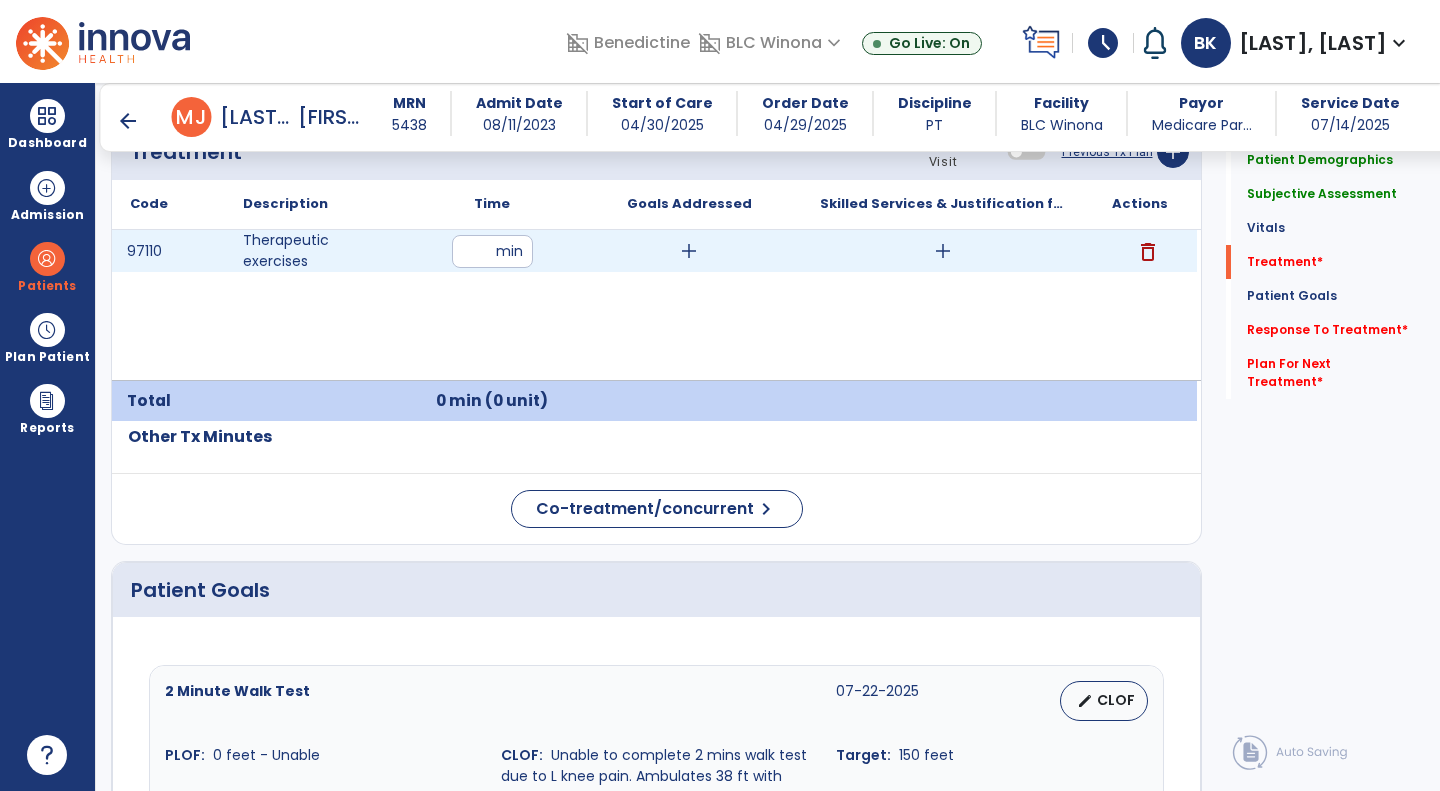 type on "**" 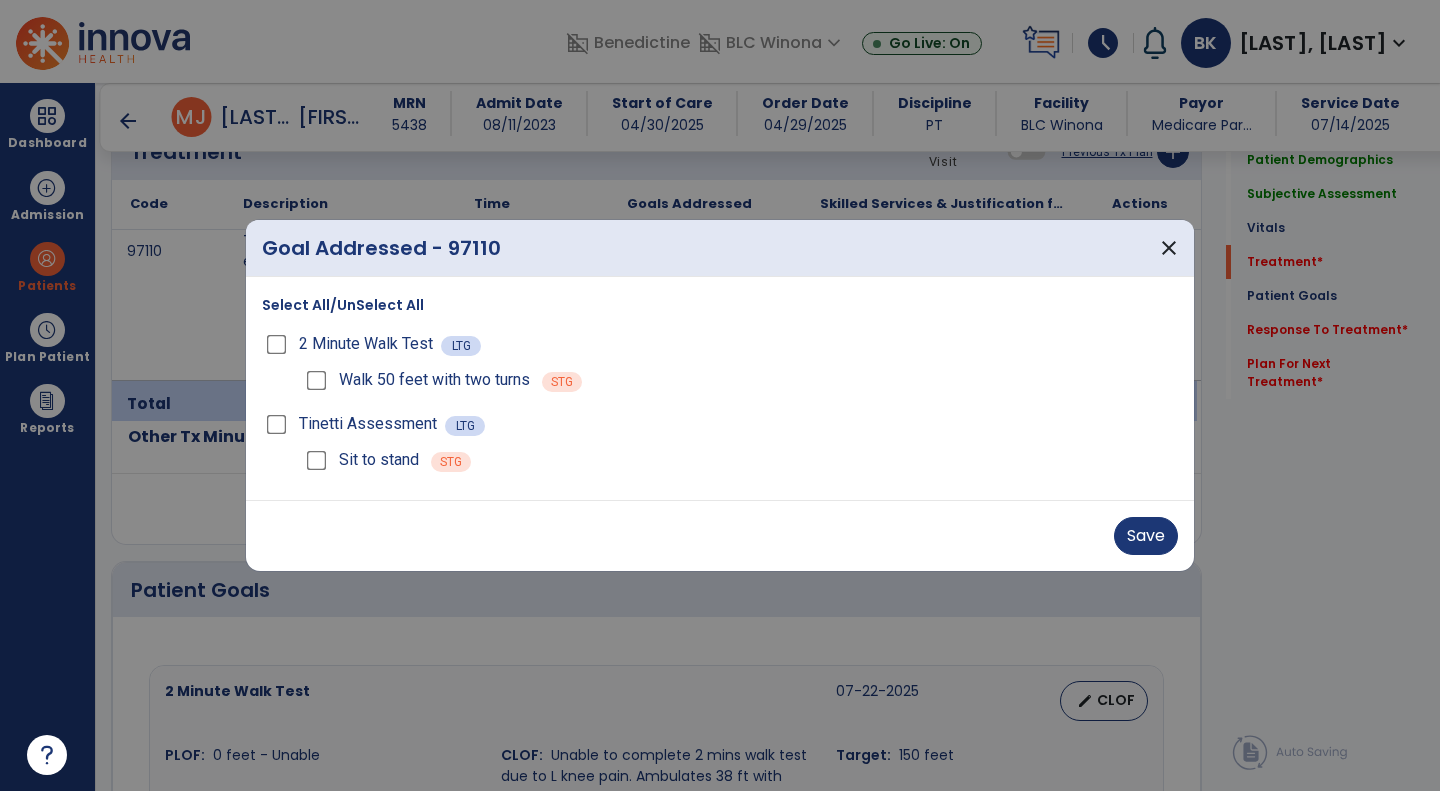 click on "Select All/UnSelect All 2 Minute Walk Test  LTG  Walk 50 feet with two turns  STG  Tinetti Assessment  LTG  Sit to stand  STG" at bounding box center (720, 388) 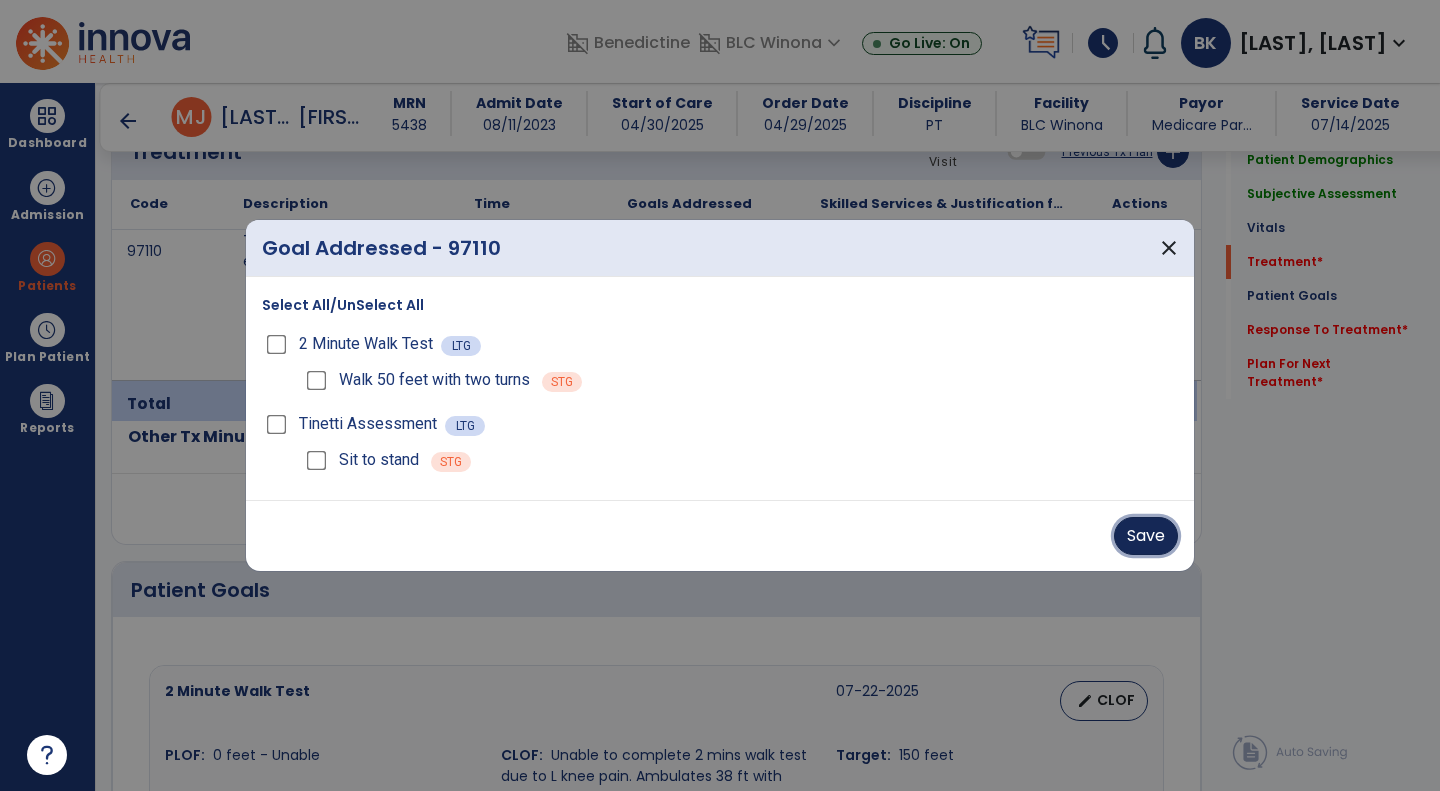 click on "Save" at bounding box center [1146, 536] 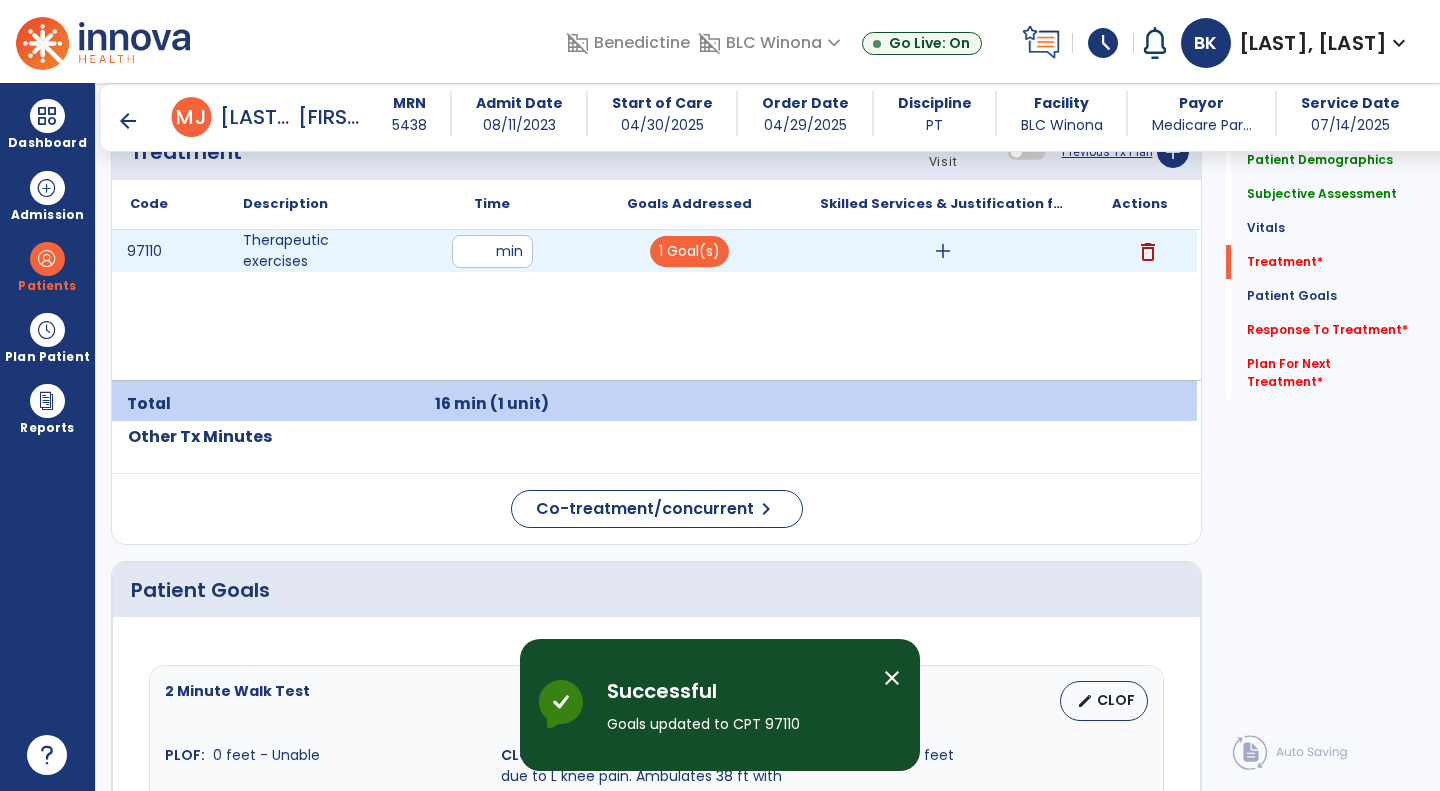 click on "add" at bounding box center [943, 251] 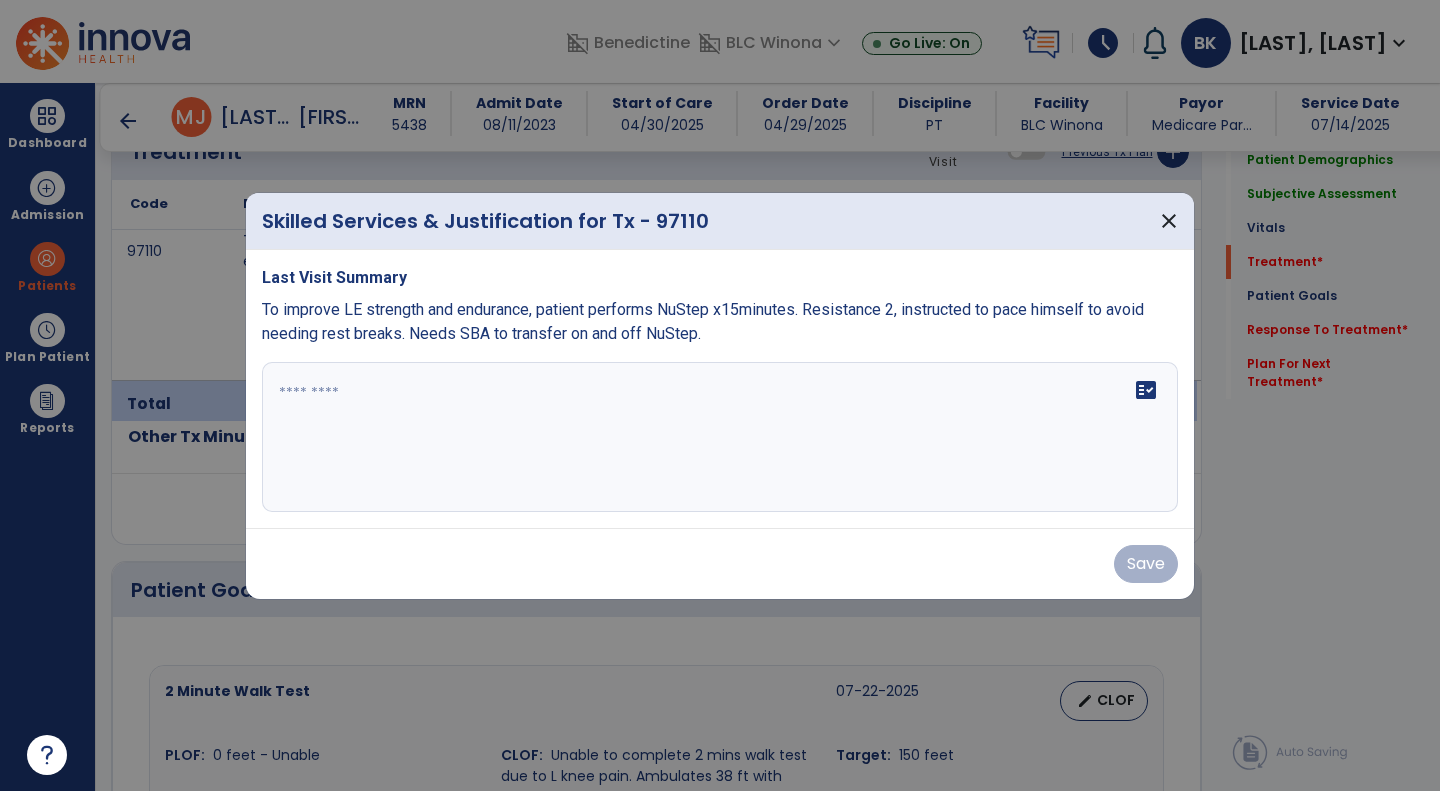 click on "To improve LE strength and endurance, patient performs NuStep x15minutes. Resistance 2, instructed to pace himself to avoid needing rest breaks. Needs SBA to transfer on and off NuStep." at bounding box center [703, 321] 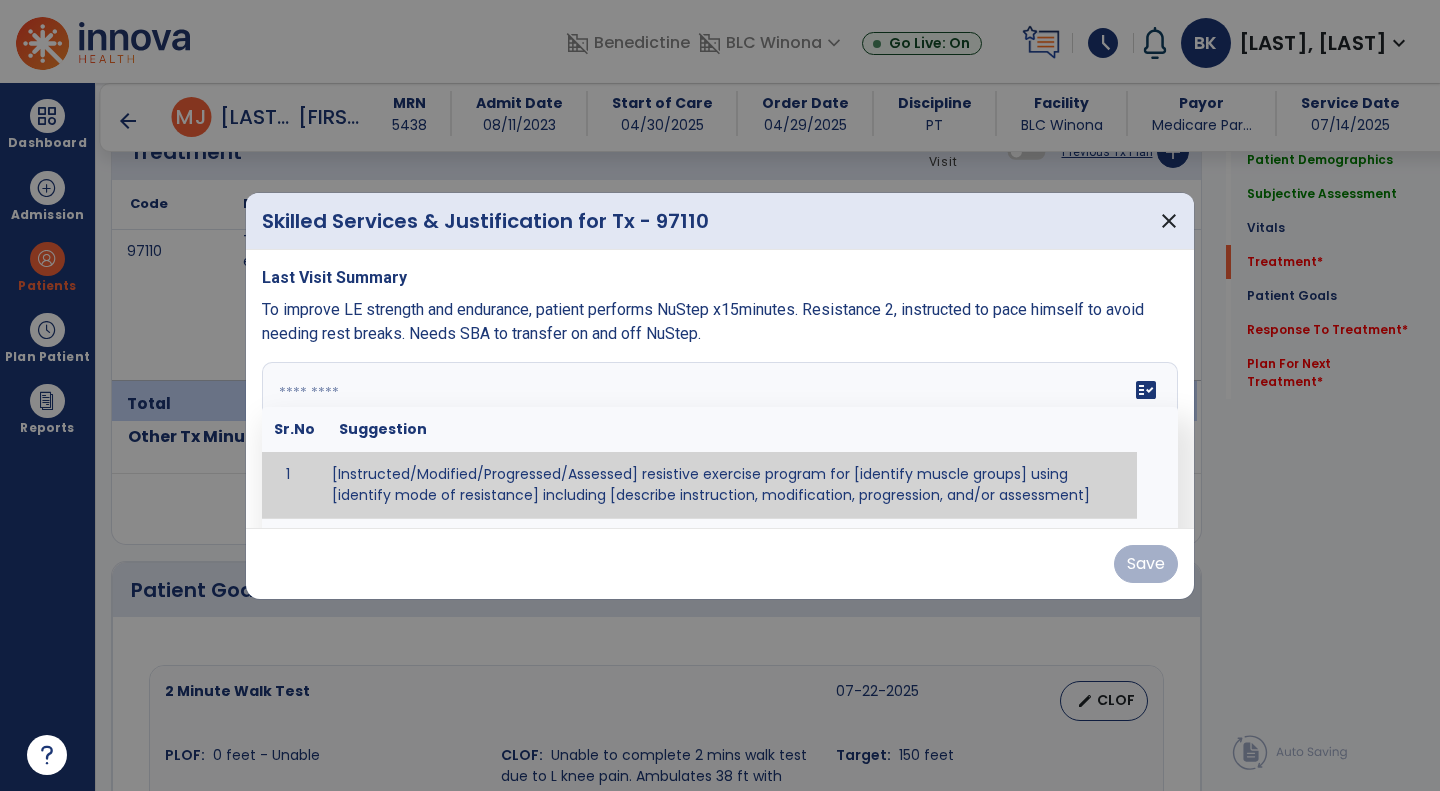 click on "fact_check  Sr.No Suggestion 1 [Instructed/Modified/Progressed/Assessed] resistive exercise program for [identify muscle groups] using [identify mode of resistance] including [describe instruction, modification, progression, and/or assessment] 2 [Instructed/Modified/Progressed/Assessed] aerobic exercise program using [identify equipment/mode] including [describe instruction, modification,progression, and/or assessment] 3 [Instructed/Modified/Progressed/Assessed] [PROM/A/AROM/AROM] program for [identify joint movements] using [contract-relax, over-pressure, inhibitory techniques, other] 4 [Assessed/Tested] aerobic capacity with administration of [aerobic capacity test]" at bounding box center [720, 437] 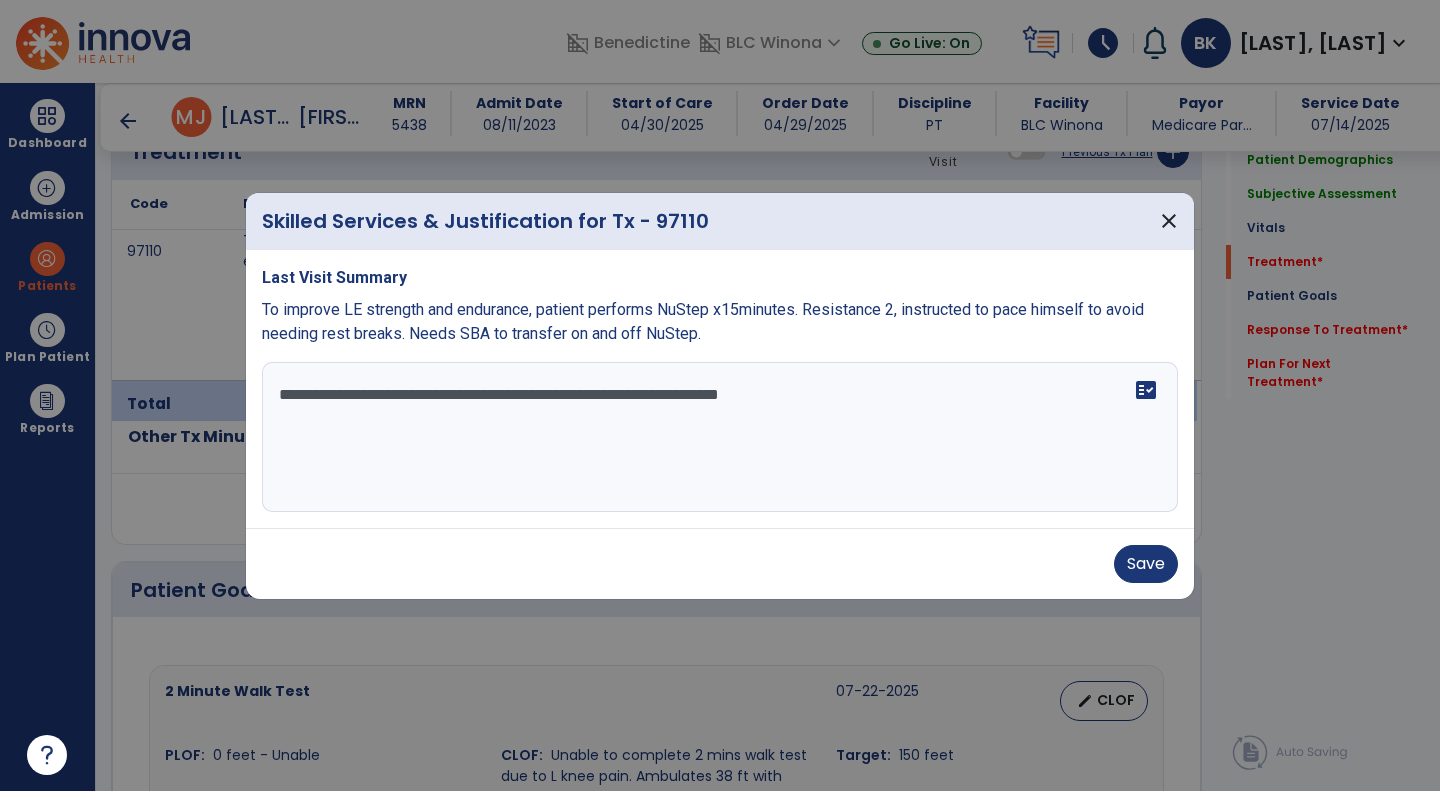 click on "**********" at bounding box center [720, 437] 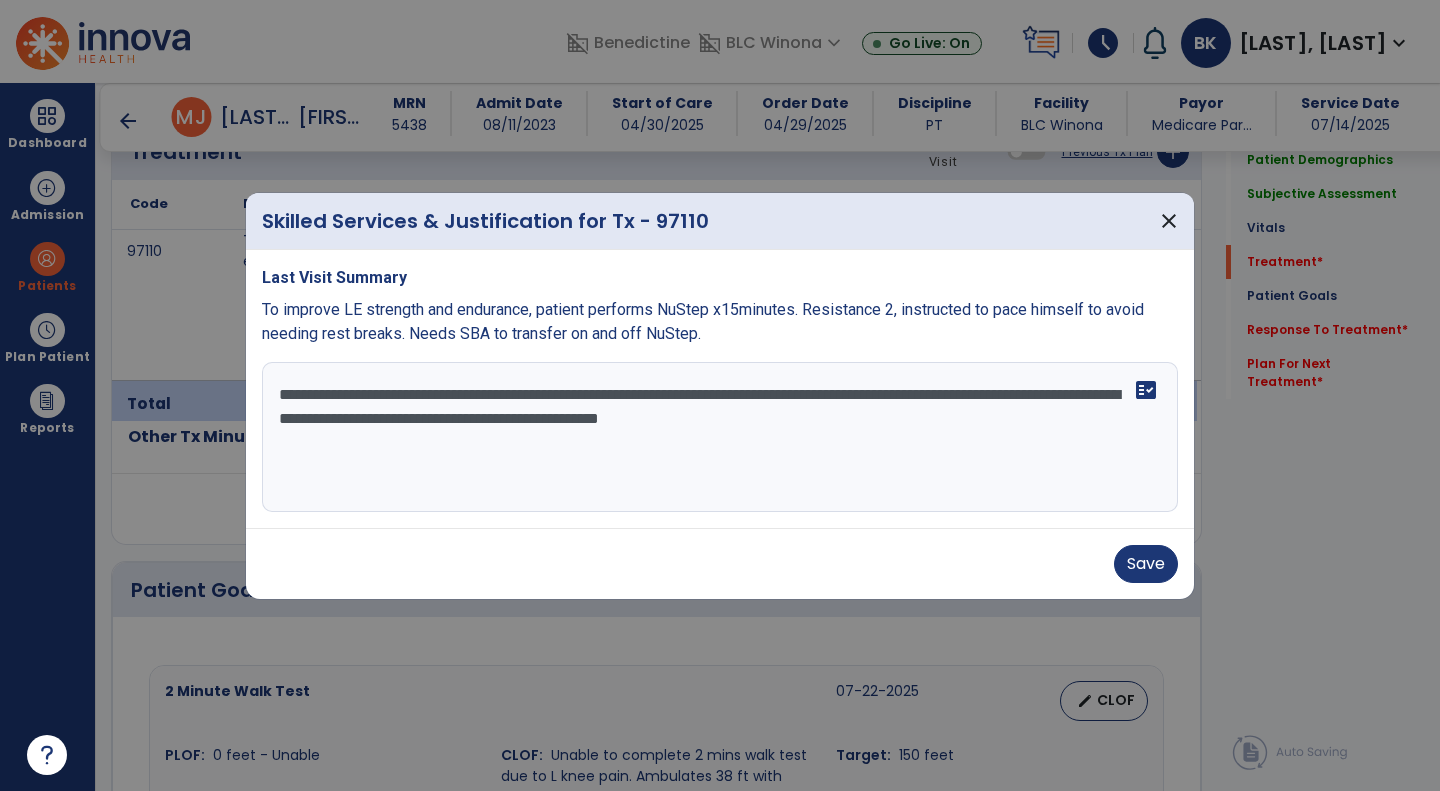 type on "**********" 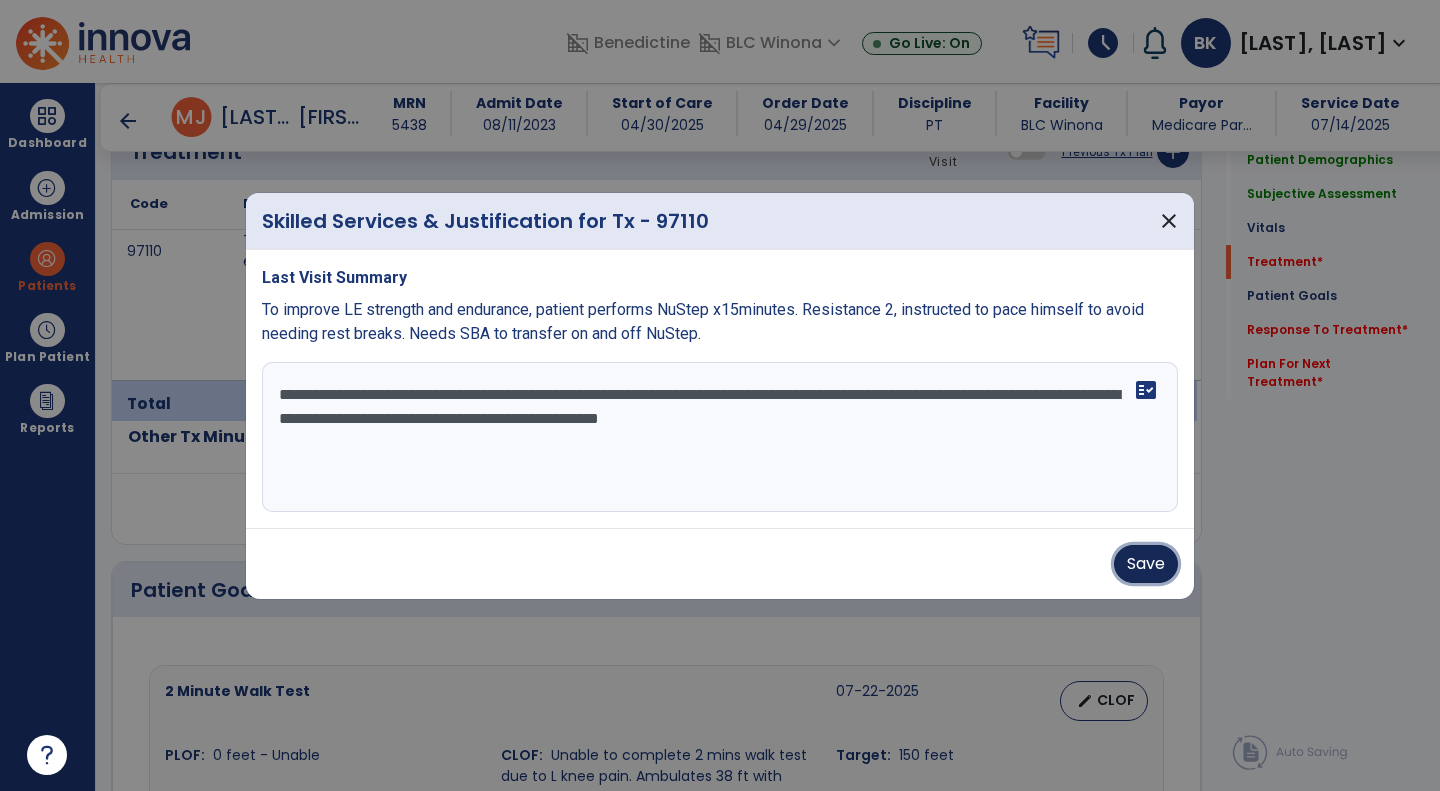 click on "Save" at bounding box center (1146, 564) 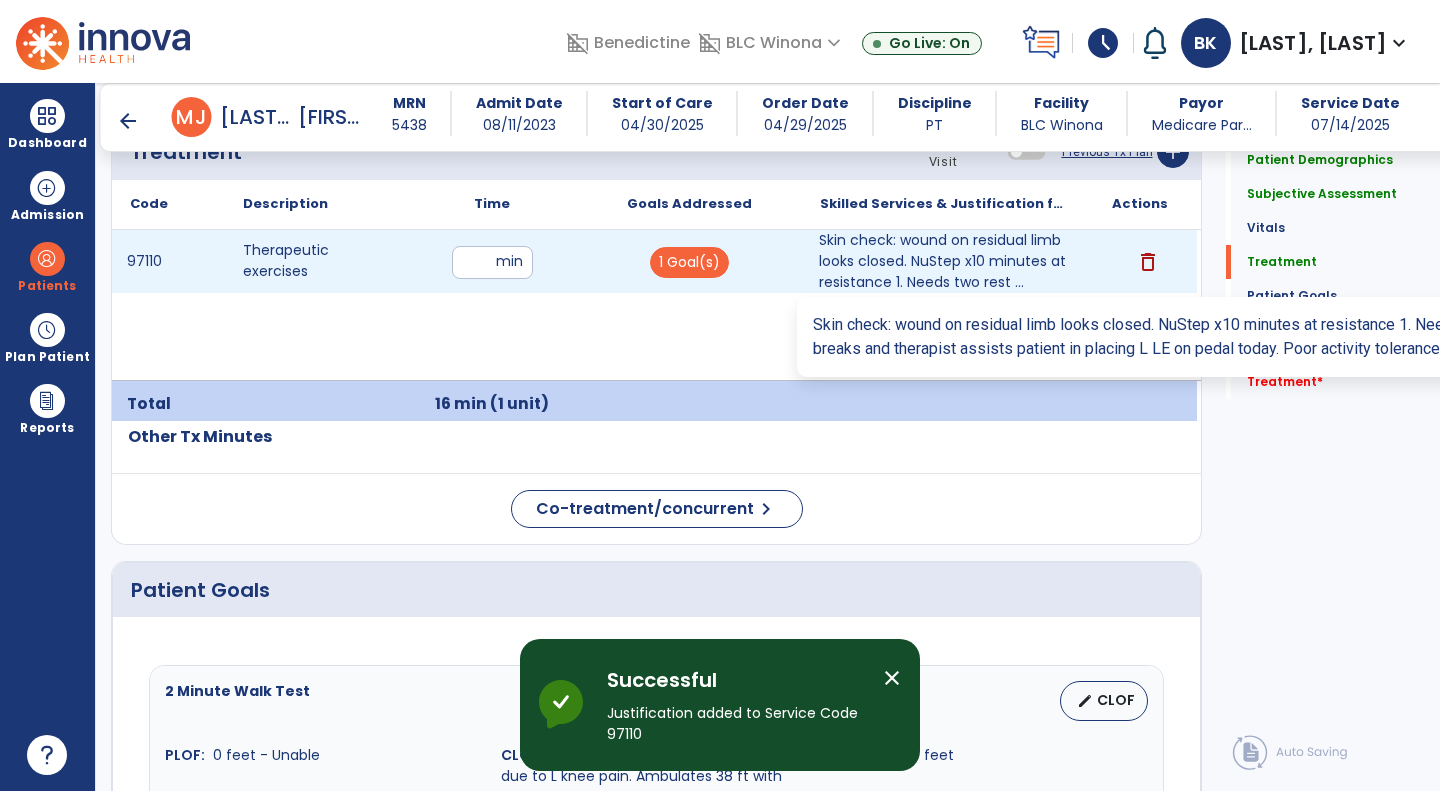 click on "Skin check: wound on residual limb looks closed. NuStep x10 minutes at resistance 1. Needs two rest ..." at bounding box center (943, 261) 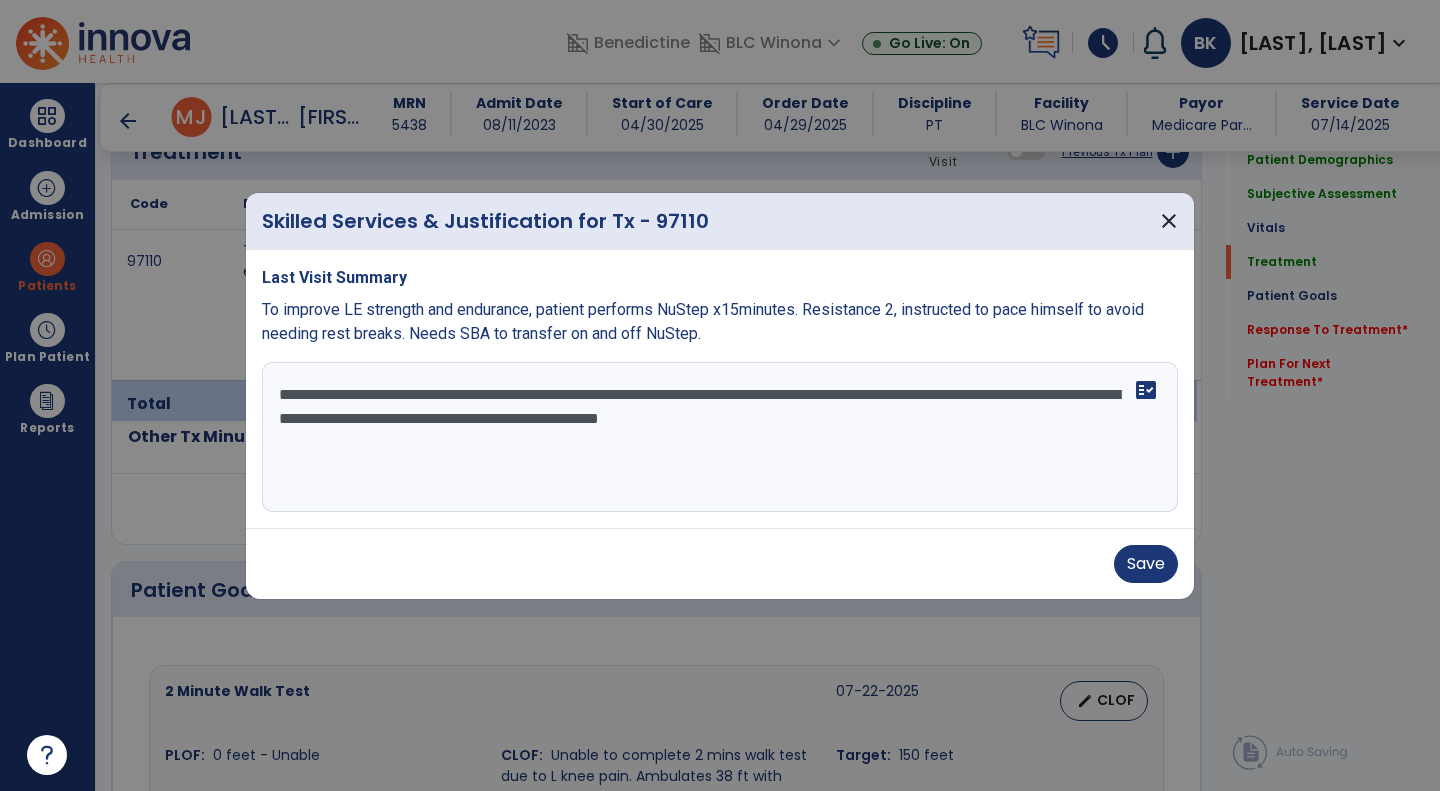 click on "**********" at bounding box center (720, 437) 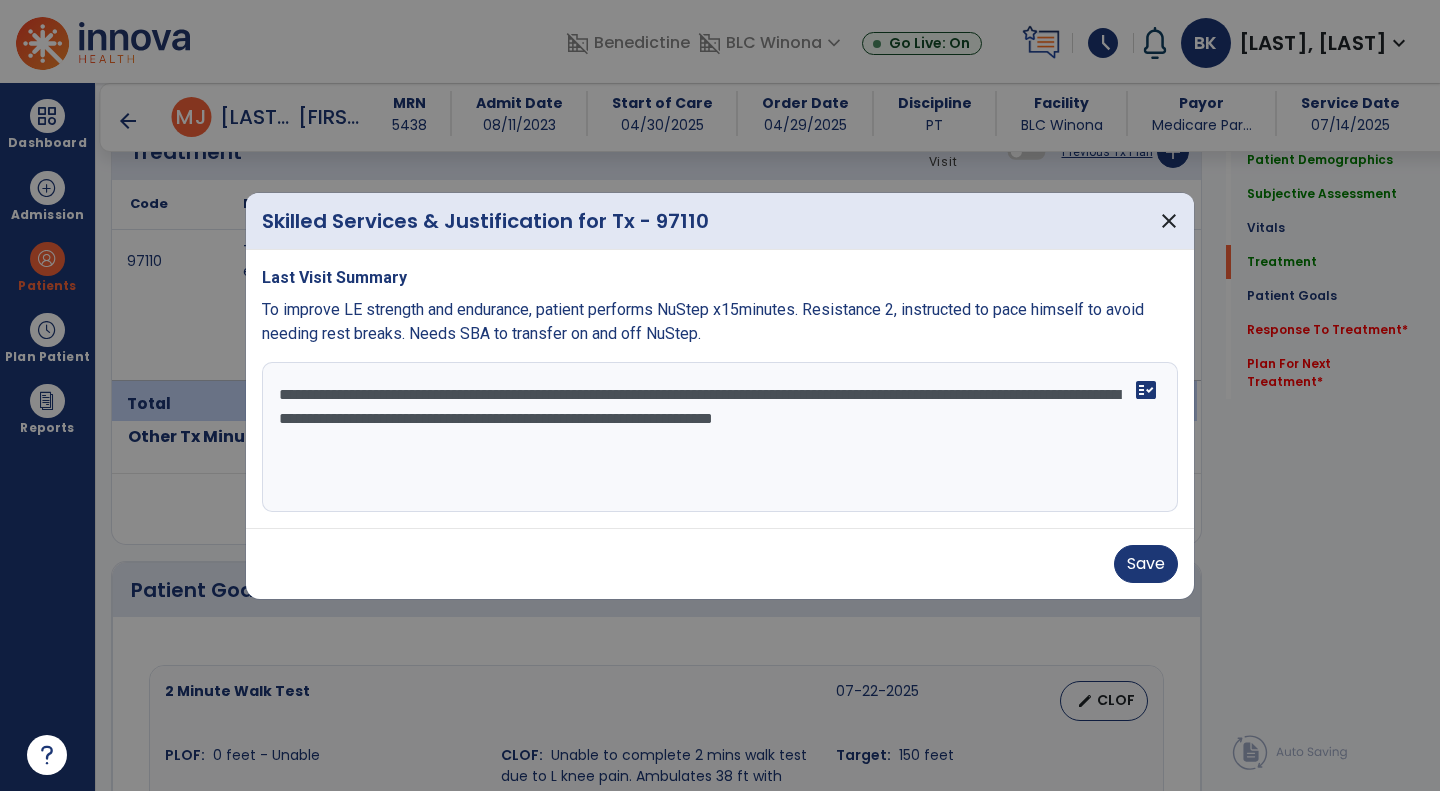 type on "**********" 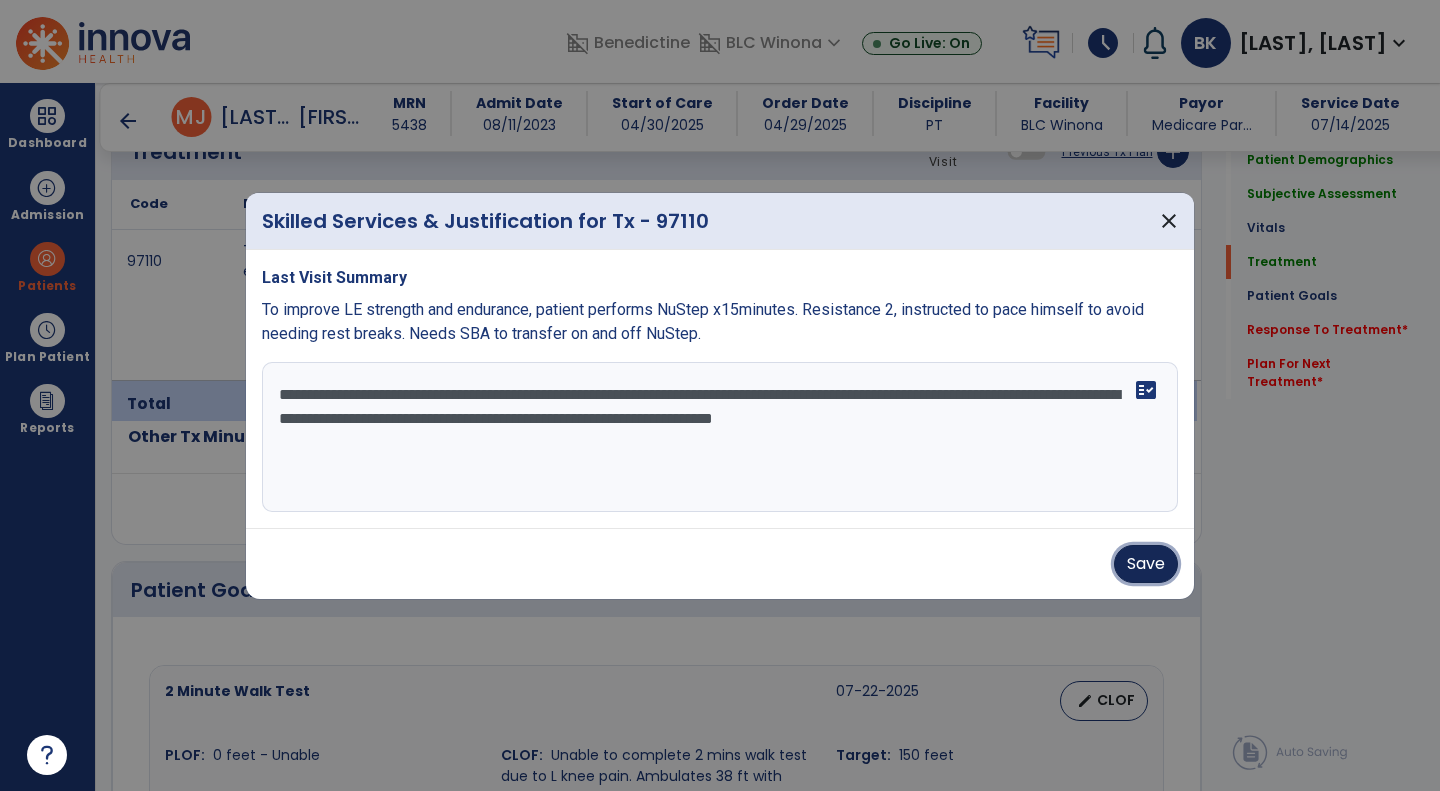 click on "Save" at bounding box center (1146, 564) 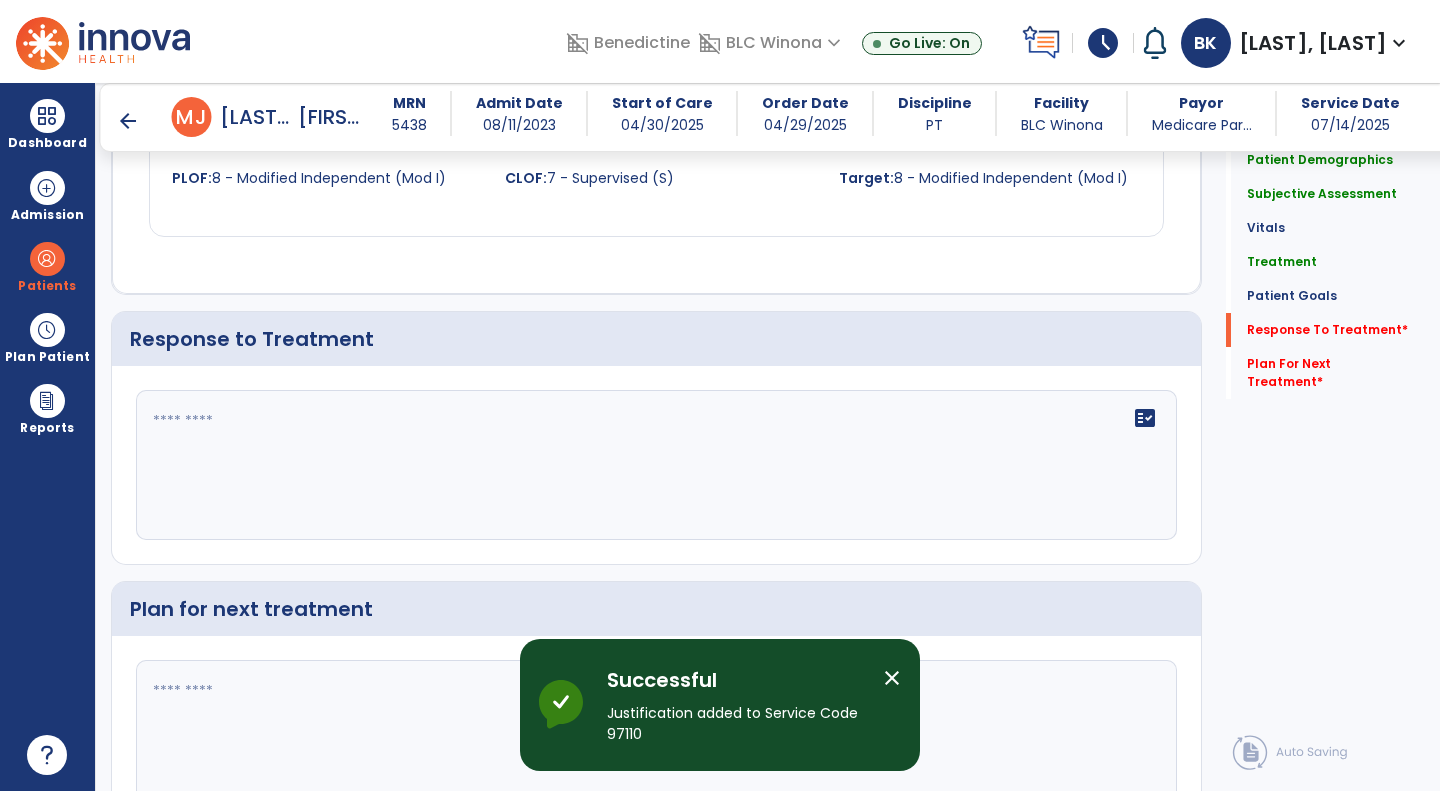 scroll, scrollTop: 2243, scrollLeft: 0, axis: vertical 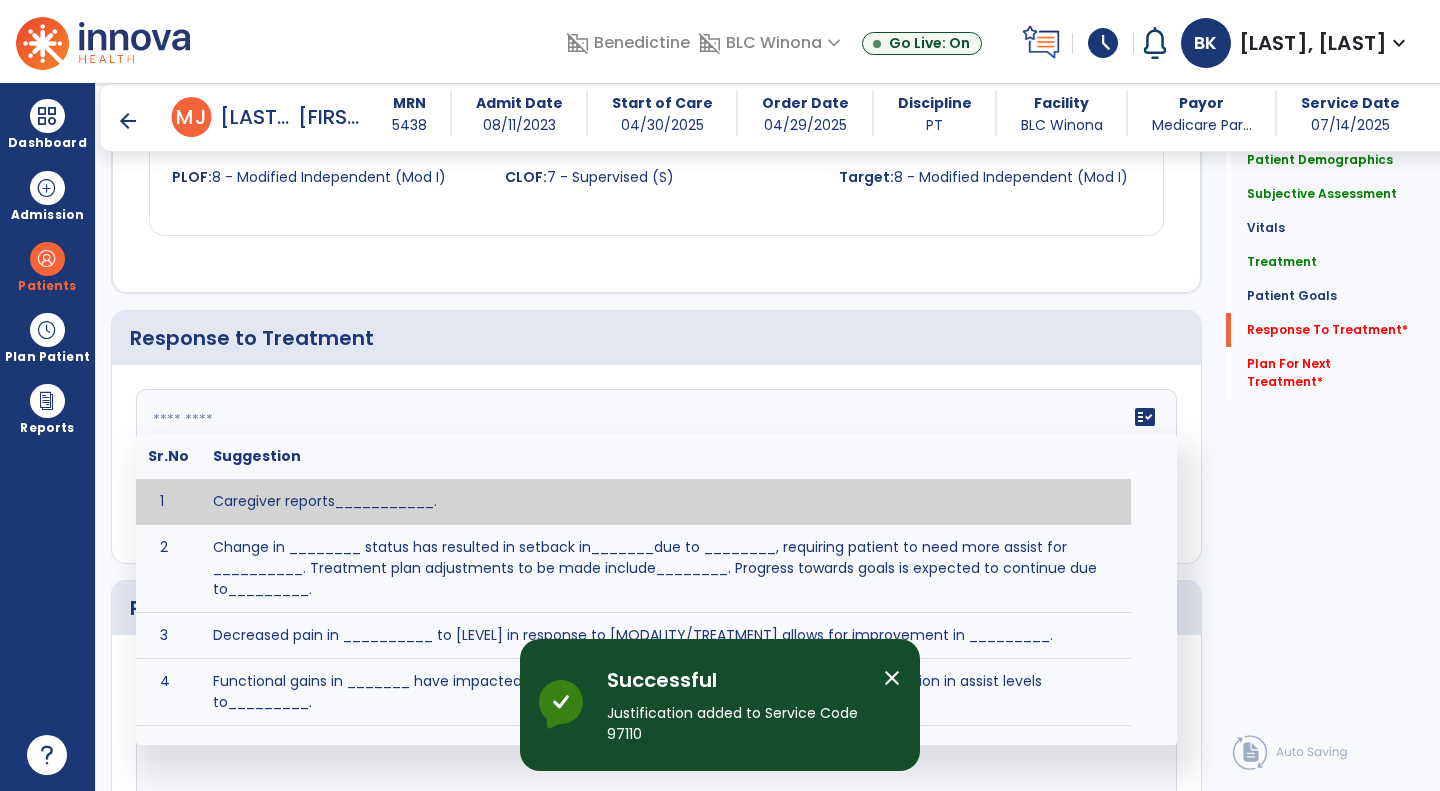 click on "fact_check  Sr.No Suggestion 1 Caregiver reports___________. 2 Change in ________ status has resulted in setback in_______due to ________, requiring patient to need more assist for __________.   Treatment plan adjustments to be made include________.  Progress towards goals is expected to continue due to_________. 3 Decreased pain in __________ to [LEVEL] in response to [MODALITY/TREATMENT] allows for improvement in _________. 4 Functional gains in _______ have impacted the patient's ability to perform_________ with a reduction in assist levels to_________. 5 Functional progress this week has been significant due to__________. 6 Gains in ________ have improved the patient's ability to perform ______with decreased levels of assist to___________. 7 Improvement in ________allows patient to tolerate higher levels of challenges in_________. 8 Pain in [AREA] has decreased to [LEVEL] in response to [TREATMENT/MODALITY], allowing fore ease in completing__________. 9 10 11 12 13 14 15 16 17 18 19 20 21" 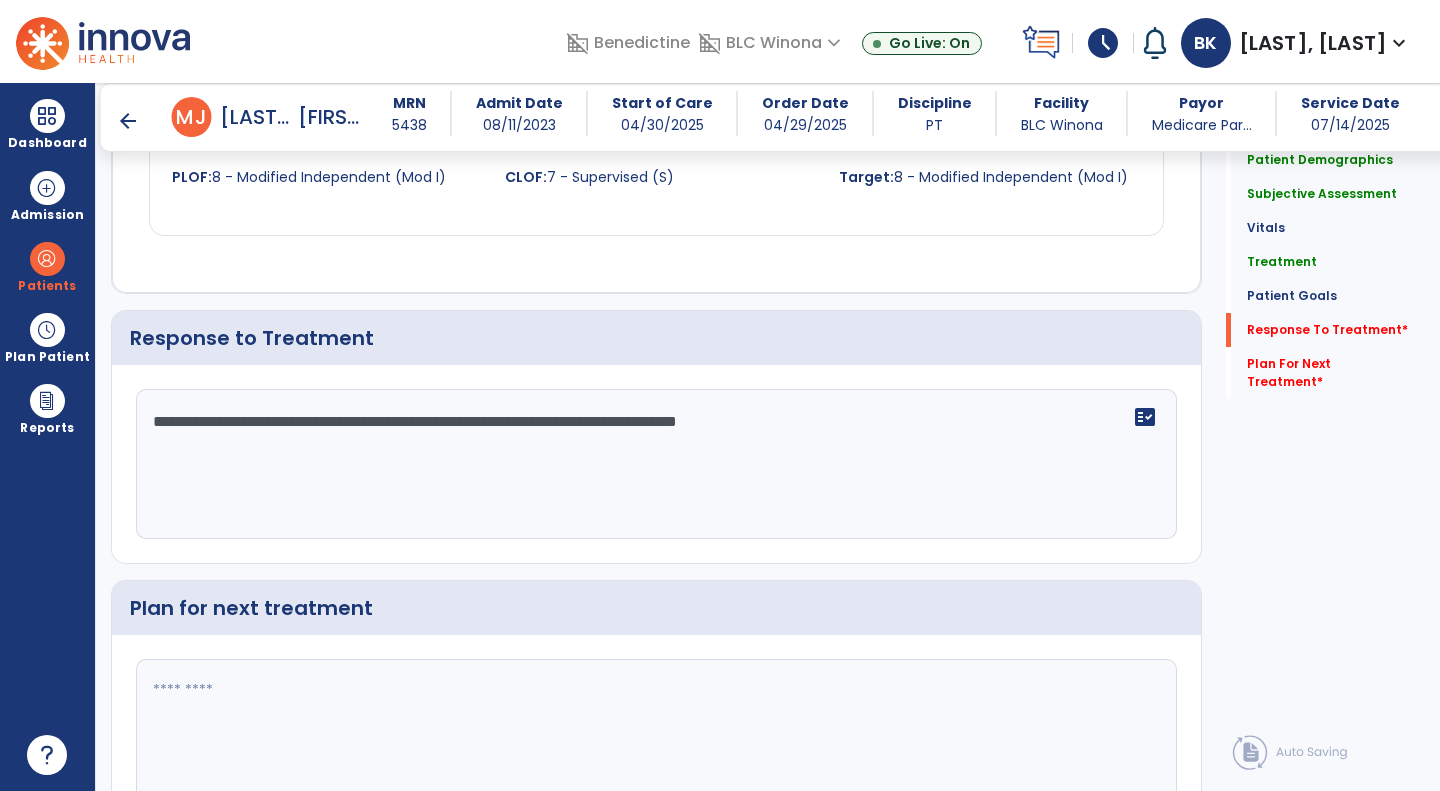 type on "**********" 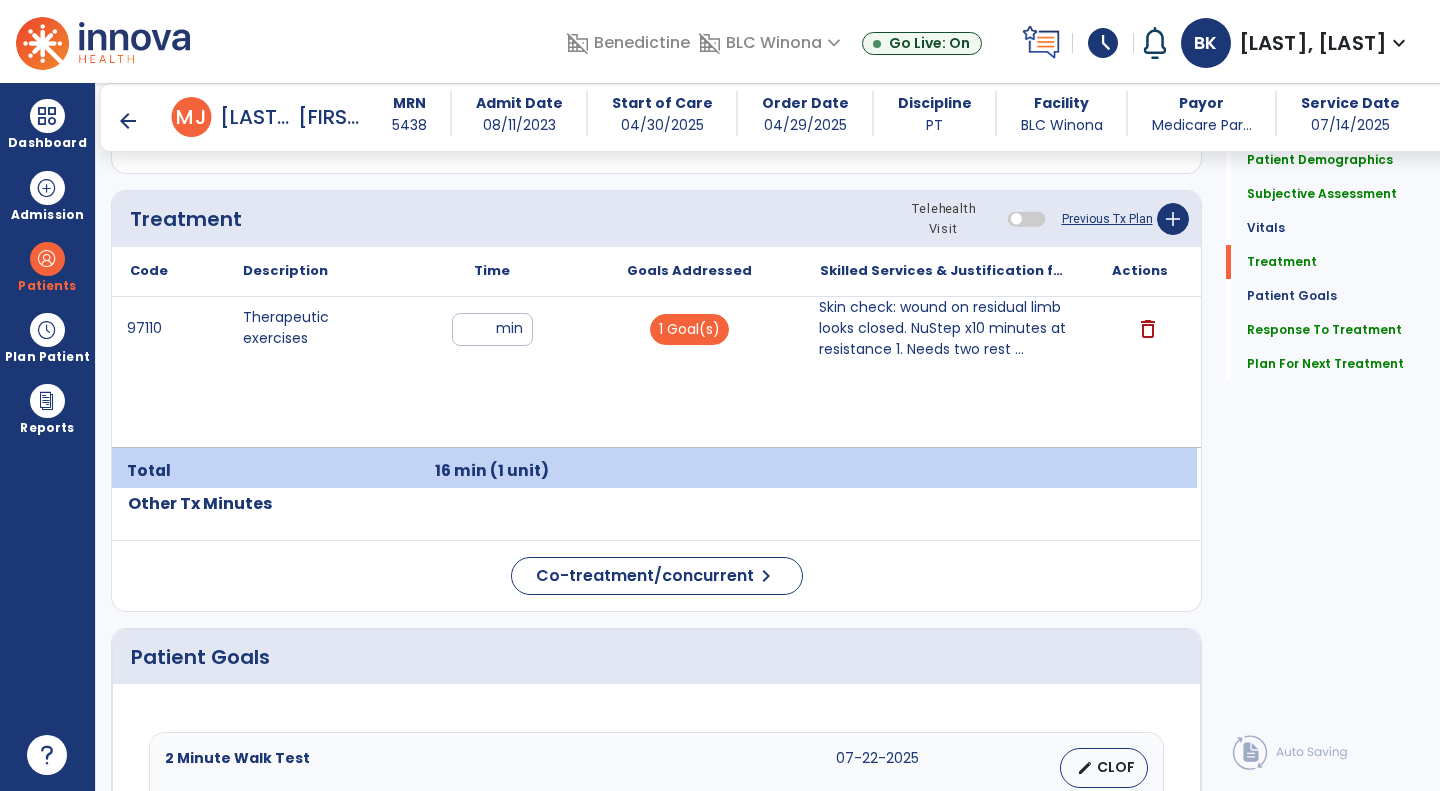 scroll, scrollTop: 1168, scrollLeft: 0, axis: vertical 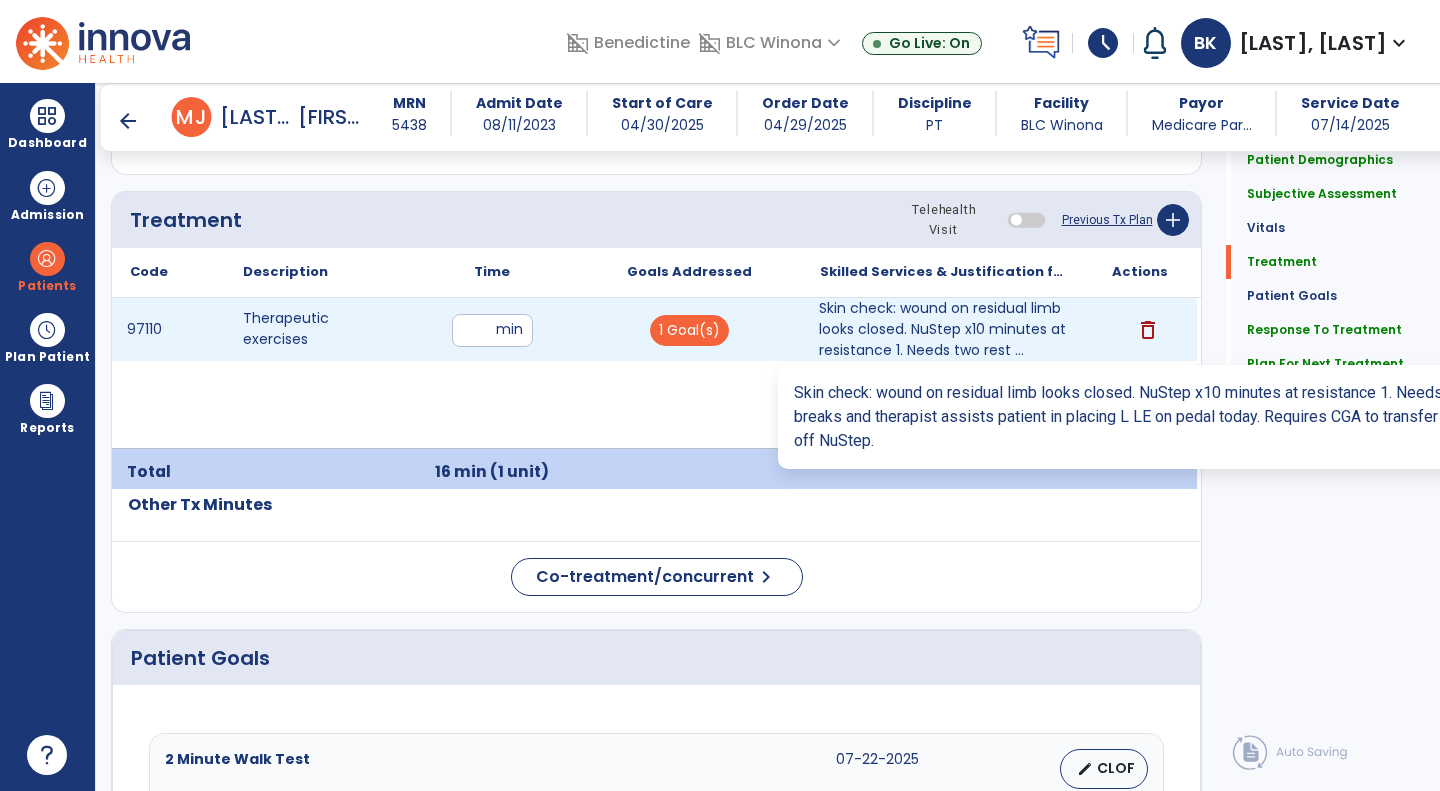 type on "**********" 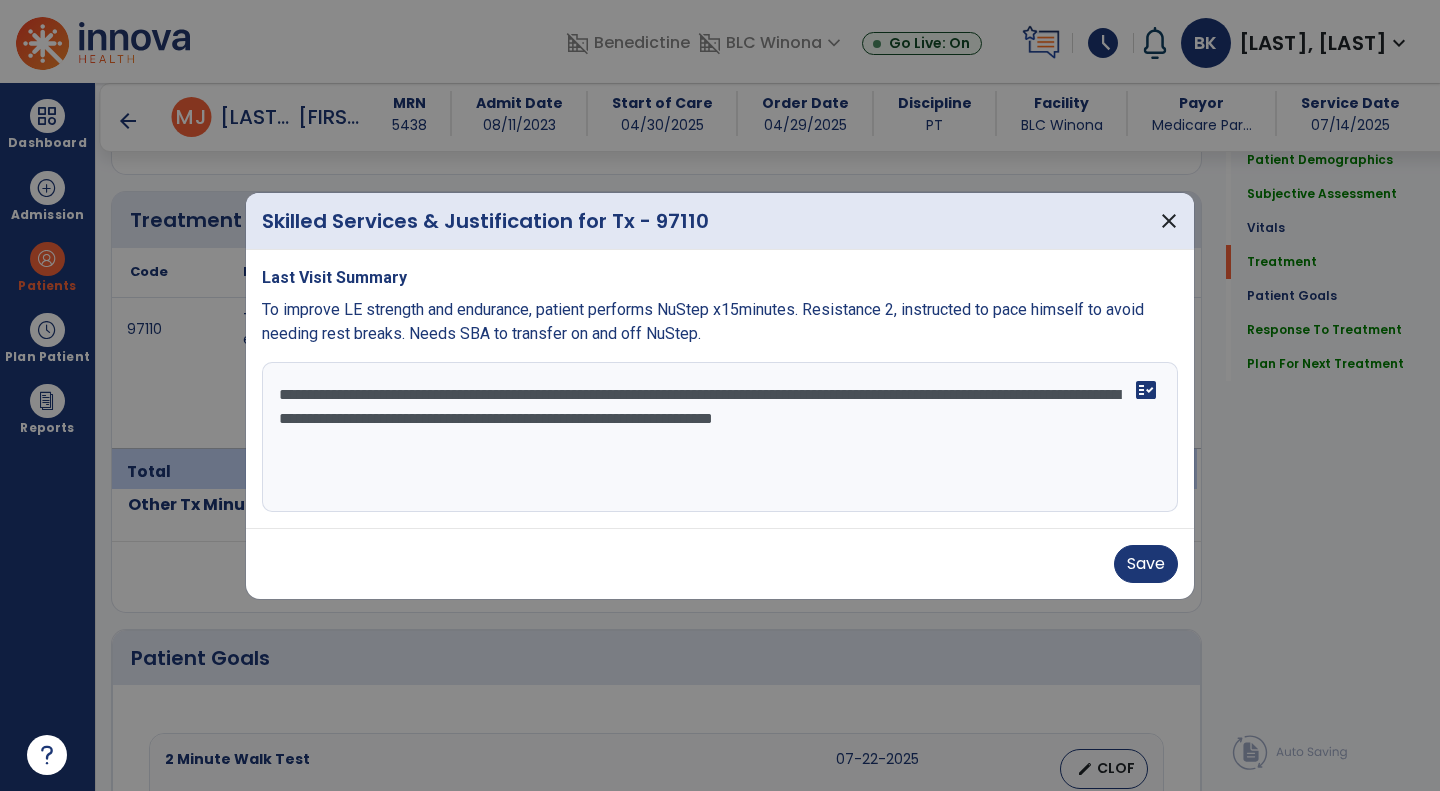 click on "**********" at bounding box center [720, 437] 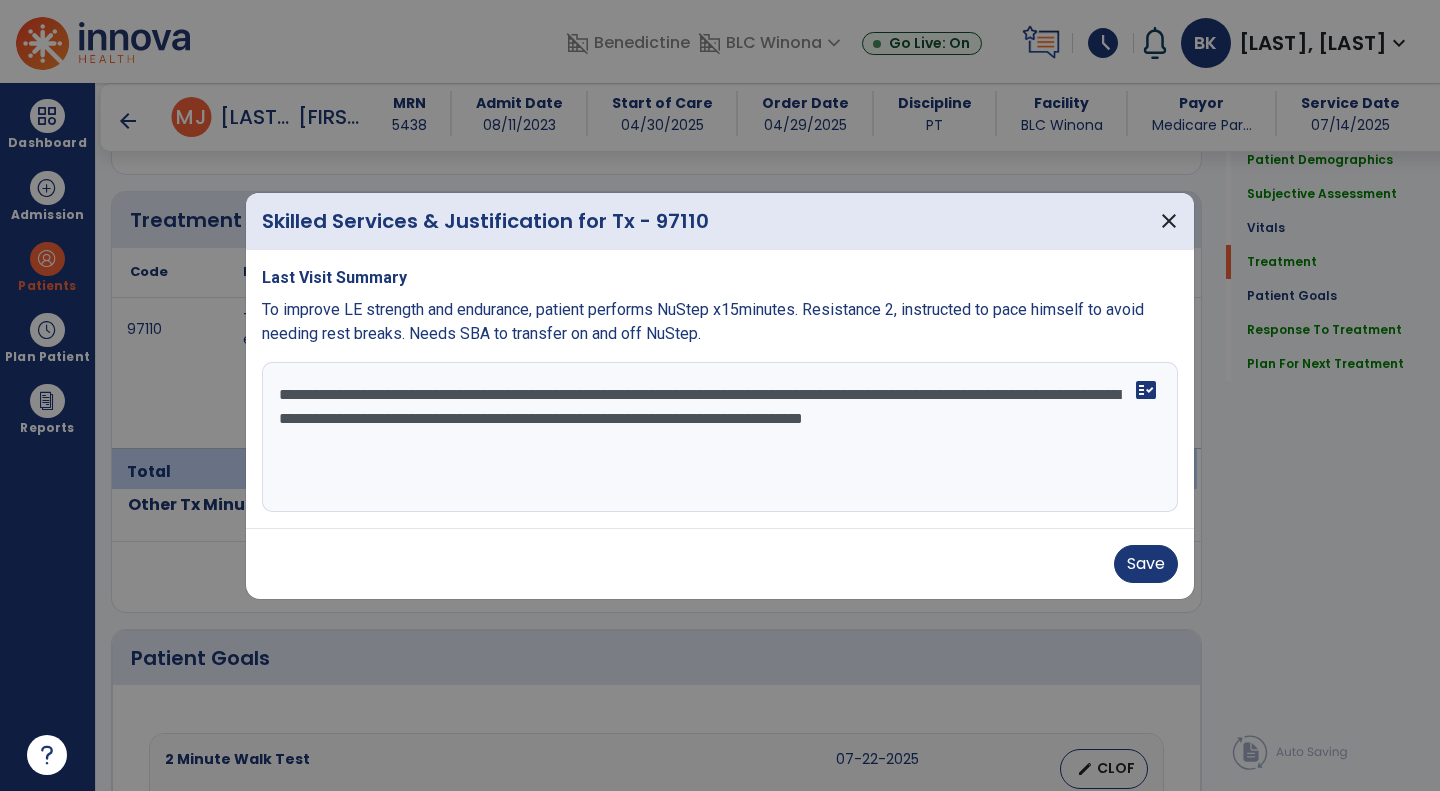 type on "**********" 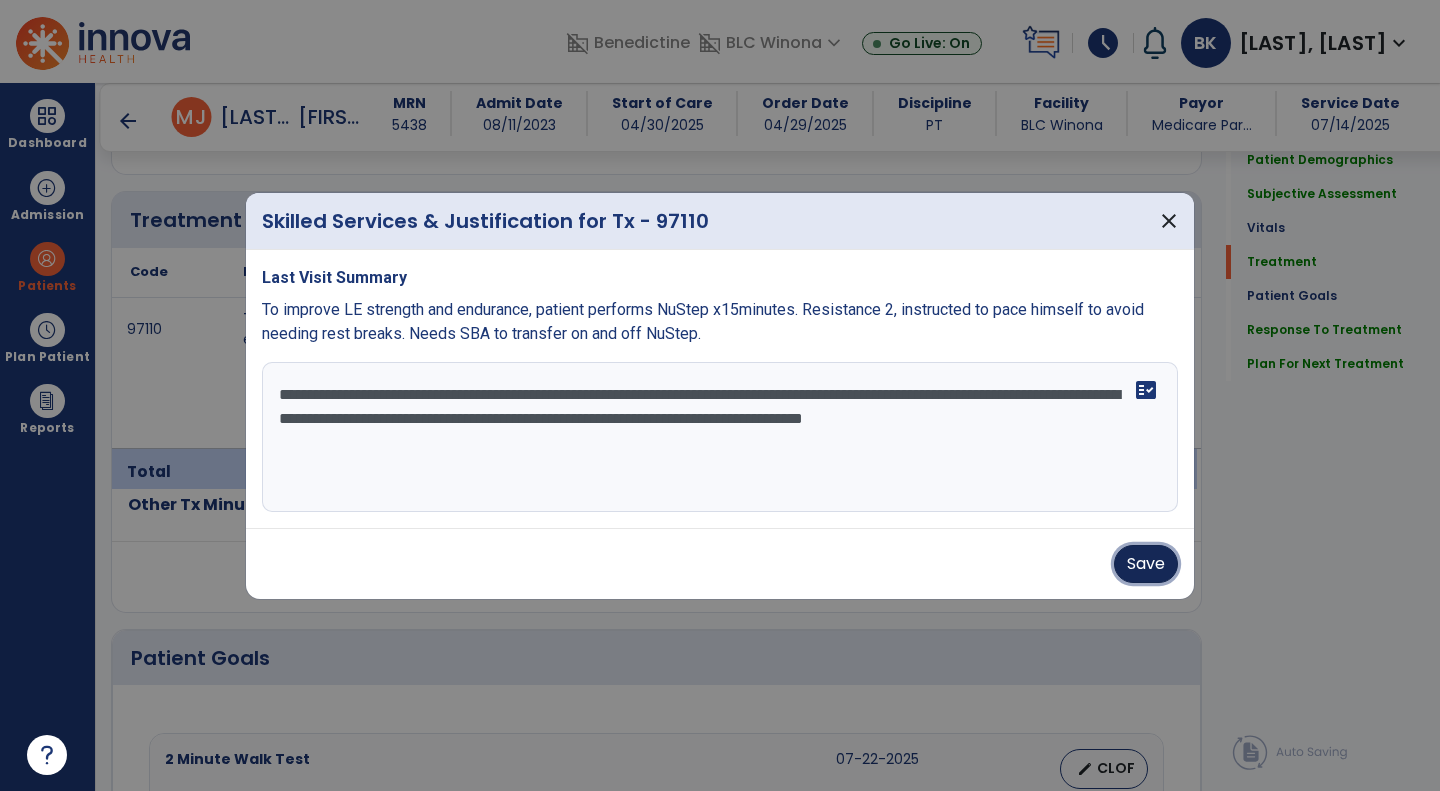 click on "Save" at bounding box center [1146, 564] 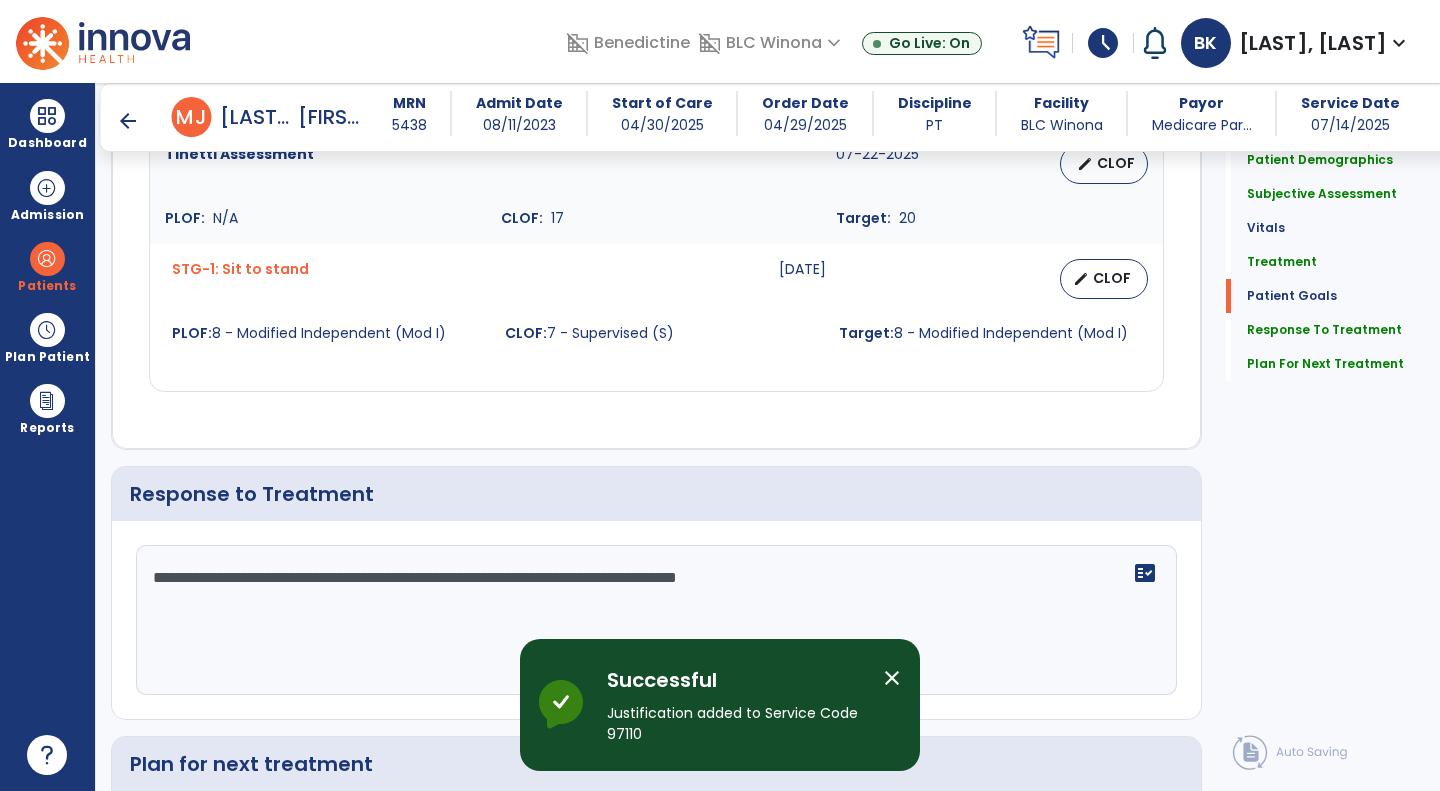 scroll, scrollTop: 2353, scrollLeft: 0, axis: vertical 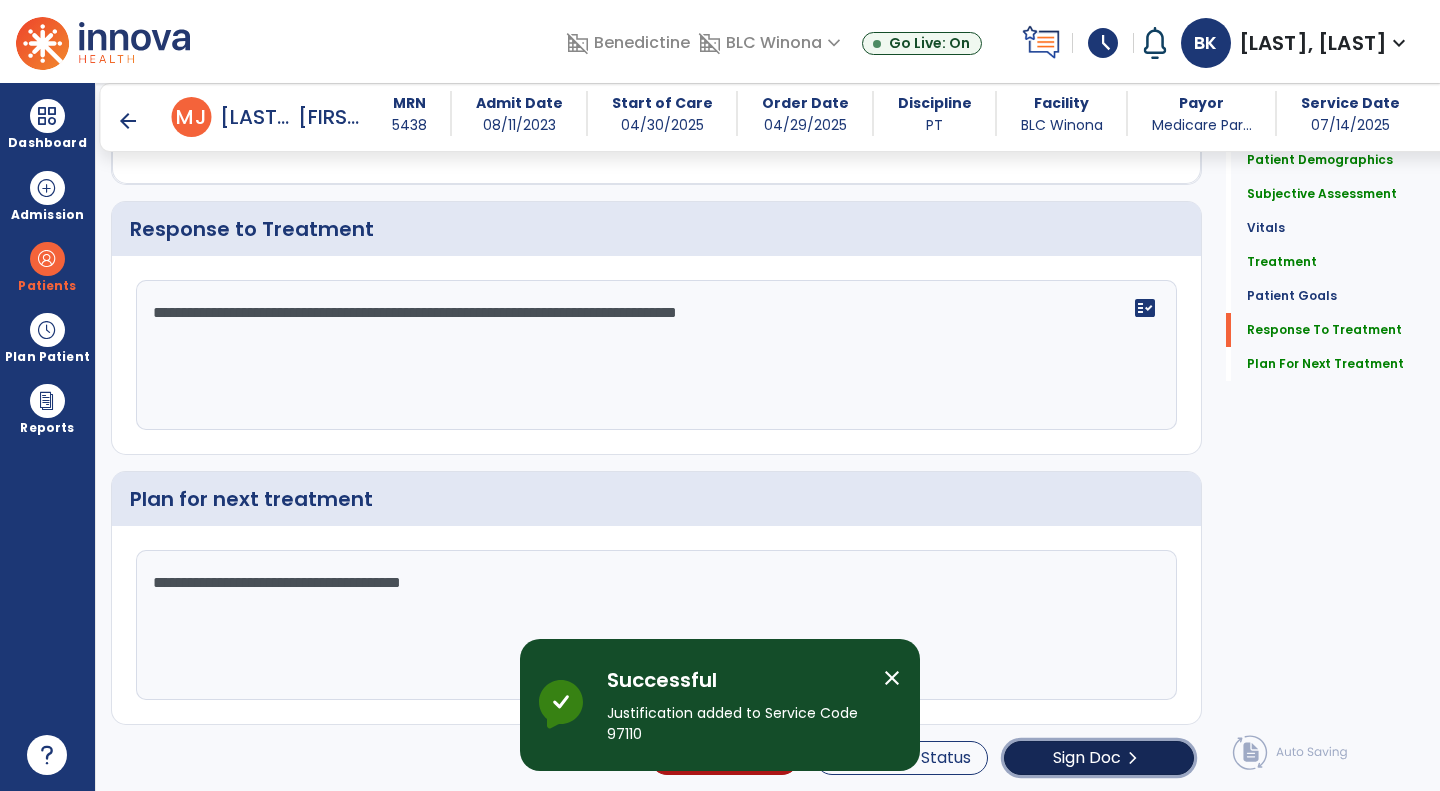 click on "Sign Doc  chevron_right" 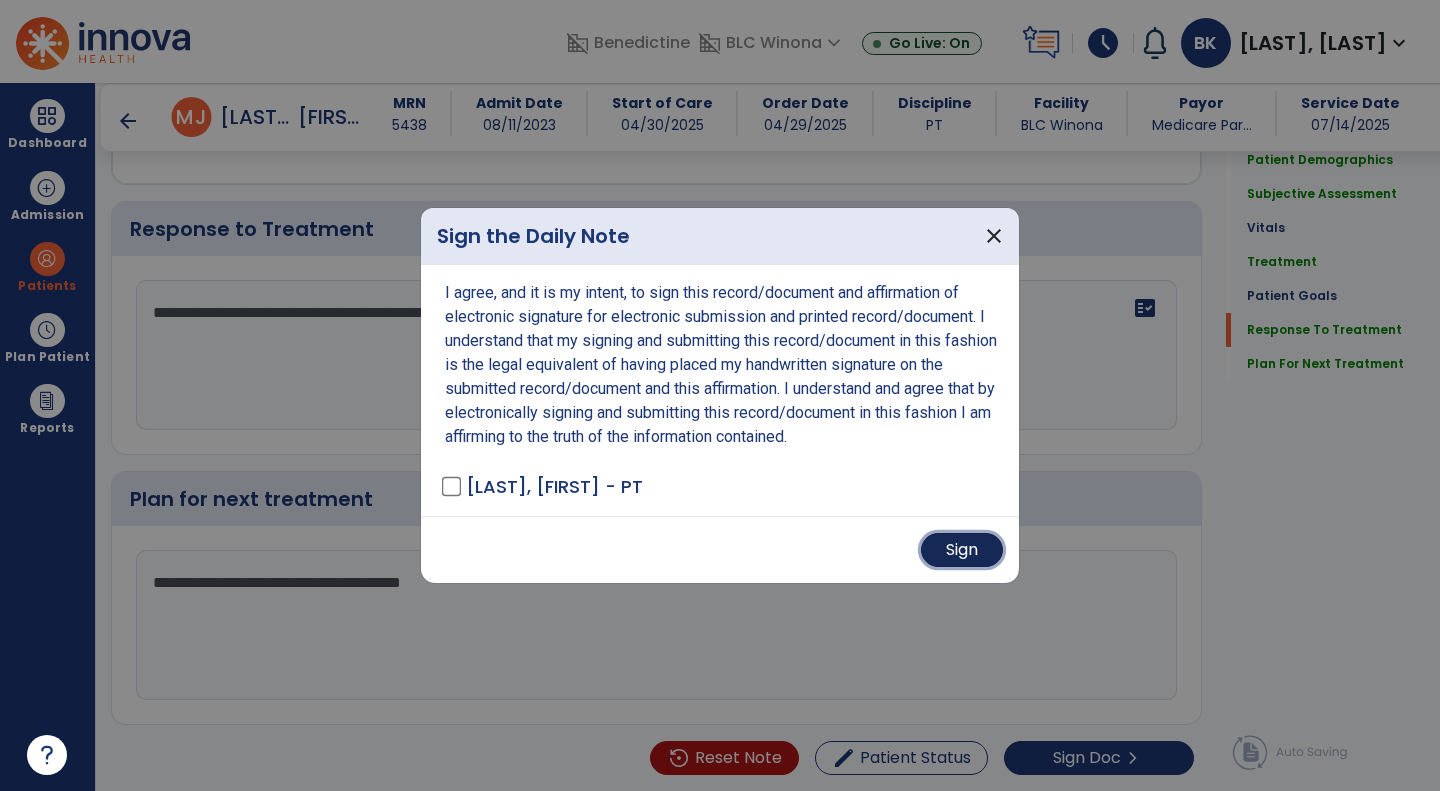 click on "Sign" at bounding box center [962, 550] 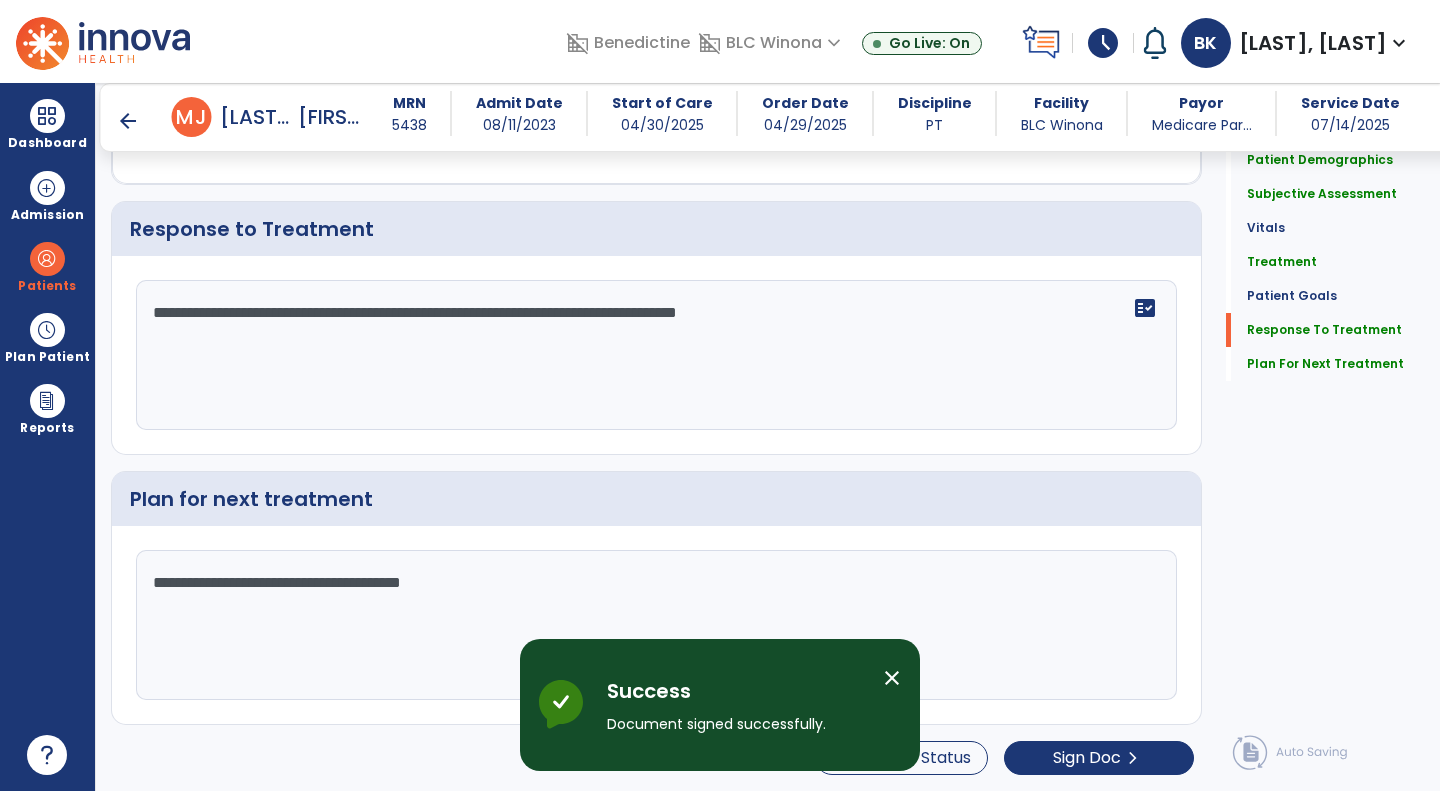 scroll, scrollTop: 0, scrollLeft: 0, axis: both 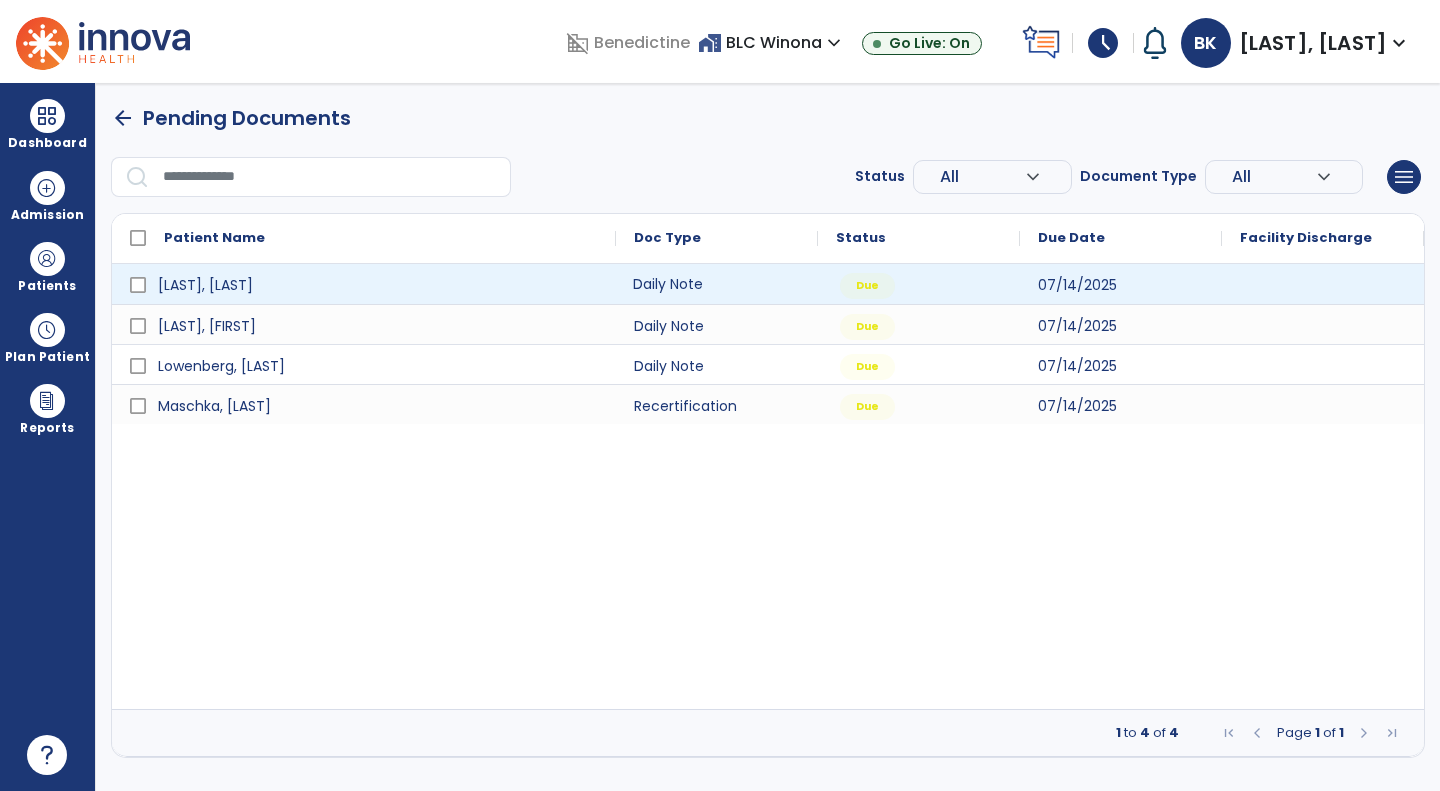 click on "Daily Note" at bounding box center (717, 284) 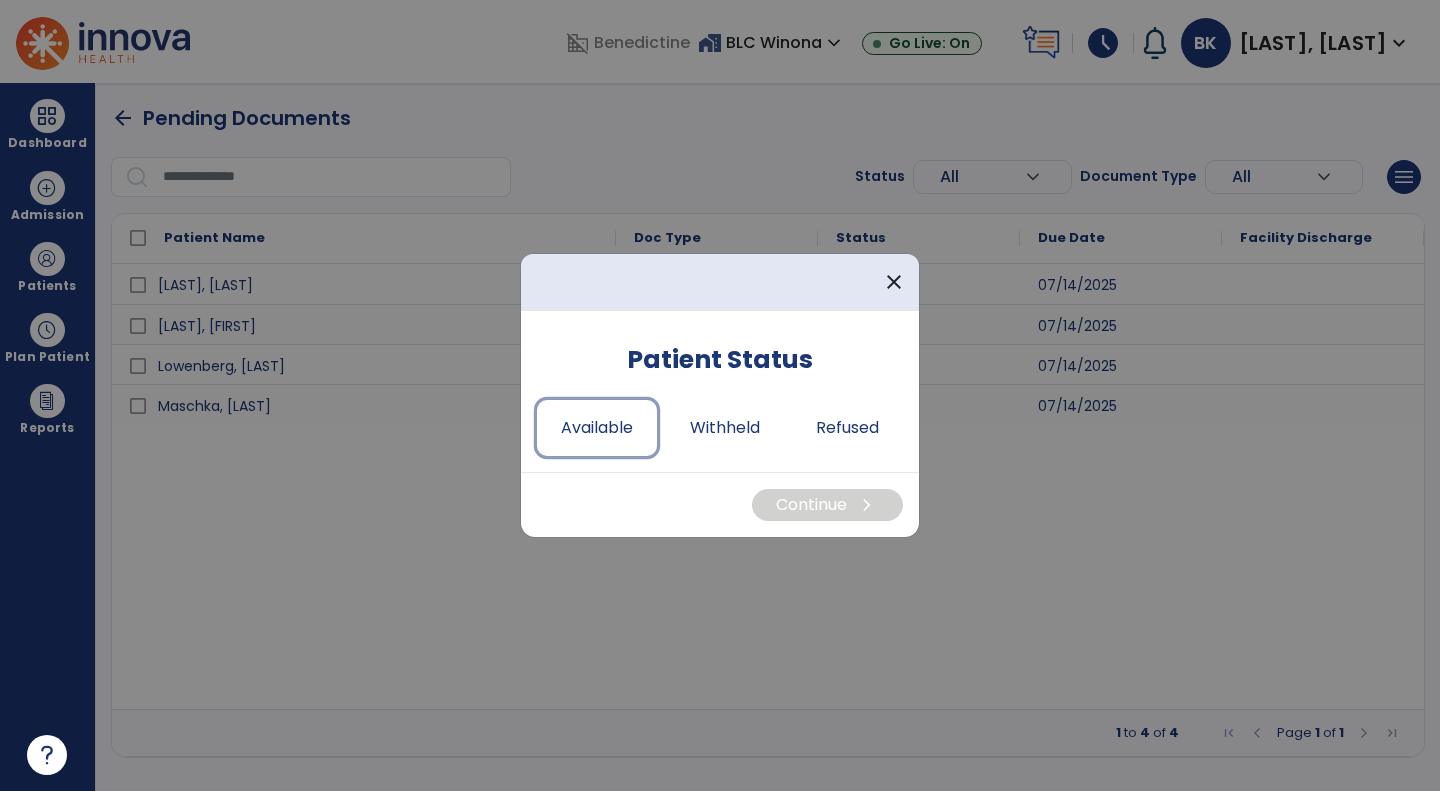 click on "Available" at bounding box center (597, 428) 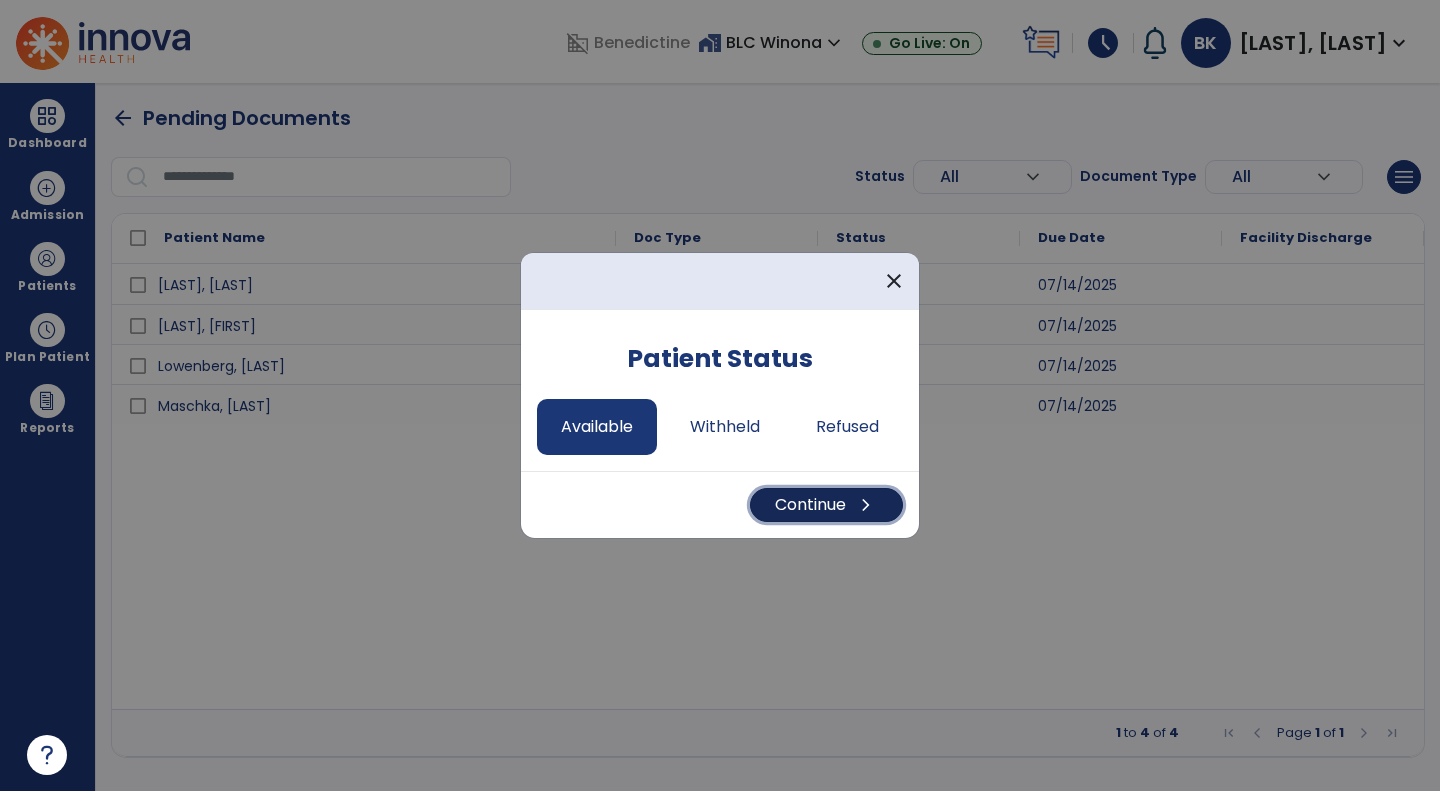 click on "chevron_right" at bounding box center (866, 505) 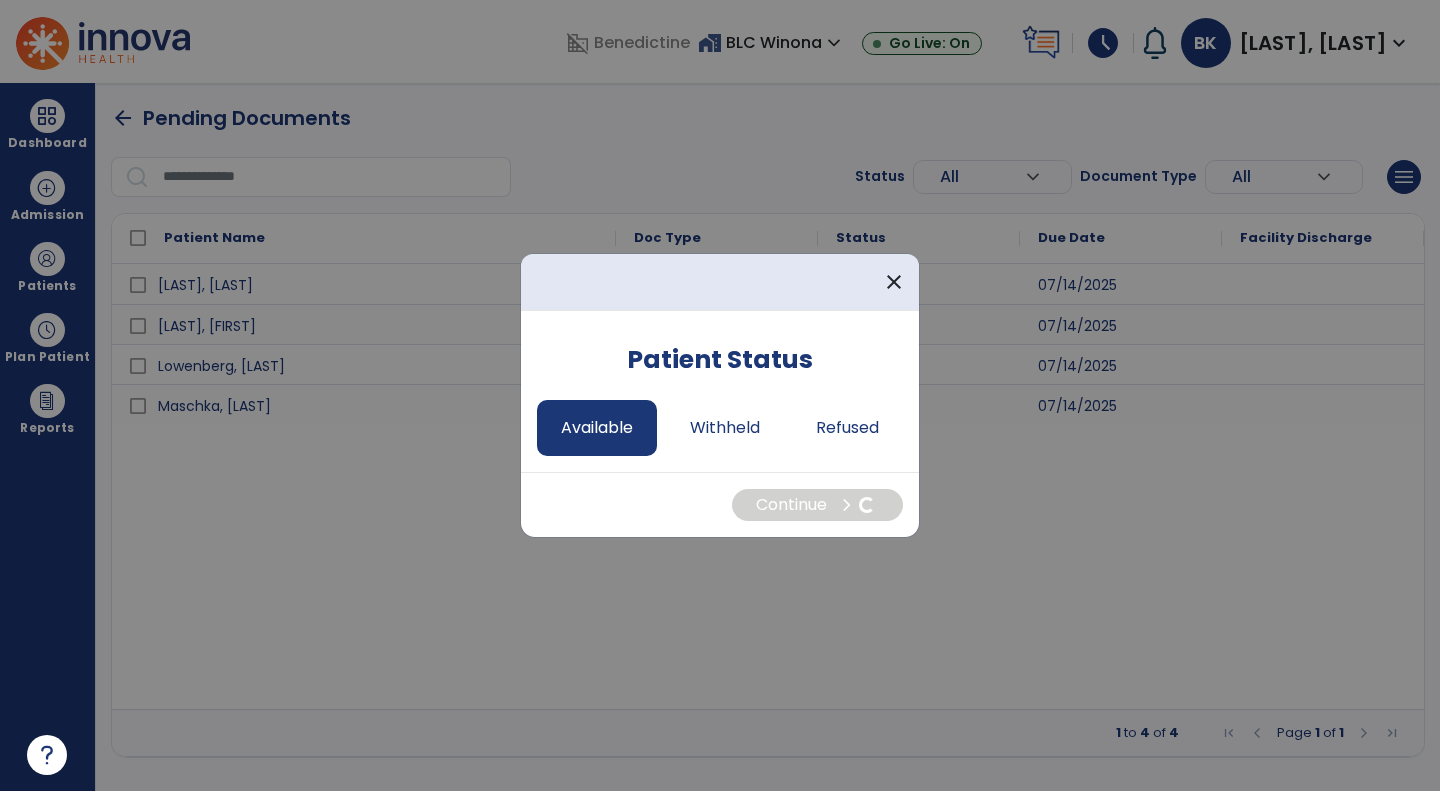 select on "*" 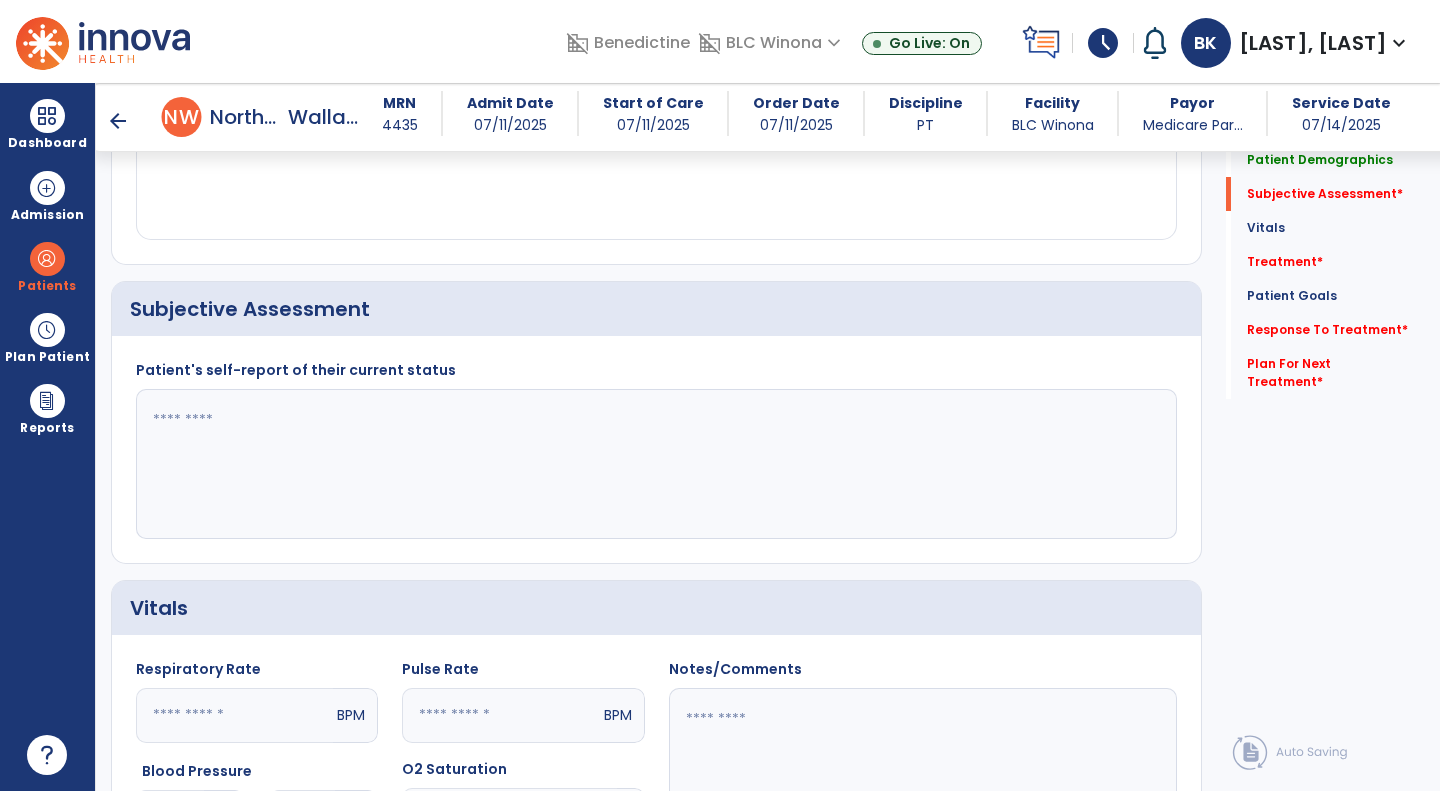scroll, scrollTop: 364, scrollLeft: 0, axis: vertical 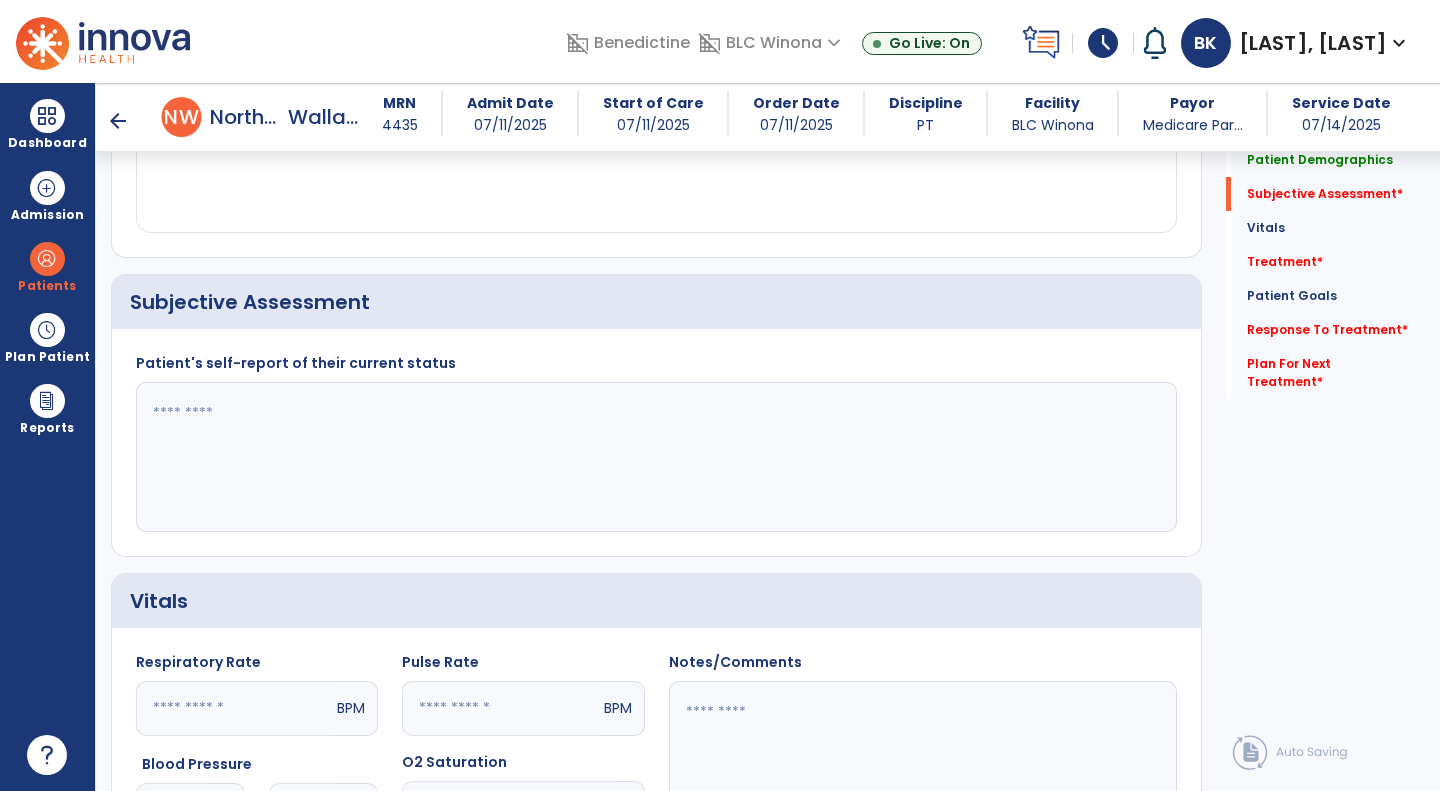 click 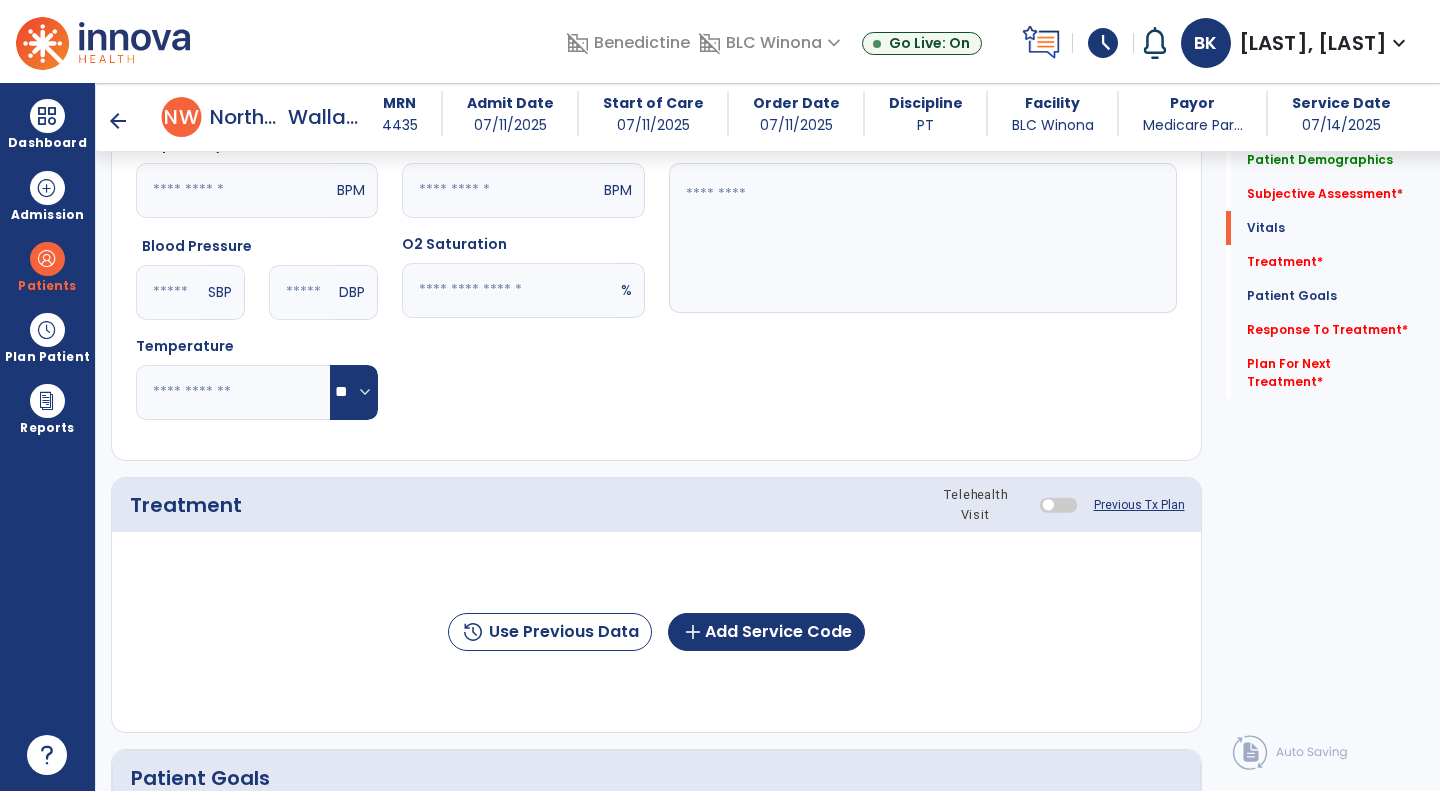type on "**********" 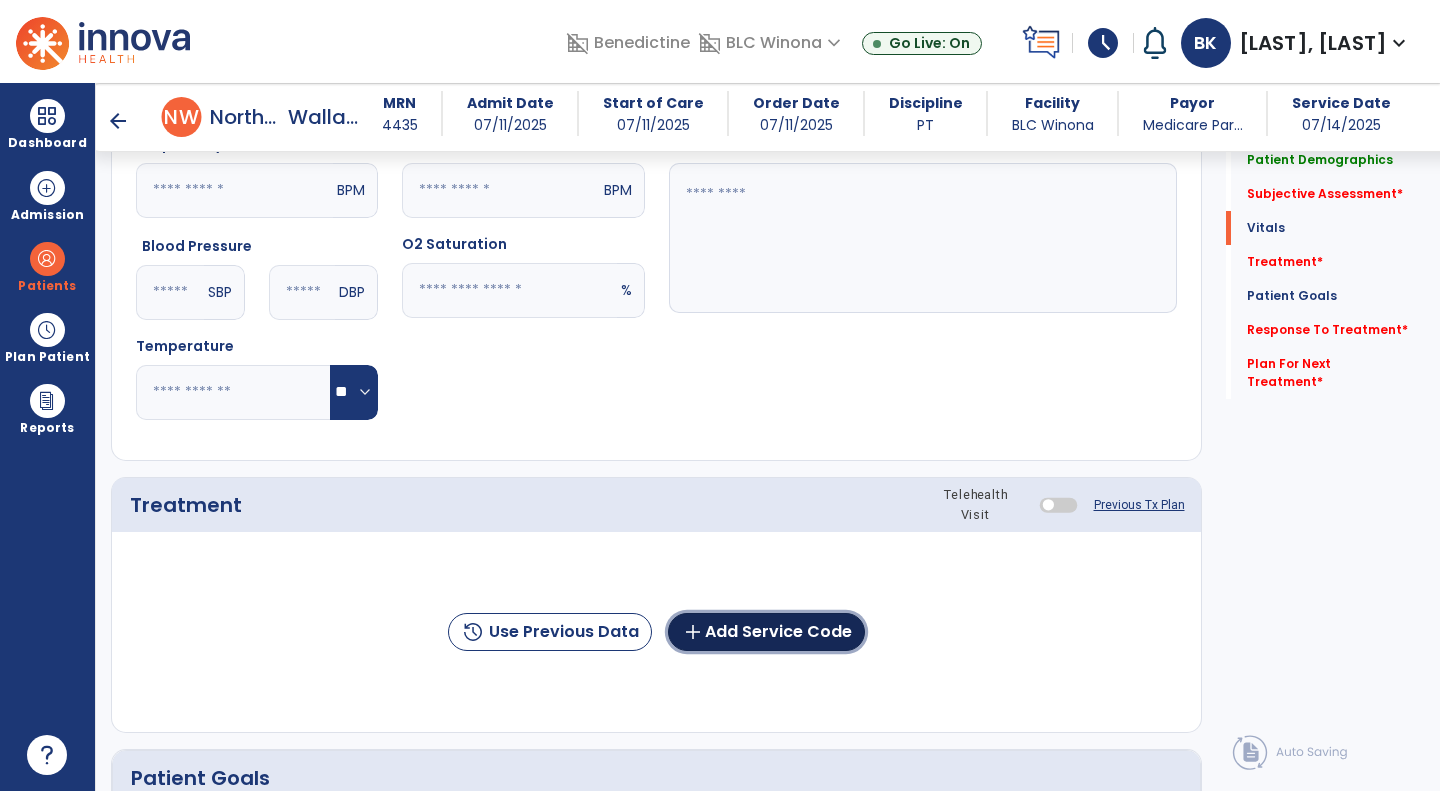 click on "add  Add Service Code" 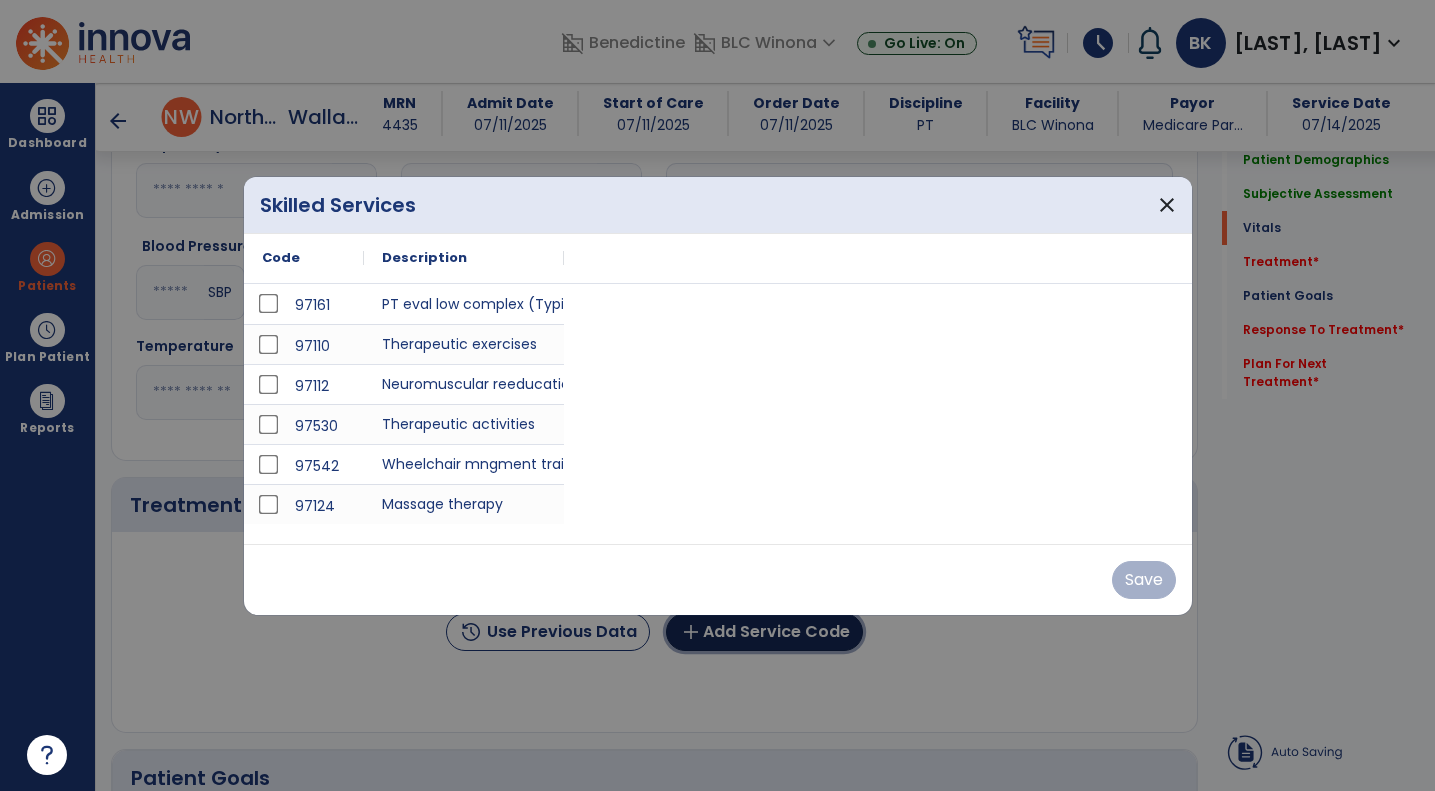 scroll, scrollTop: 882, scrollLeft: 0, axis: vertical 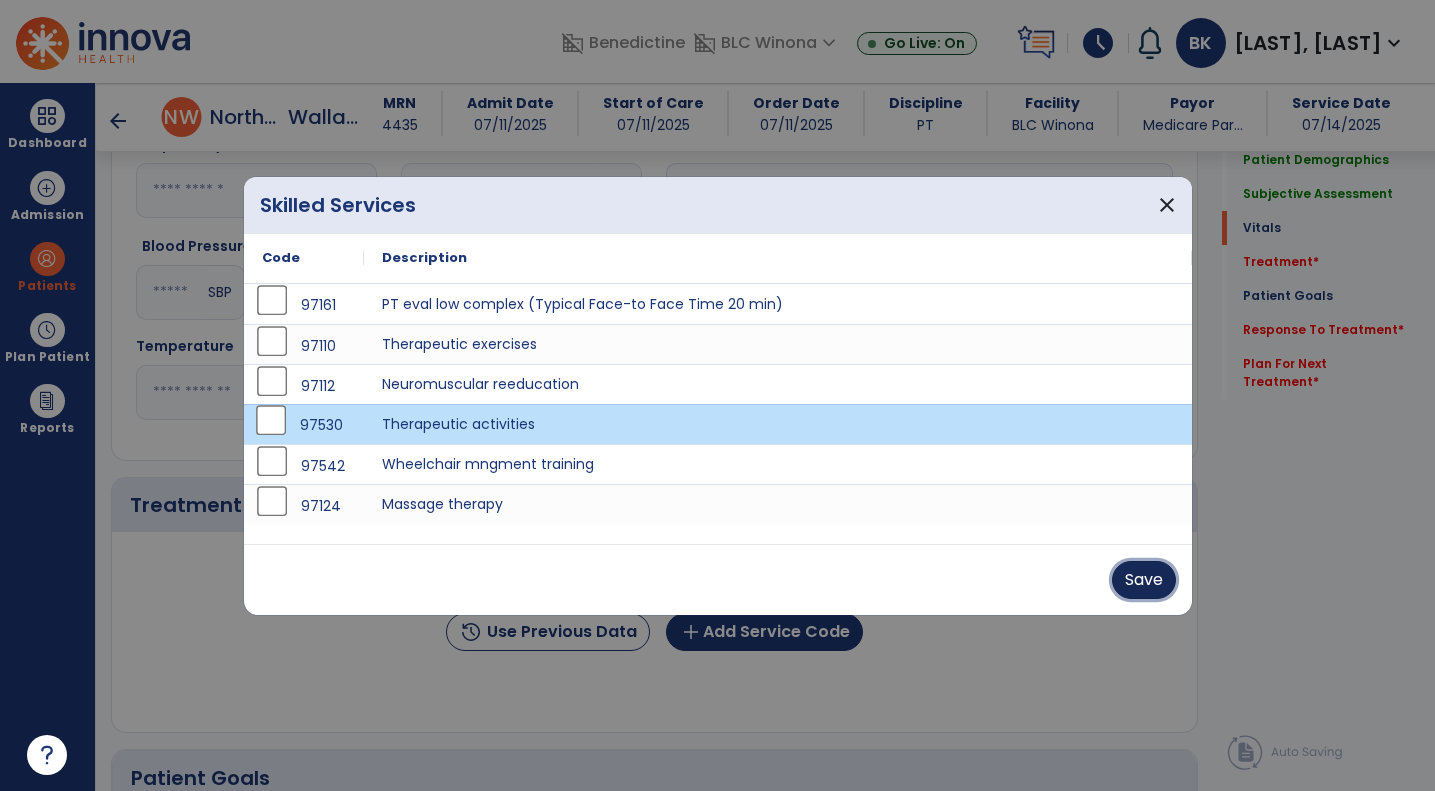 click on "Save" at bounding box center [1144, 580] 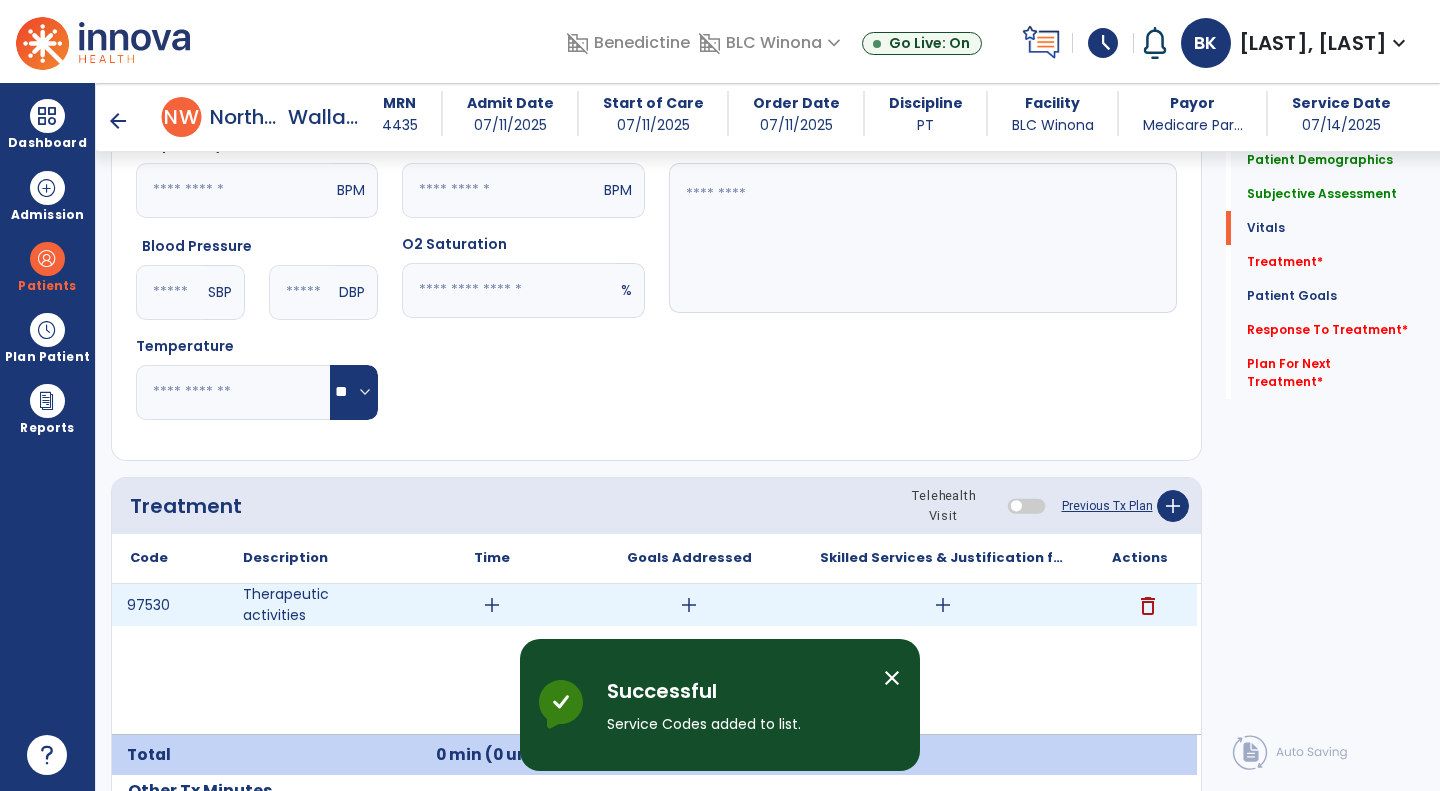 click on "add" at bounding box center (492, 605) 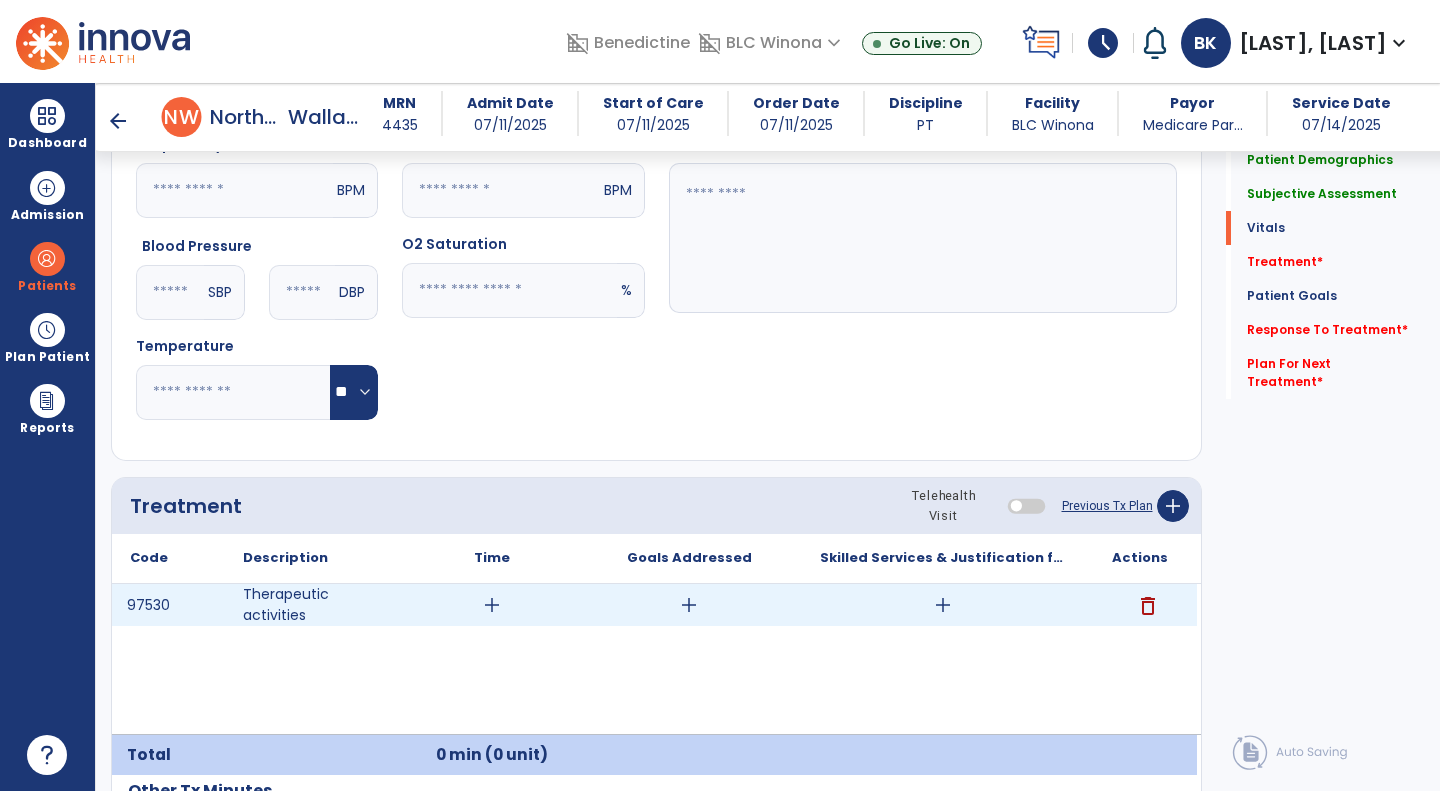 click on "add" at bounding box center [492, 605] 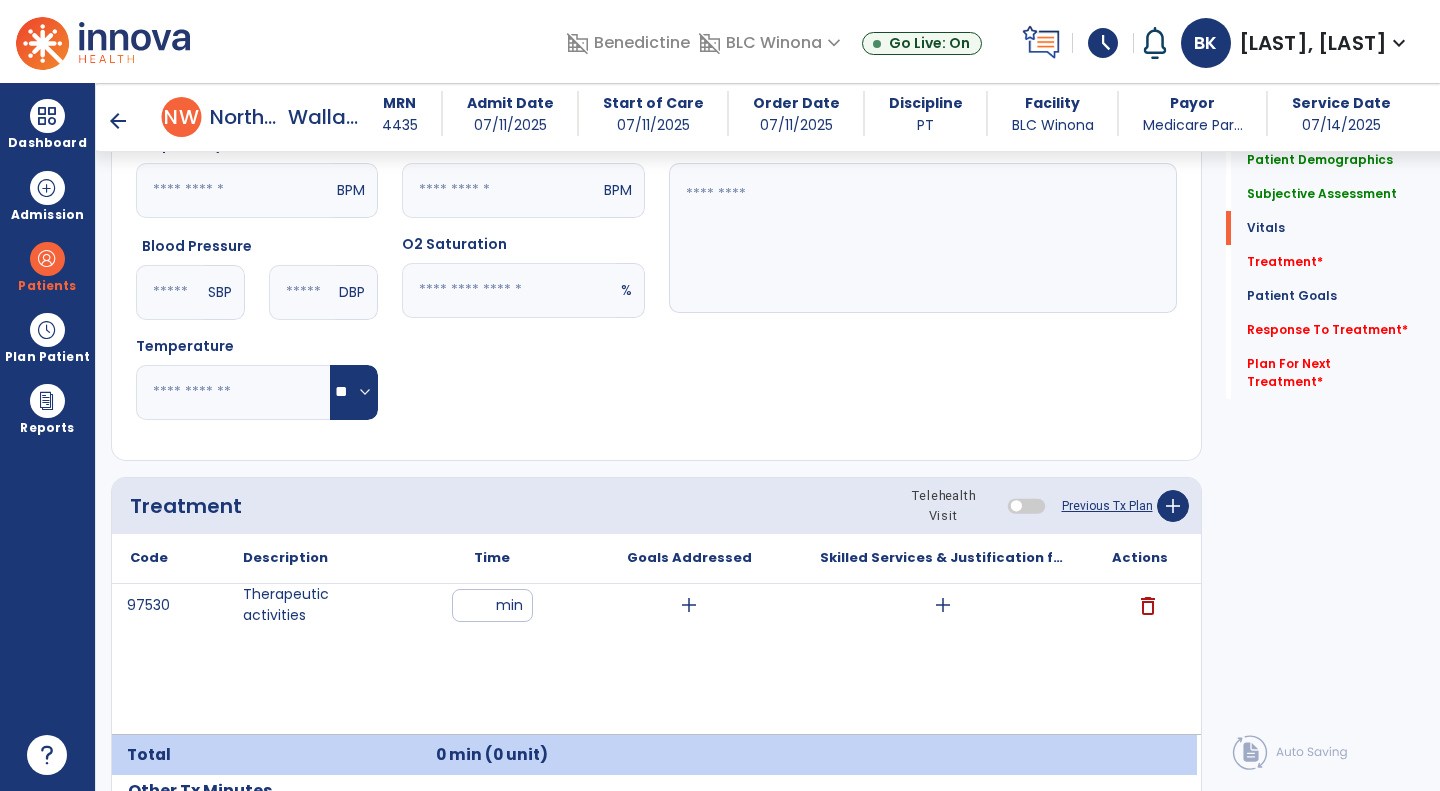 type on "**" 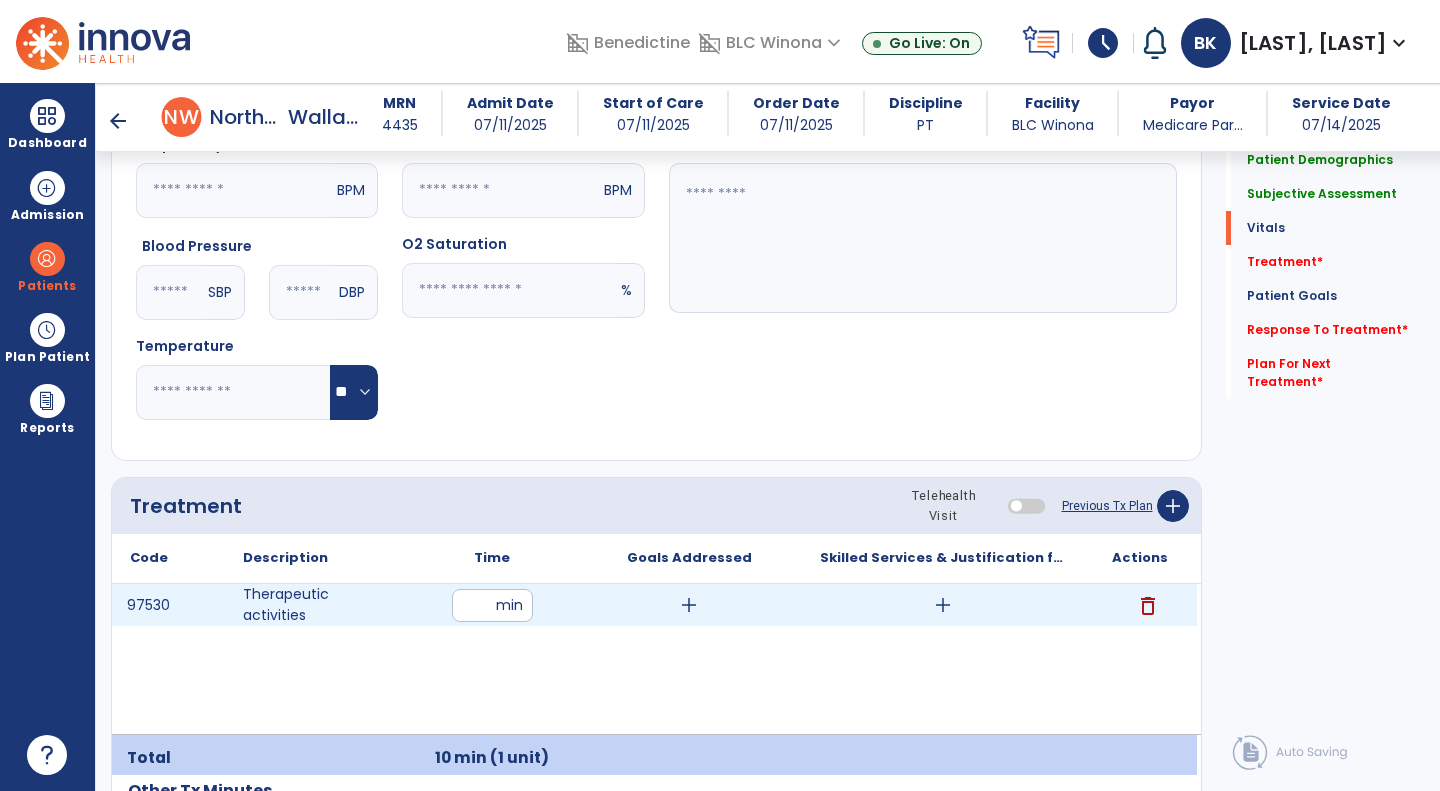 click on "add" at bounding box center (689, 605) 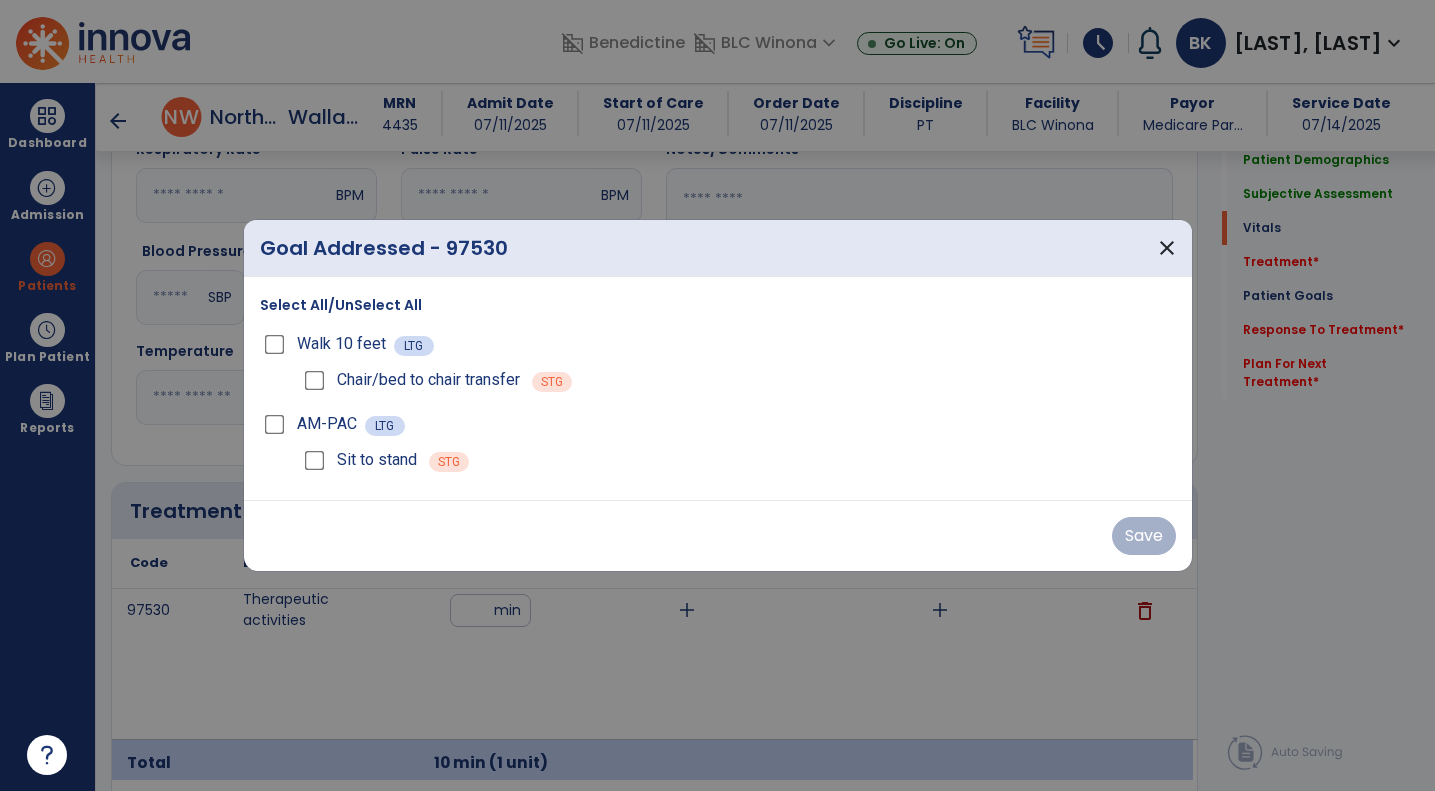scroll, scrollTop: 882, scrollLeft: 0, axis: vertical 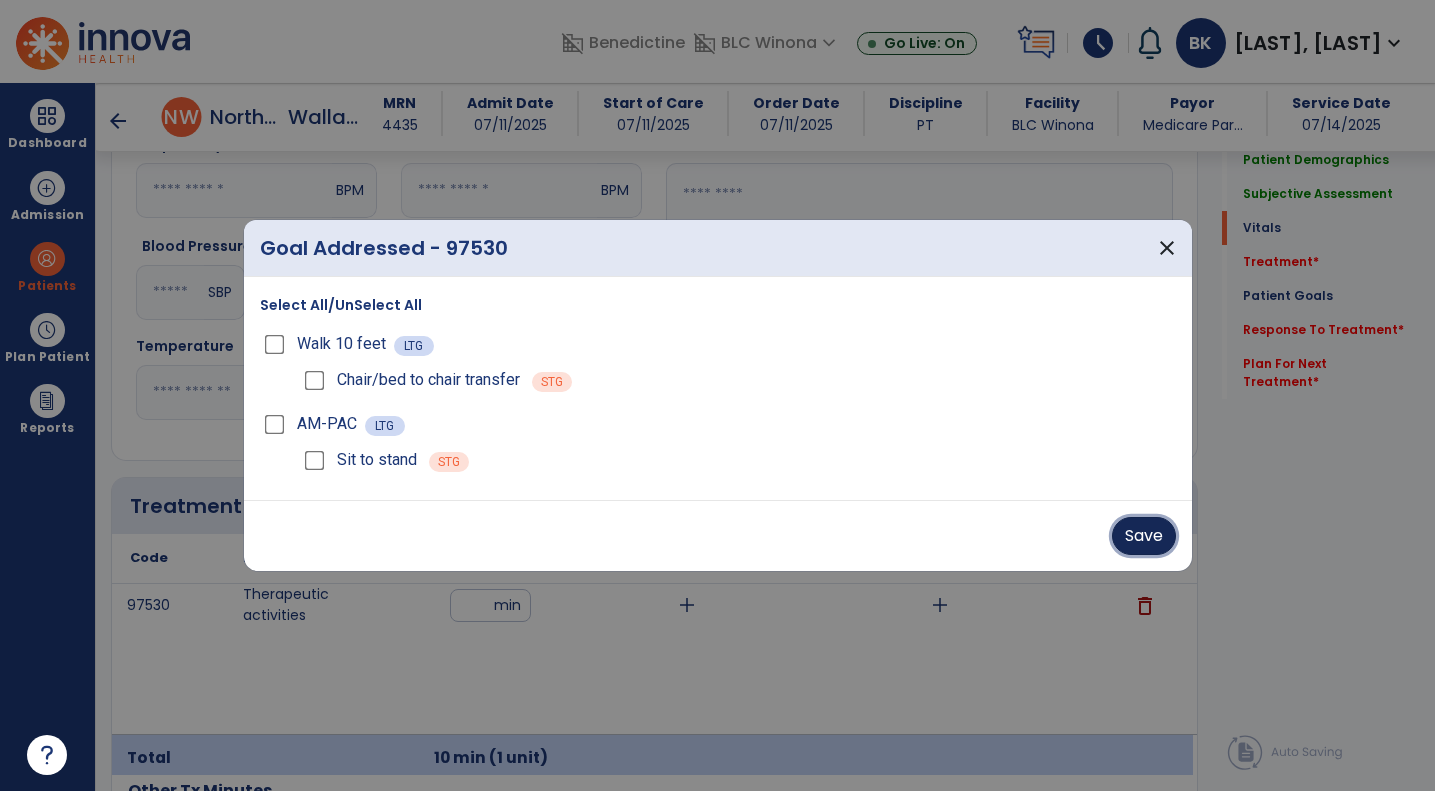 click on "Save" at bounding box center [1144, 536] 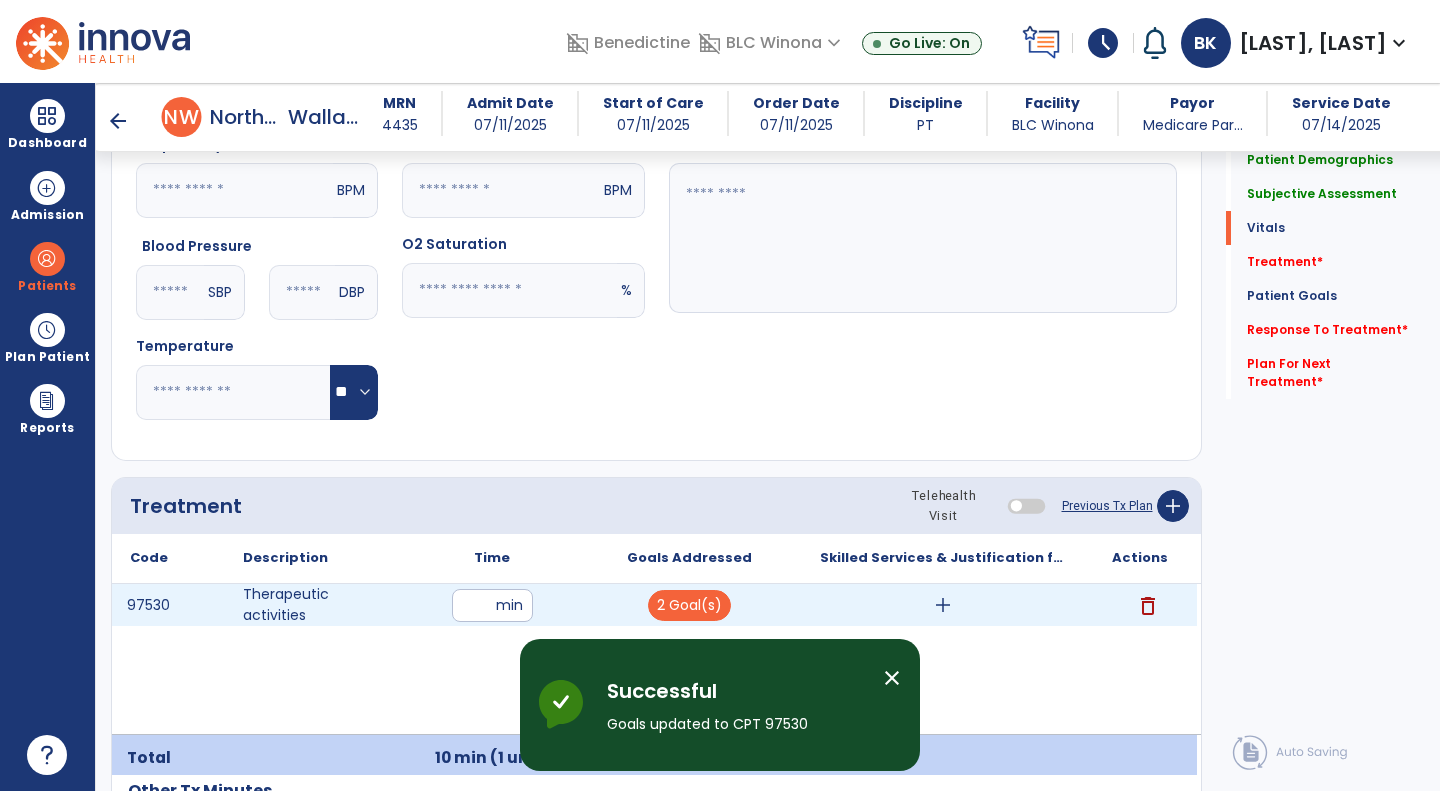 click on "add" at bounding box center [943, 605] 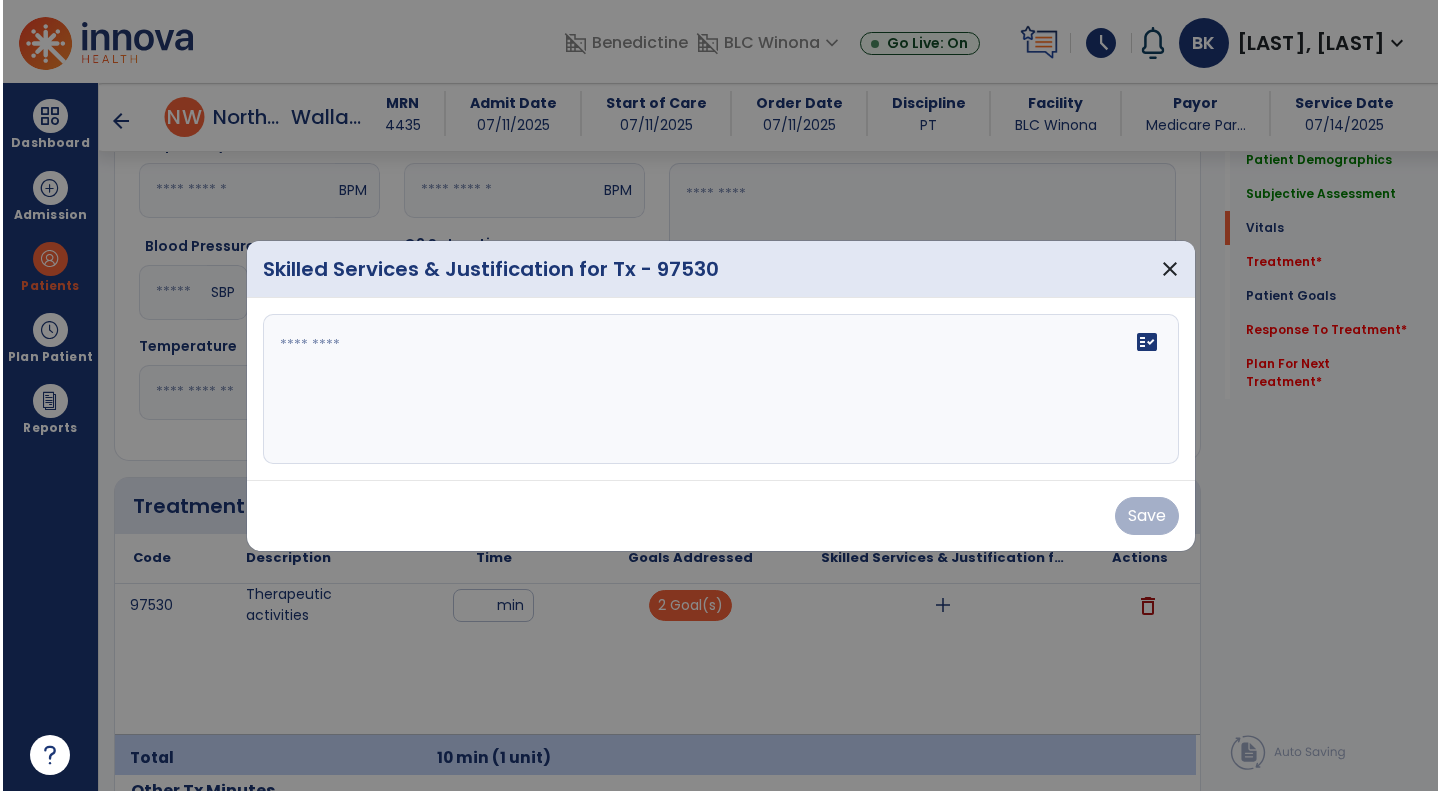 scroll, scrollTop: 882, scrollLeft: 0, axis: vertical 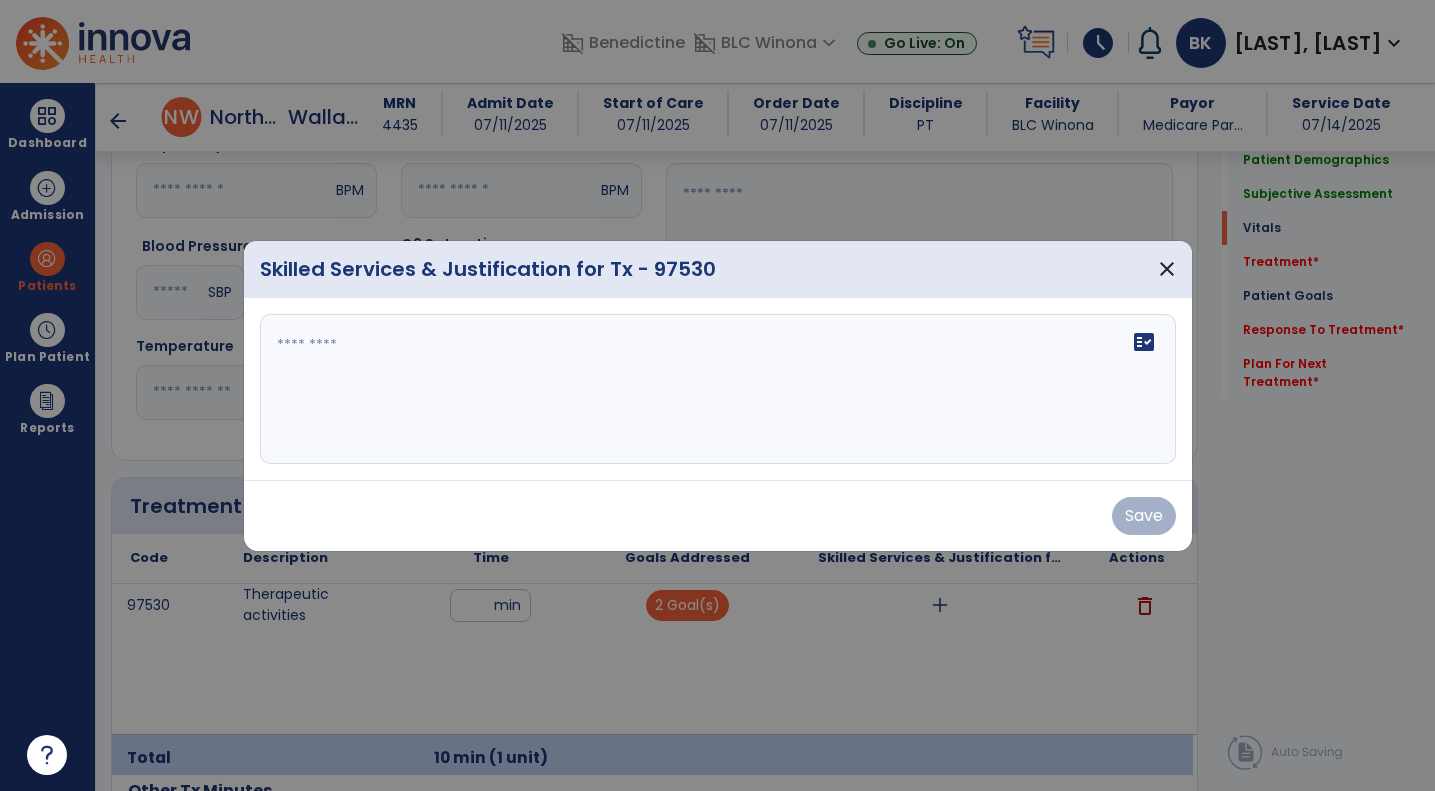 click on "fact_check" at bounding box center (718, 389) 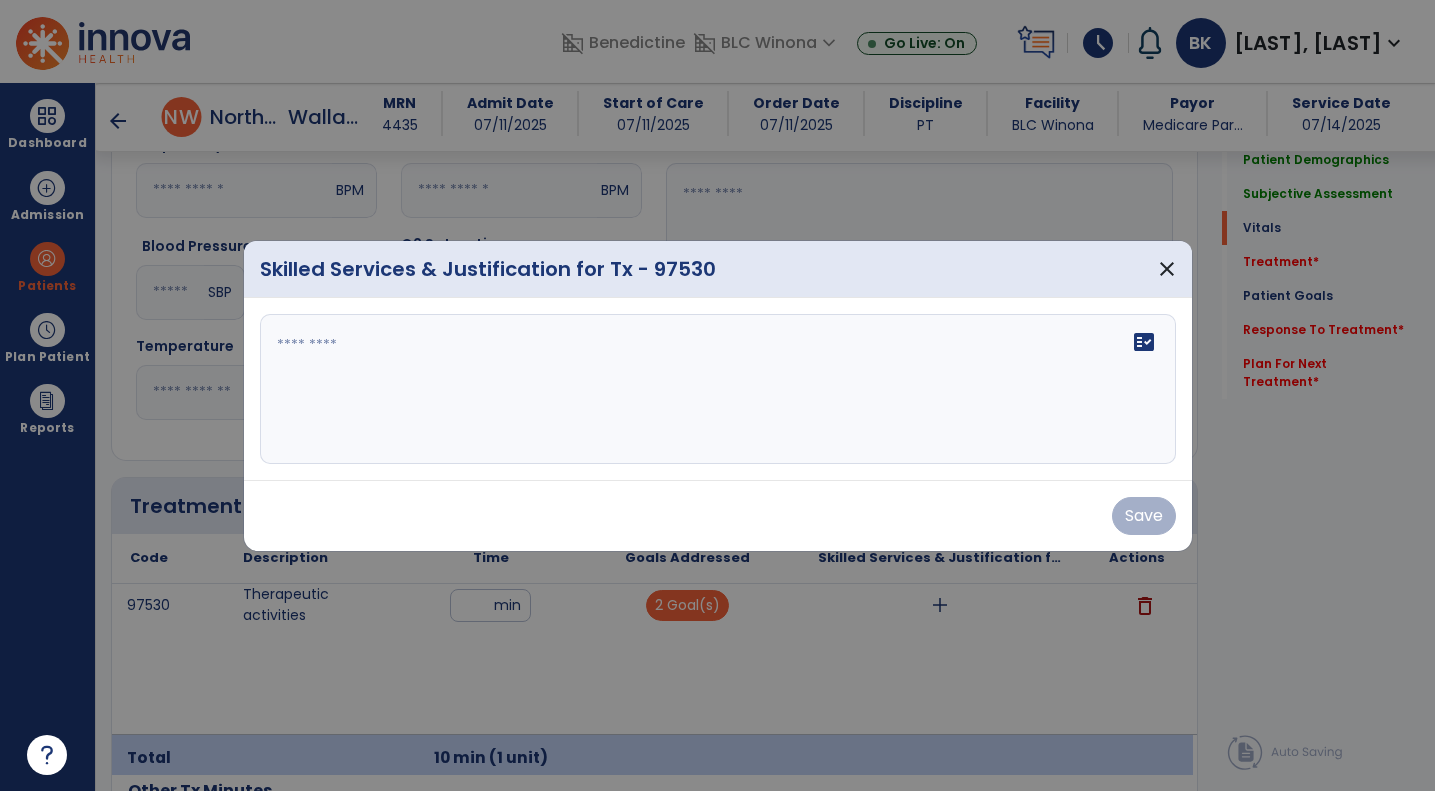 click on "fact_check" at bounding box center (718, 389) 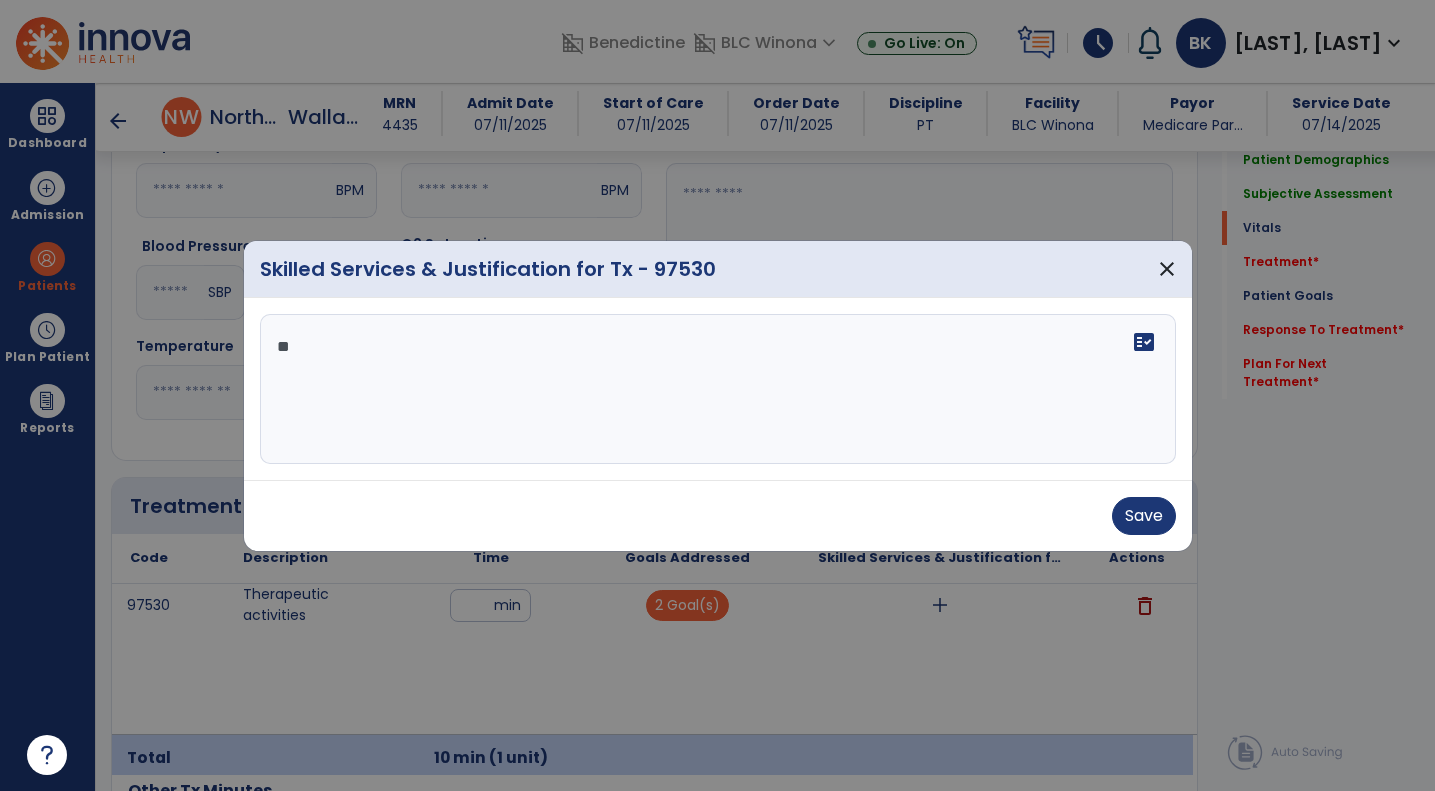 type on "*" 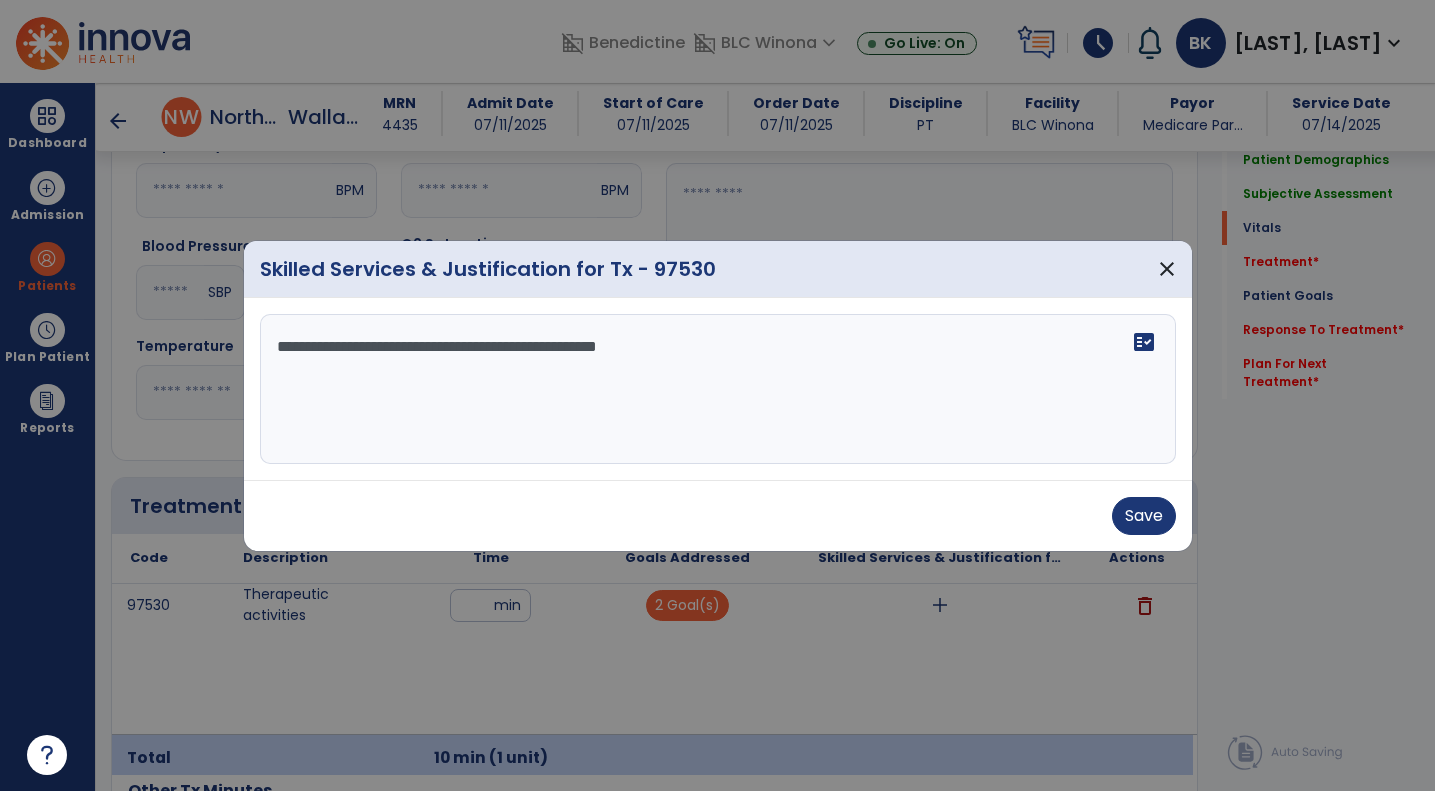 click on "**********" at bounding box center [718, 389] 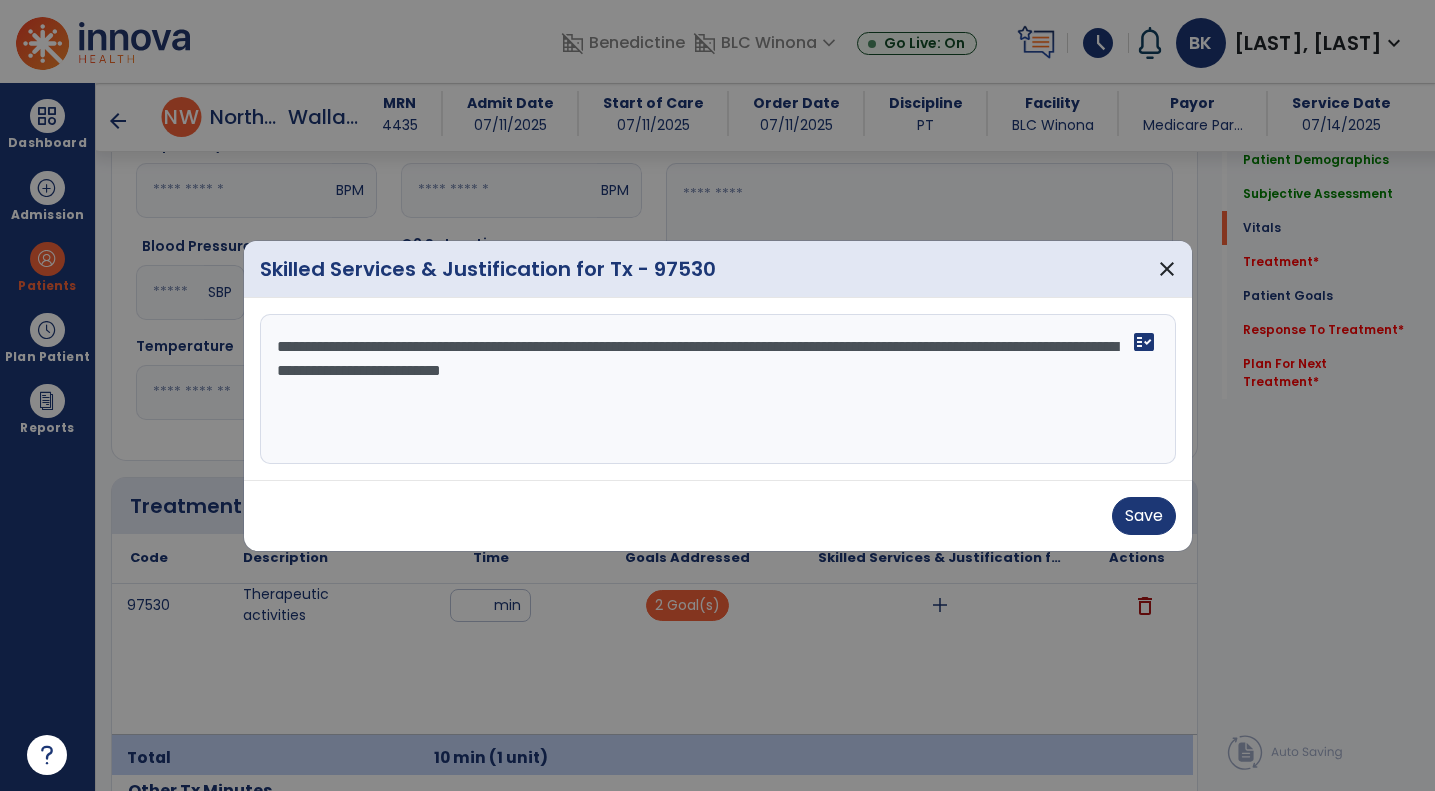 click on "**********" at bounding box center (718, 389) 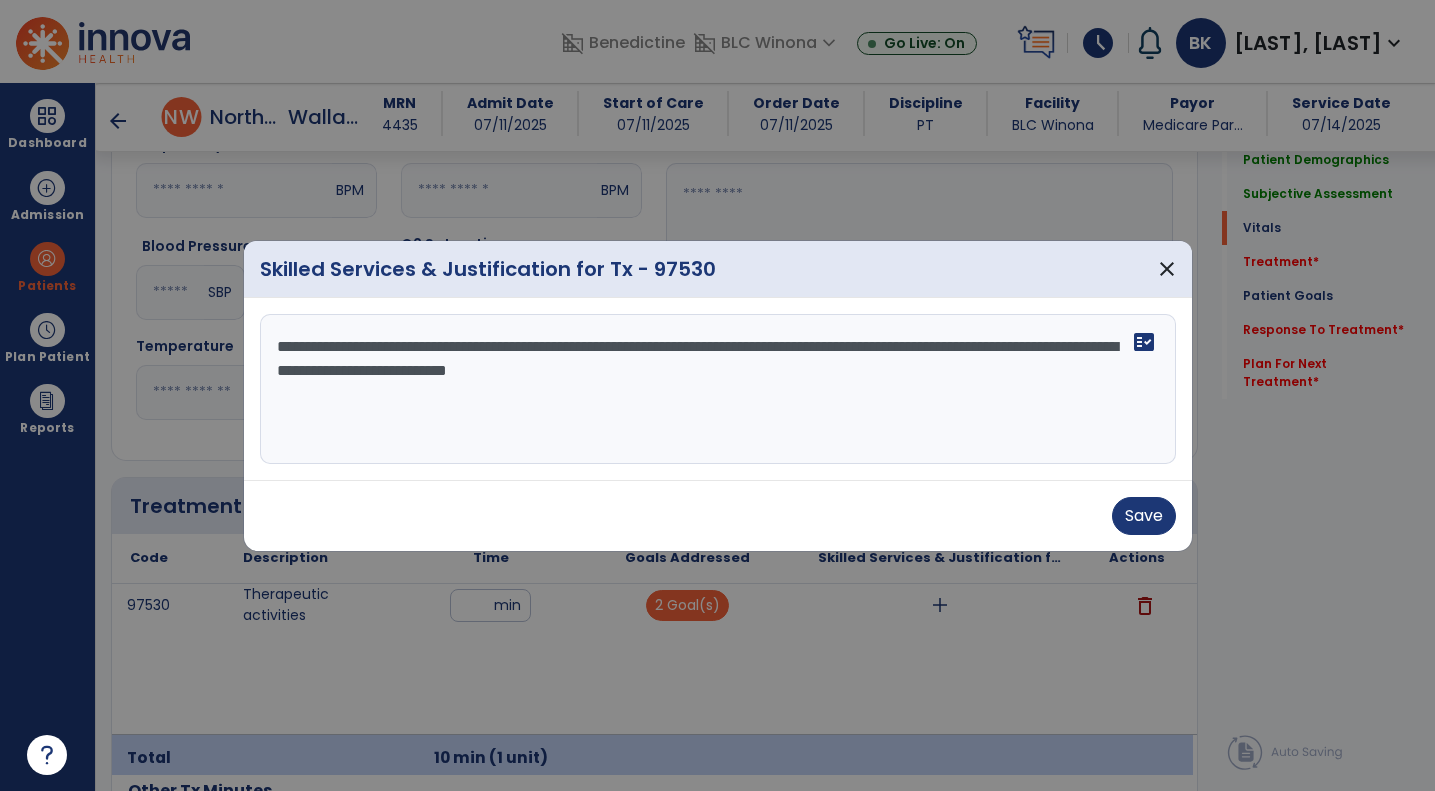 click on "**********" at bounding box center (718, 389) 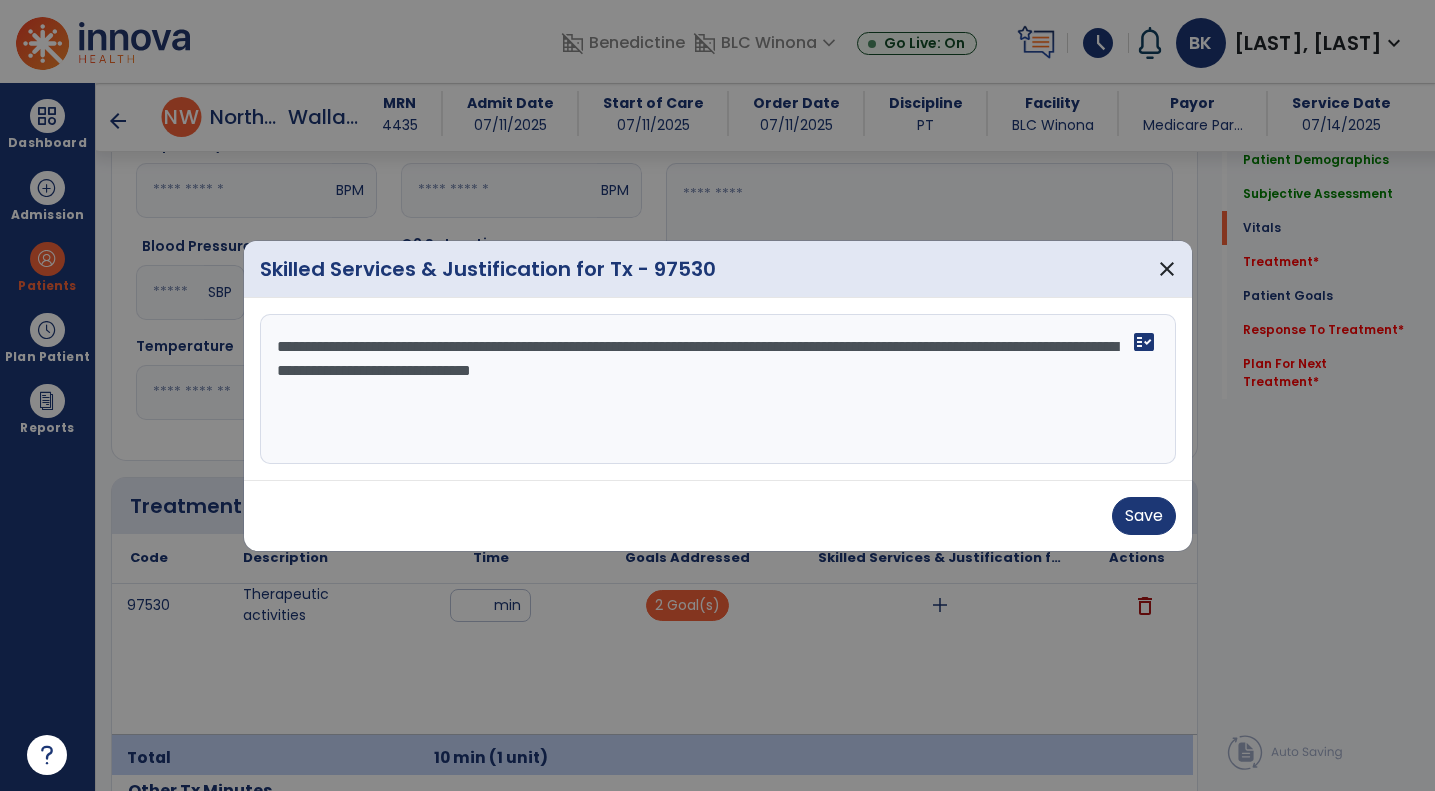 click on "**********" at bounding box center (718, 389) 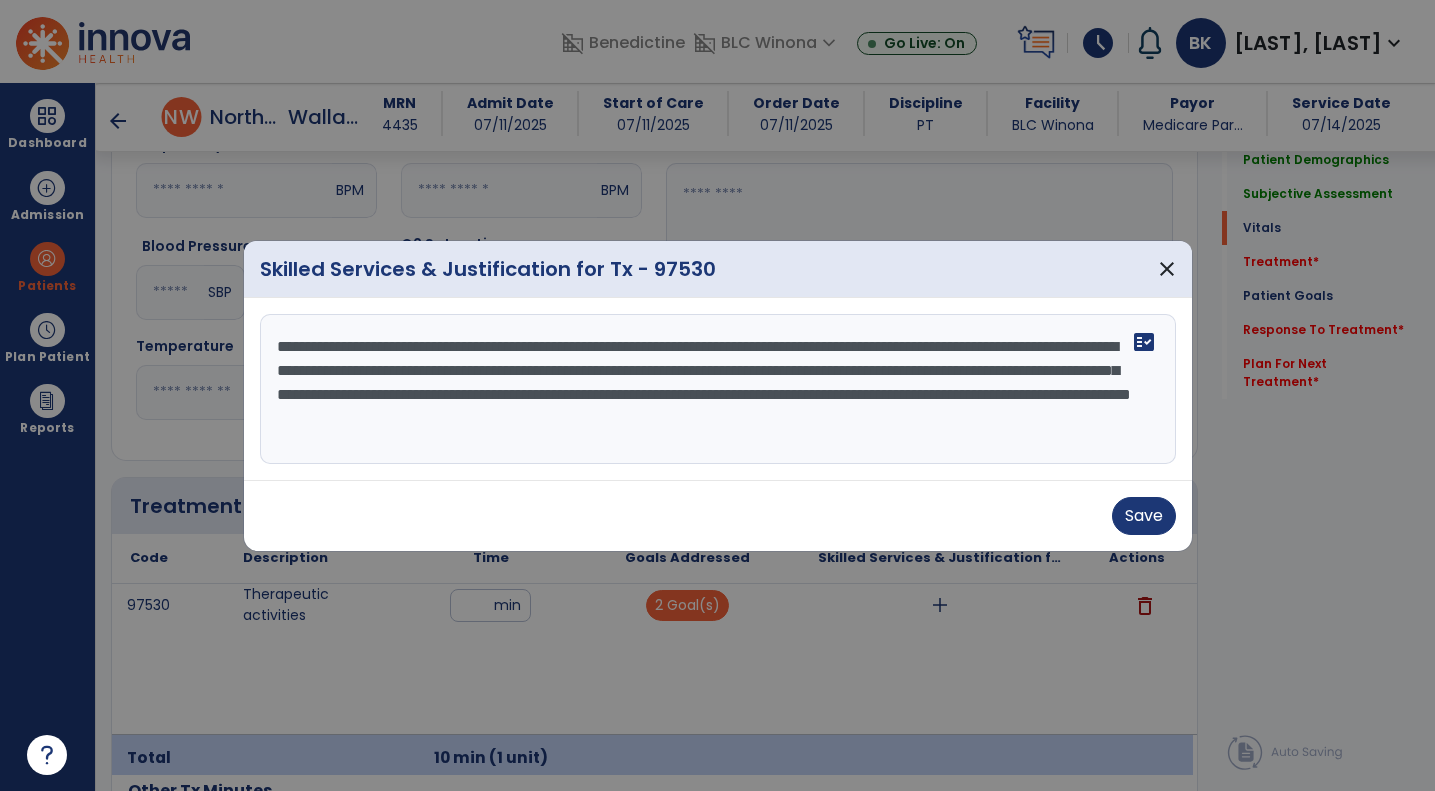 type on "**********" 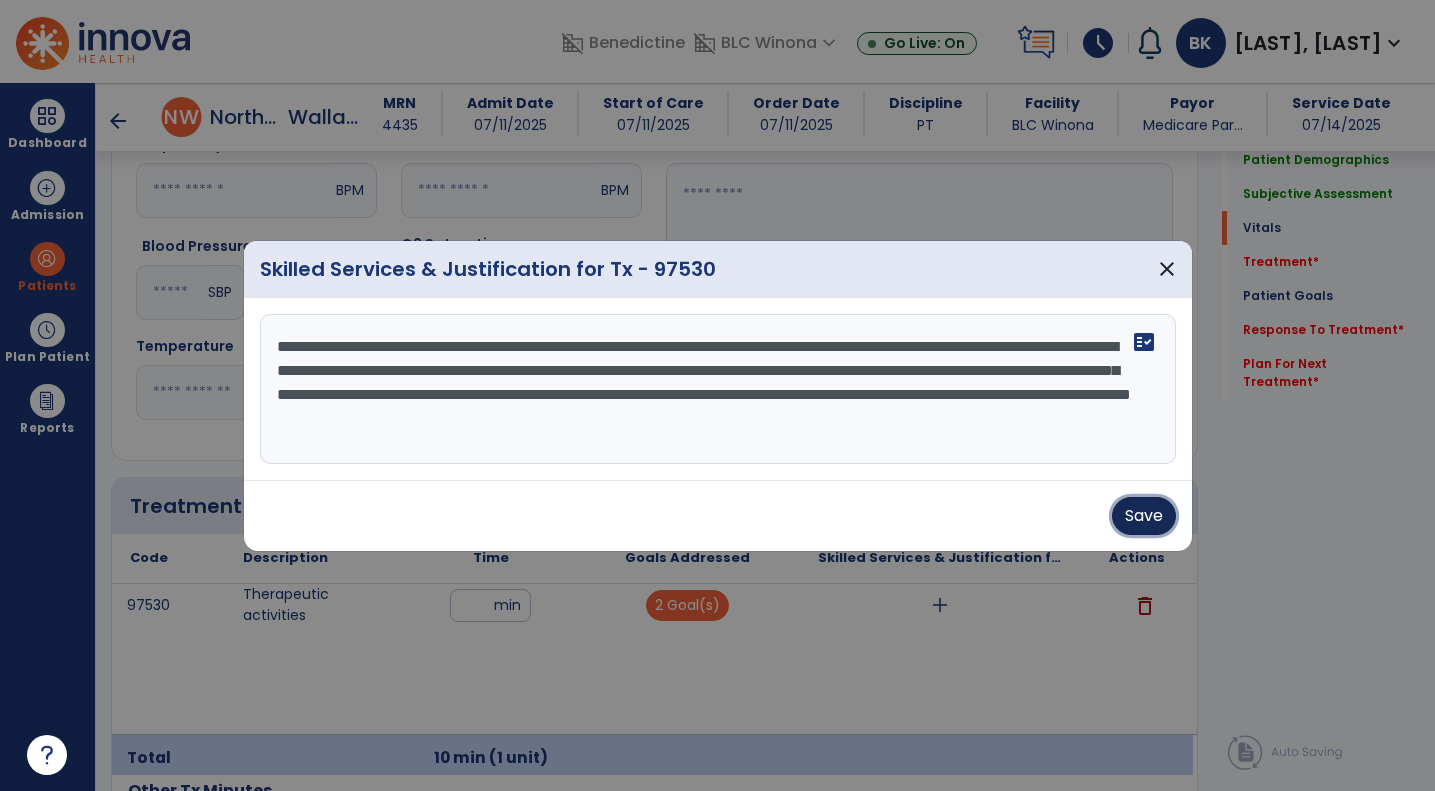 click on "Save" at bounding box center (1144, 516) 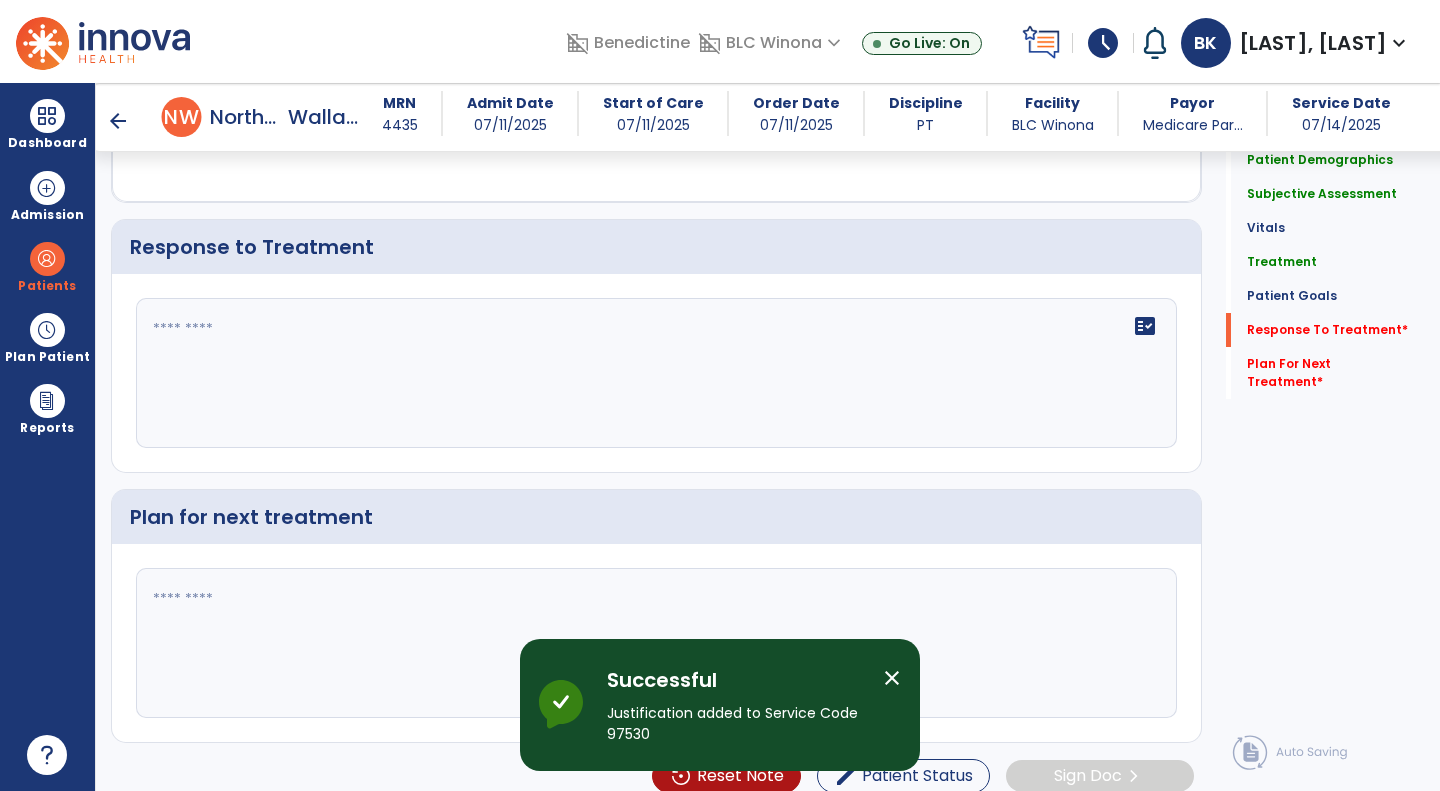 scroll, scrollTop: 2332, scrollLeft: 0, axis: vertical 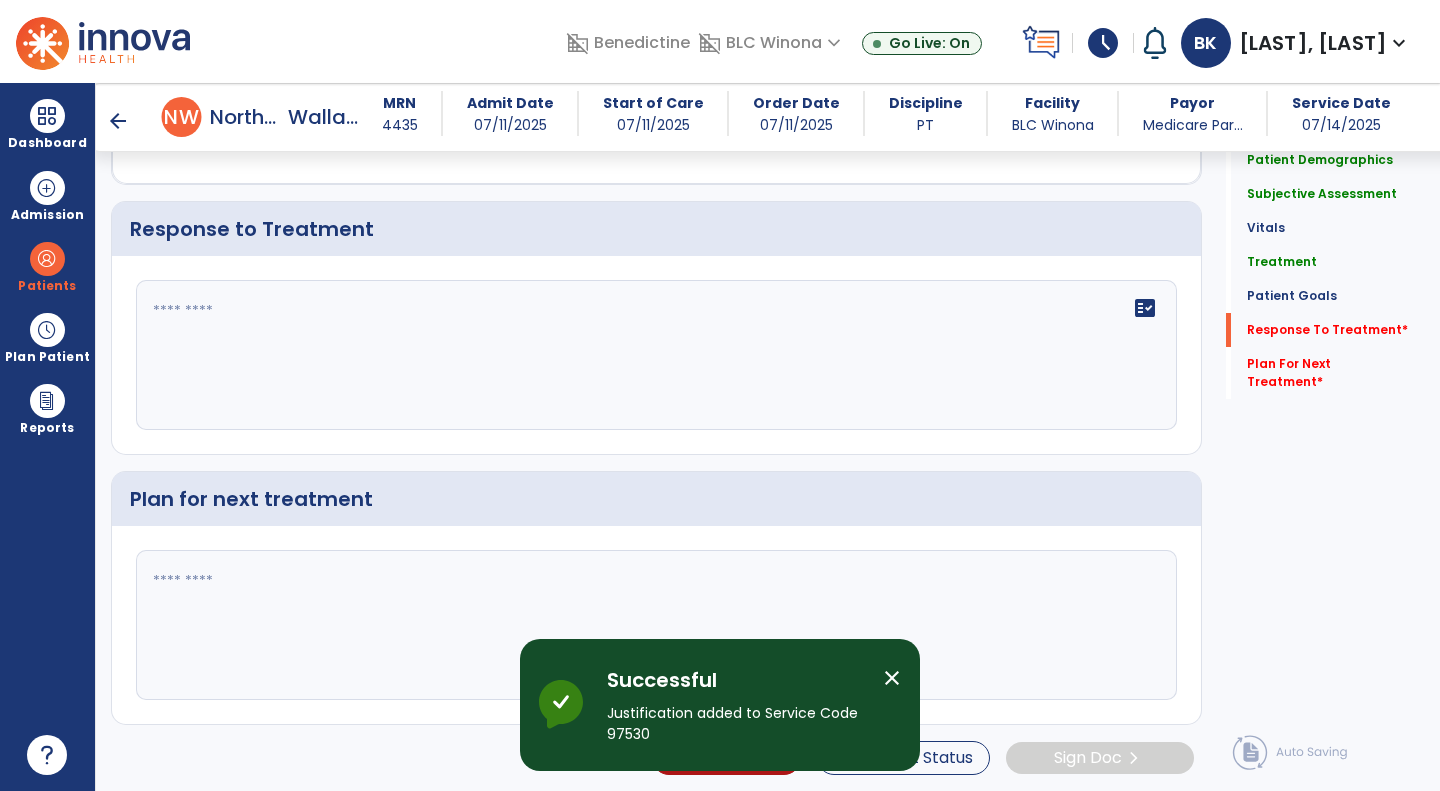 click on "fact_check" 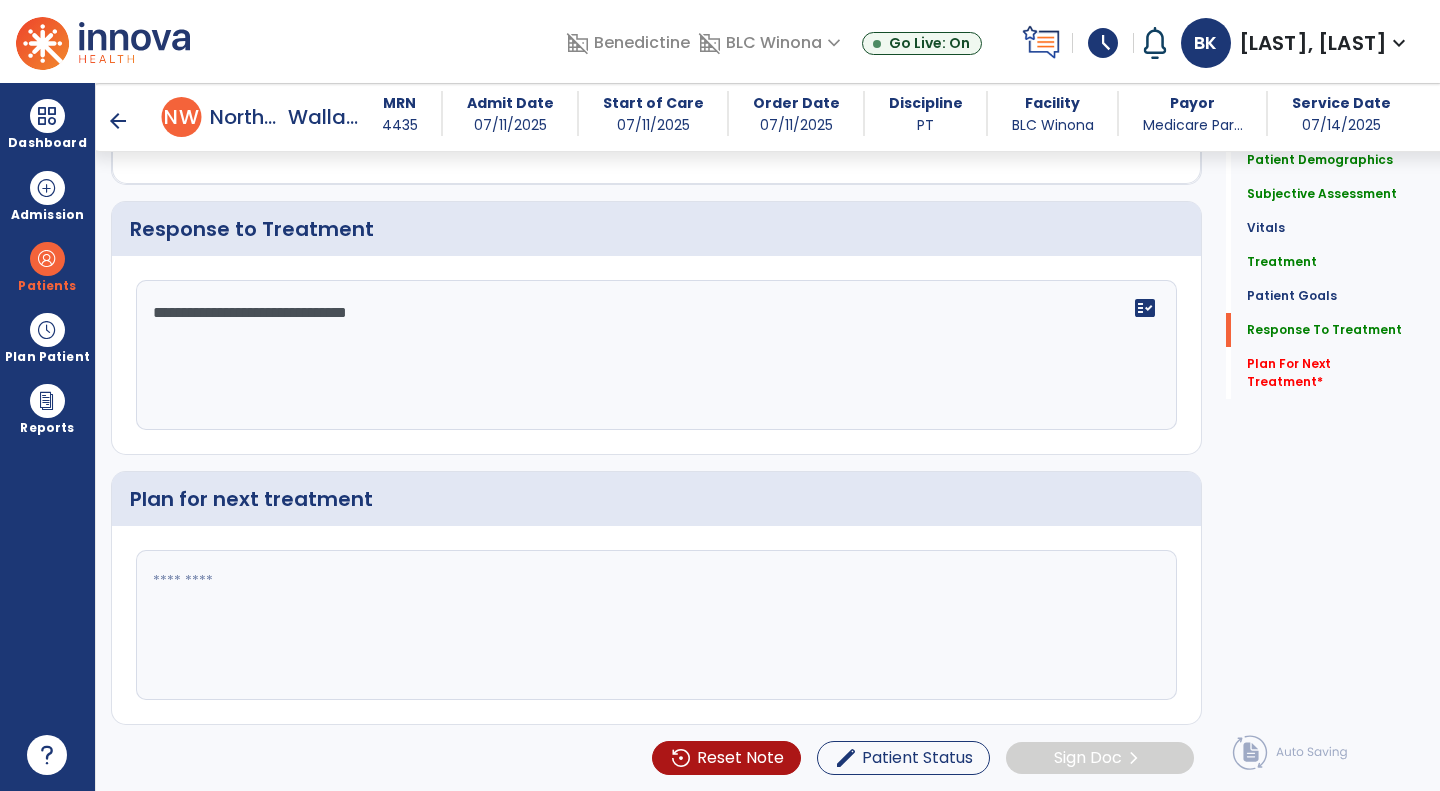 drag, startPoint x: 342, startPoint y: 312, endPoint x: 320, endPoint y: 305, distance: 23.086792 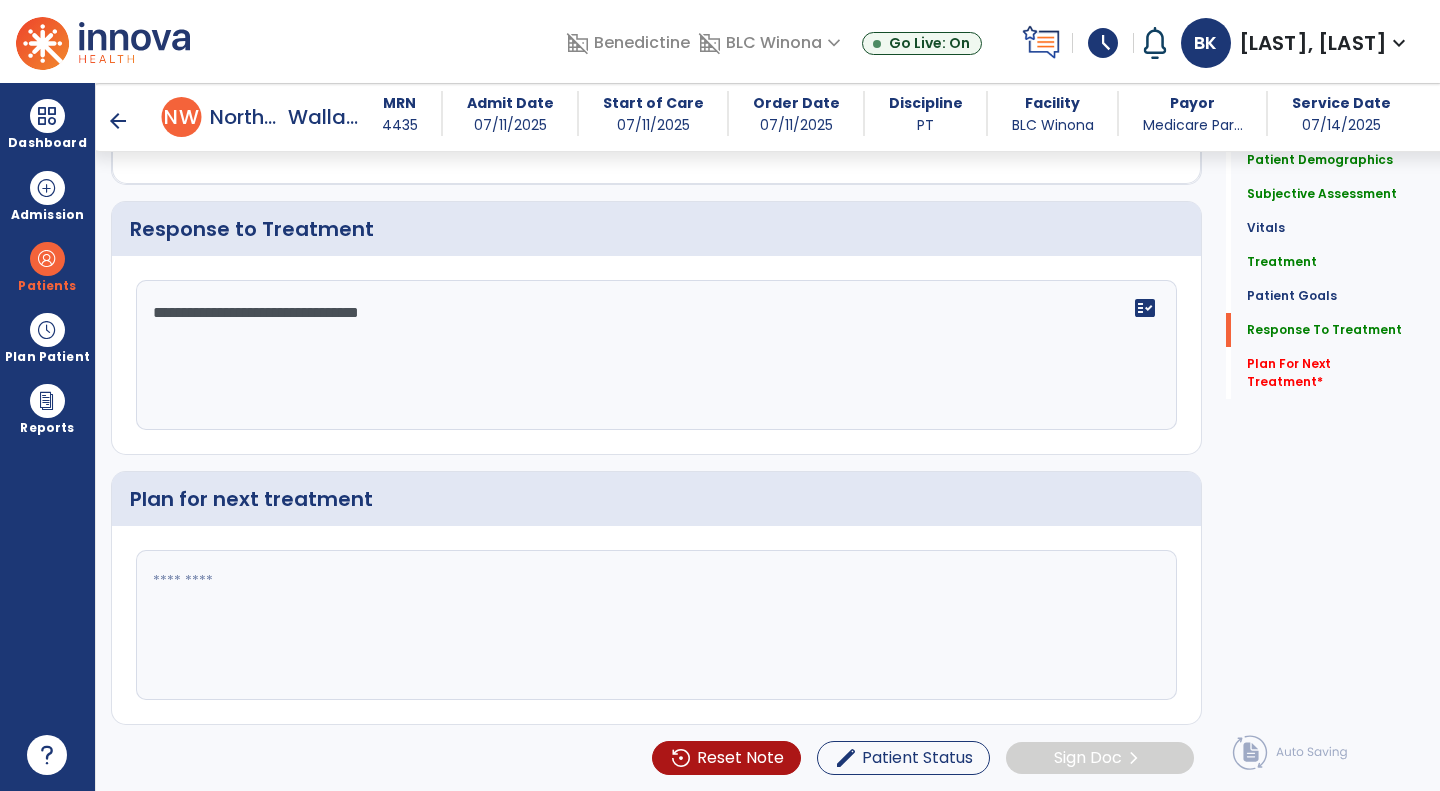 drag, startPoint x: 548, startPoint y: 256, endPoint x: 537, endPoint y: 269, distance: 17.029387 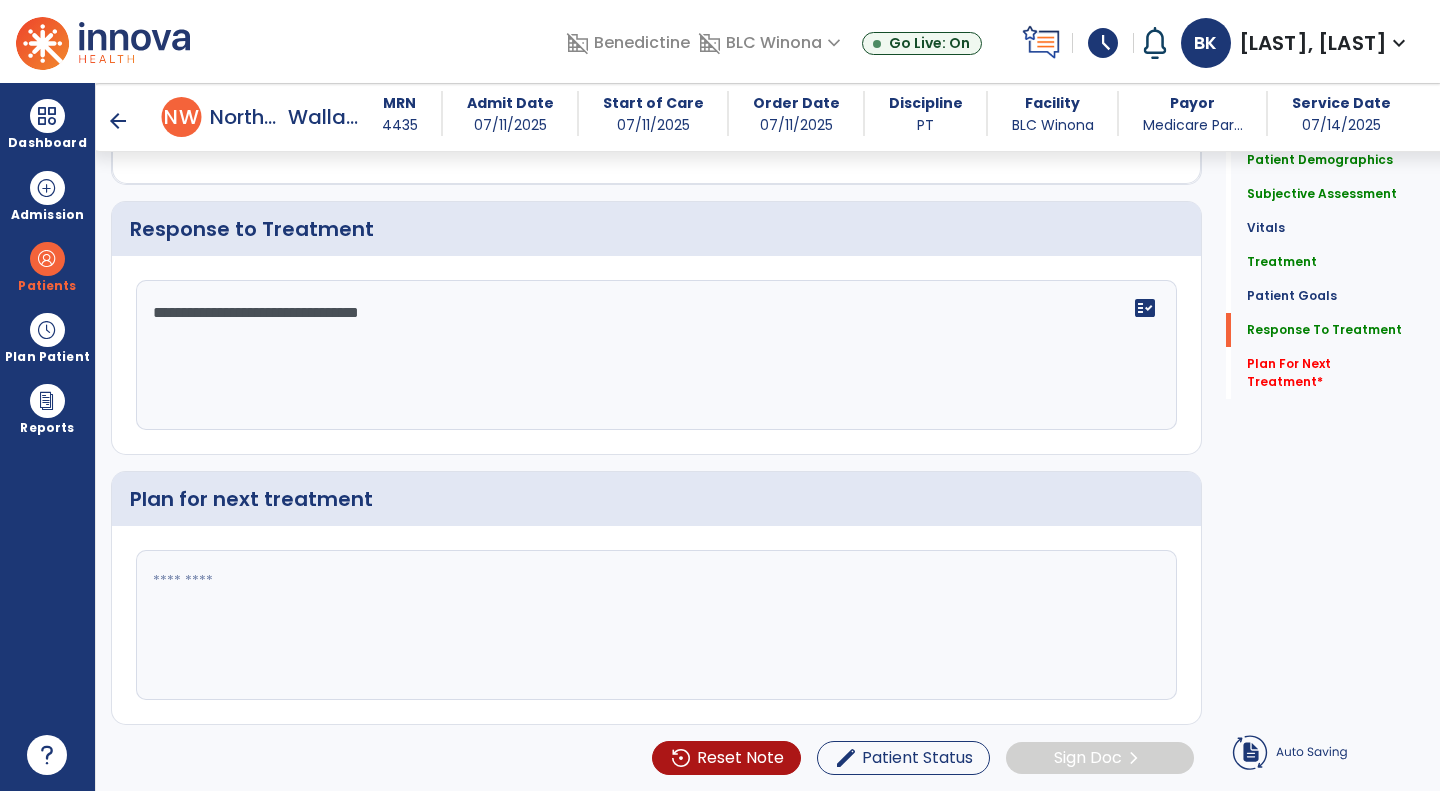 click on "**********" 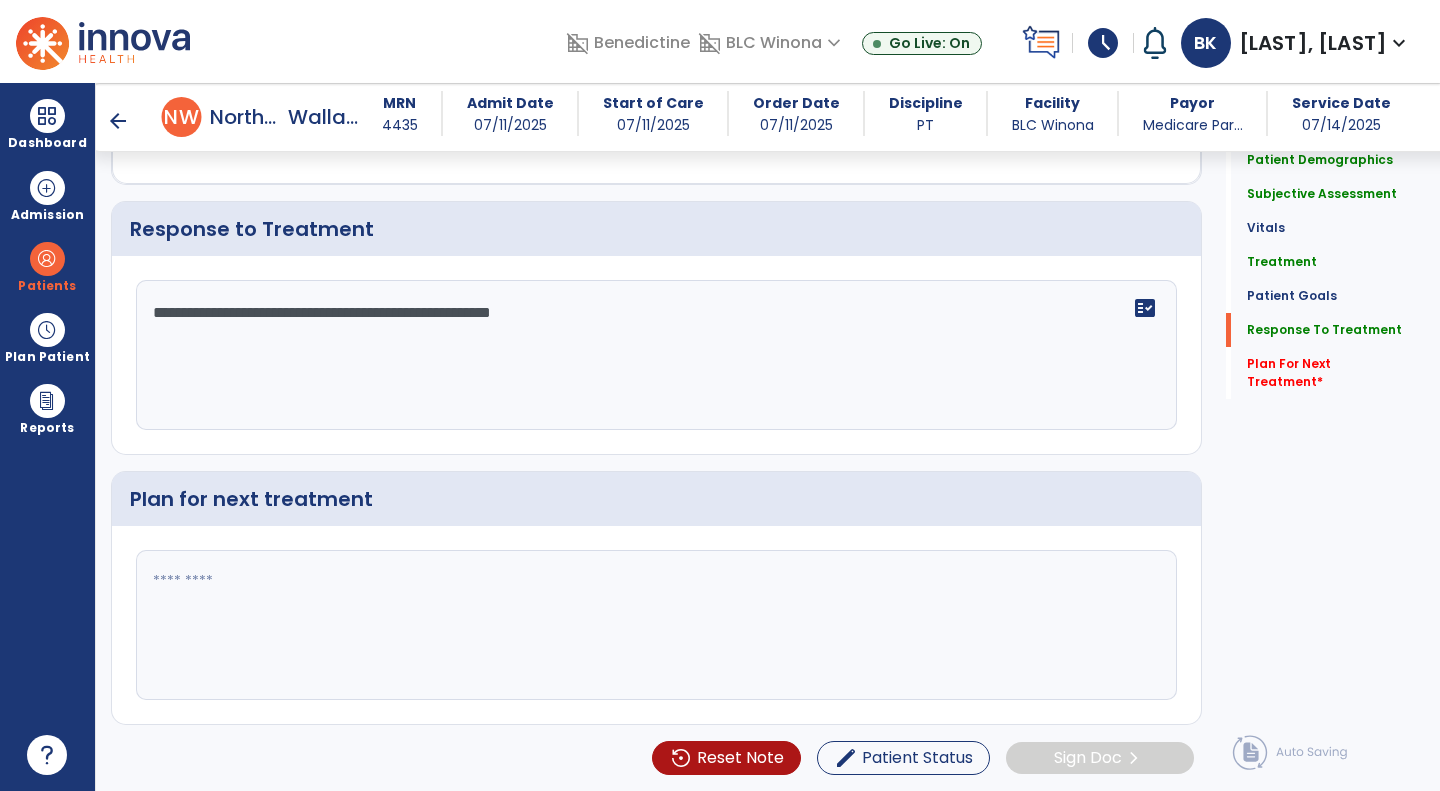 type on "**********" 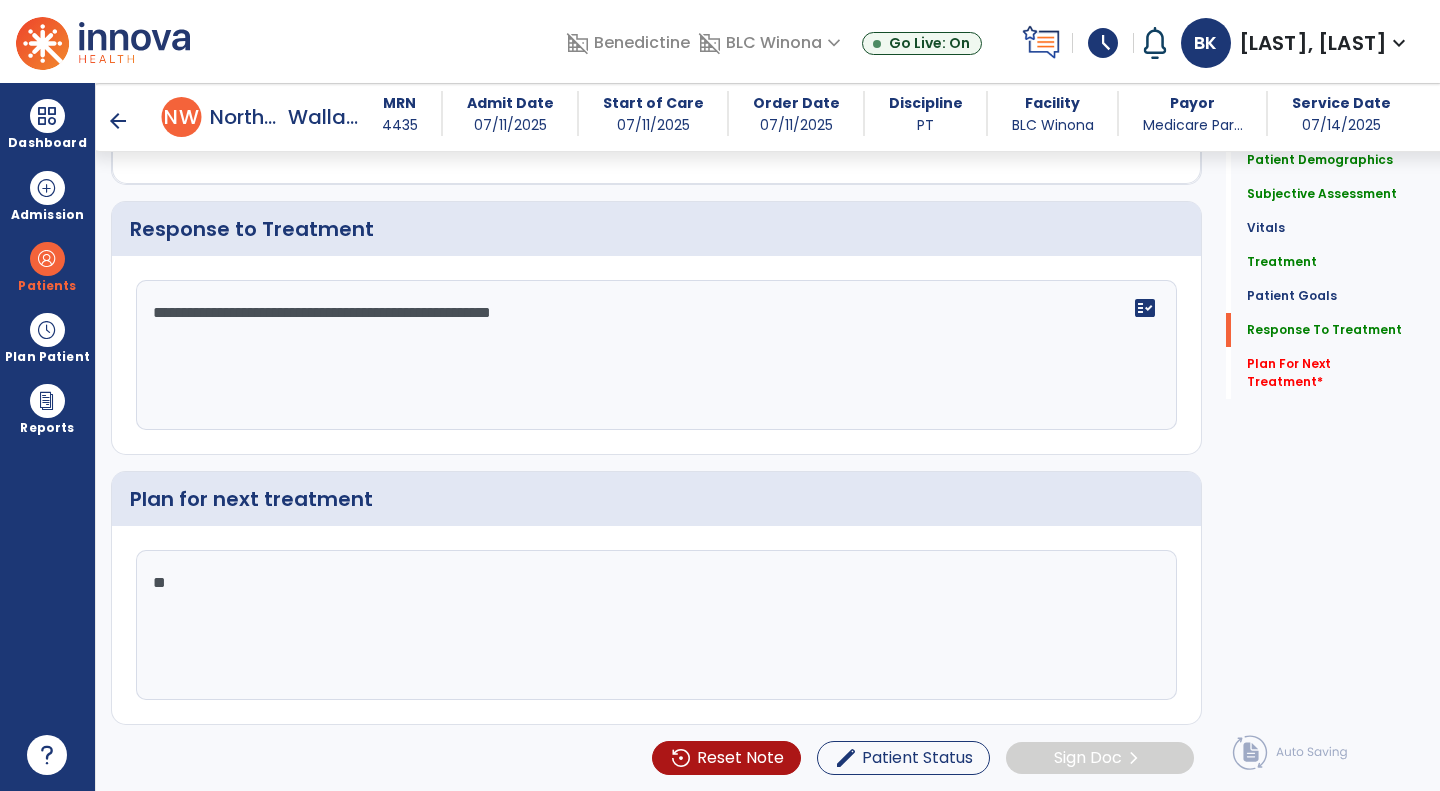 type on "*" 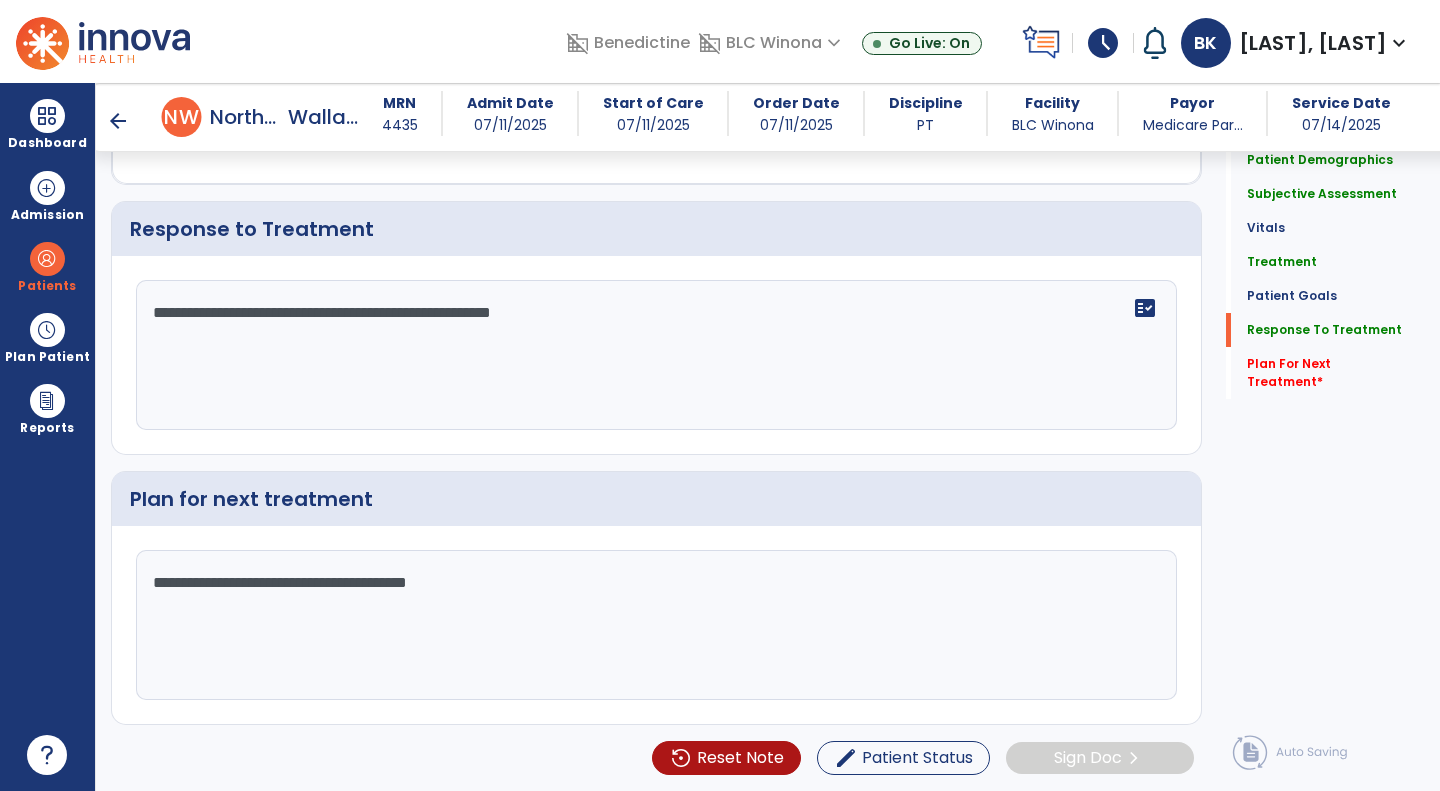 click on "**********" 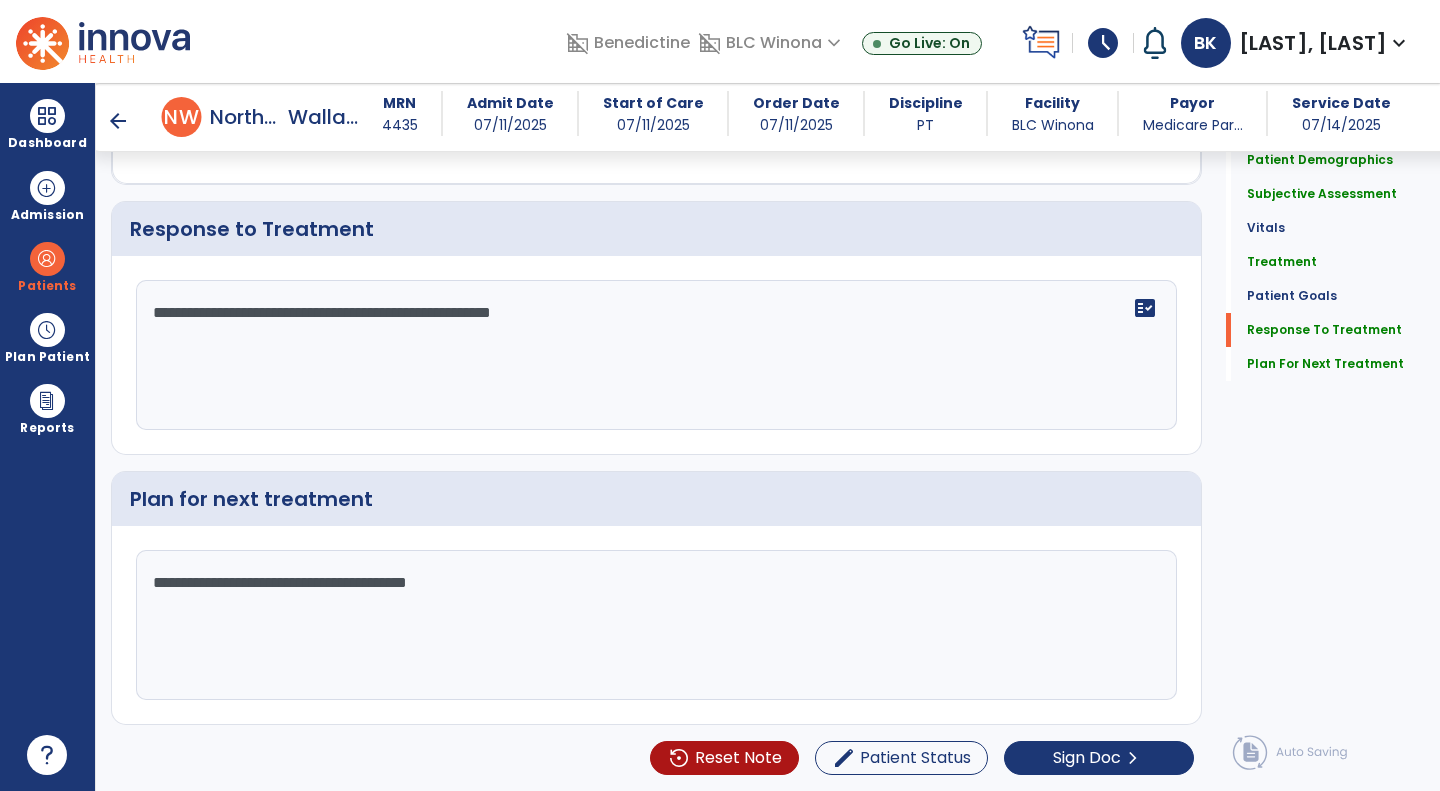 click on "**********" 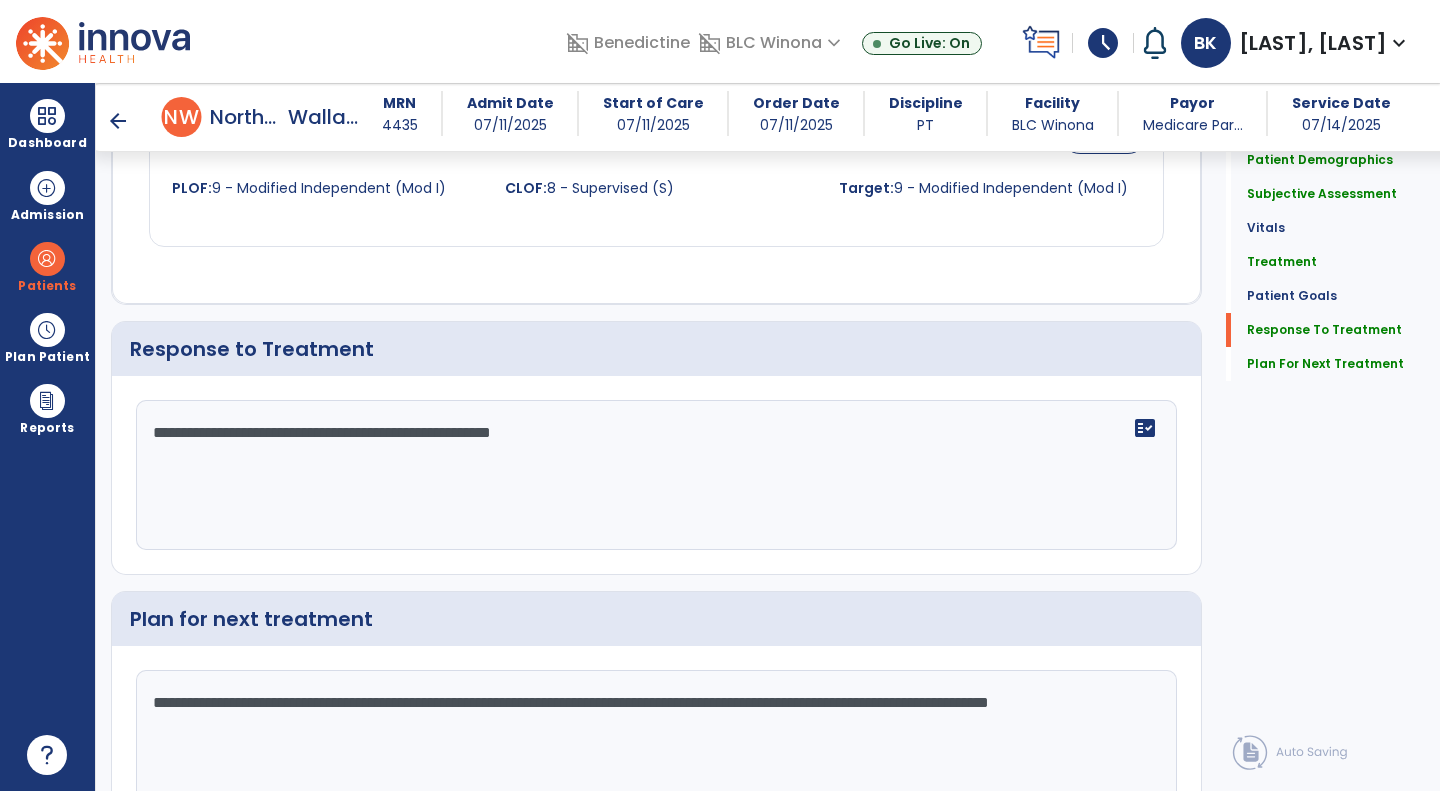 scroll, scrollTop: 2201, scrollLeft: 0, axis: vertical 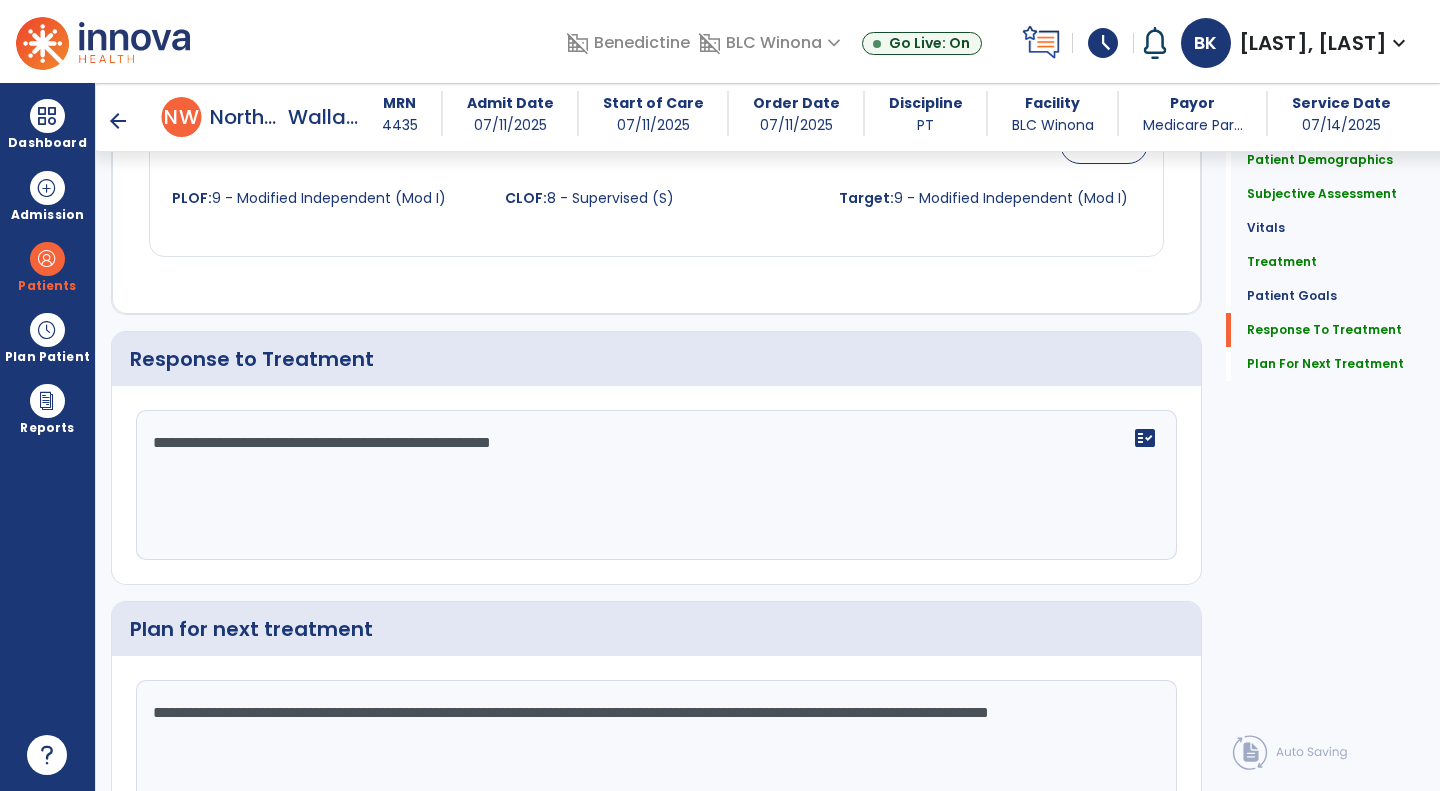 type on "**********" 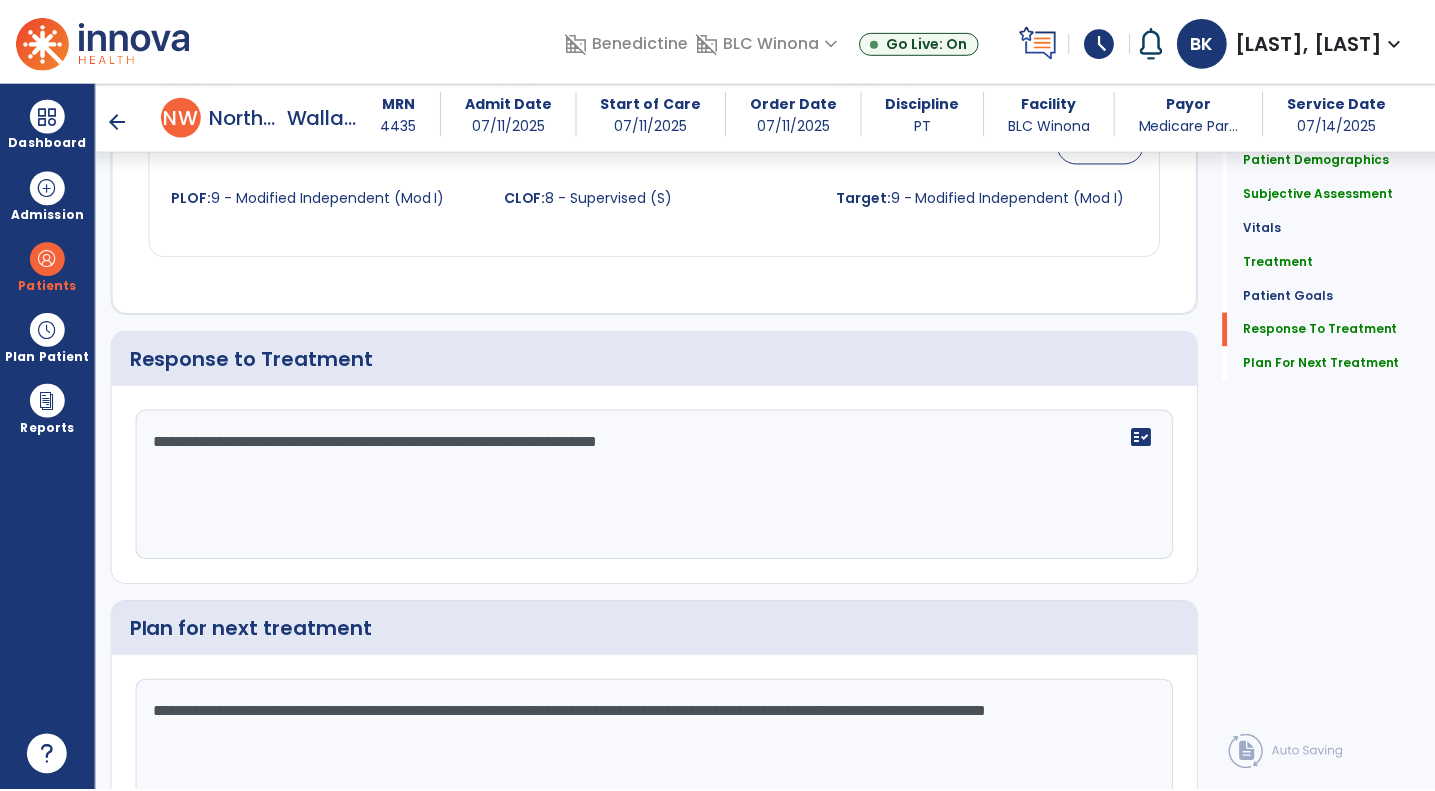 scroll, scrollTop: 2332, scrollLeft: 0, axis: vertical 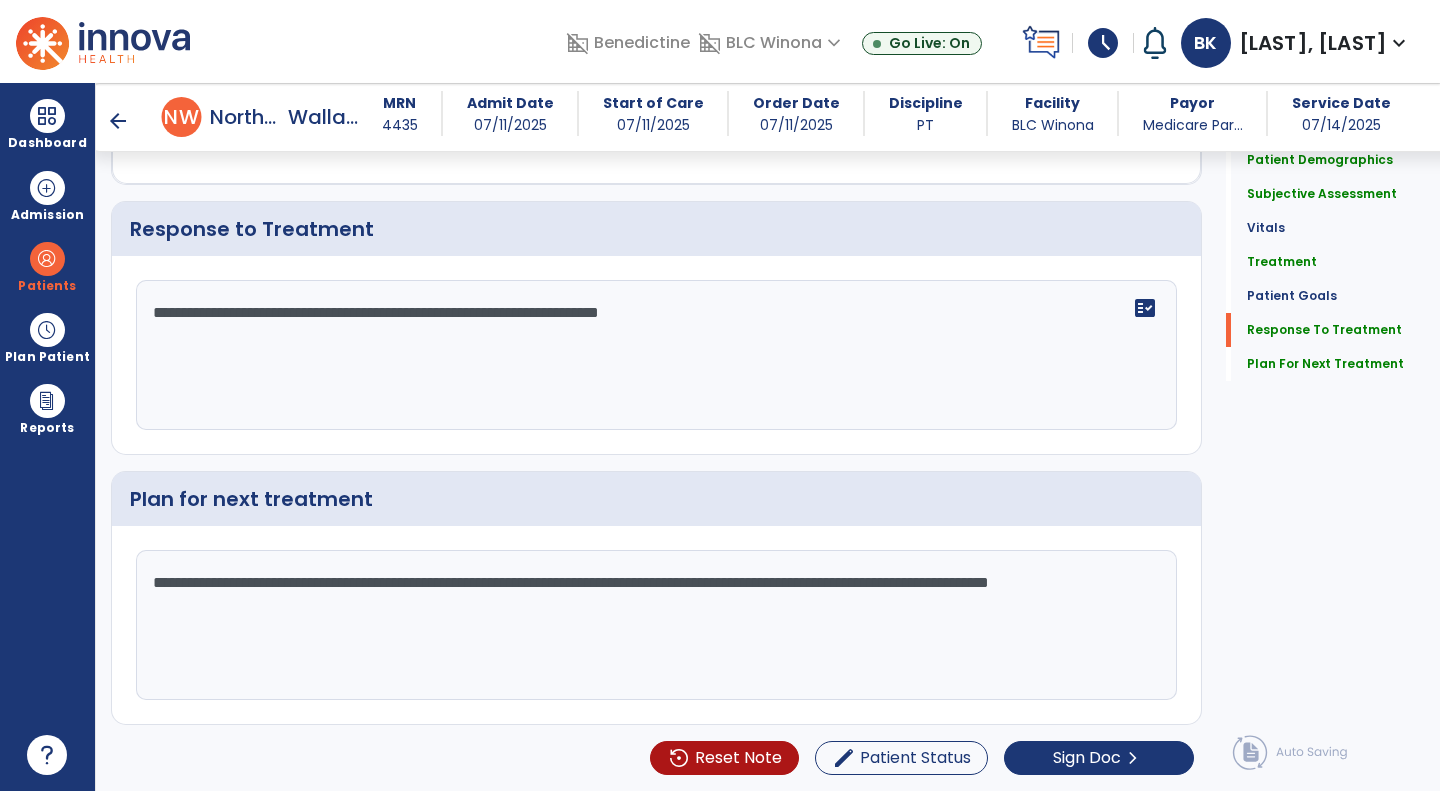 type on "**********" 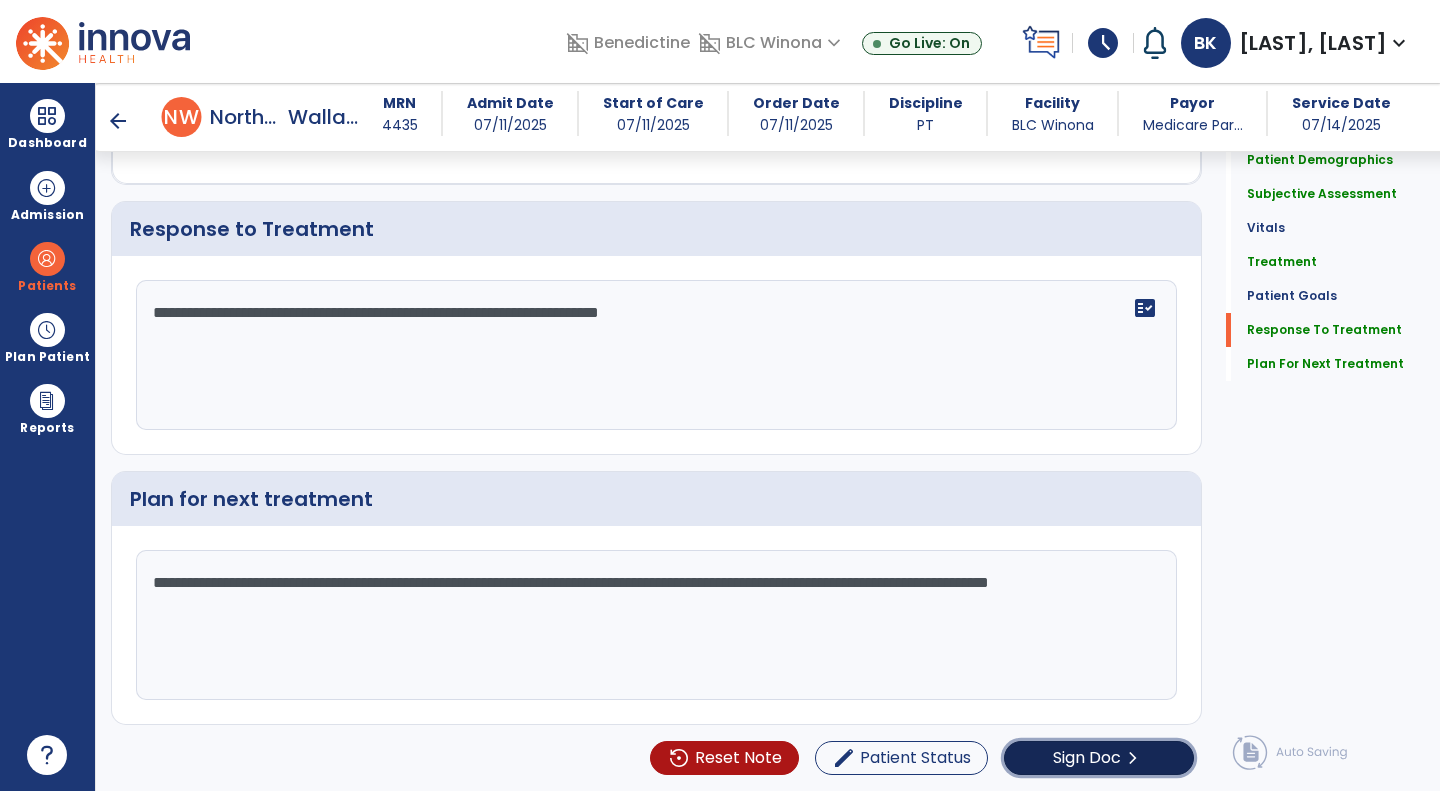 click on "Sign Doc  chevron_right" 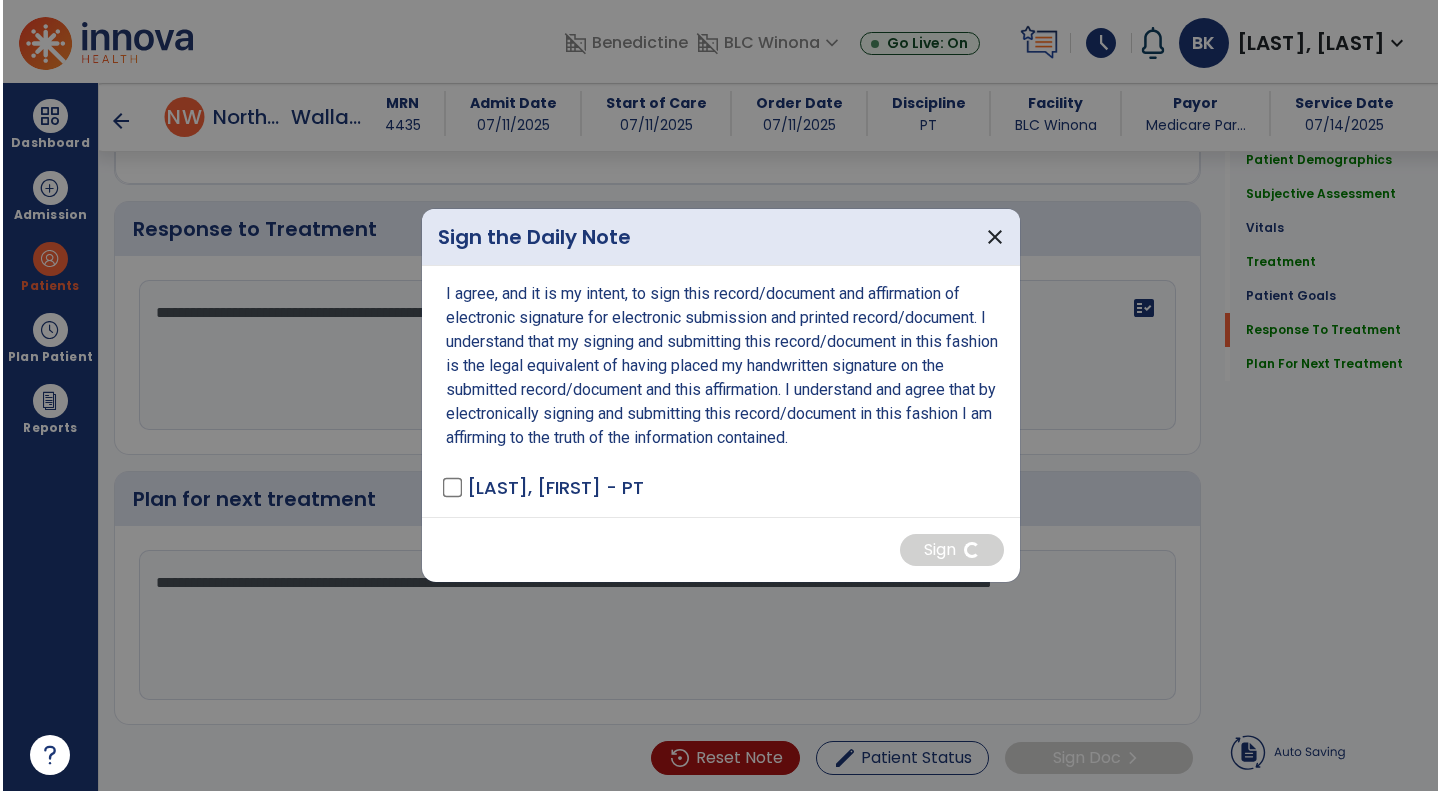 scroll, scrollTop: 2332, scrollLeft: 0, axis: vertical 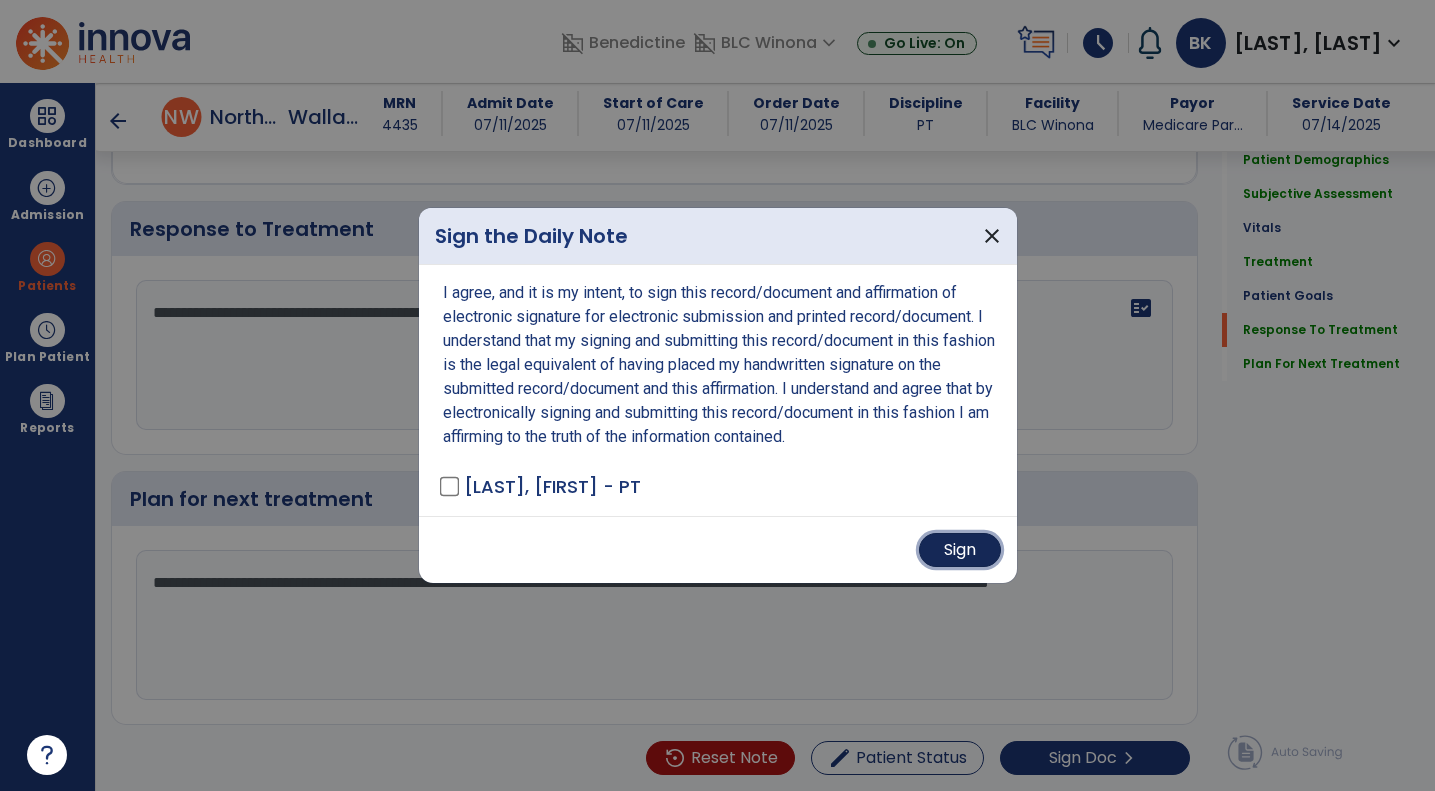 click on "Sign" at bounding box center (960, 550) 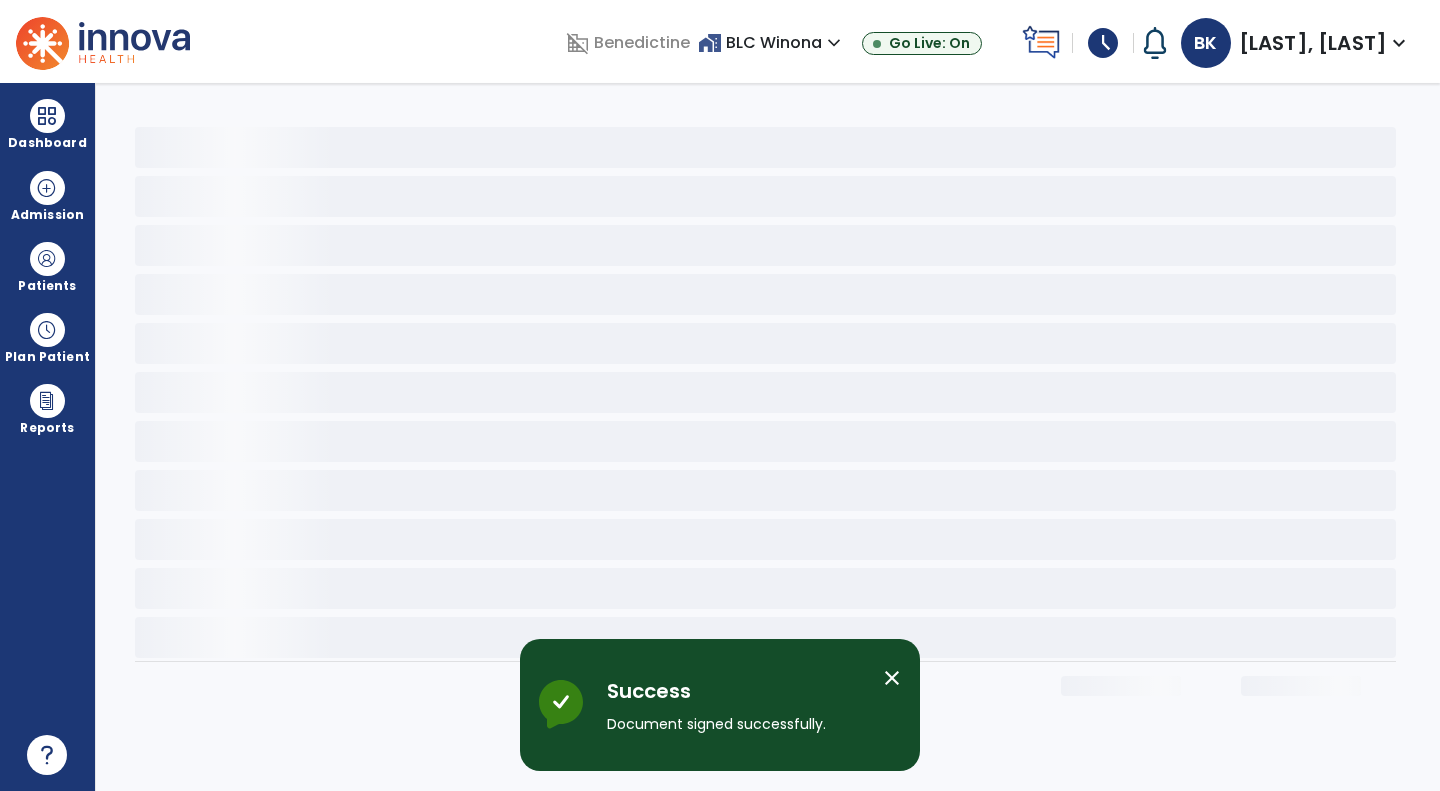 scroll, scrollTop: 0, scrollLeft: 0, axis: both 